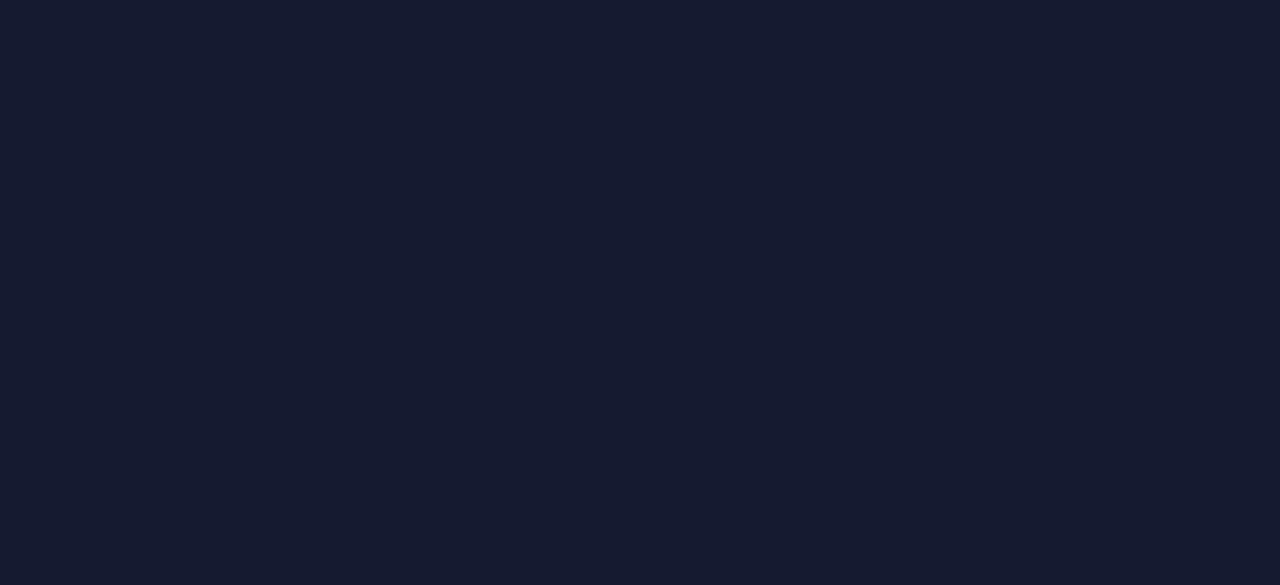 scroll, scrollTop: 0, scrollLeft: 0, axis: both 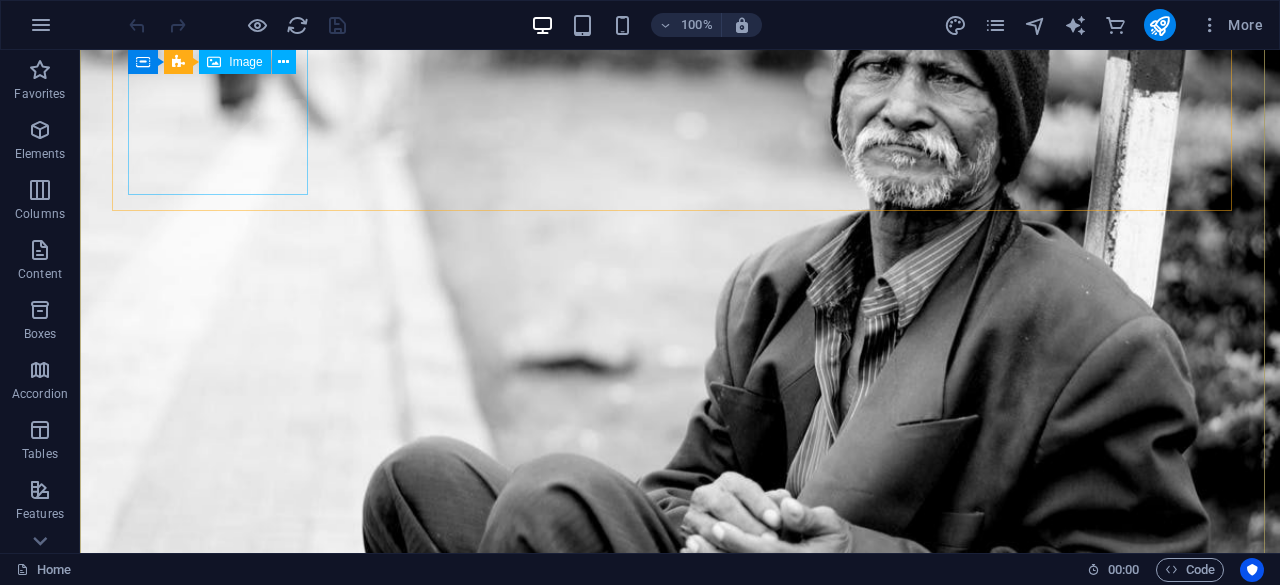 click at bounding box center (680, 655) 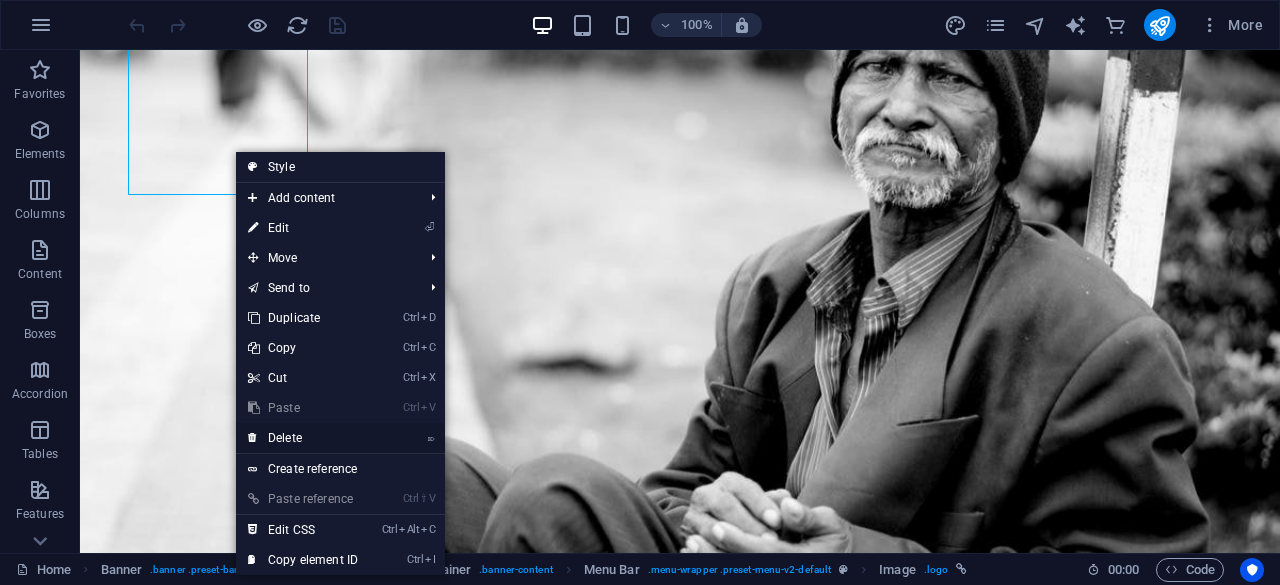click on "⌦  Delete" at bounding box center [303, 438] 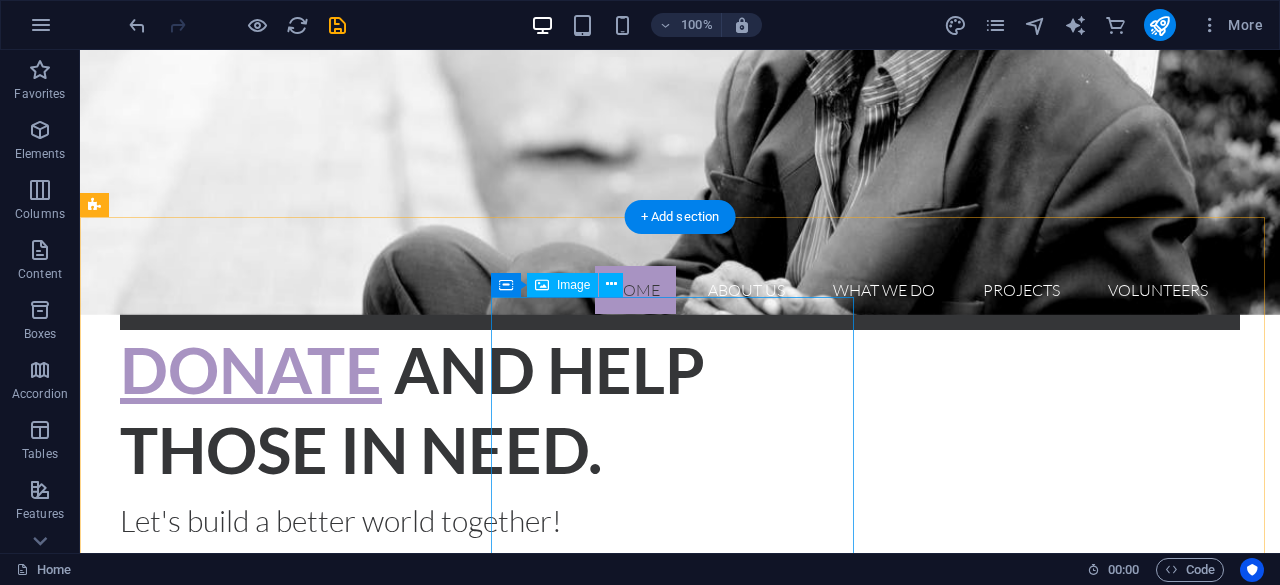 scroll, scrollTop: 0, scrollLeft: 0, axis: both 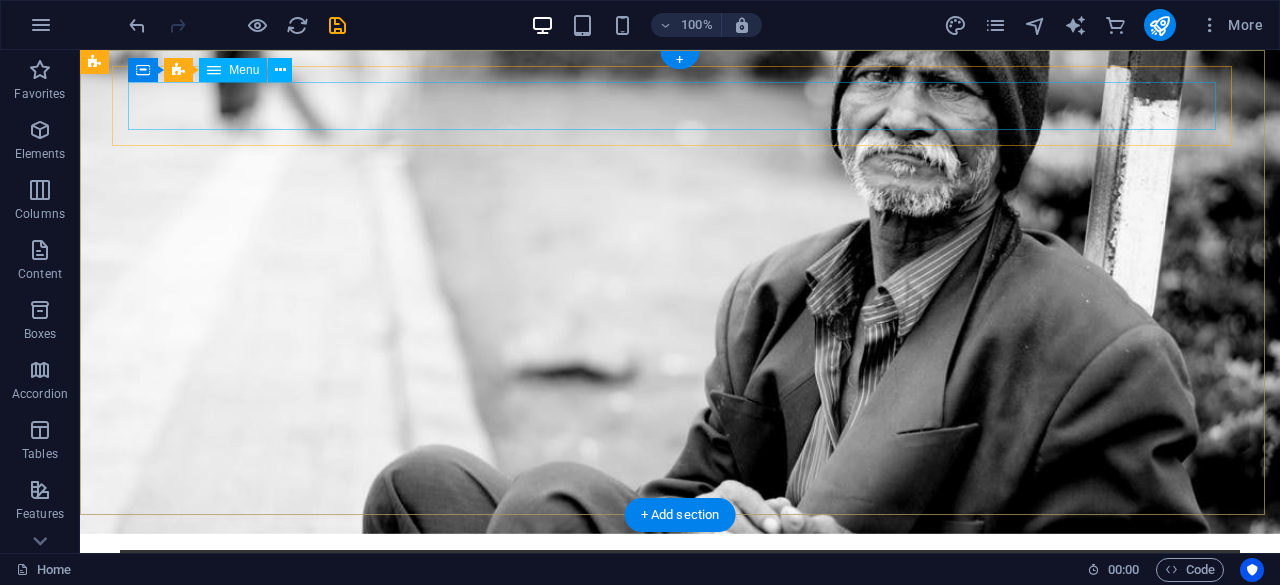 click on "Home About us What we do Projects Volunteers" at bounding box center (680, 590) 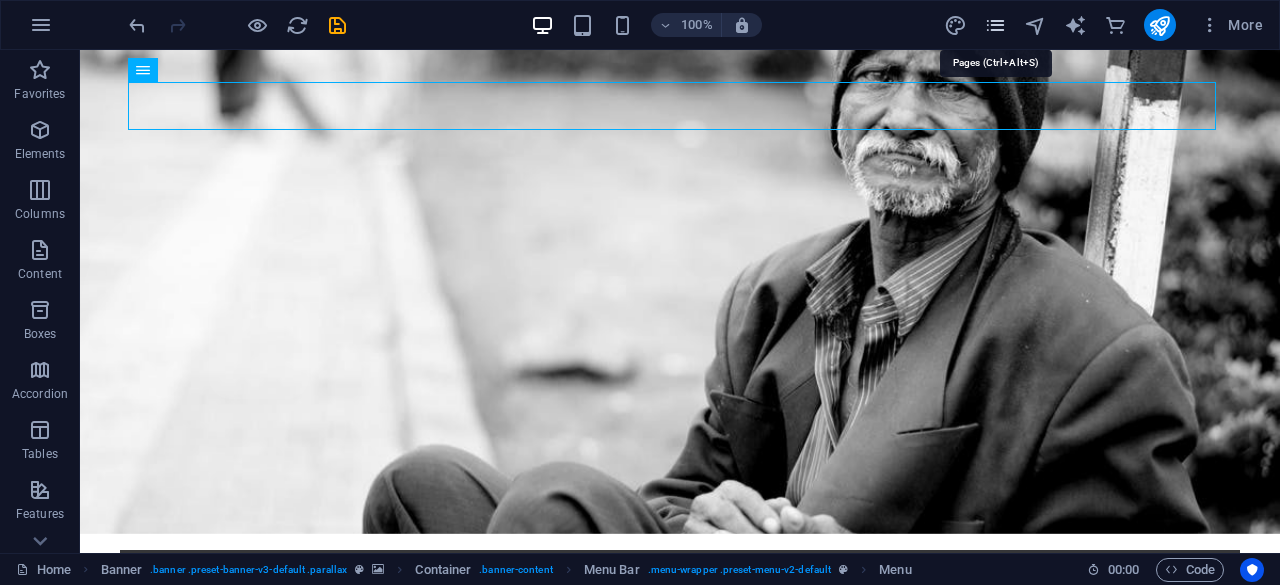 click at bounding box center [995, 25] 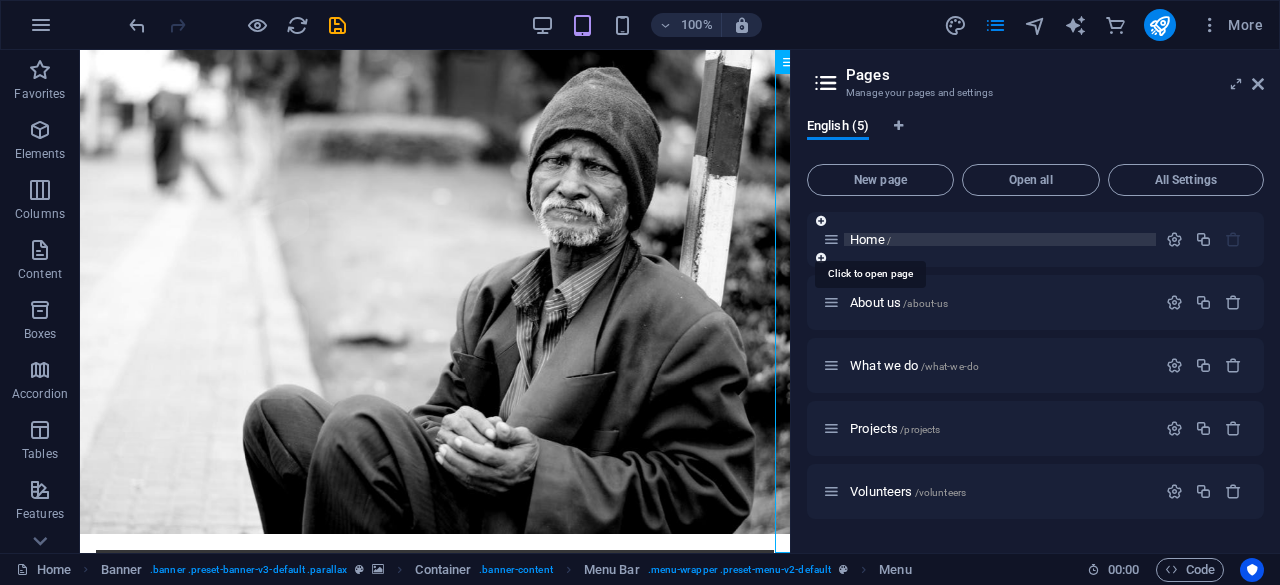 click on "Home /" at bounding box center [870, 239] 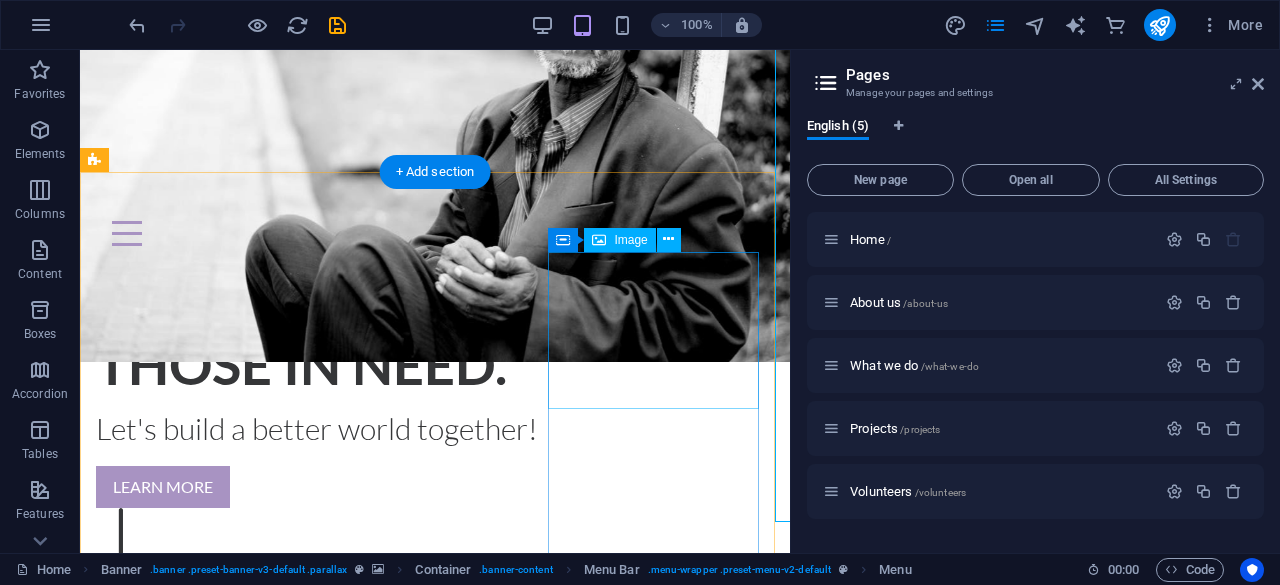 scroll, scrollTop: 400, scrollLeft: 0, axis: vertical 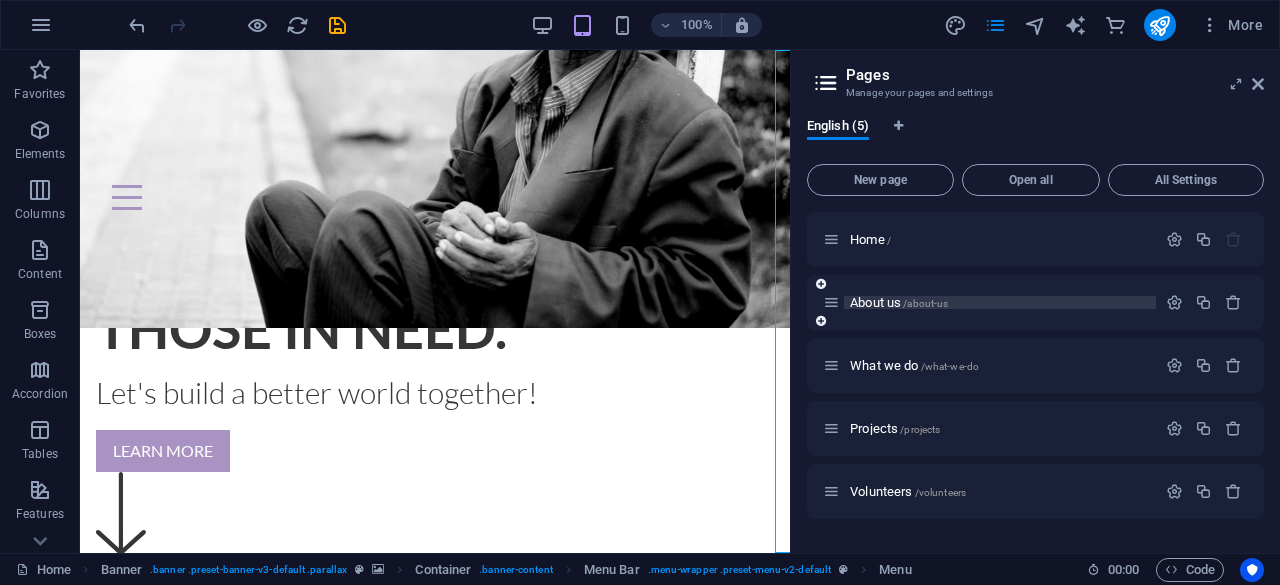click on "/about-us" at bounding box center (925, 303) 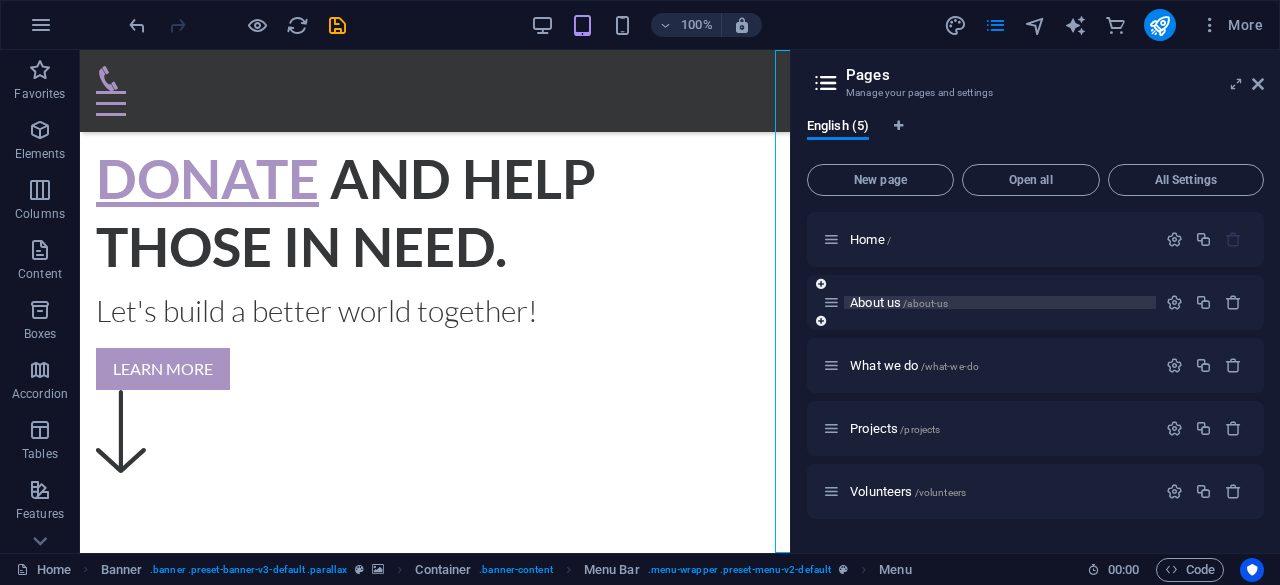 scroll, scrollTop: 0, scrollLeft: 0, axis: both 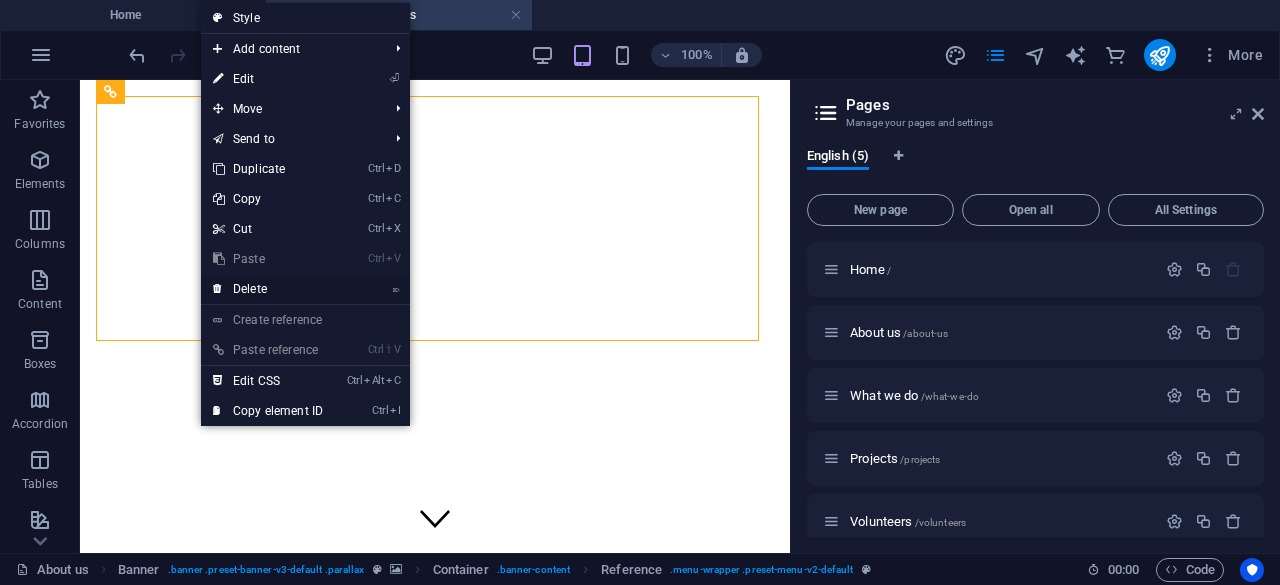 click on "⌦  Delete" at bounding box center [268, 289] 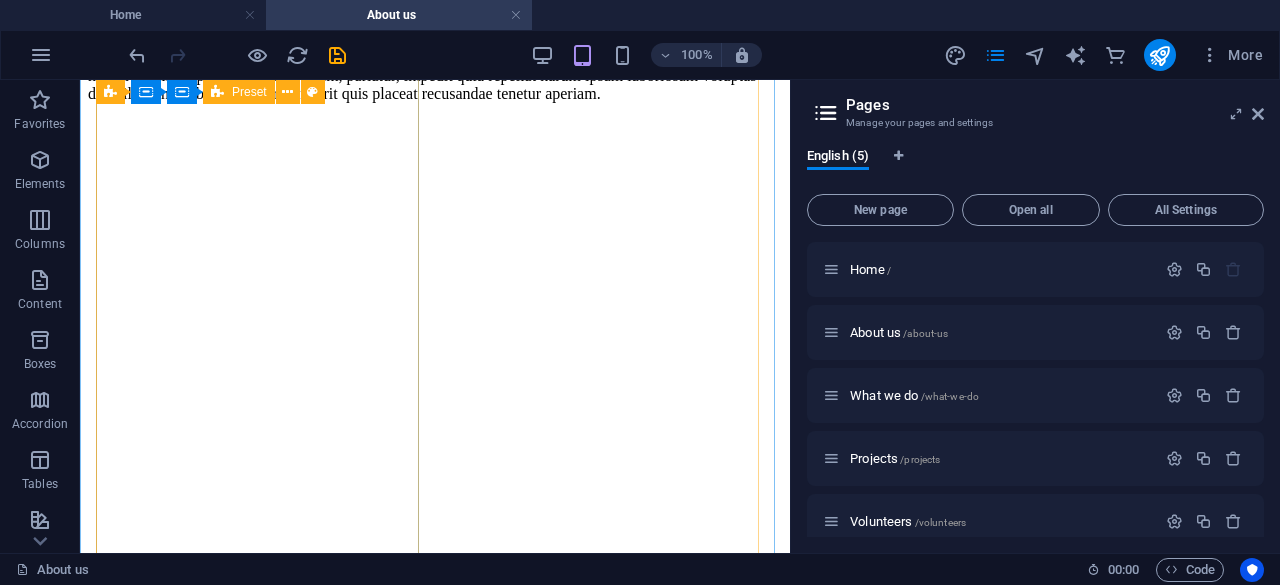 scroll, scrollTop: 3900, scrollLeft: 0, axis: vertical 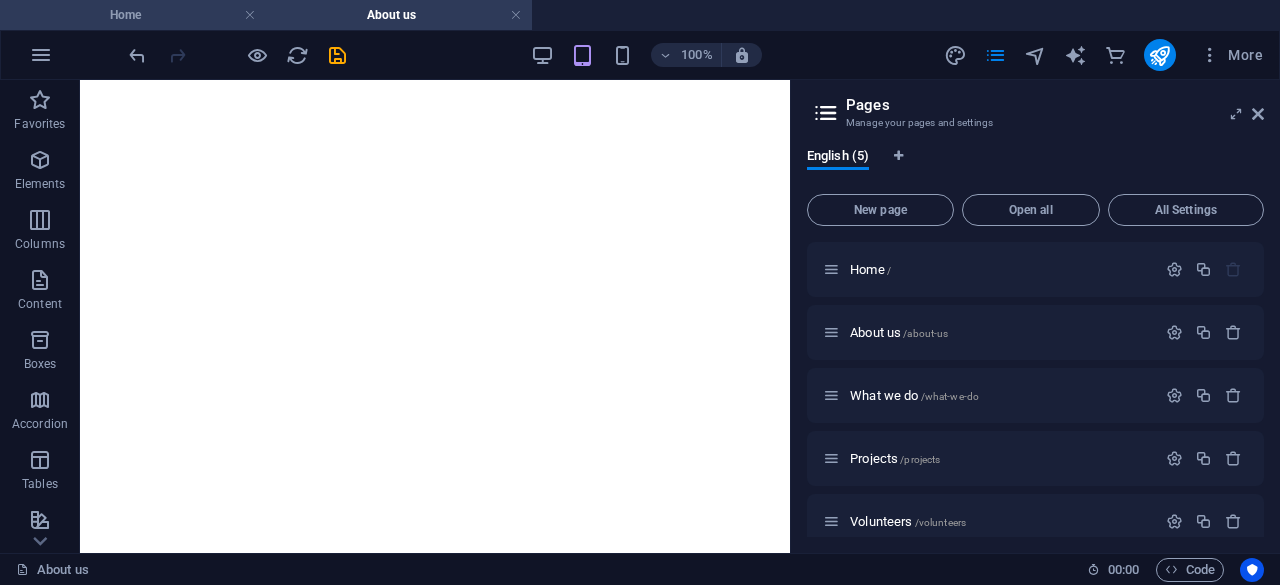 click on "Home" at bounding box center (133, 15) 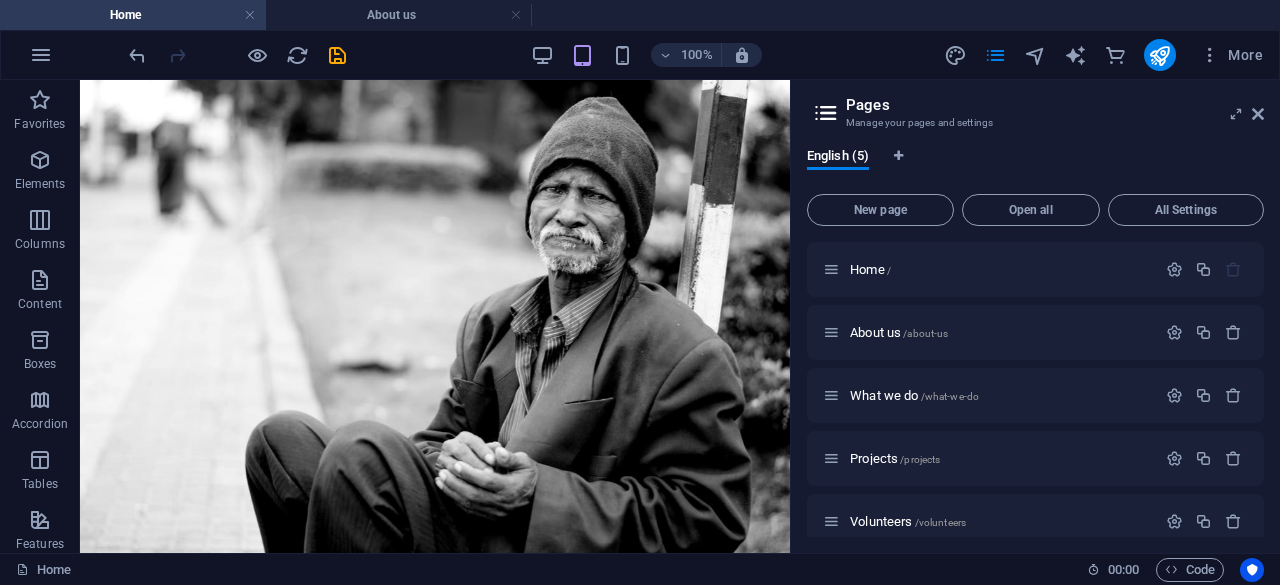 scroll, scrollTop: 400, scrollLeft: 0, axis: vertical 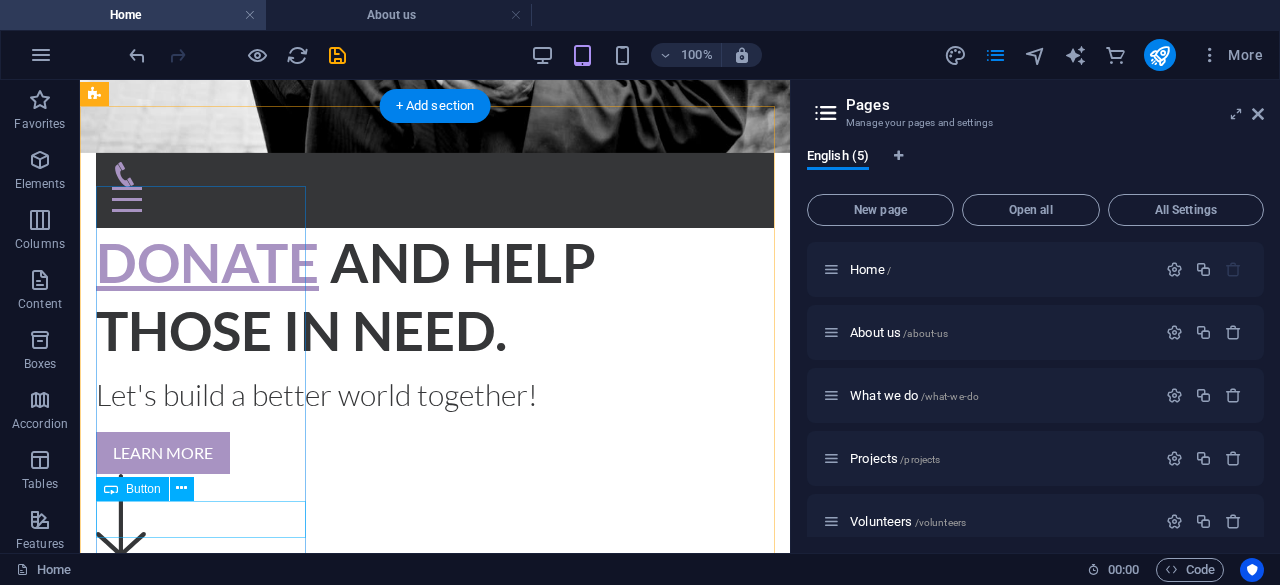 click on "Go to Page" at bounding box center [435, 1529] 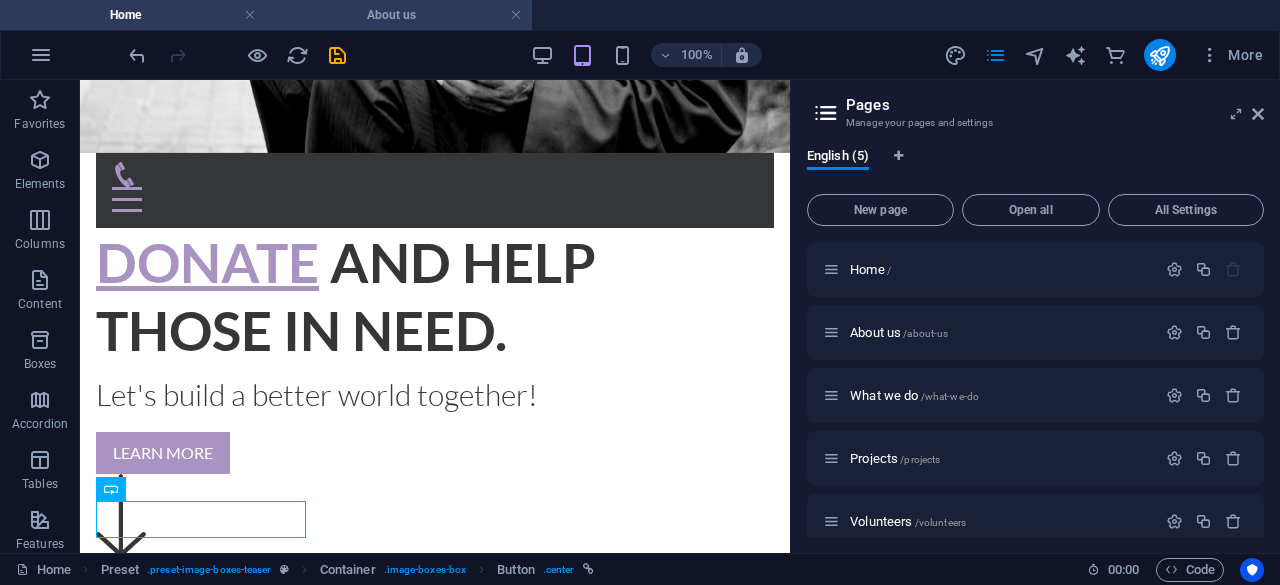 click on "About us" at bounding box center (399, 15) 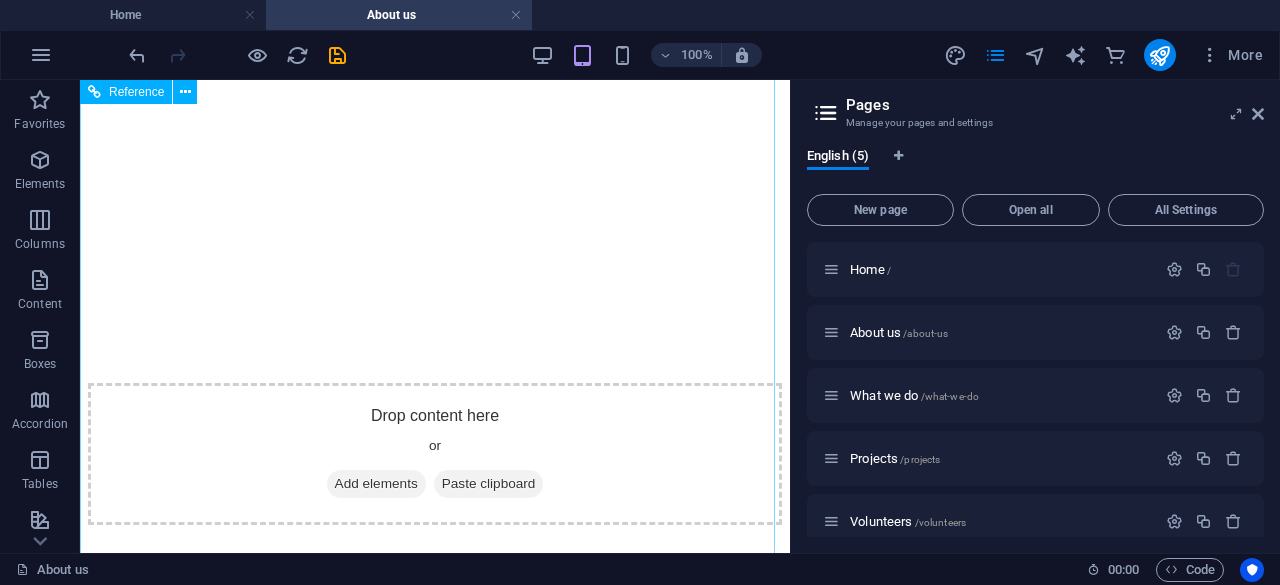 scroll, scrollTop: 4950, scrollLeft: 0, axis: vertical 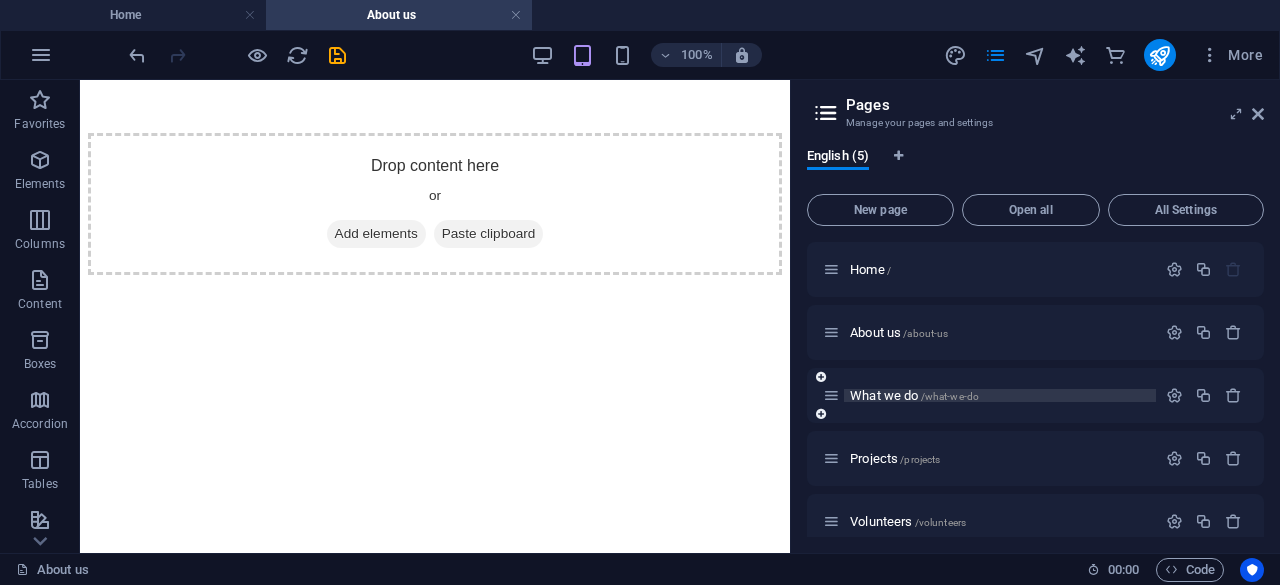 click on "What we do /what-we-do" at bounding box center [914, 395] 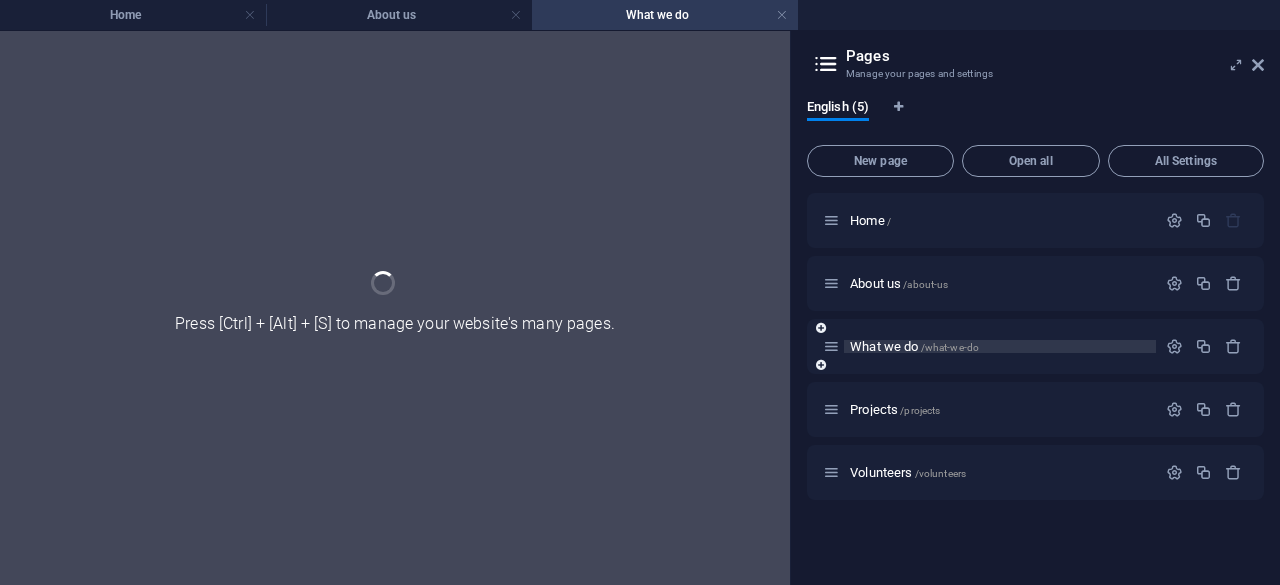 scroll, scrollTop: 0, scrollLeft: 0, axis: both 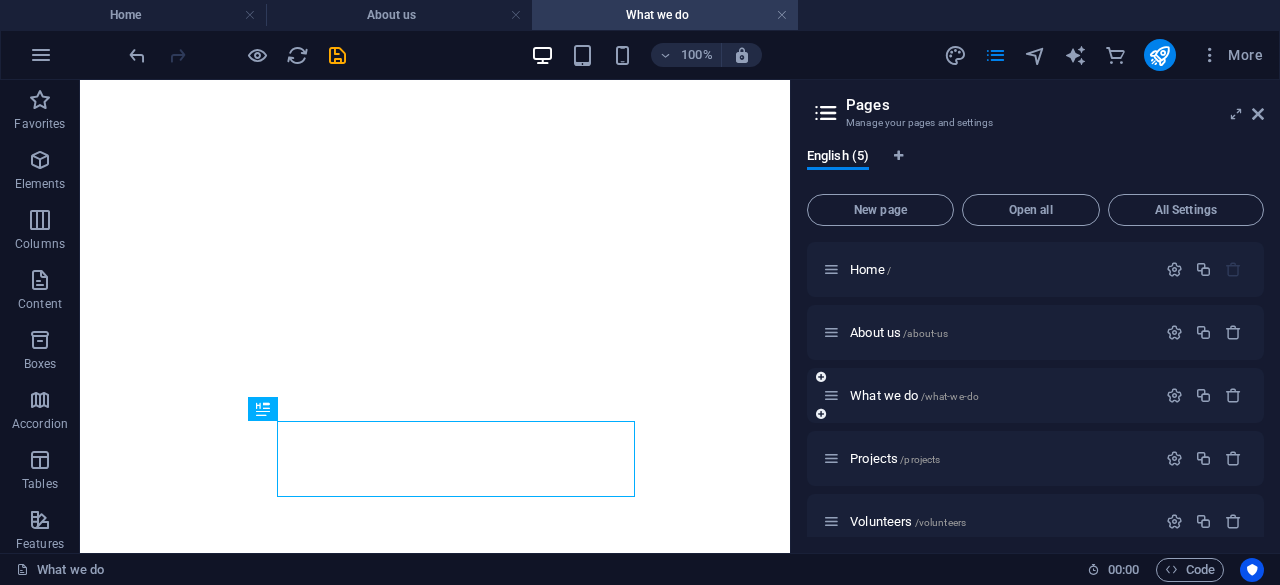 click on "What we do /what-we-do" at bounding box center [989, 395] 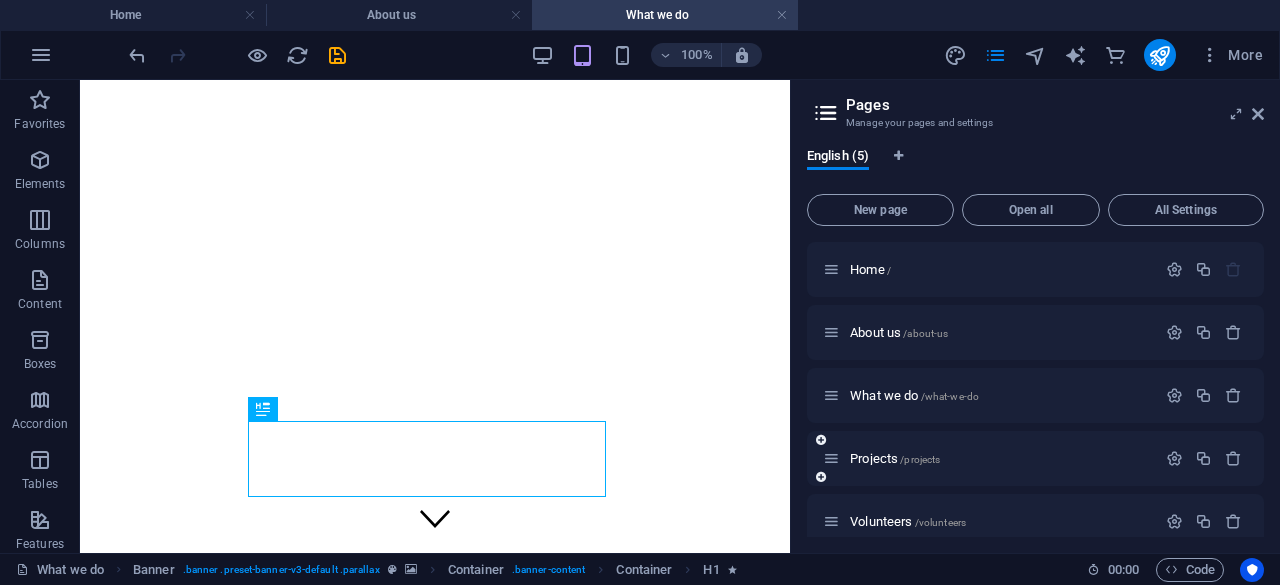 scroll, scrollTop: 0, scrollLeft: 0, axis: both 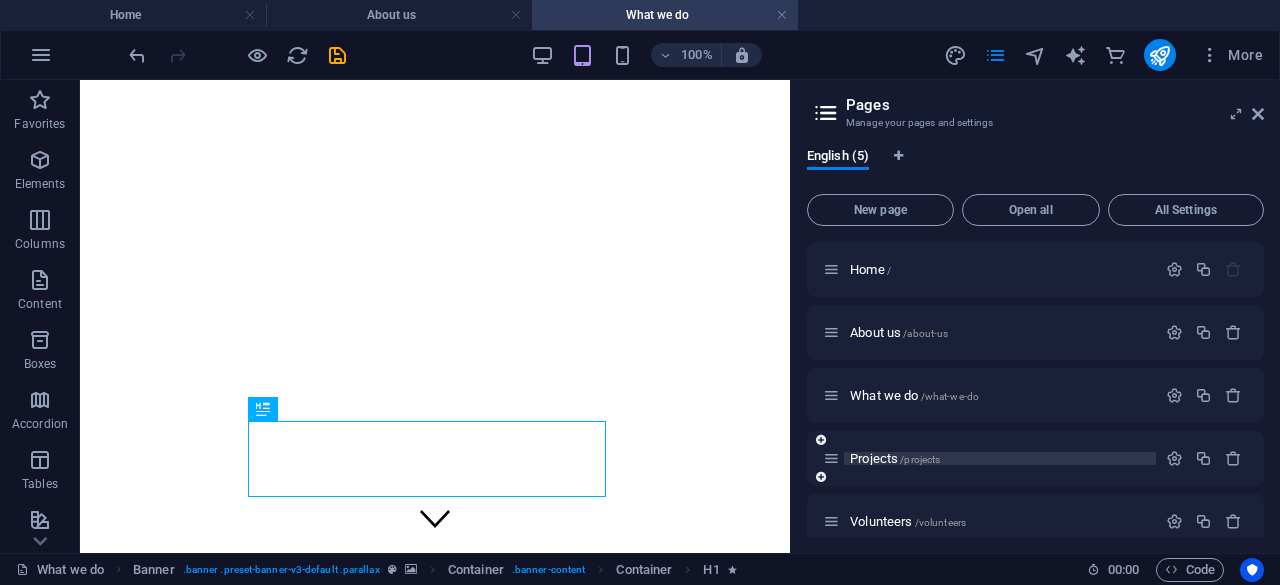 click on "Projects /projects" at bounding box center [895, 458] 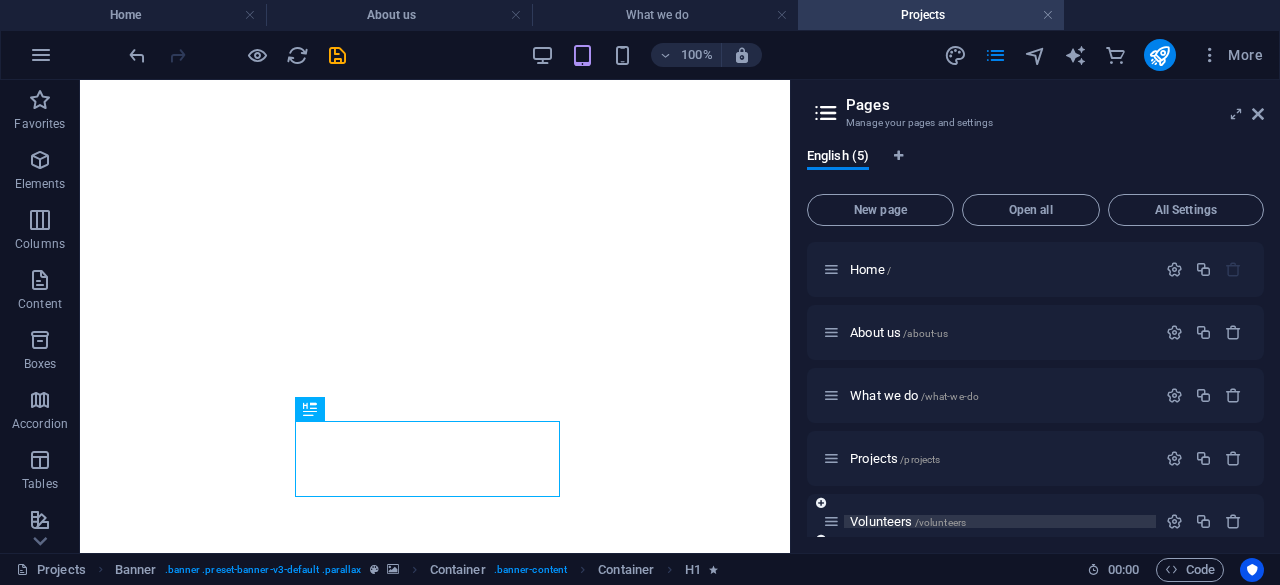click on "Projects /projects" at bounding box center [1035, 458] 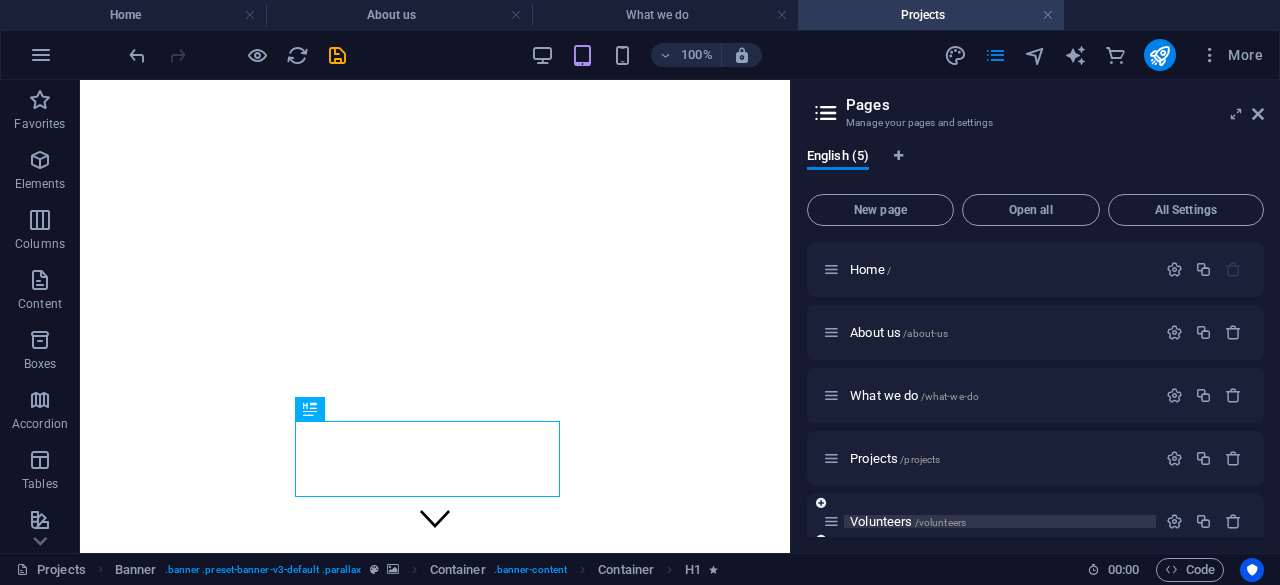 scroll, scrollTop: 0, scrollLeft: 0, axis: both 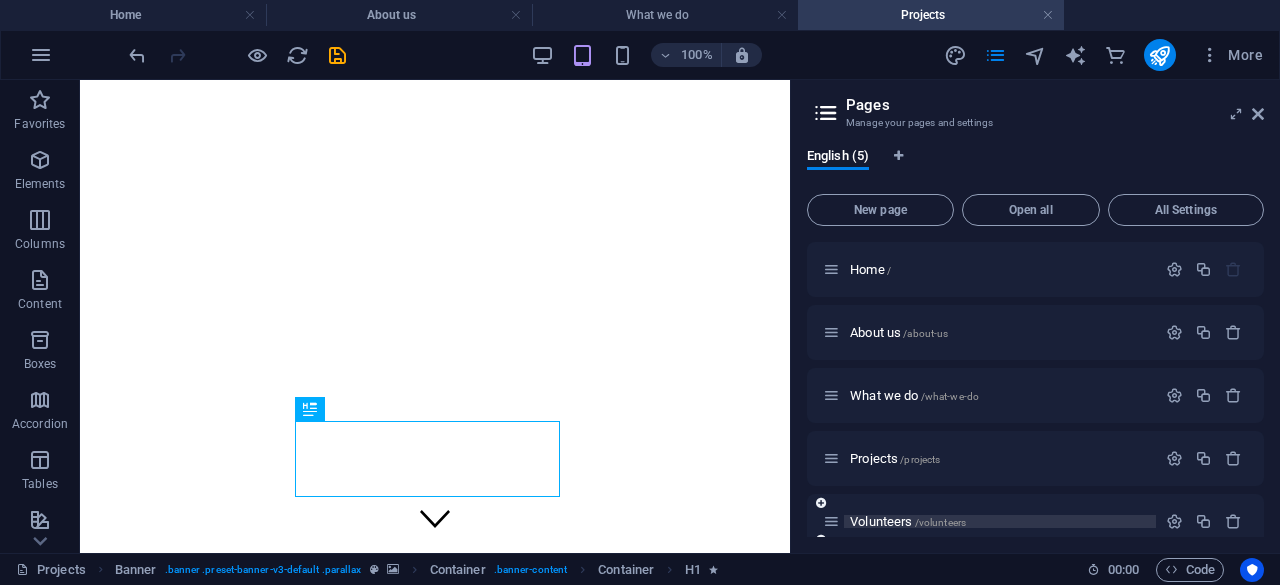 click on "Volunteers /volunteers" at bounding box center [908, 521] 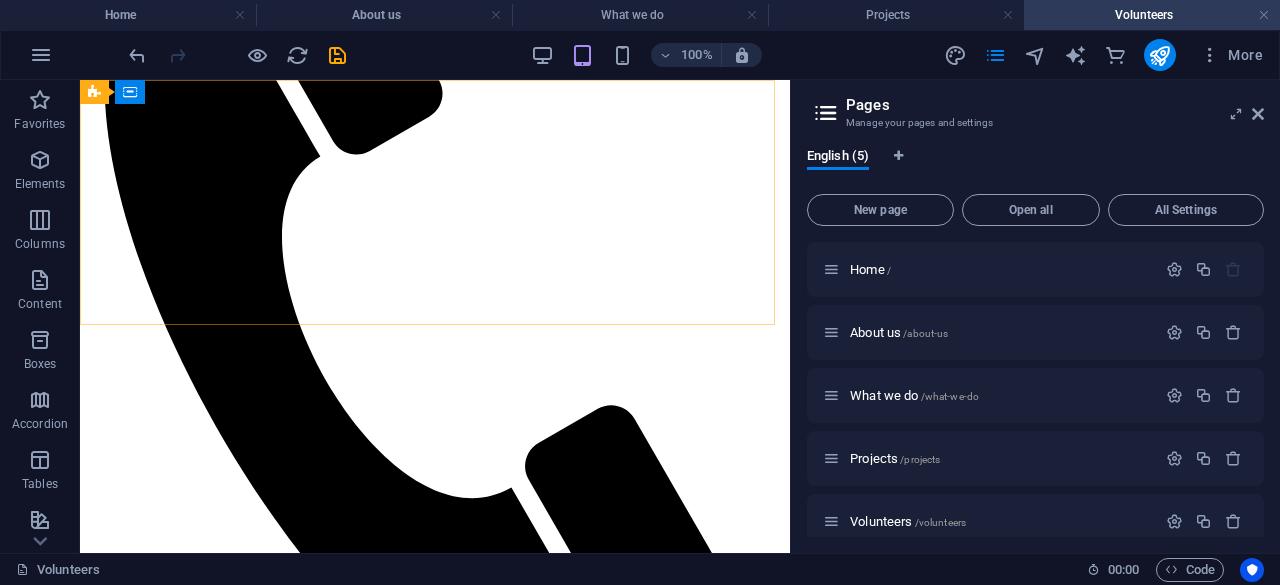 scroll, scrollTop: 487, scrollLeft: 0, axis: vertical 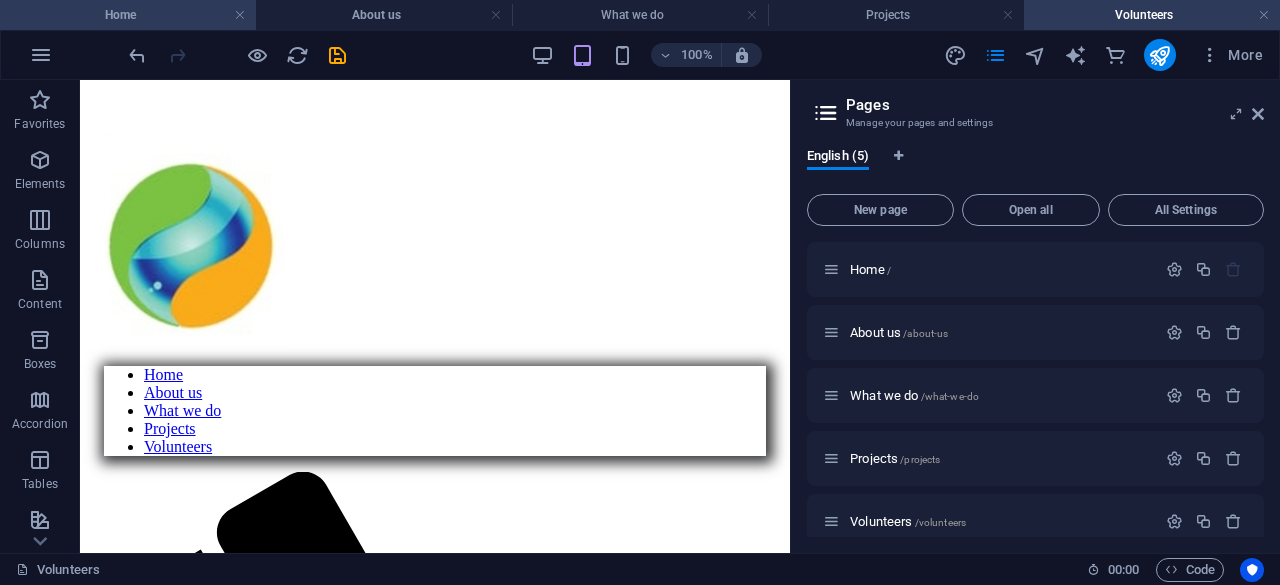 click on "Home" at bounding box center [128, 15] 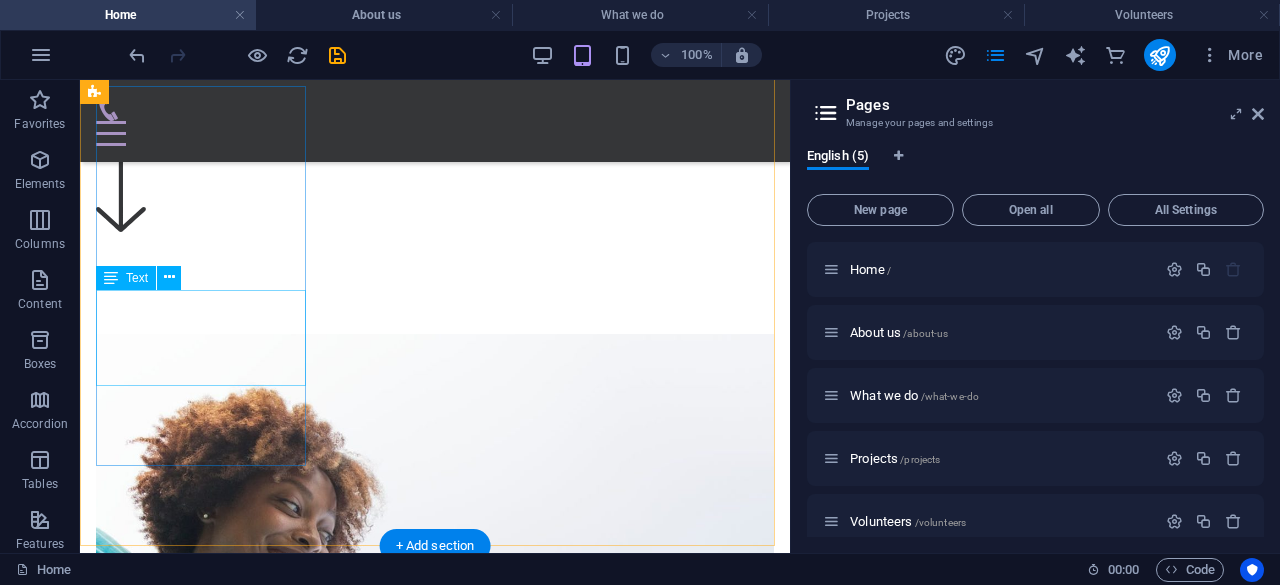 scroll, scrollTop: 500, scrollLeft: 0, axis: vertical 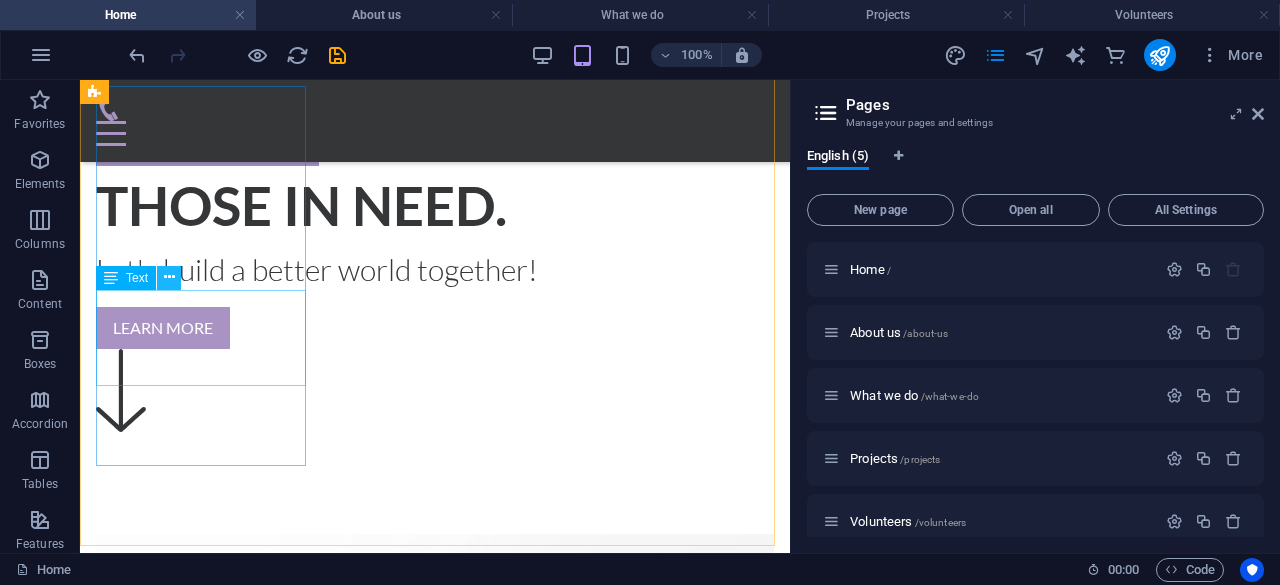 click at bounding box center [169, 277] 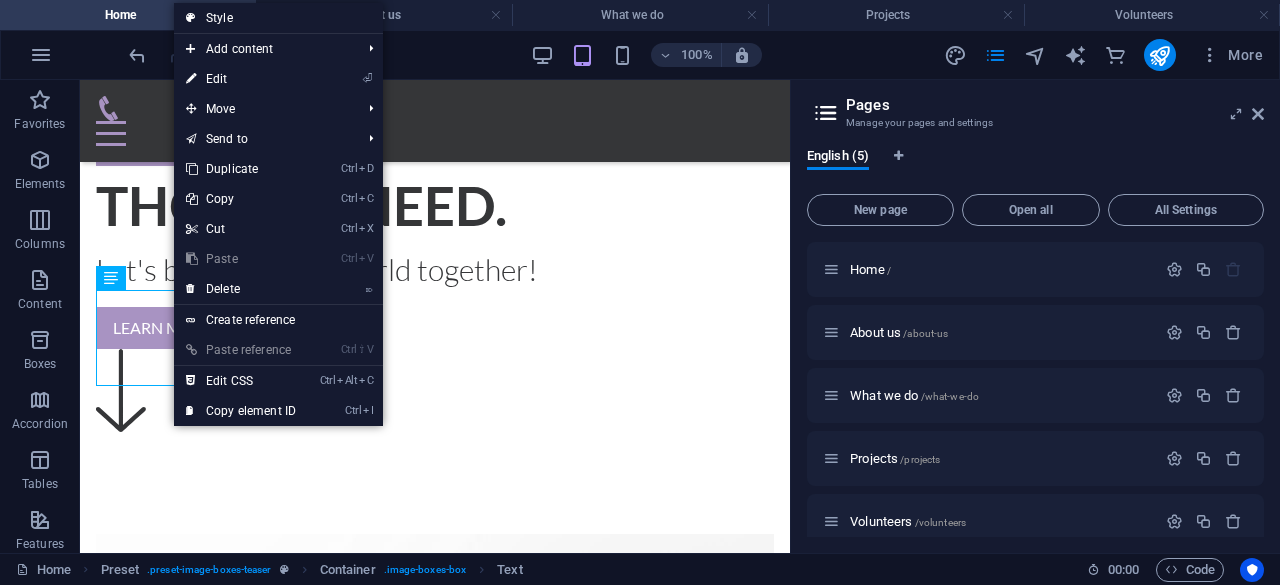 drag, startPoint x: 235, startPoint y: 78, endPoint x: 261, endPoint y: 123, distance: 51.971146 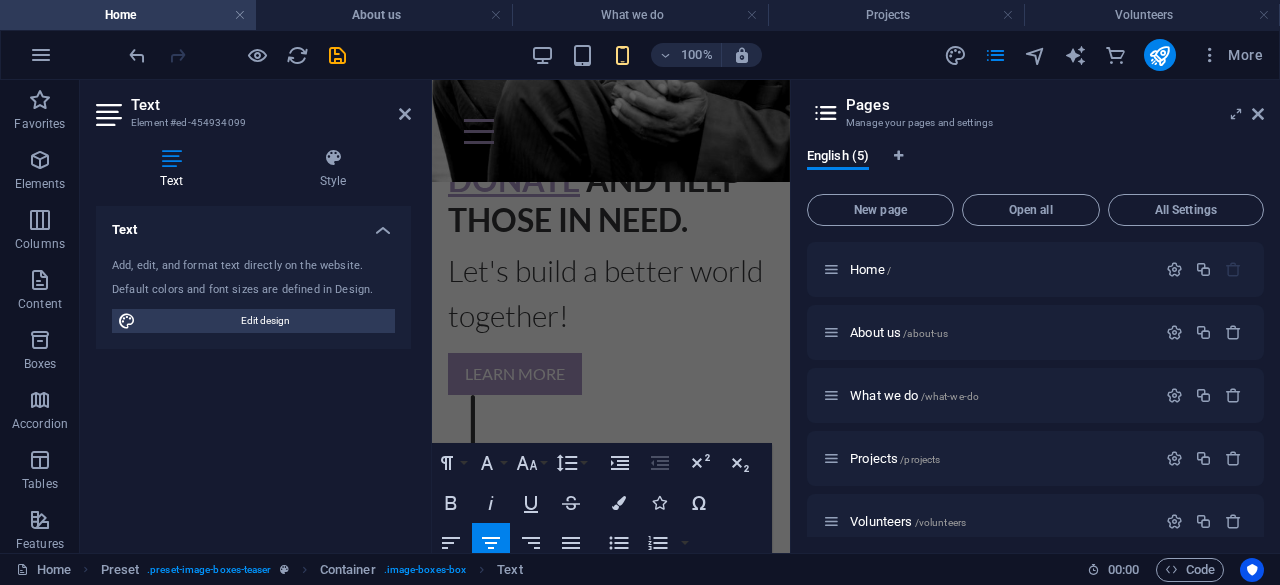 scroll, scrollTop: 200, scrollLeft: 0, axis: vertical 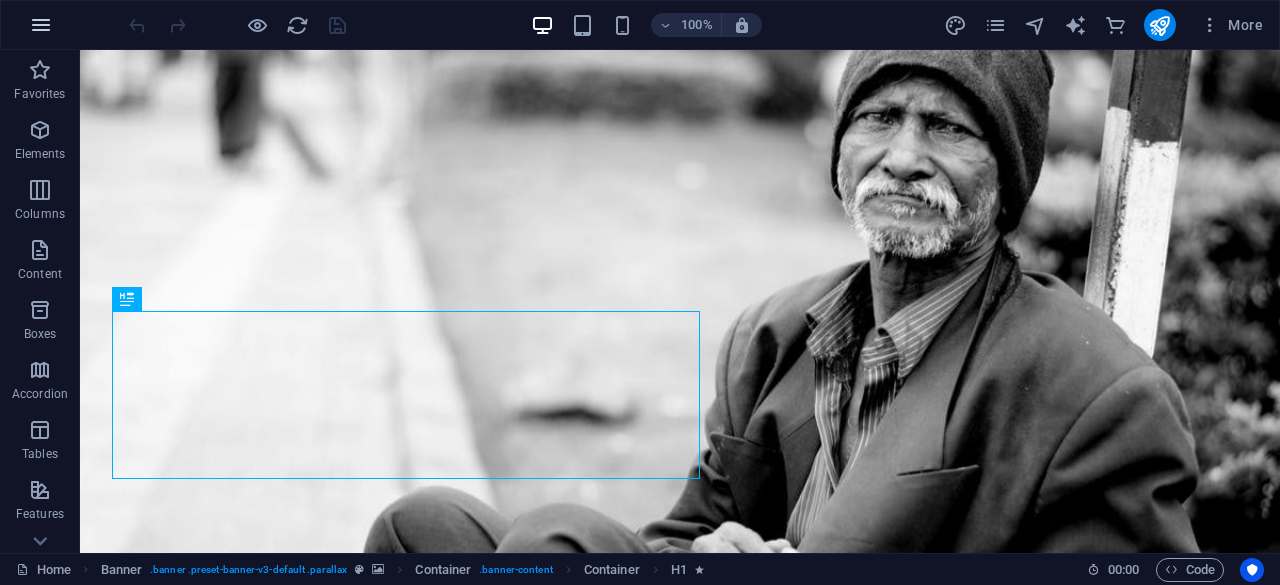 click at bounding box center [41, 25] 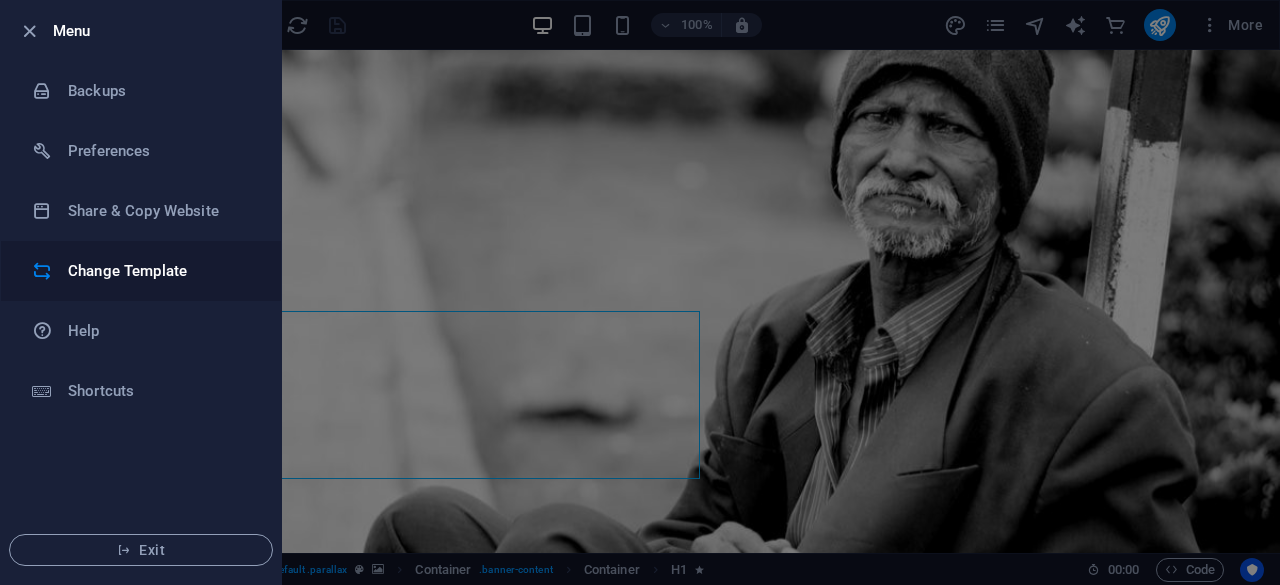 click on "Change Template" at bounding box center (160, 271) 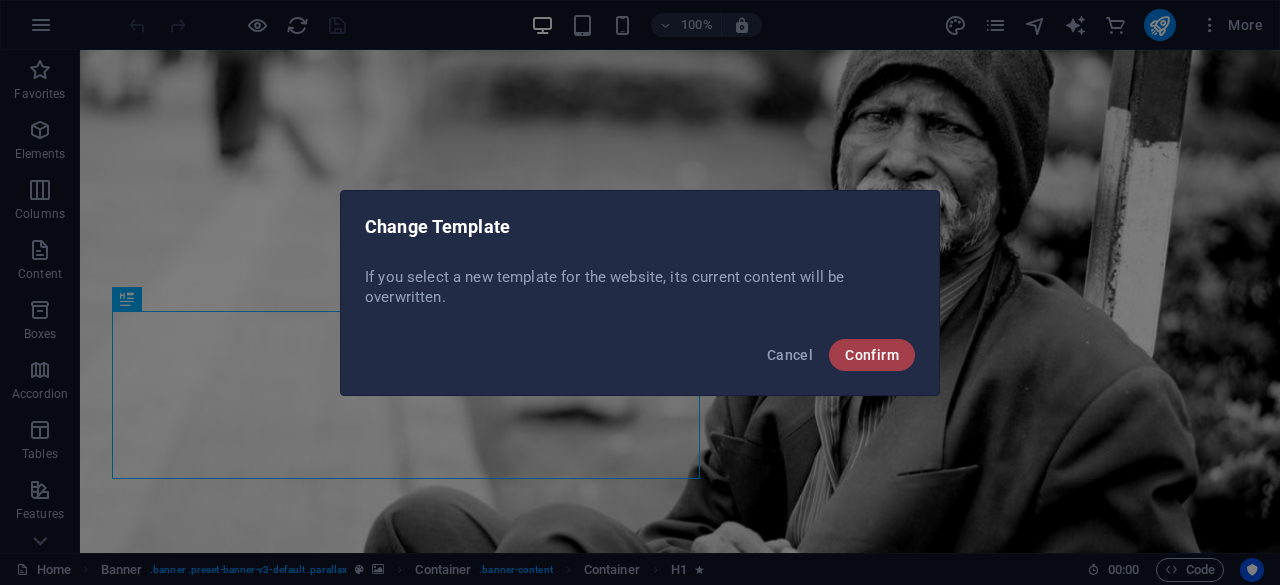 click on "Confirm" at bounding box center (872, 355) 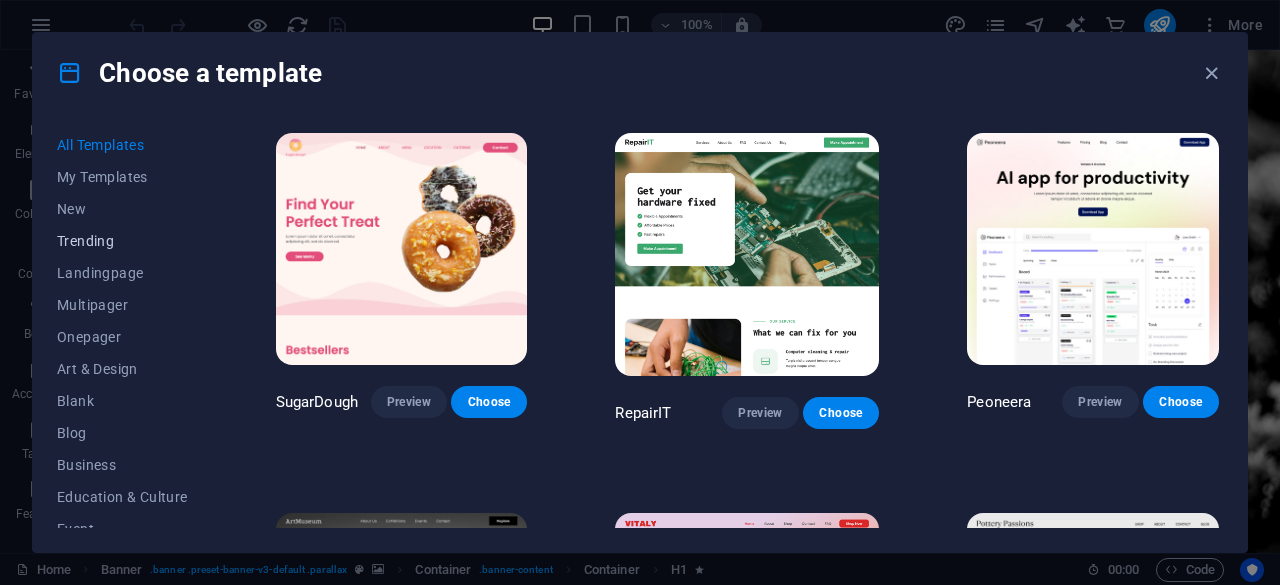 click on "Trending" at bounding box center [122, 241] 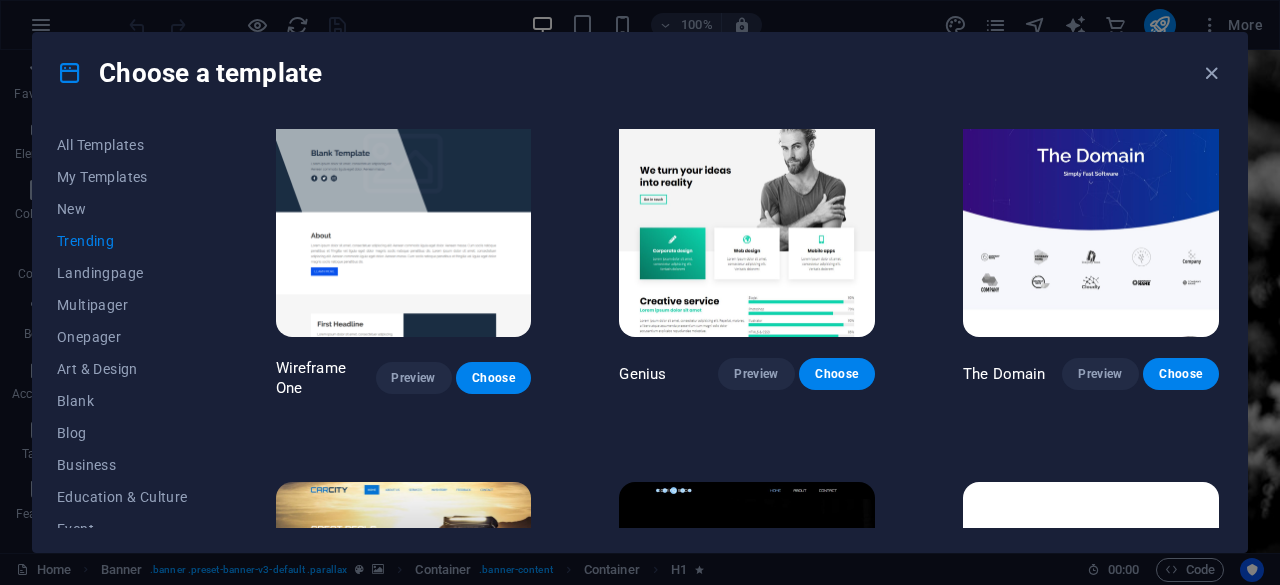 scroll, scrollTop: 1554, scrollLeft: 0, axis: vertical 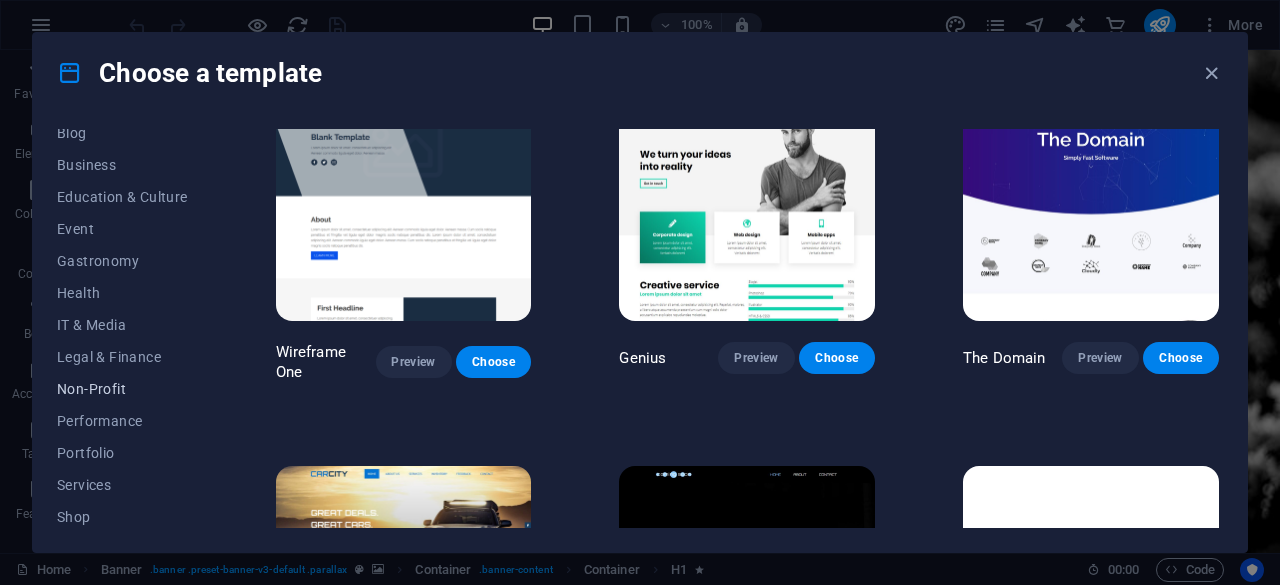 click on "Non-Profit" at bounding box center (122, 389) 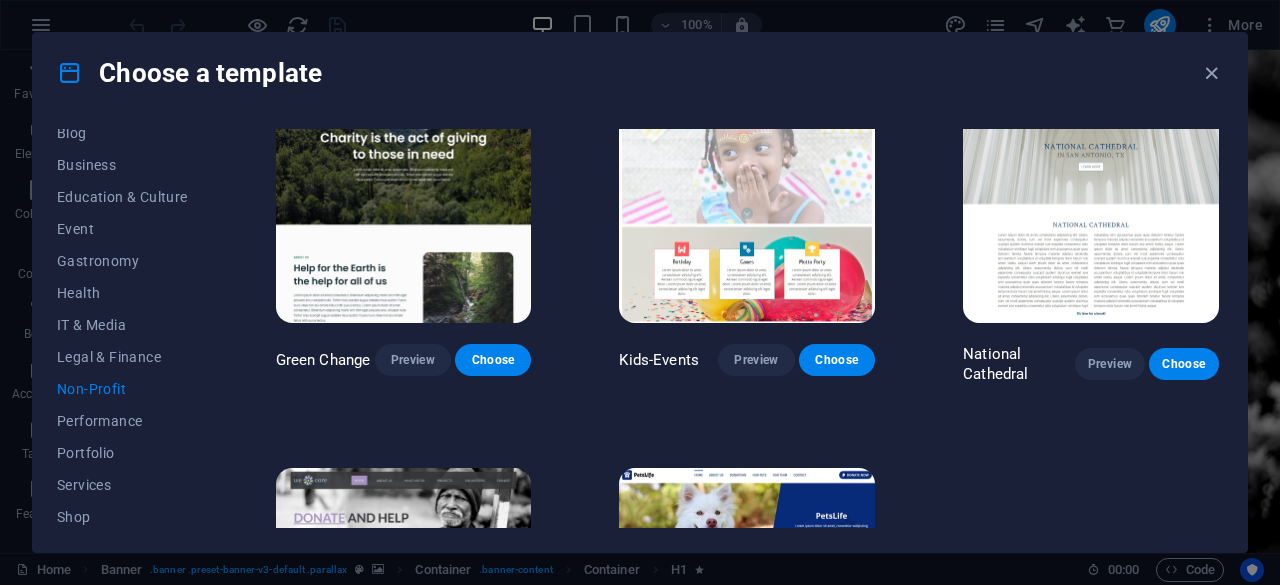 scroll, scrollTop: 0, scrollLeft: 0, axis: both 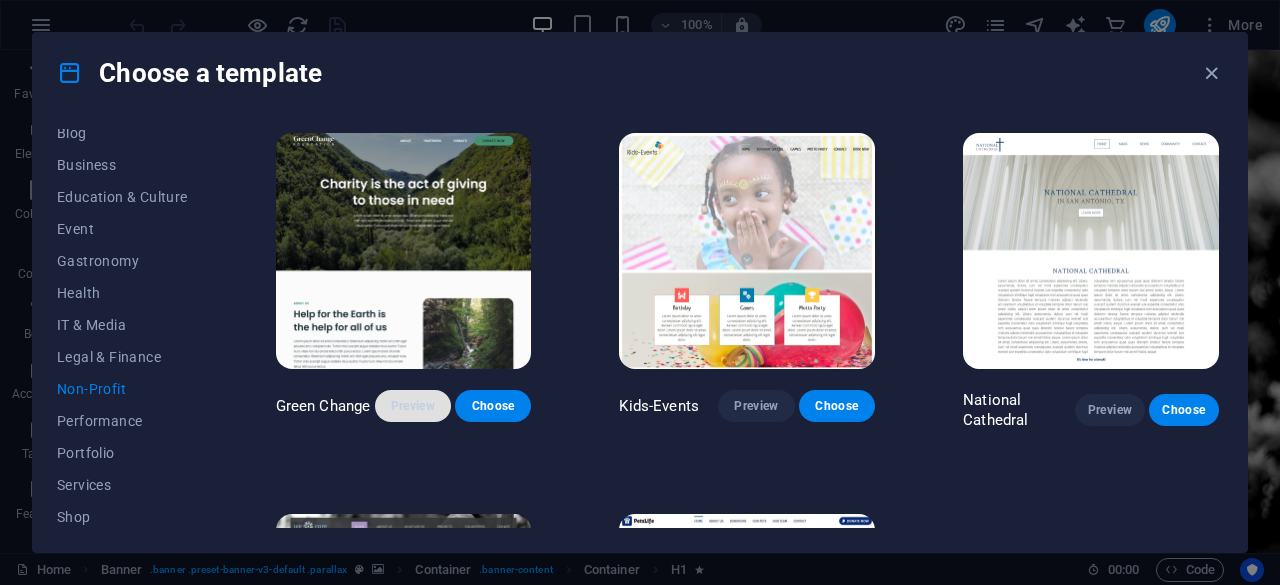 click on "Preview" at bounding box center (413, 406) 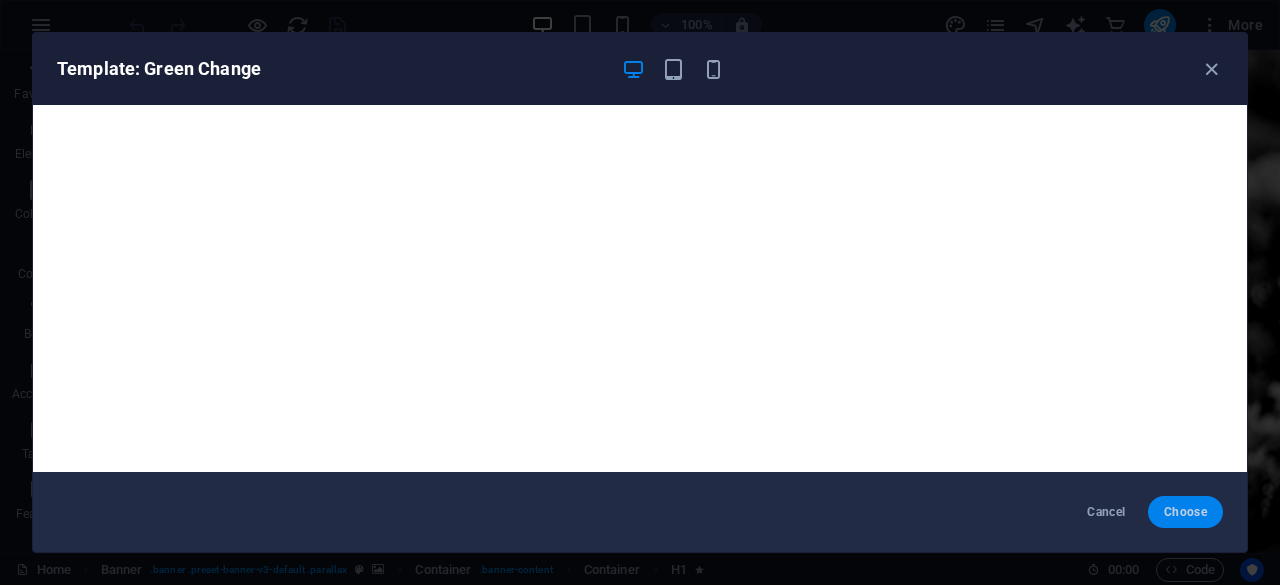 click on "Choose" at bounding box center (1185, 512) 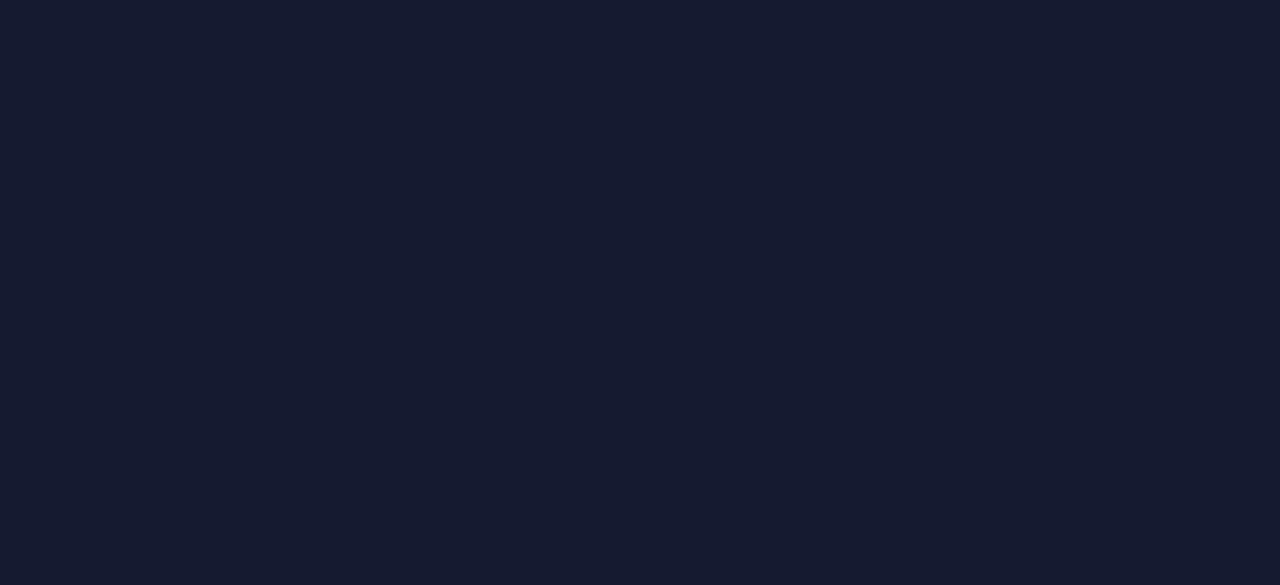 scroll, scrollTop: 0, scrollLeft: 0, axis: both 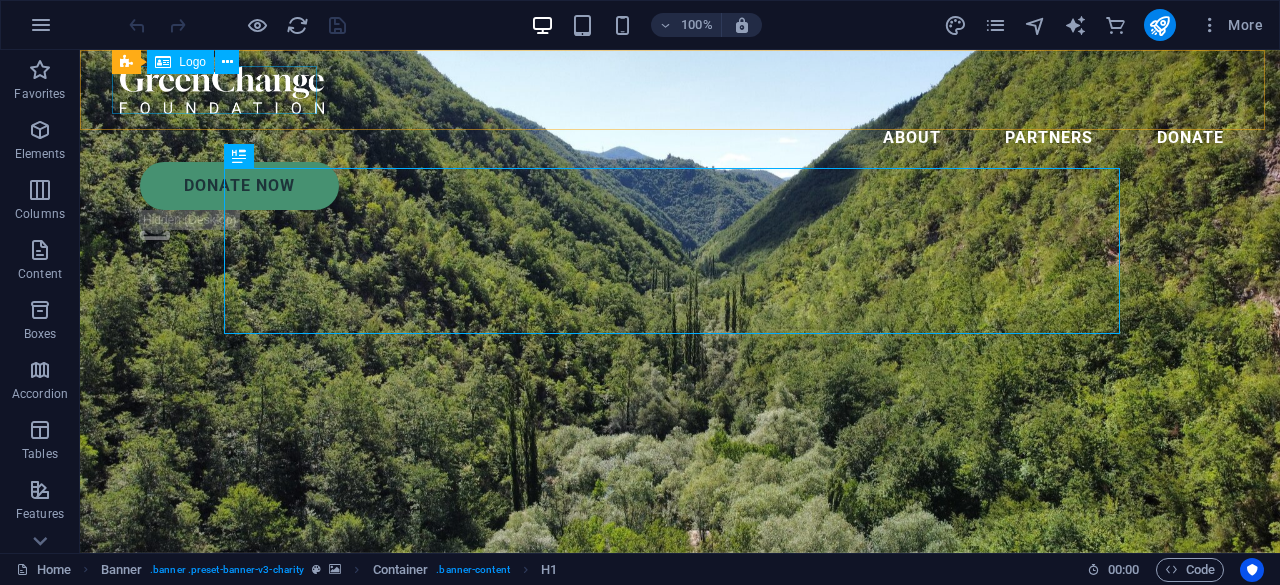 click at bounding box center (680, 90) 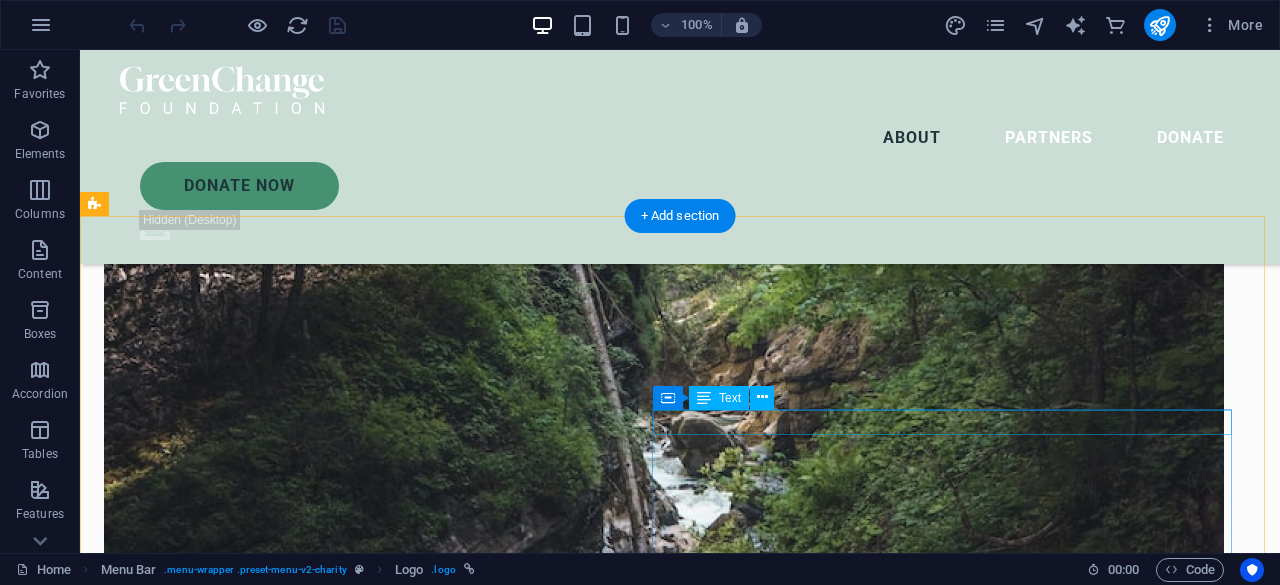 scroll, scrollTop: 3100, scrollLeft: 0, axis: vertical 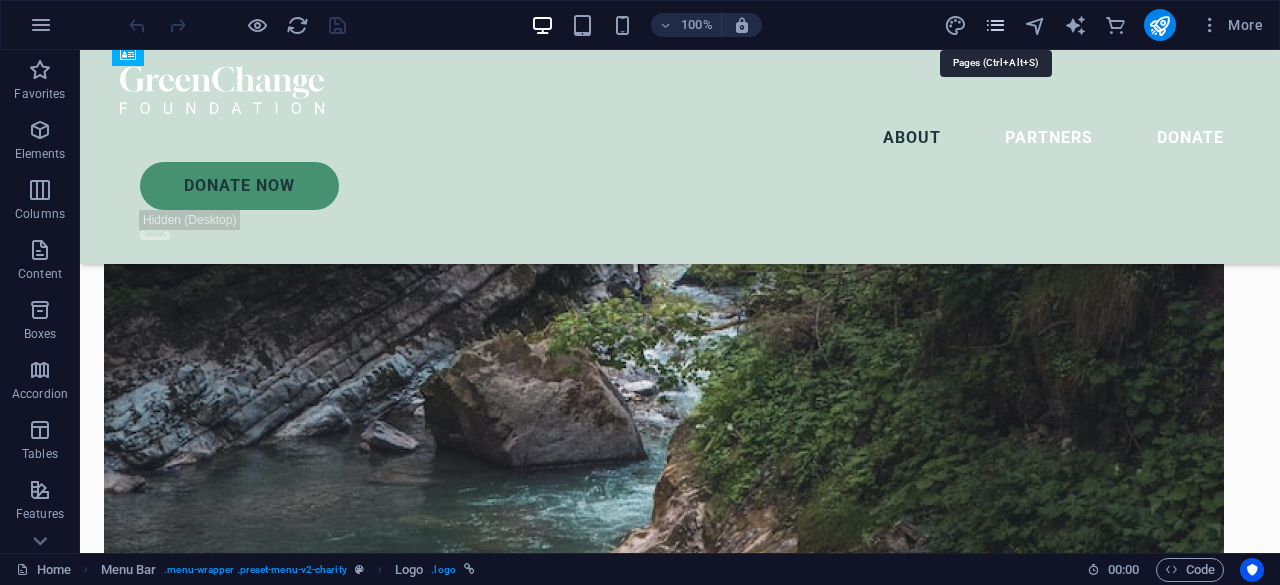 click at bounding box center (995, 25) 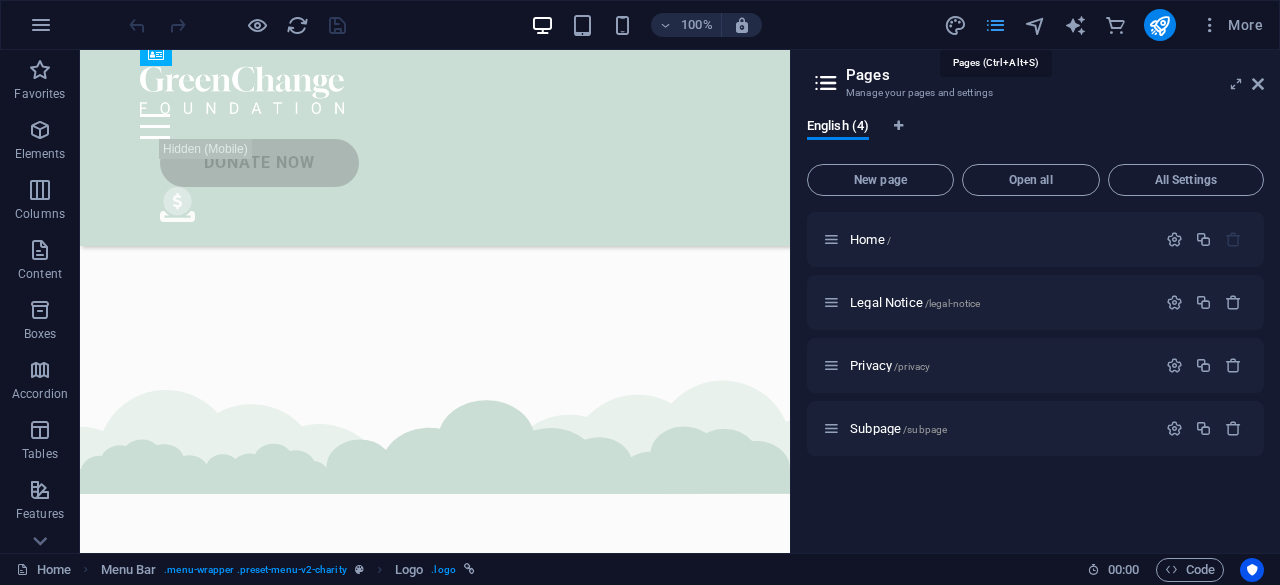 scroll, scrollTop: 3901, scrollLeft: 0, axis: vertical 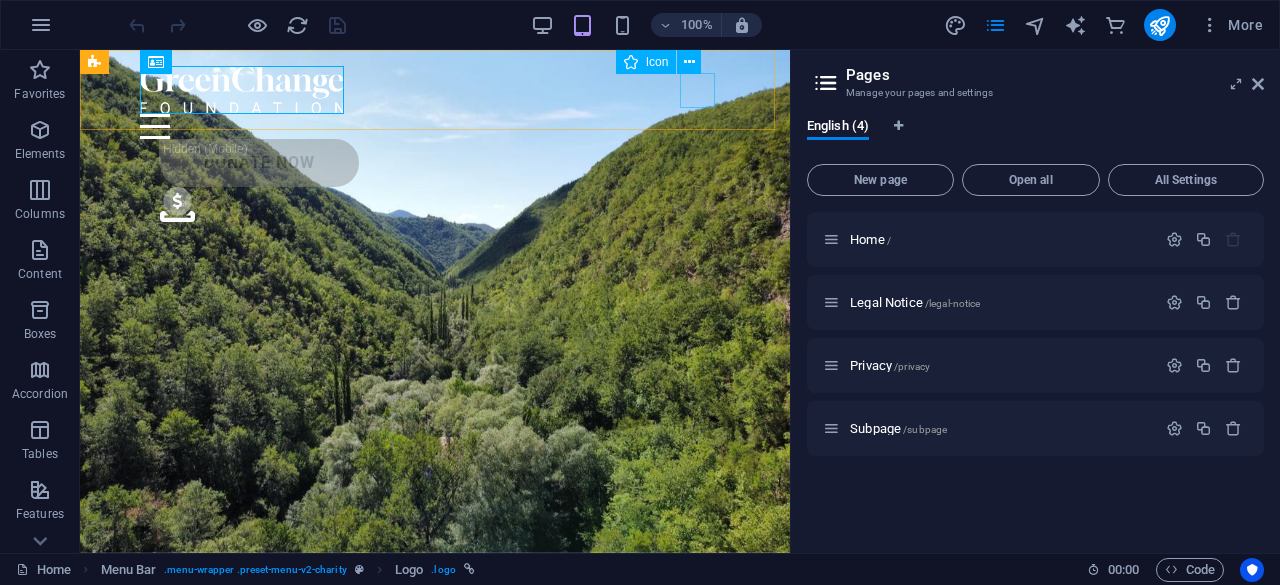 click on ".fa-secondary{opacity:.4}" at bounding box center [445, 208] 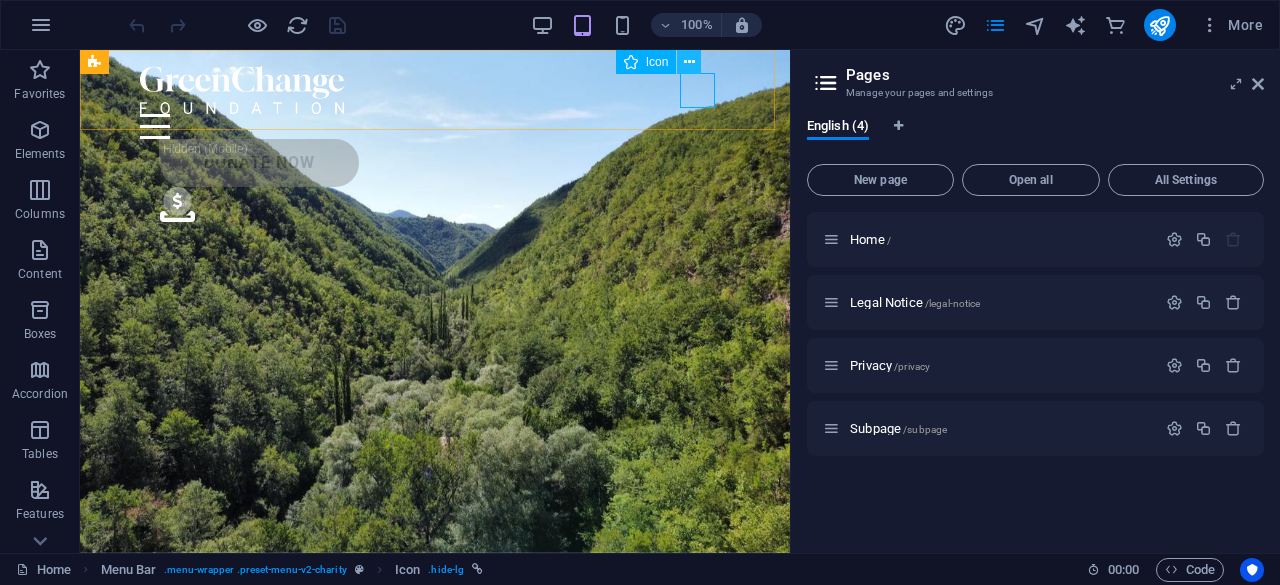 click at bounding box center [689, 62] 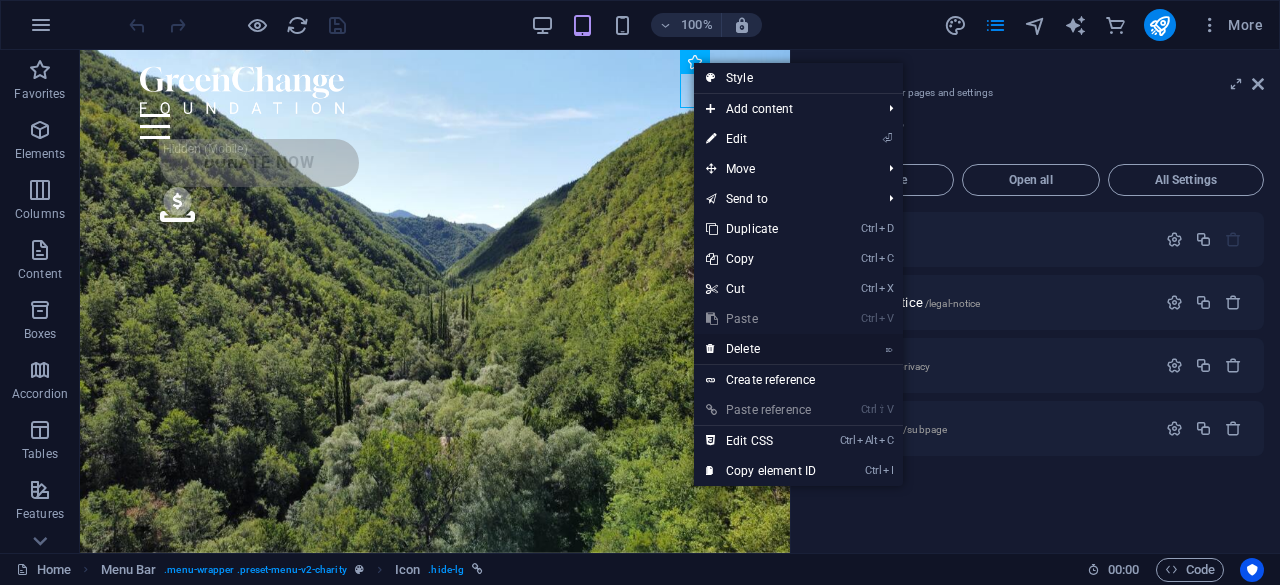 click on "⌦  Delete" at bounding box center [761, 349] 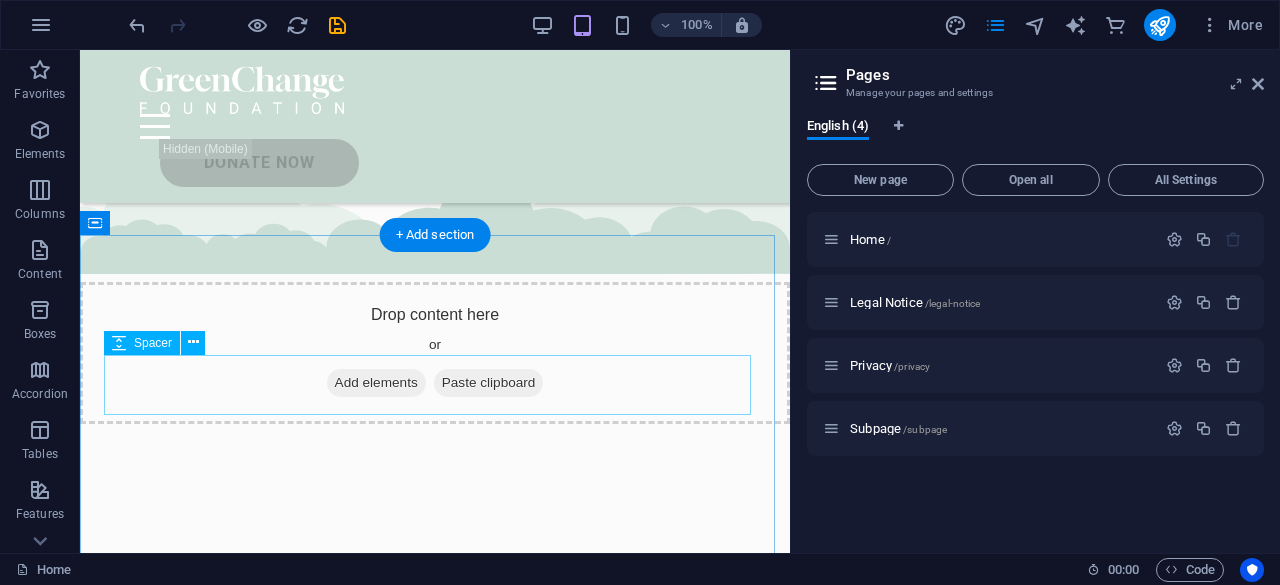 scroll, scrollTop: 5100, scrollLeft: 0, axis: vertical 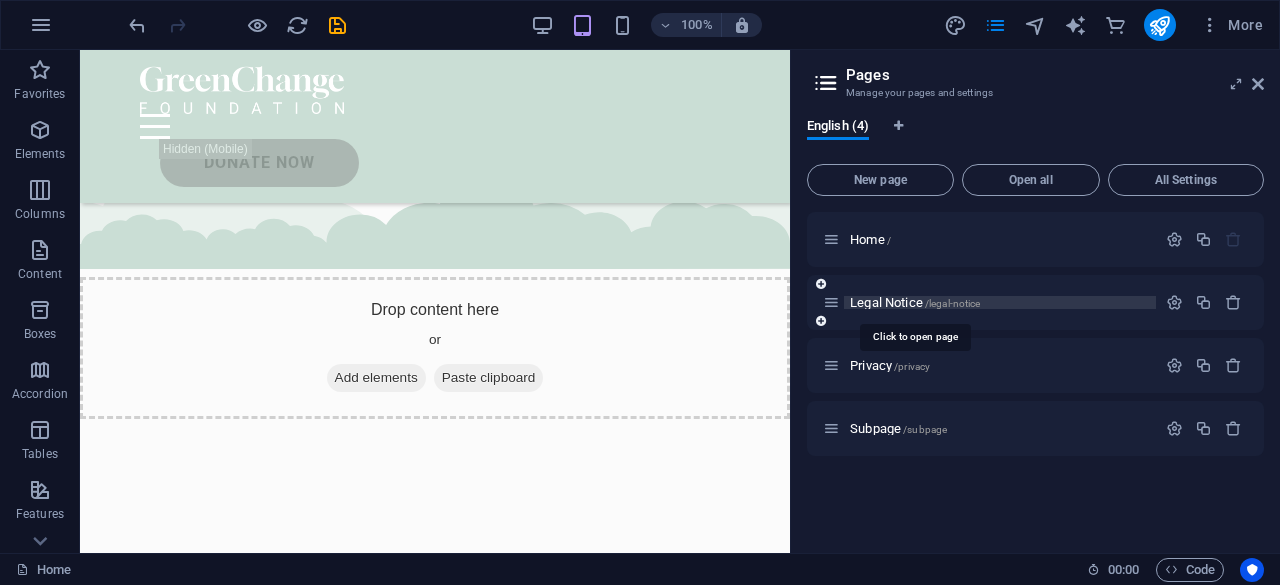 click on "/legal-notice" at bounding box center [953, 303] 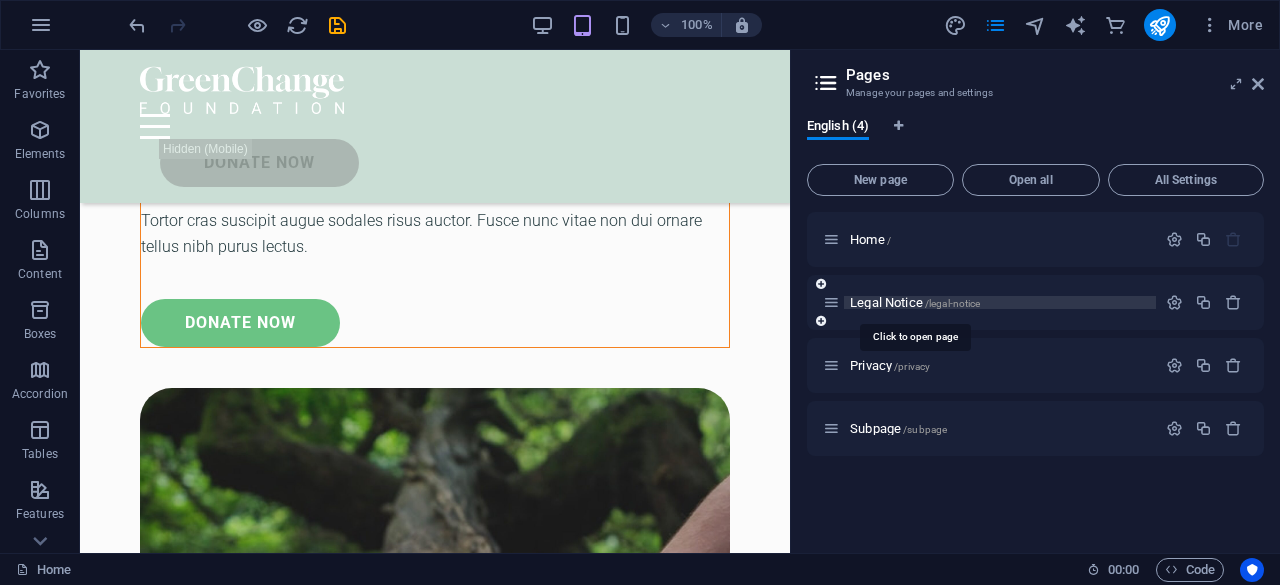 scroll, scrollTop: 0, scrollLeft: 0, axis: both 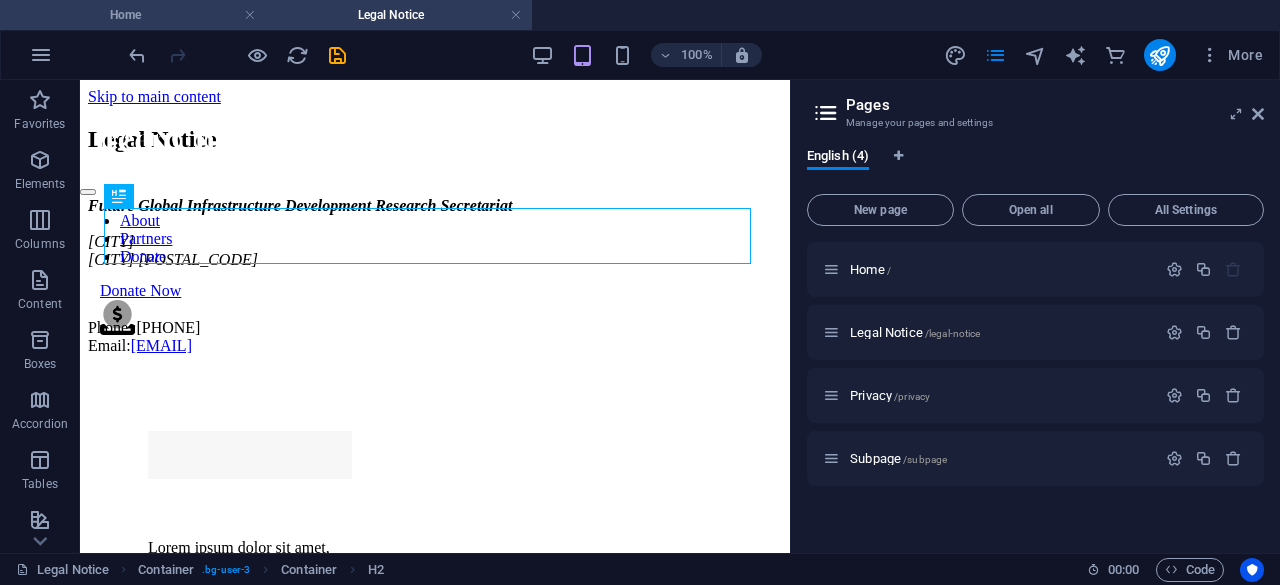 click on "Home" at bounding box center (133, 15) 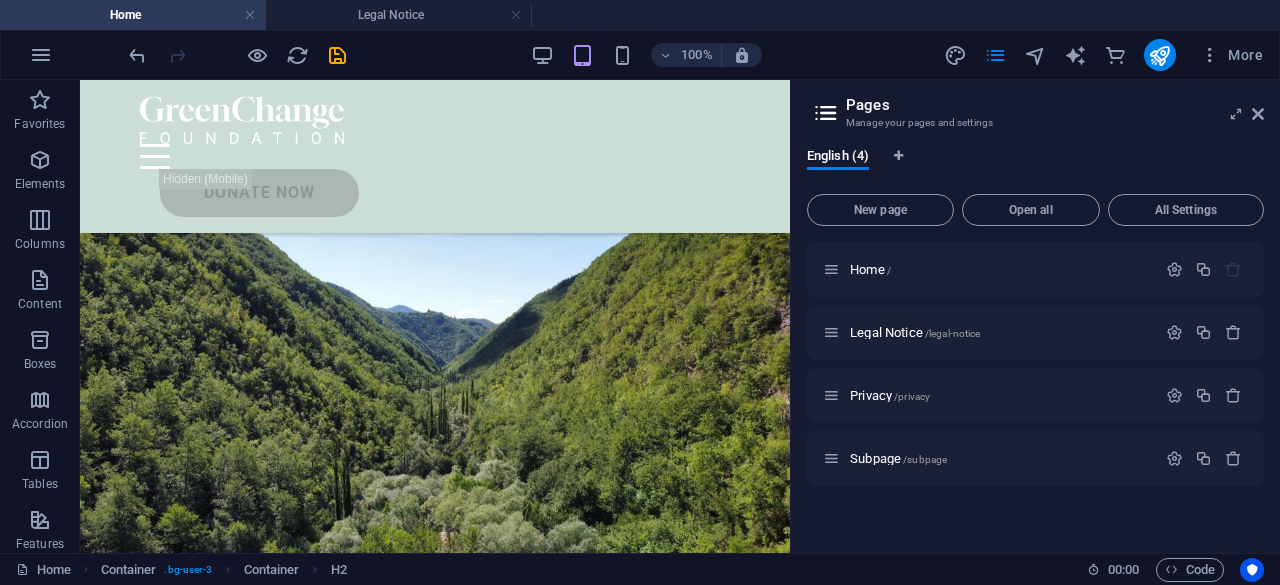 scroll, scrollTop: 5151, scrollLeft: 0, axis: vertical 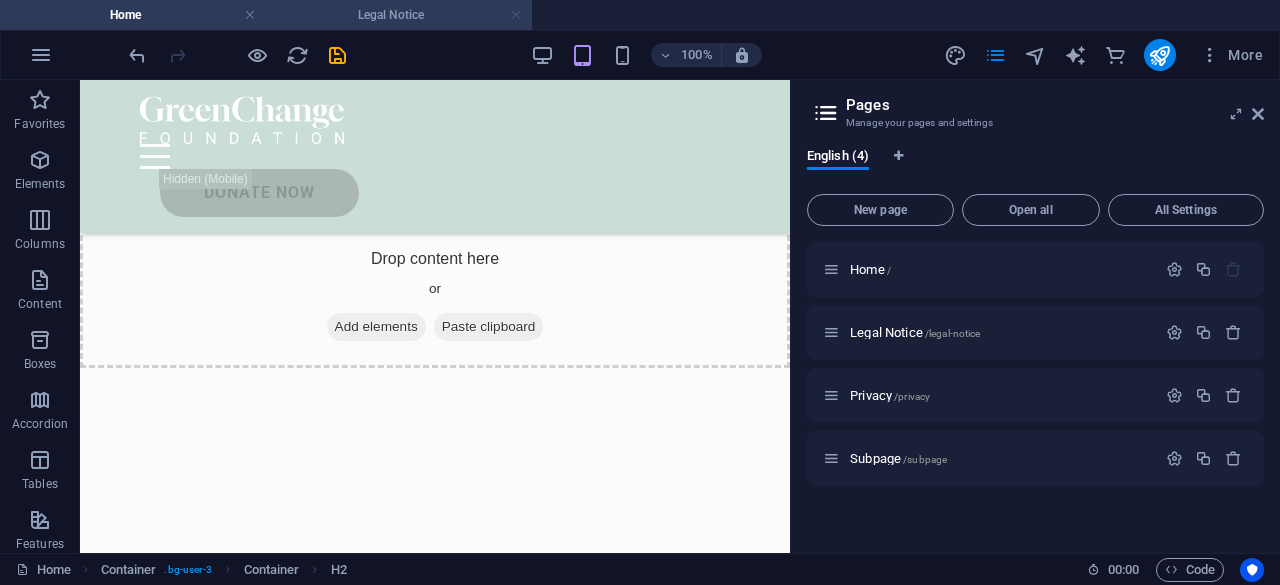 click at bounding box center (516, 15) 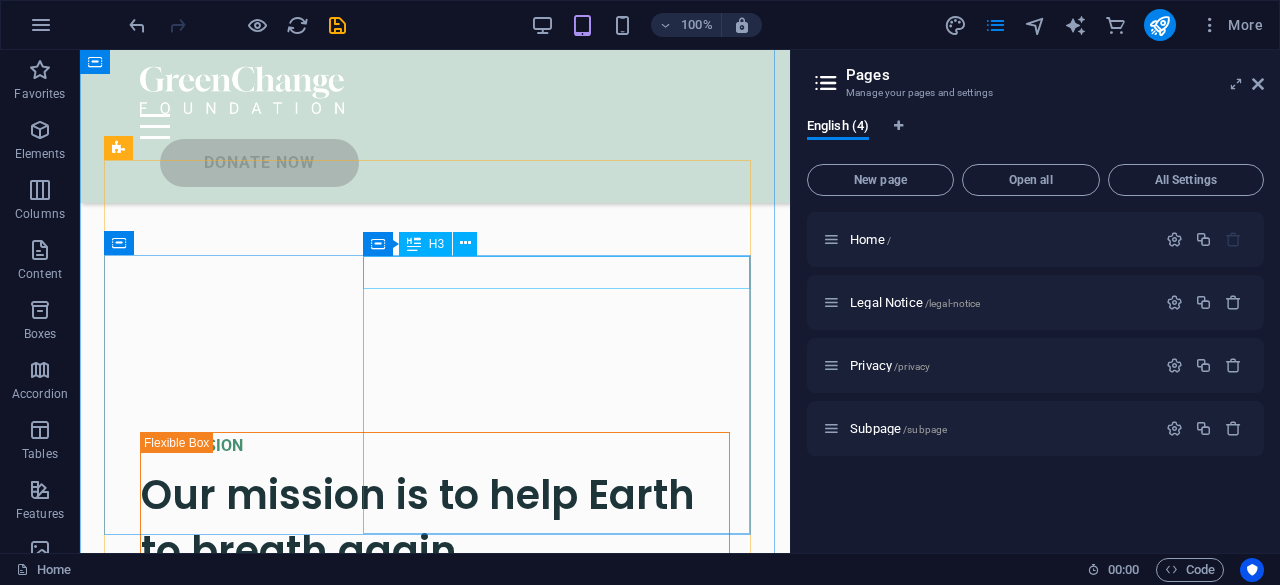 scroll, scrollTop: 5167, scrollLeft: 0, axis: vertical 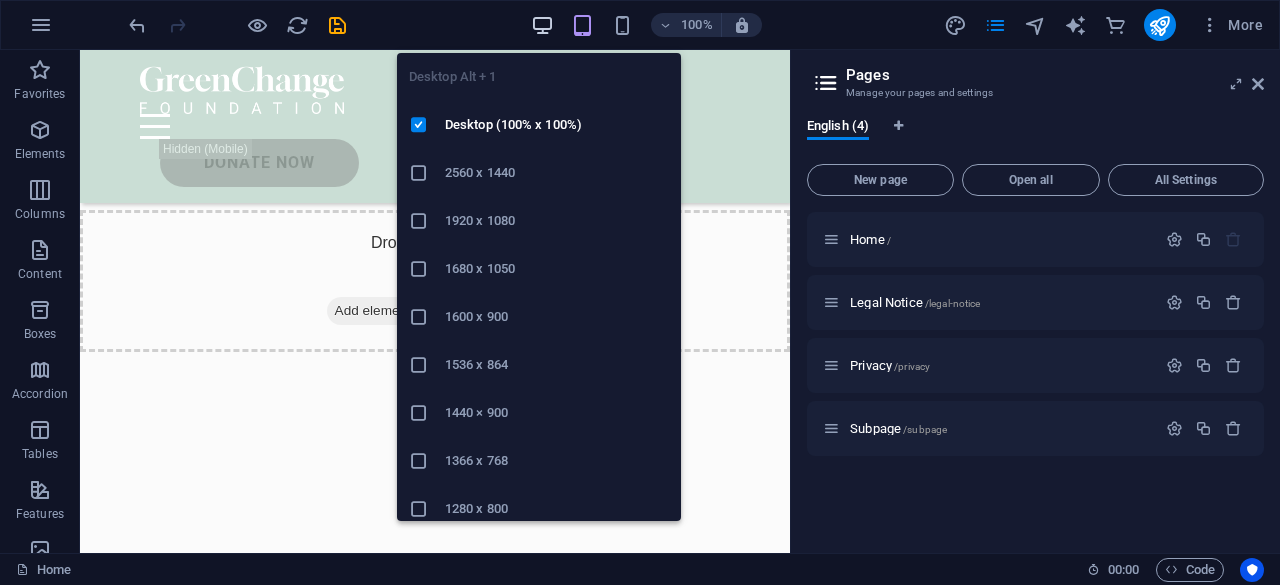click at bounding box center [542, 25] 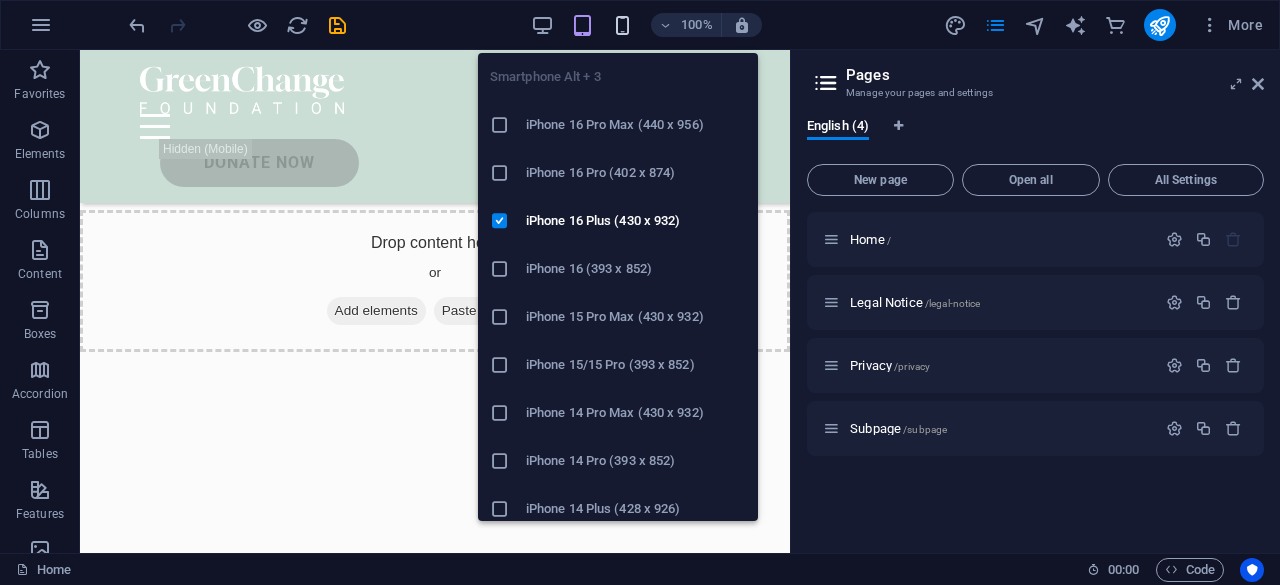 click at bounding box center [622, 25] 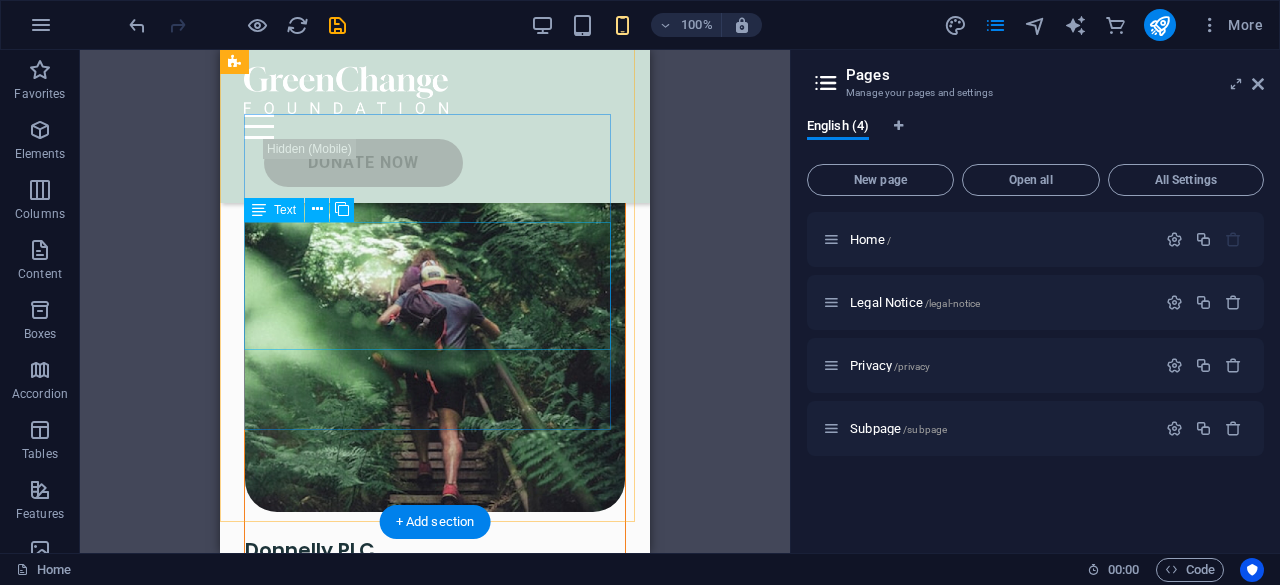 scroll, scrollTop: 9567, scrollLeft: 0, axis: vertical 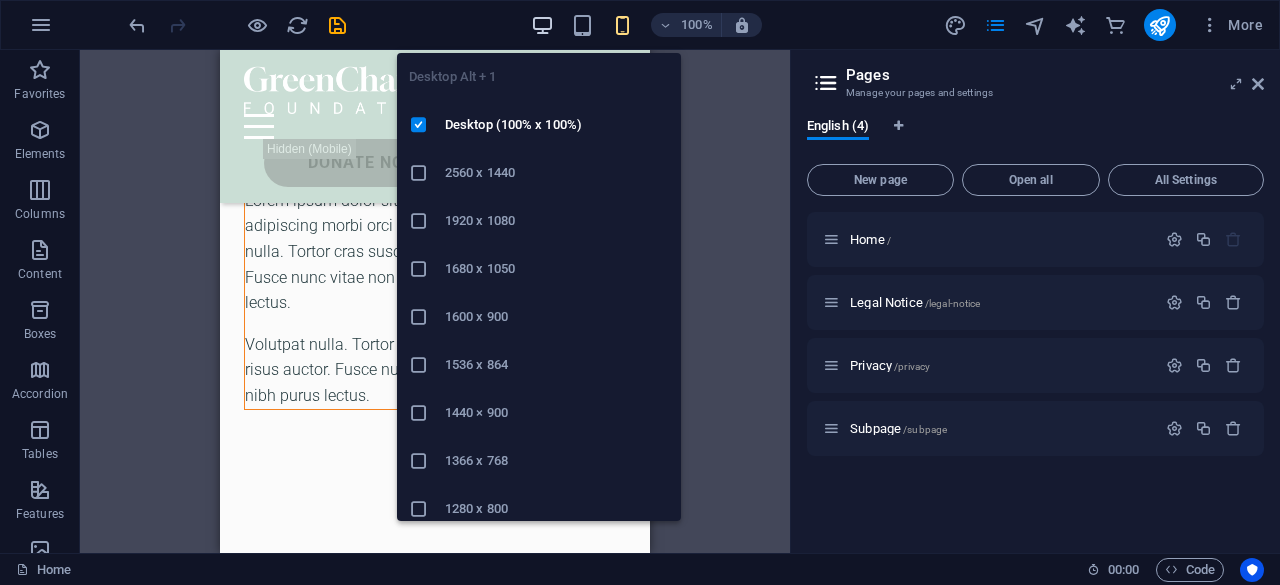 click at bounding box center (542, 25) 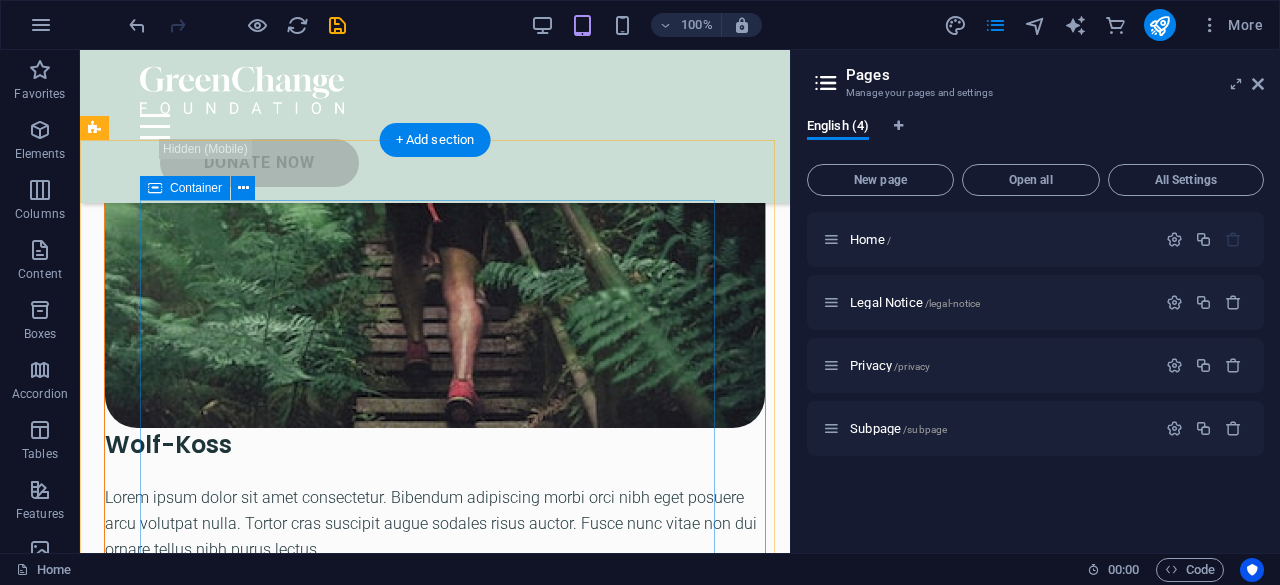scroll, scrollTop: 7967, scrollLeft: 0, axis: vertical 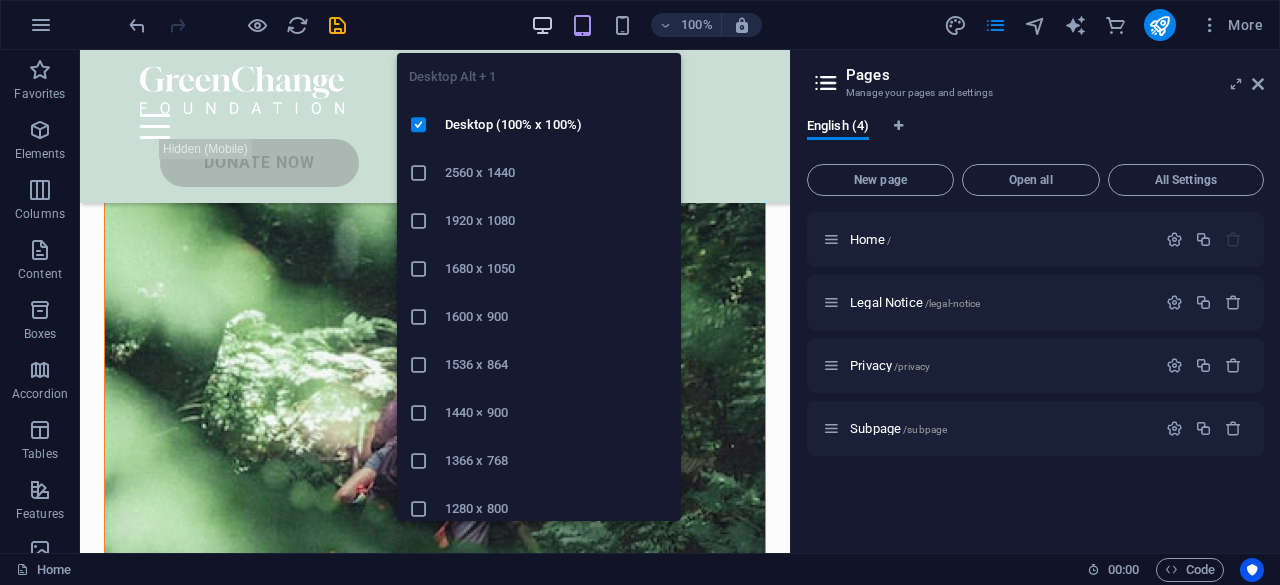 click at bounding box center [542, 25] 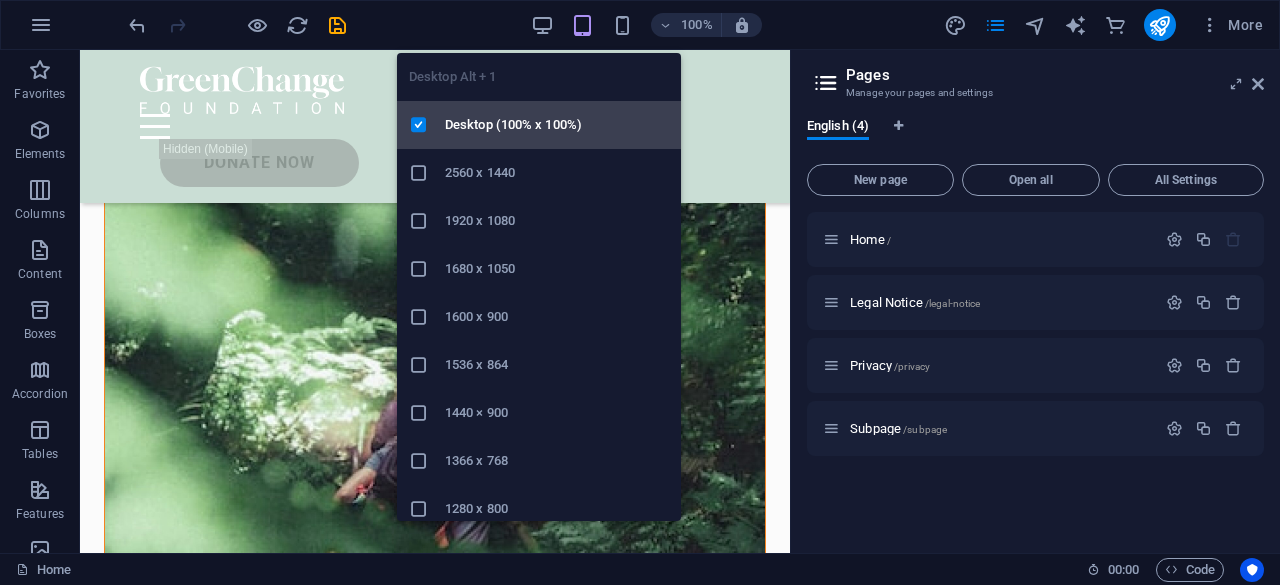 click on "Desktop (100% x 100%)" at bounding box center [557, 125] 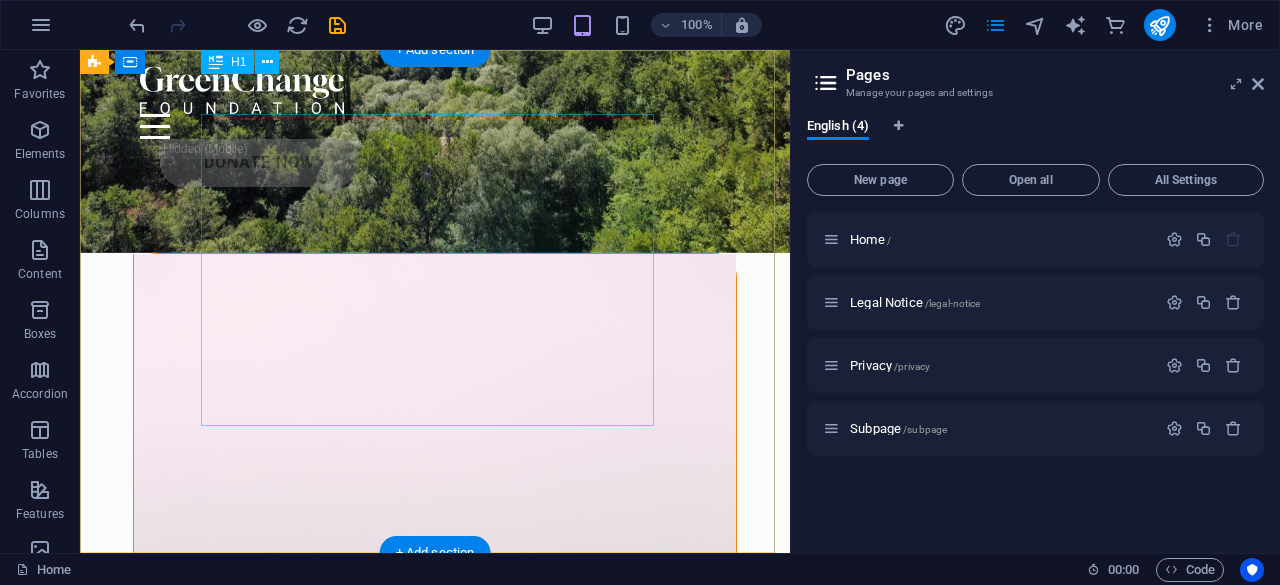 scroll, scrollTop: 0, scrollLeft: 0, axis: both 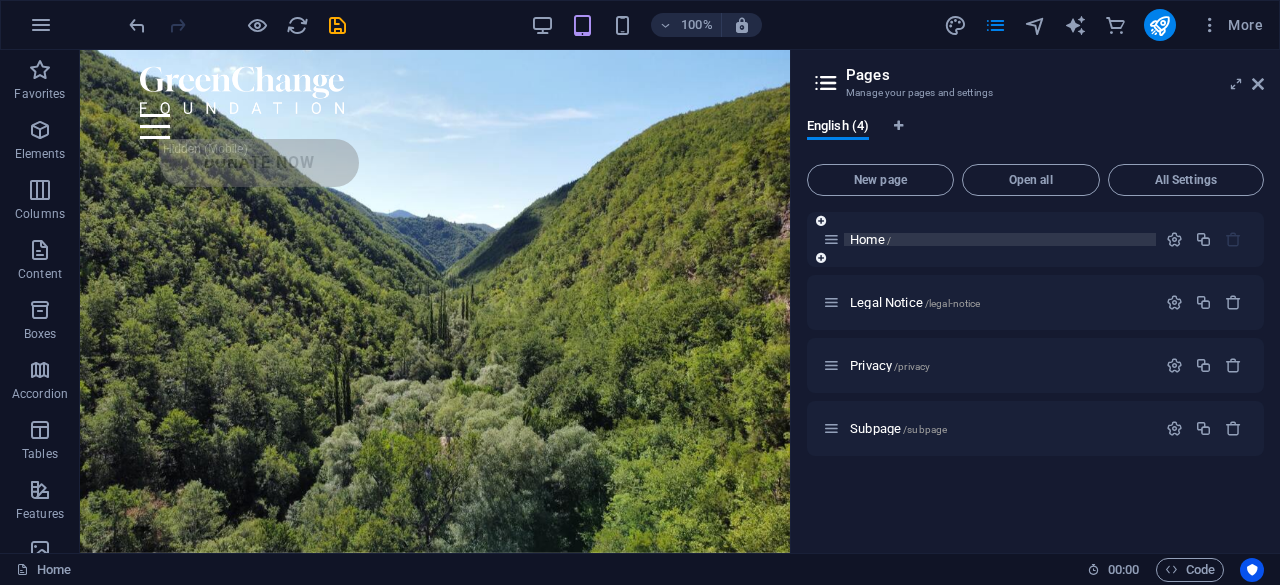 click on "Home /" at bounding box center (870, 239) 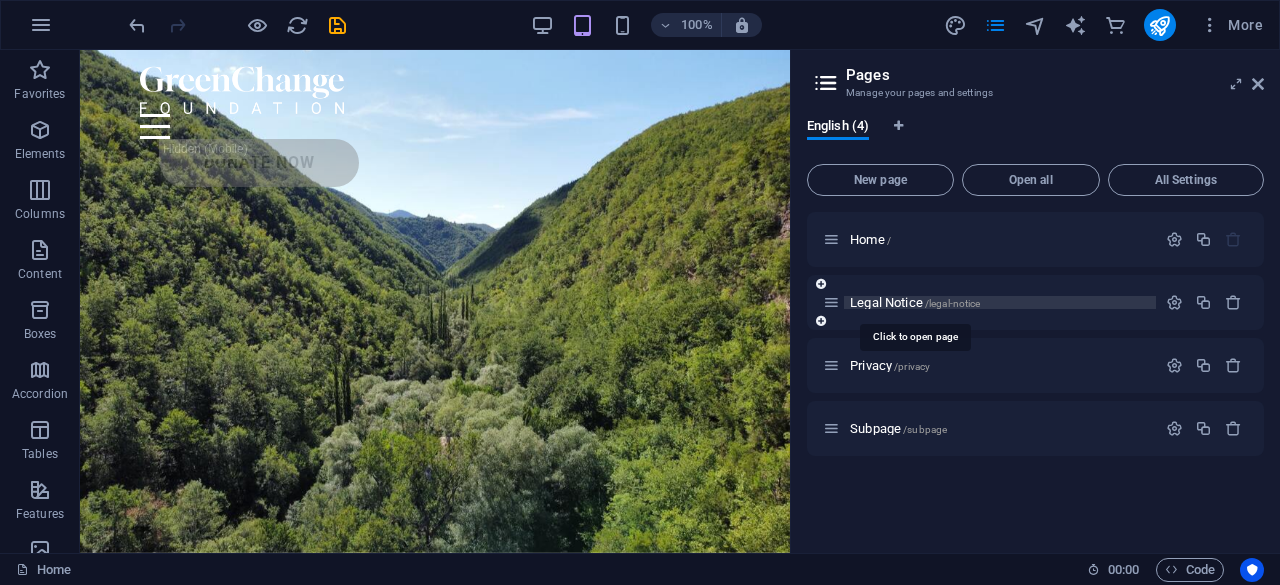 click on "Legal Notice /legal-notice" at bounding box center [915, 302] 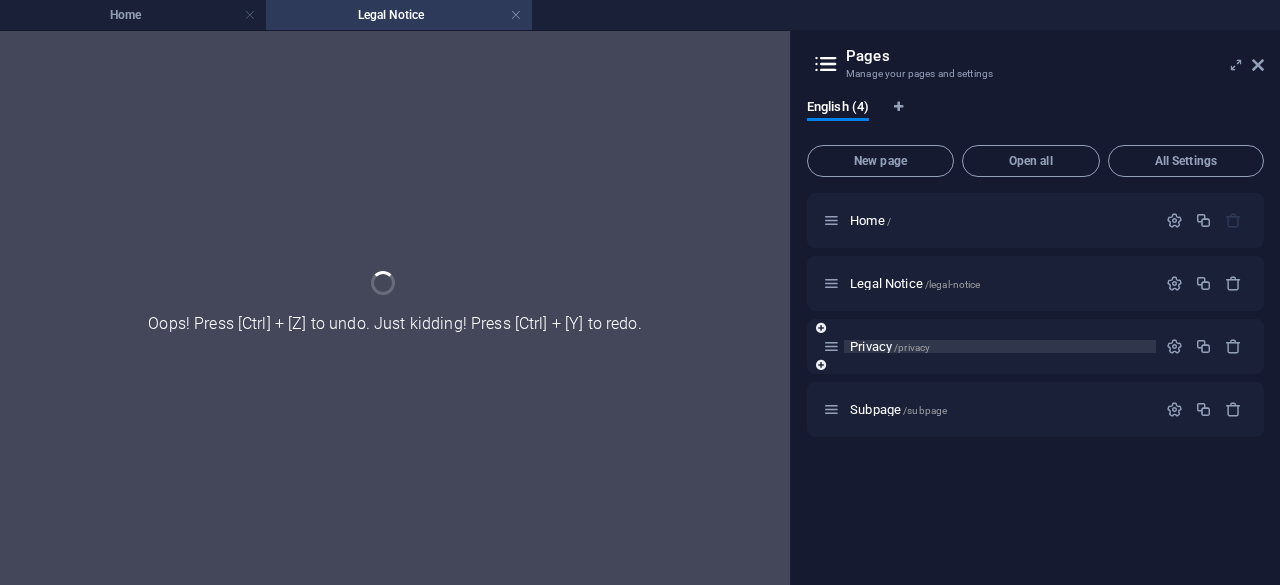 click on "Home / Legal Notice /legal-notice Privacy /privacy Subpage /subpage" at bounding box center [1035, 315] 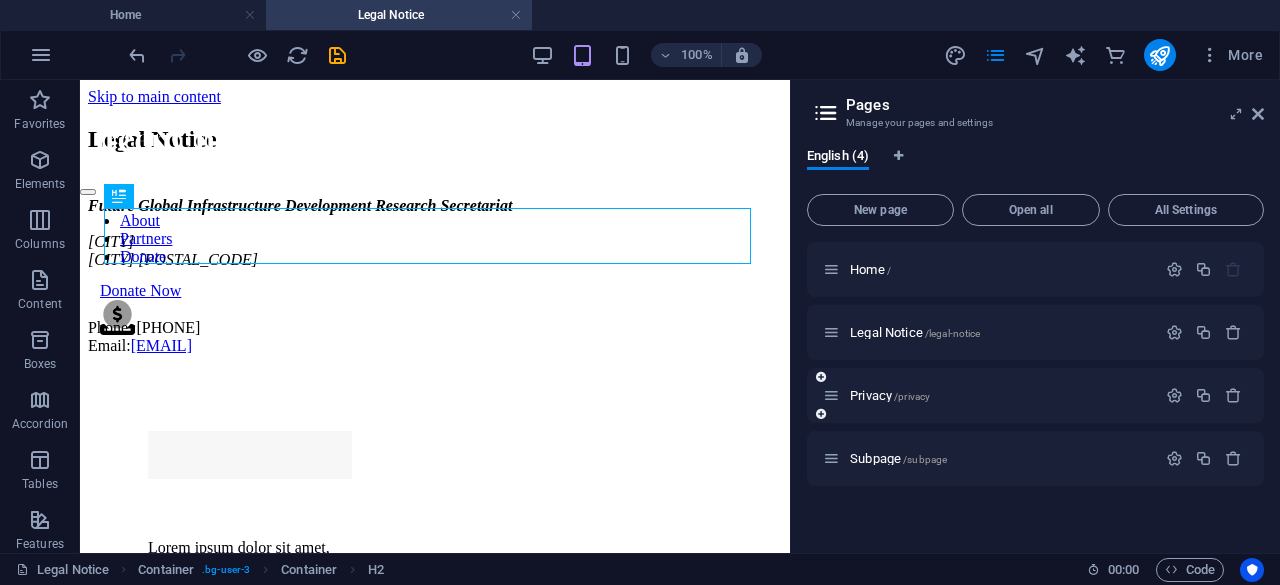 scroll, scrollTop: 0, scrollLeft: 0, axis: both 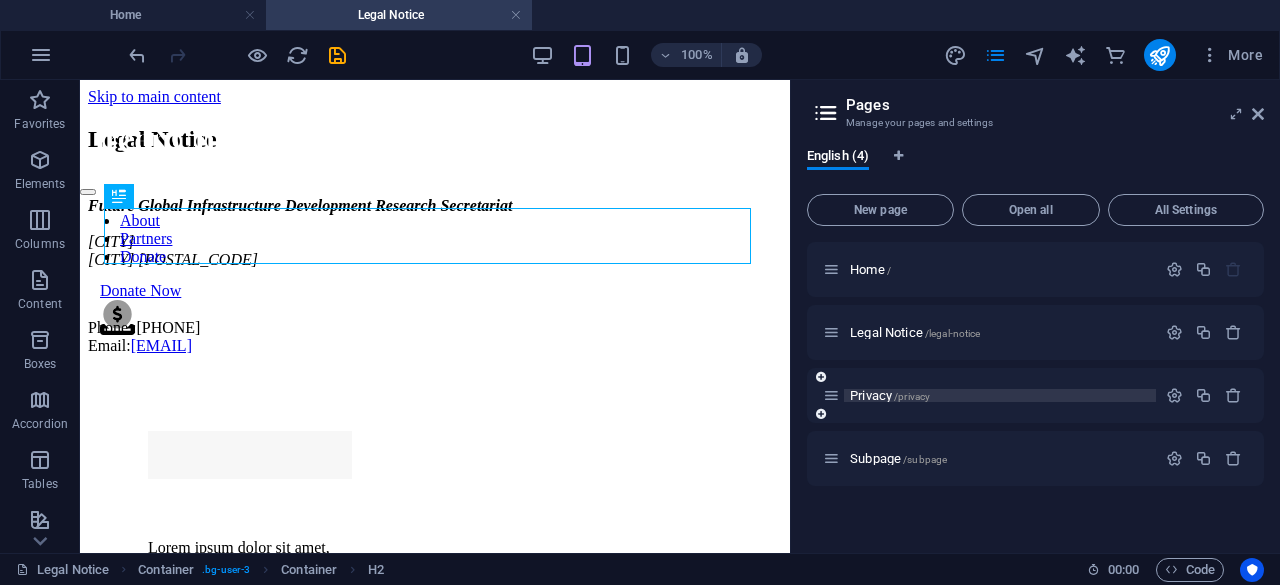 click on "Privacy /privacy" at bounding box center [890, 395] 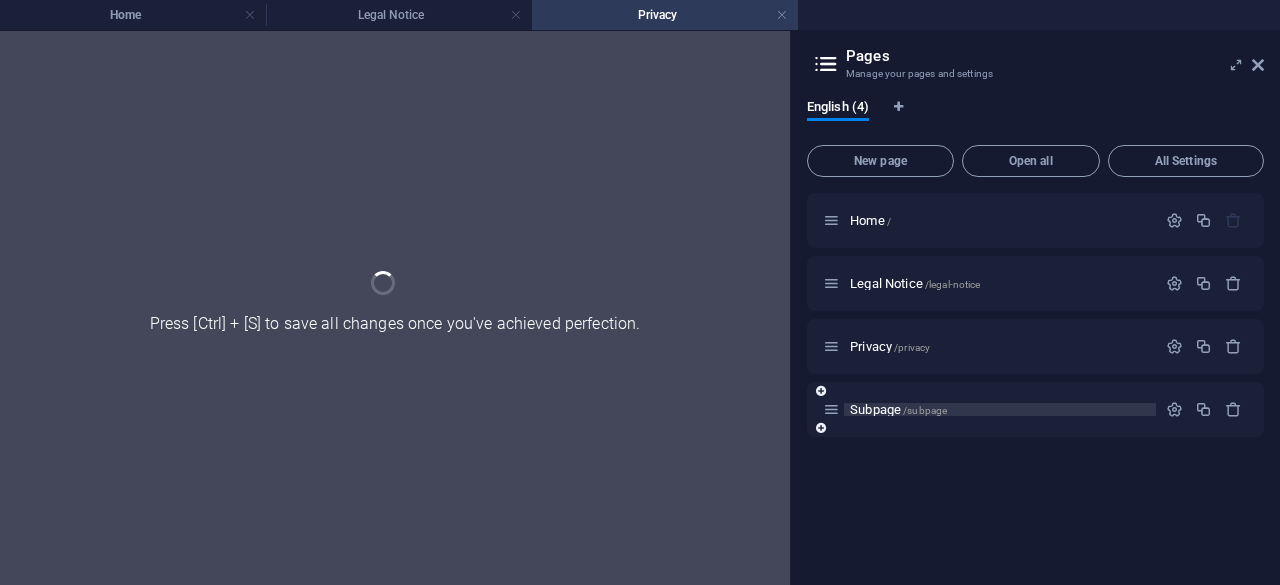 click on "Privacy /privacy" at bounding box center (1035, 346) 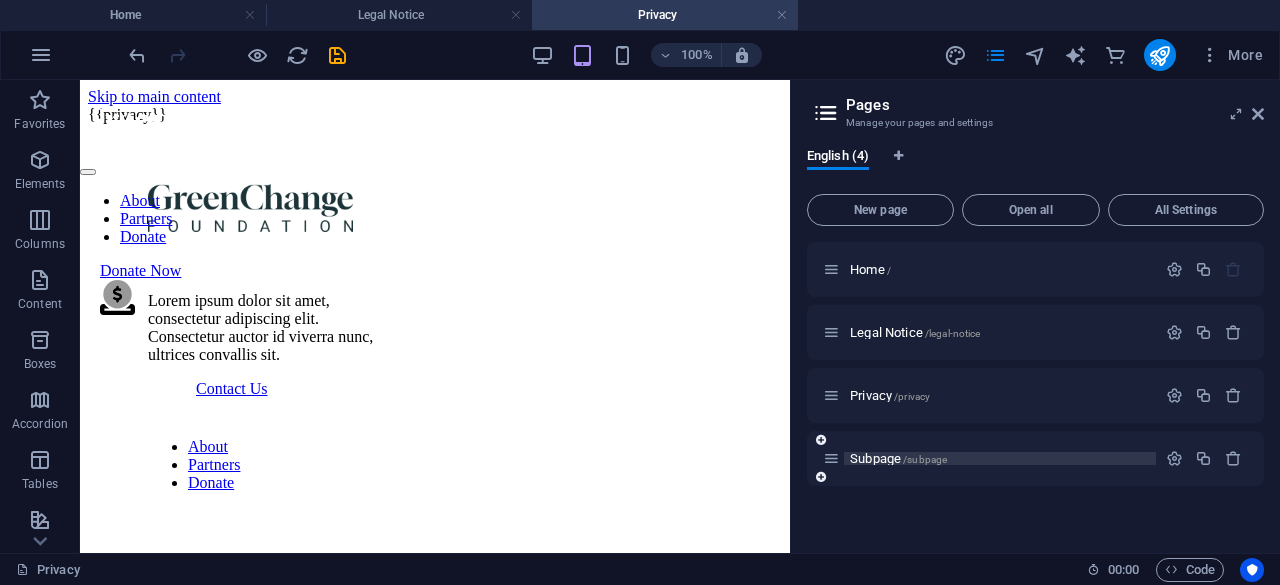 scroll, scrollTop: 0, scrollLeft: 0, axis: both 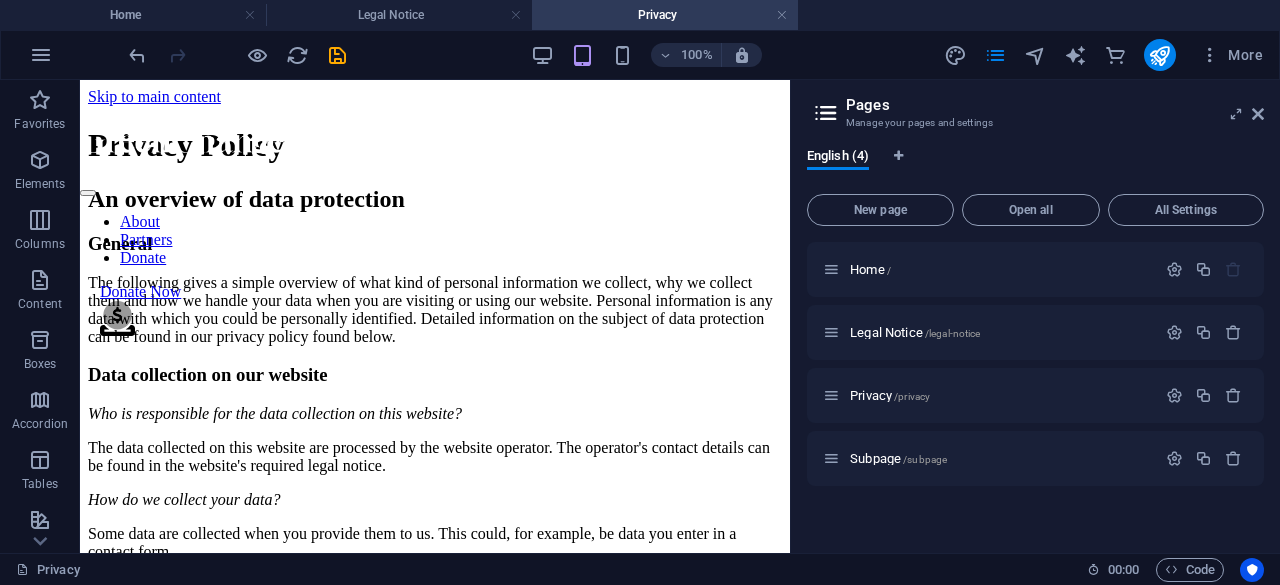 click on "Subpage /subpage" at bounding box center (898, 458) 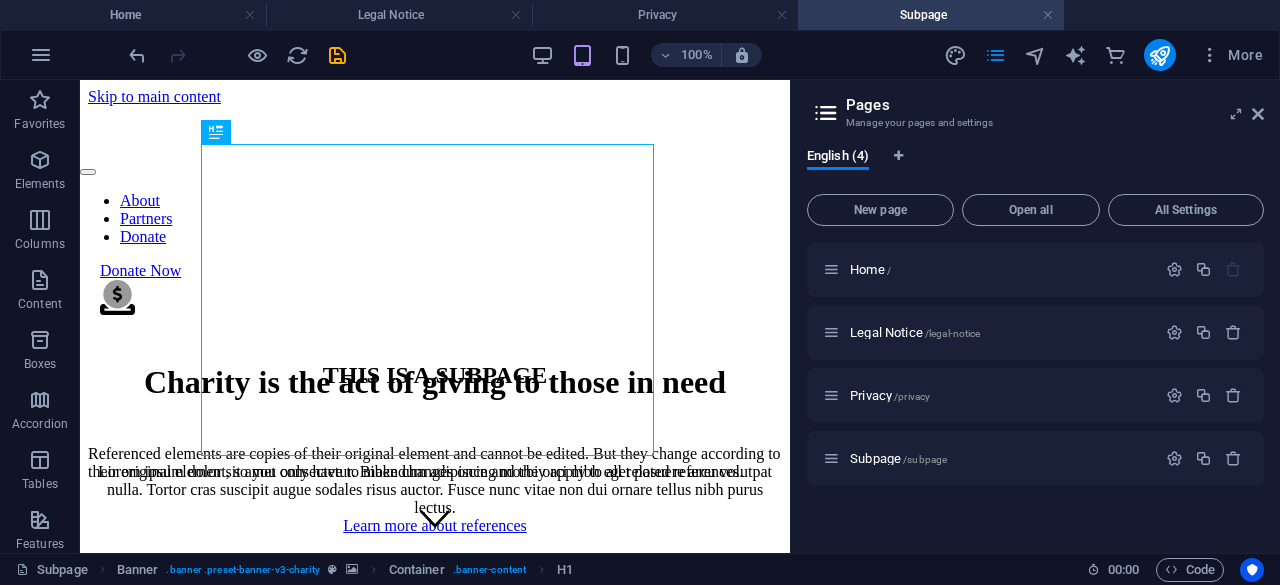 scroll, scrollTop: 0, scrollLeft: 0, axis: both 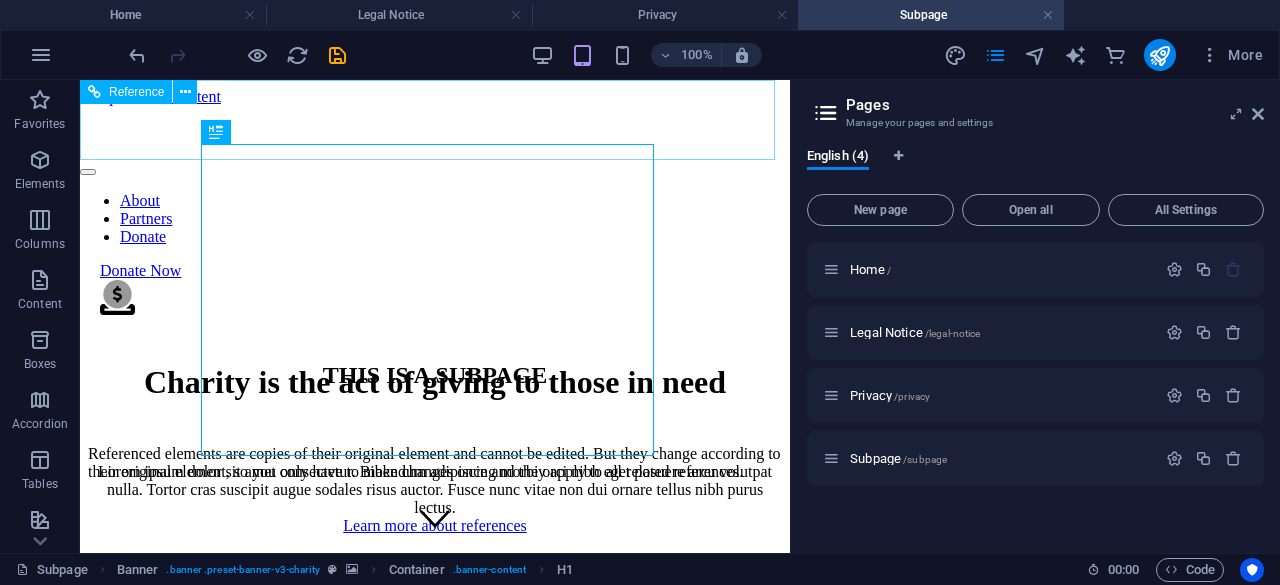 click at bounding box center (435, 132) 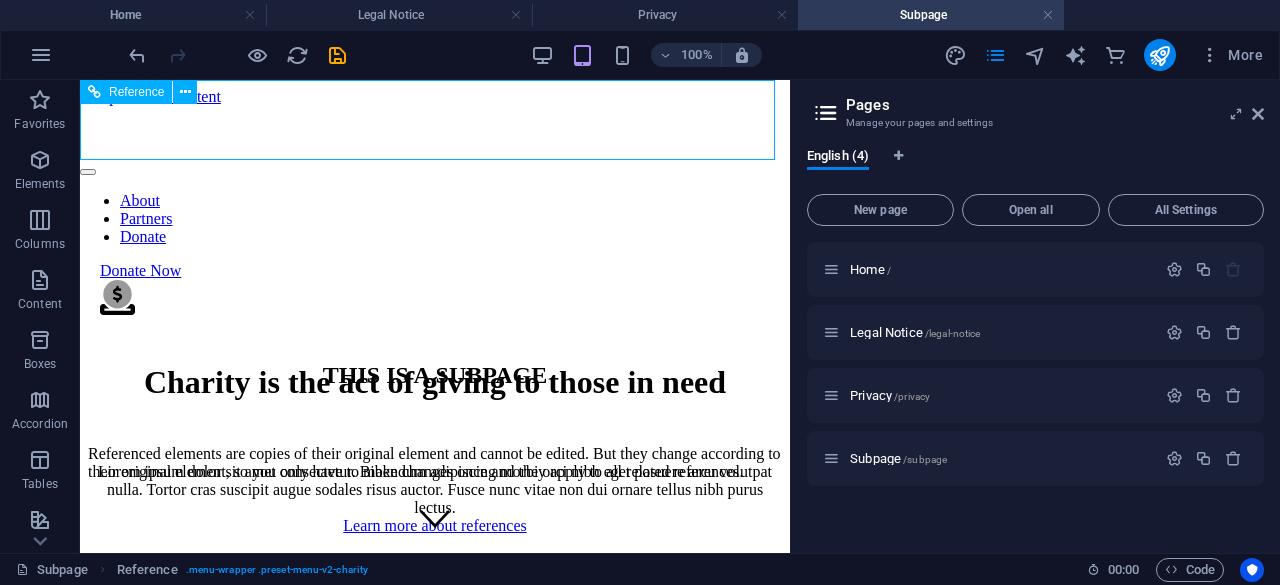 click at bounding box center [435, 132] 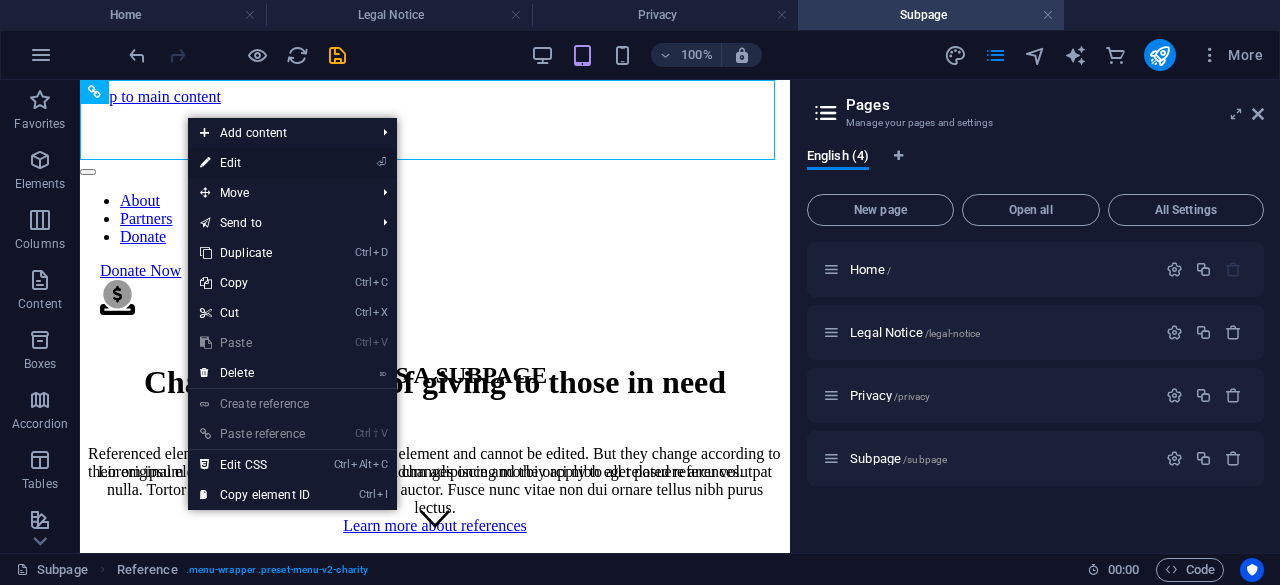click on "⏎  Edit" at bounding box center (255, 163) 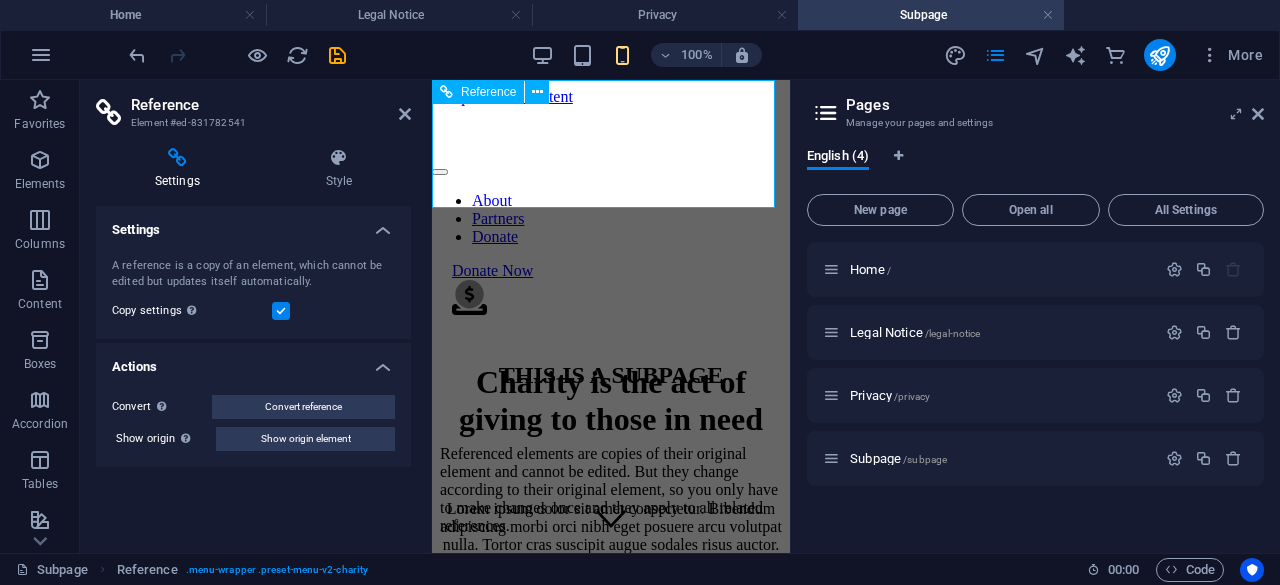click at bounding box center [611, 167] 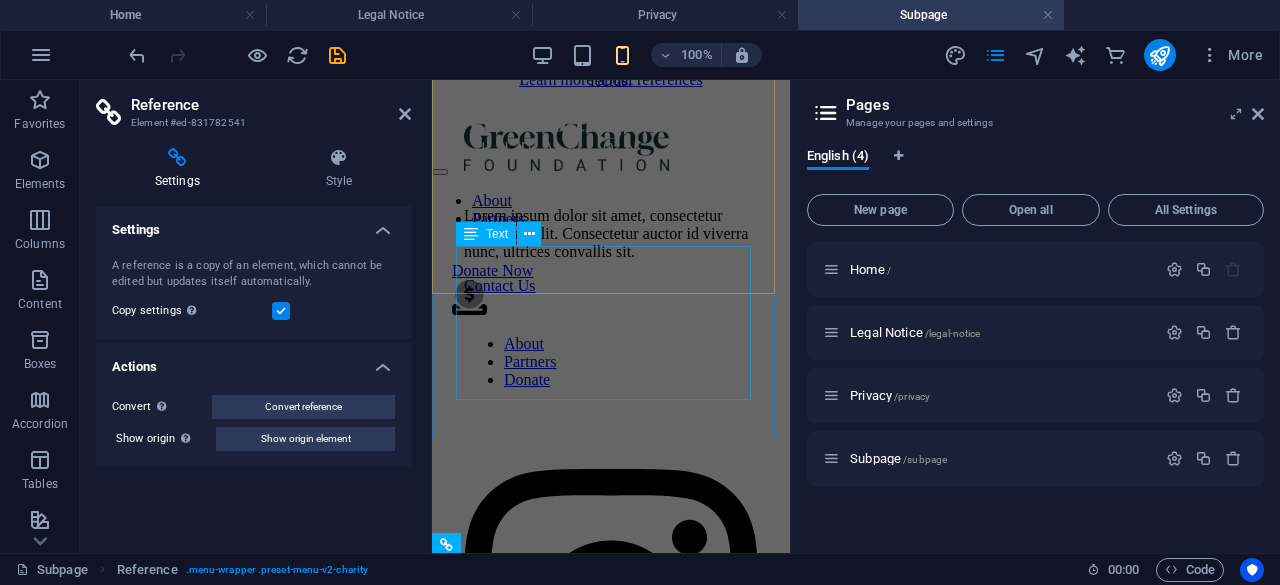 scroll, scrollTop: 0, scrollLeft: 0, axis: both 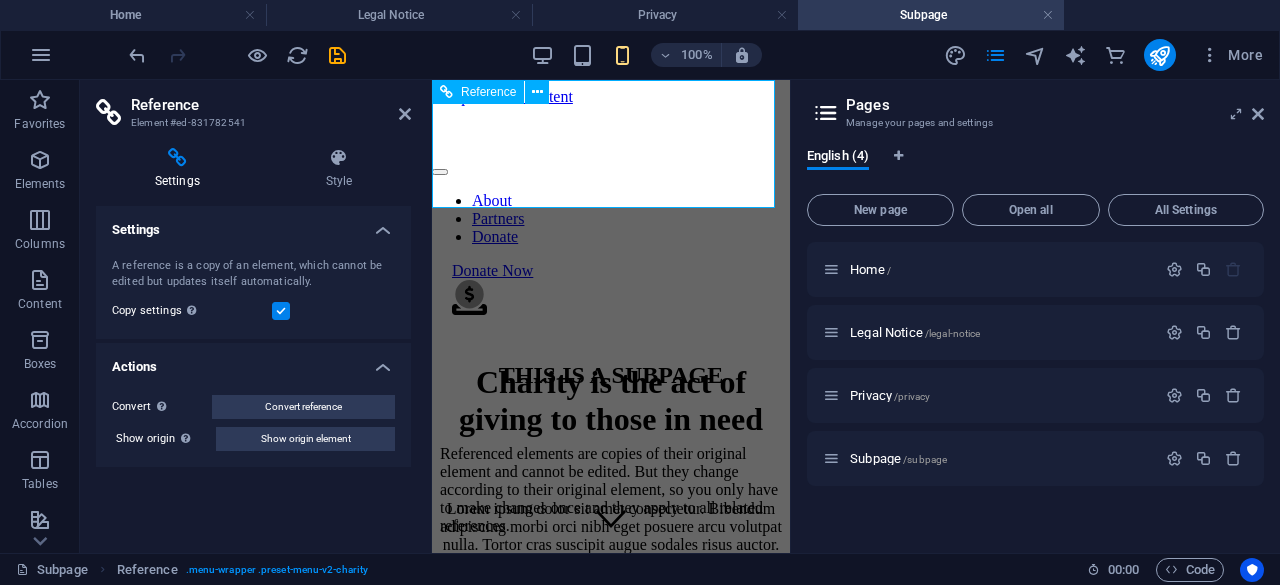 click on "Donate Now" at bounding box center [621, 271] 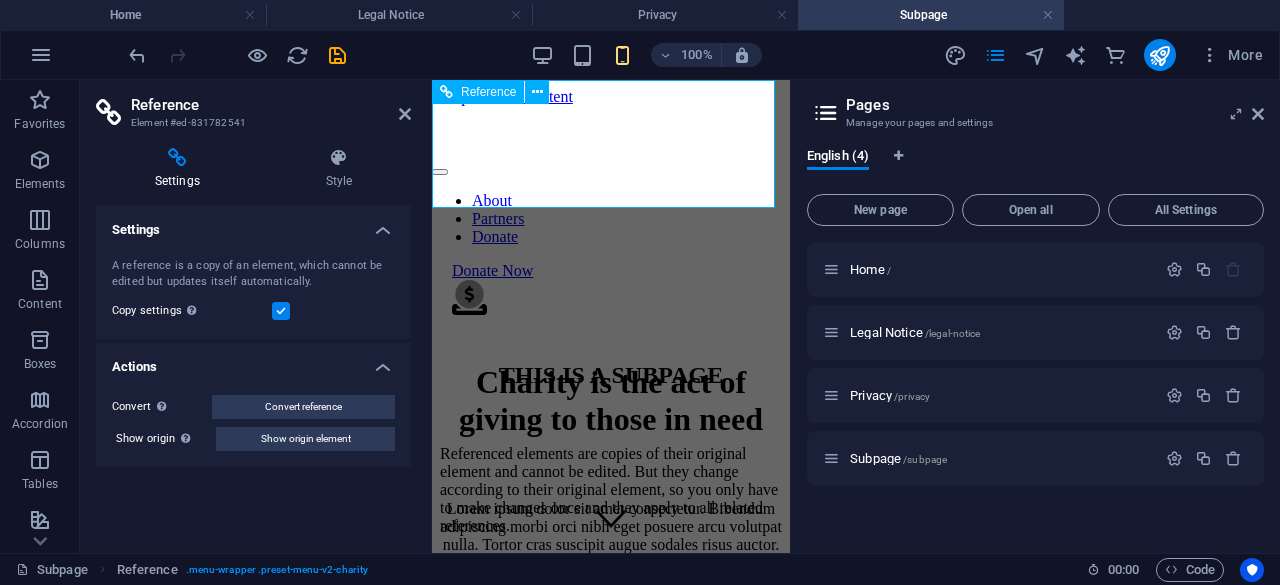 click at bounding box center [611, 132] 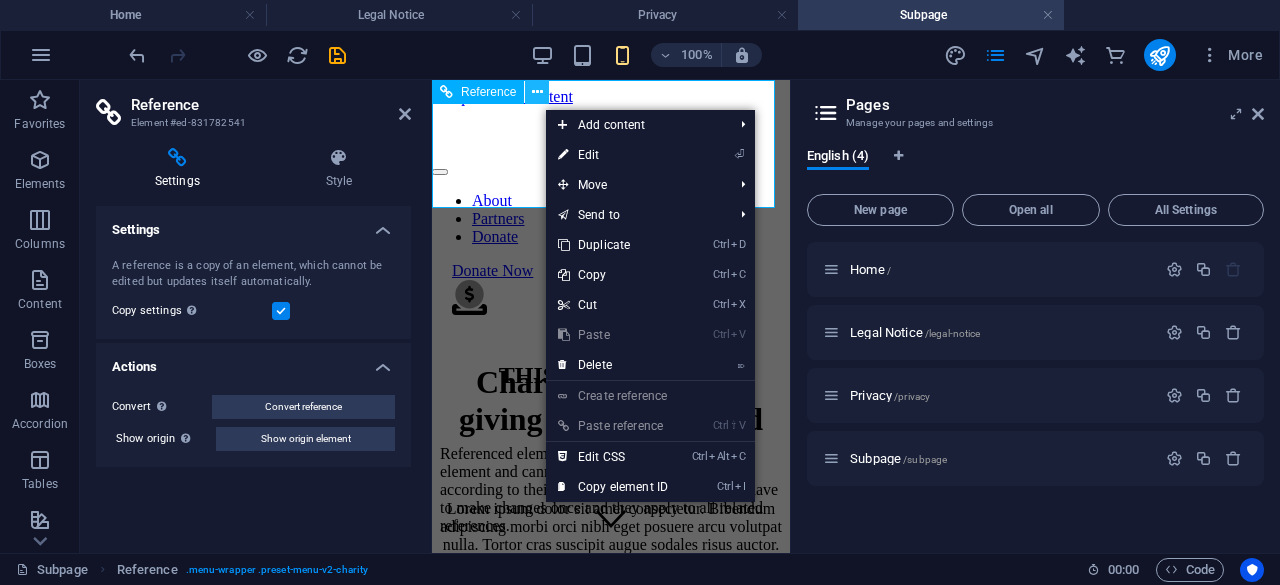 click at bounding box center (537, 92) 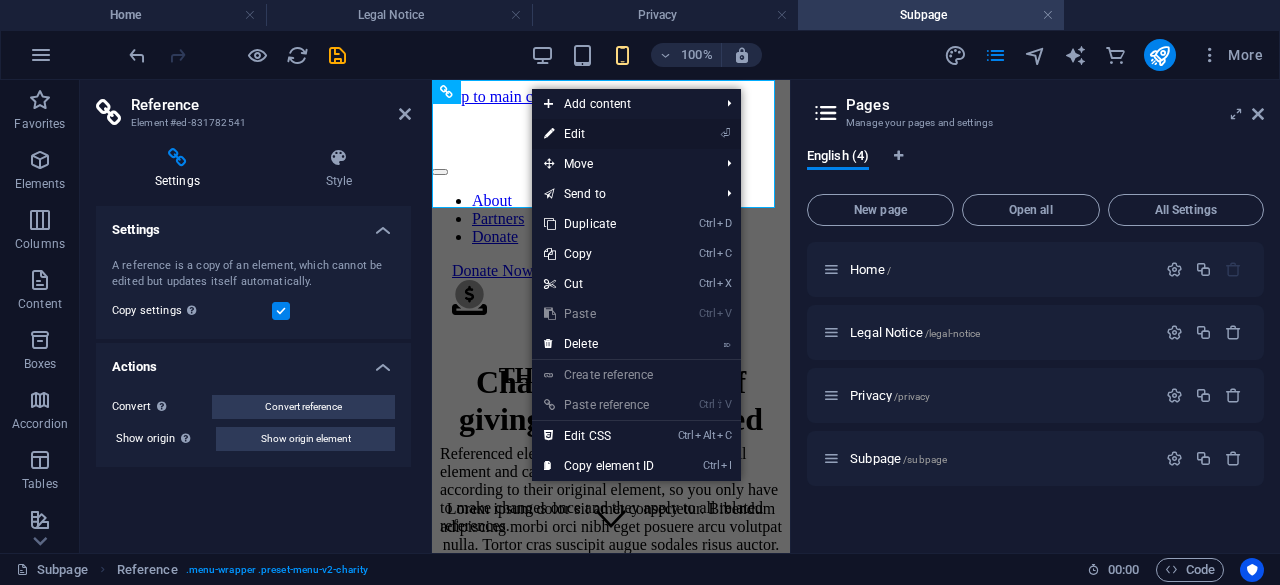 click on "⏎  Edit" at bounding box center [599, 134] 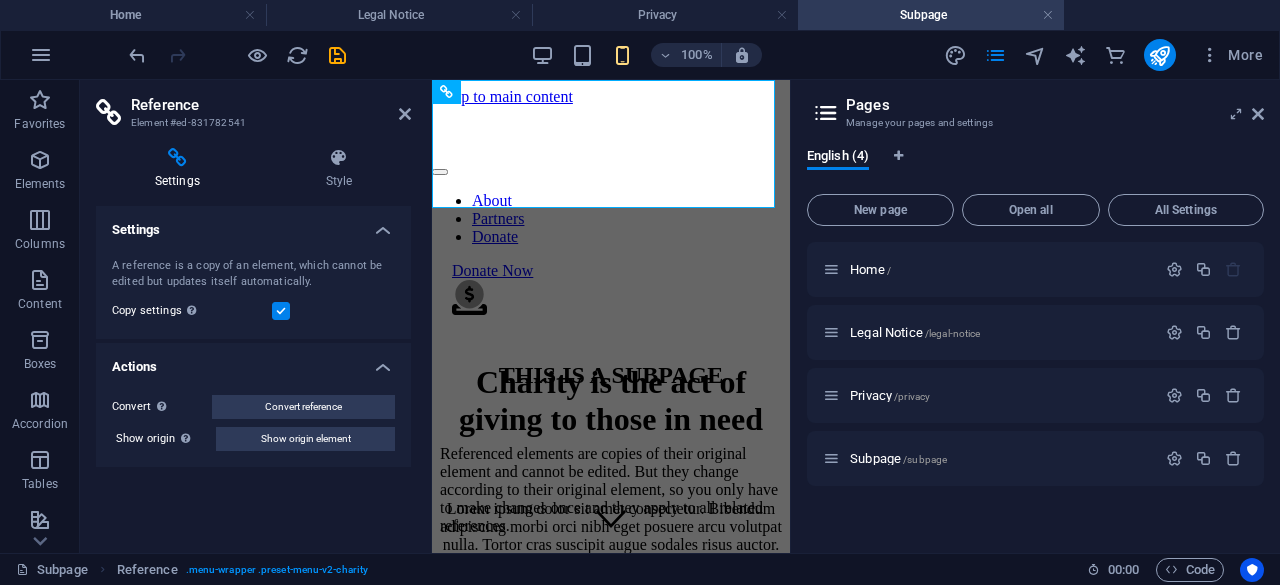 click on "A reference is a copy of an element, which cannot be edited but updates itself automatically." at bounding box center [253, 274] 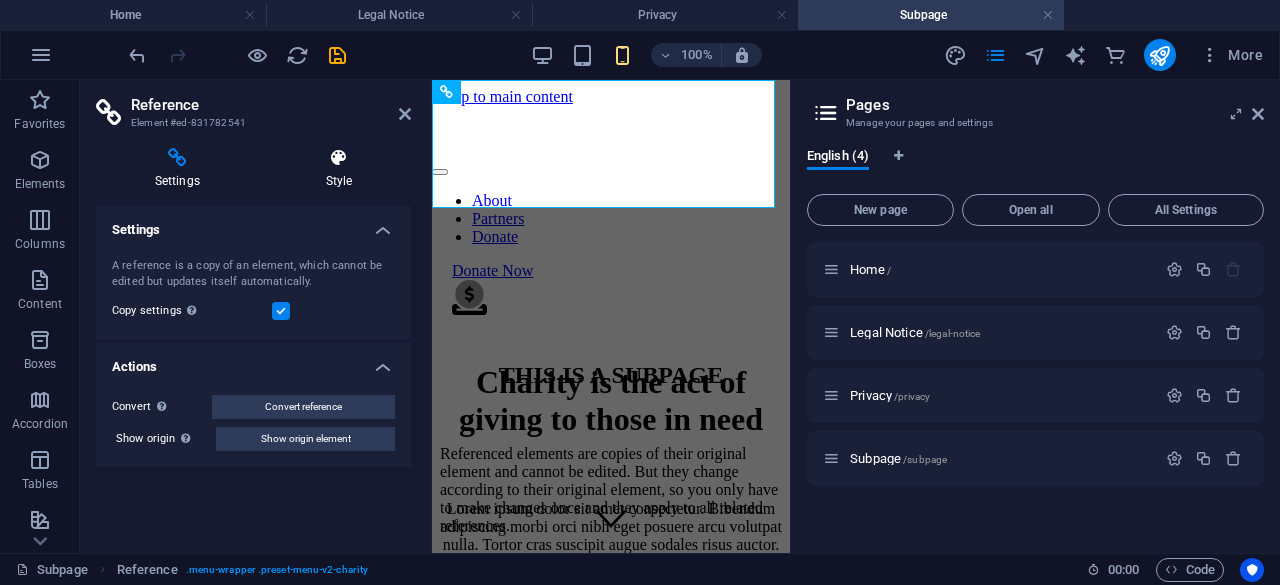 click at bounding box center [339, 158] 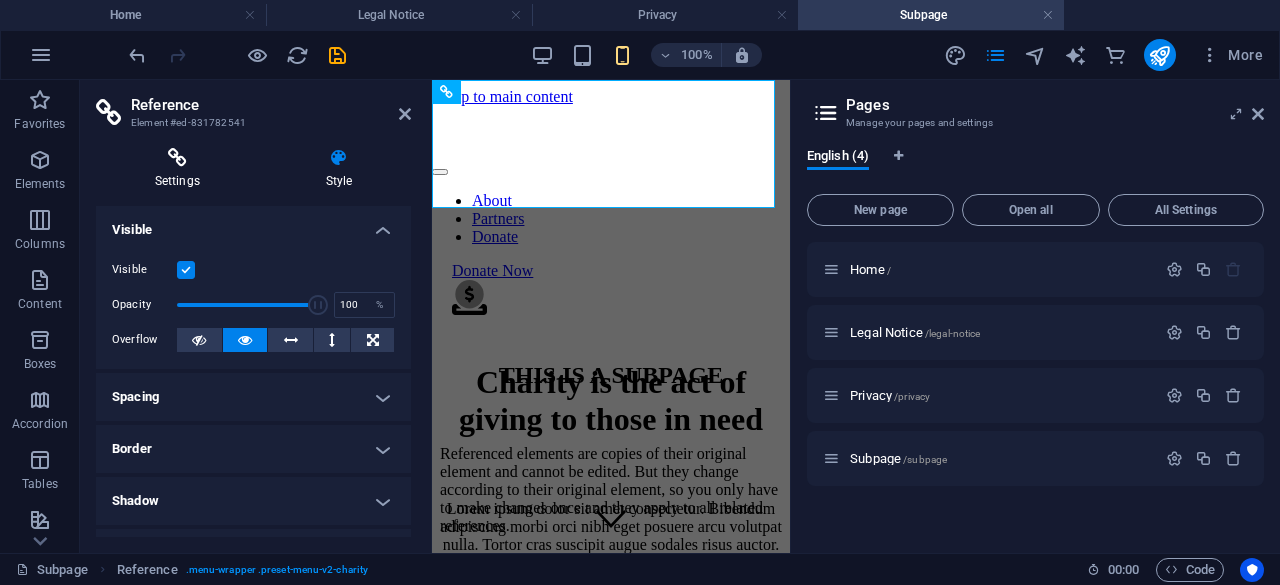 click on "Settings" at bounding box center (181, 169) 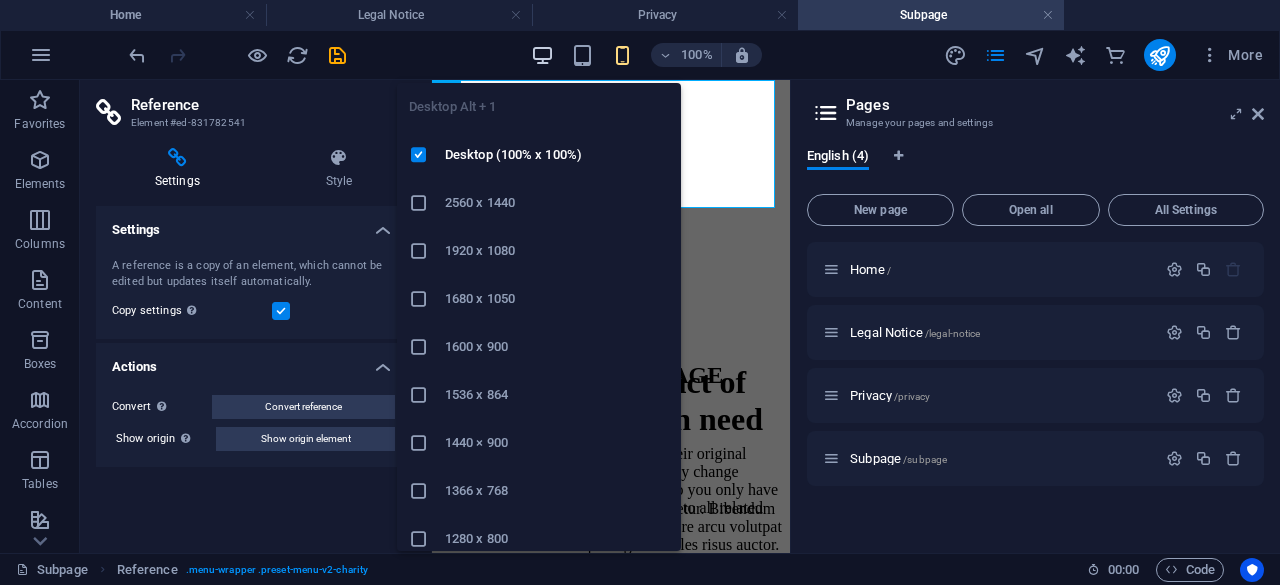 click at bounding box center [542, 55] 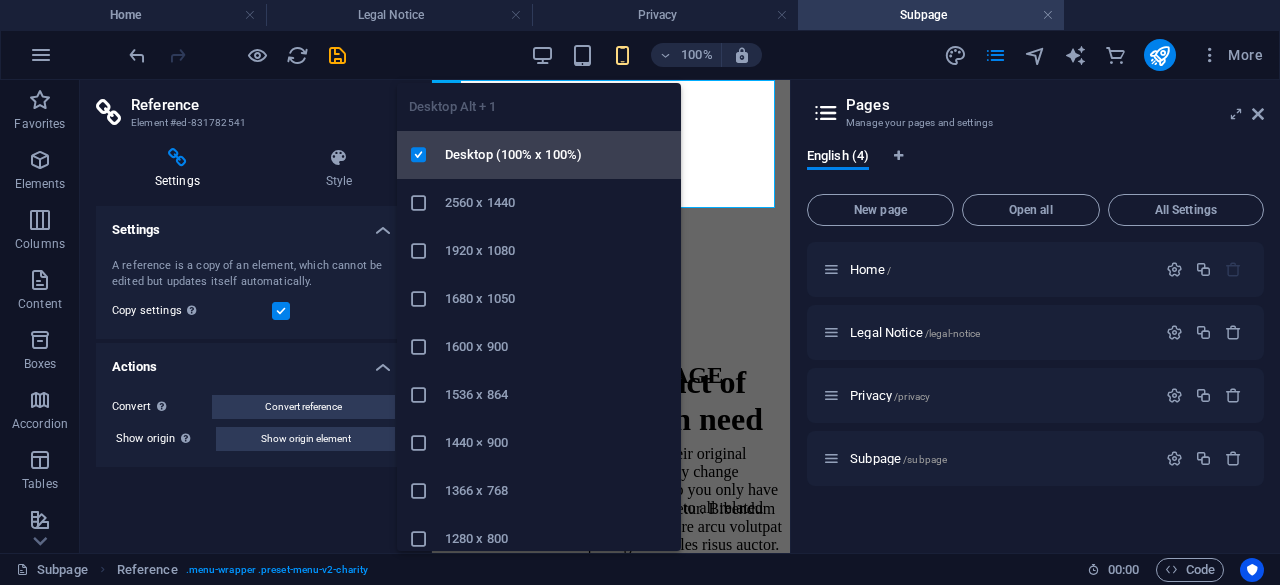 click on "Desktop (100% x 100%)" at bounding box center (557, 155) 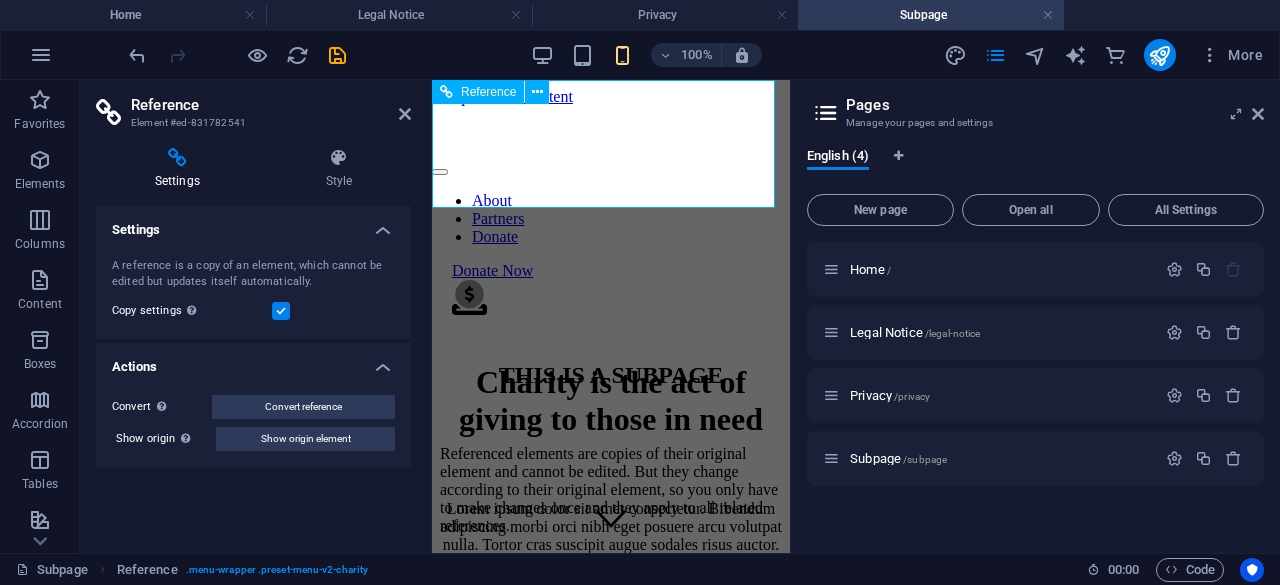 click on "Donate Now" at bounding box center (621, 271) 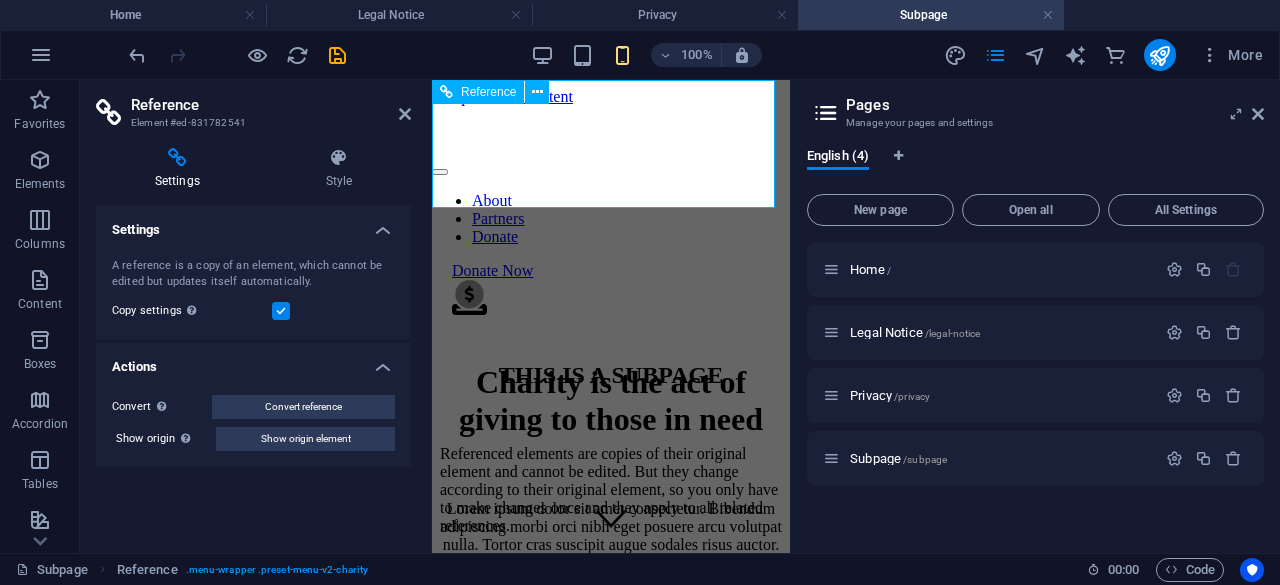 click at bounding box center [611, 132] 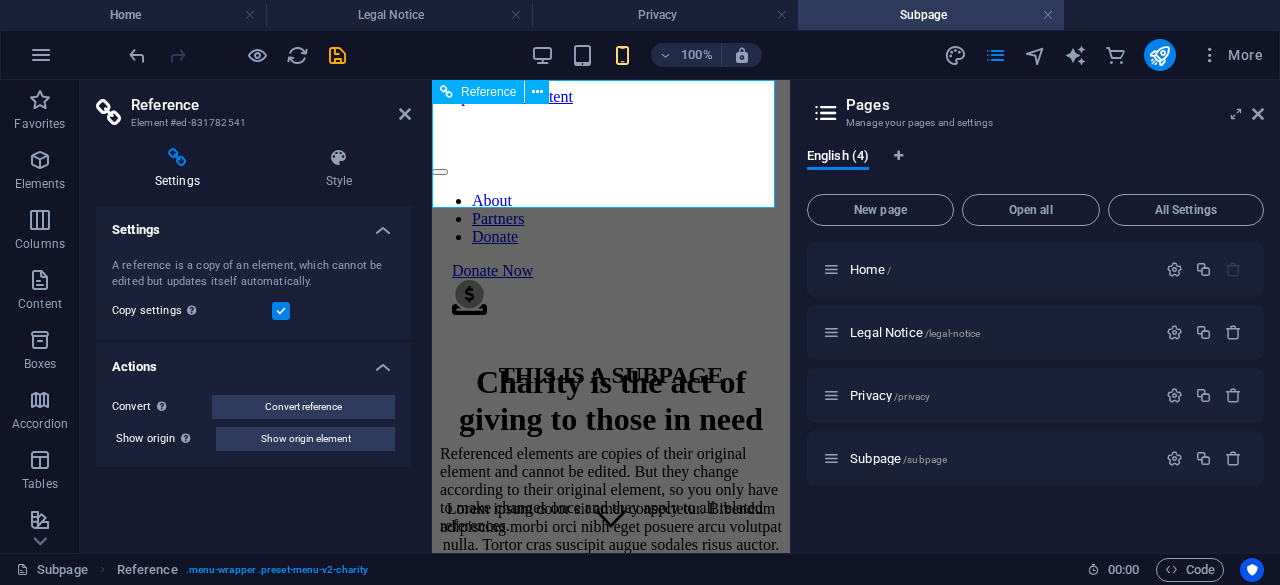 click at bounding box center [611, 132] 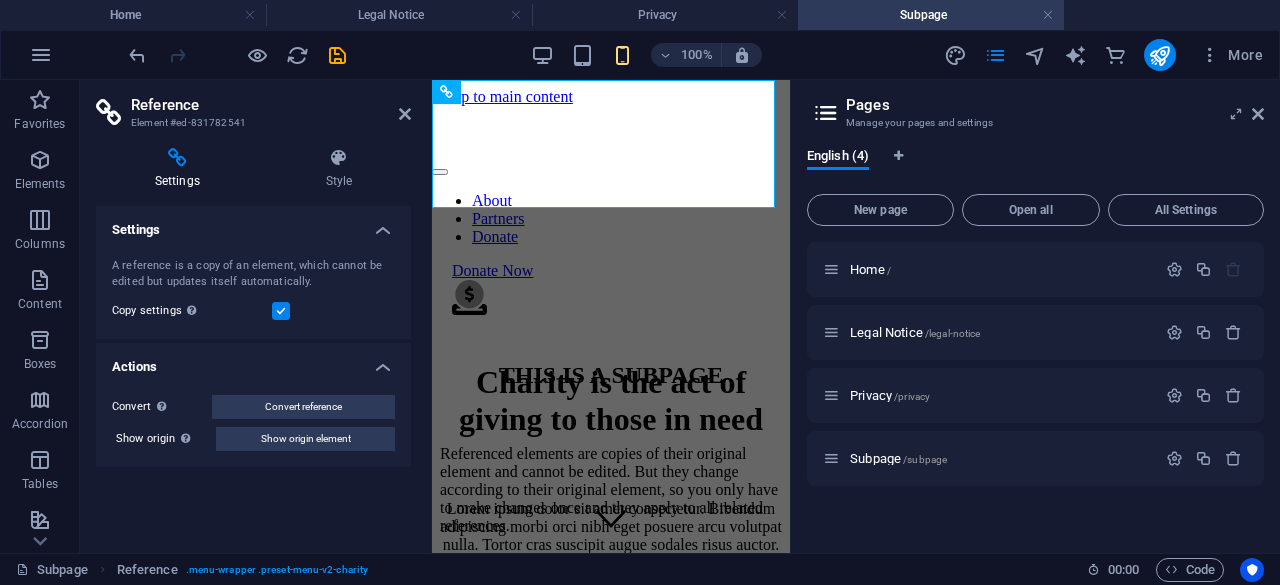 click on "Settings" at bounding box center [253, 224] 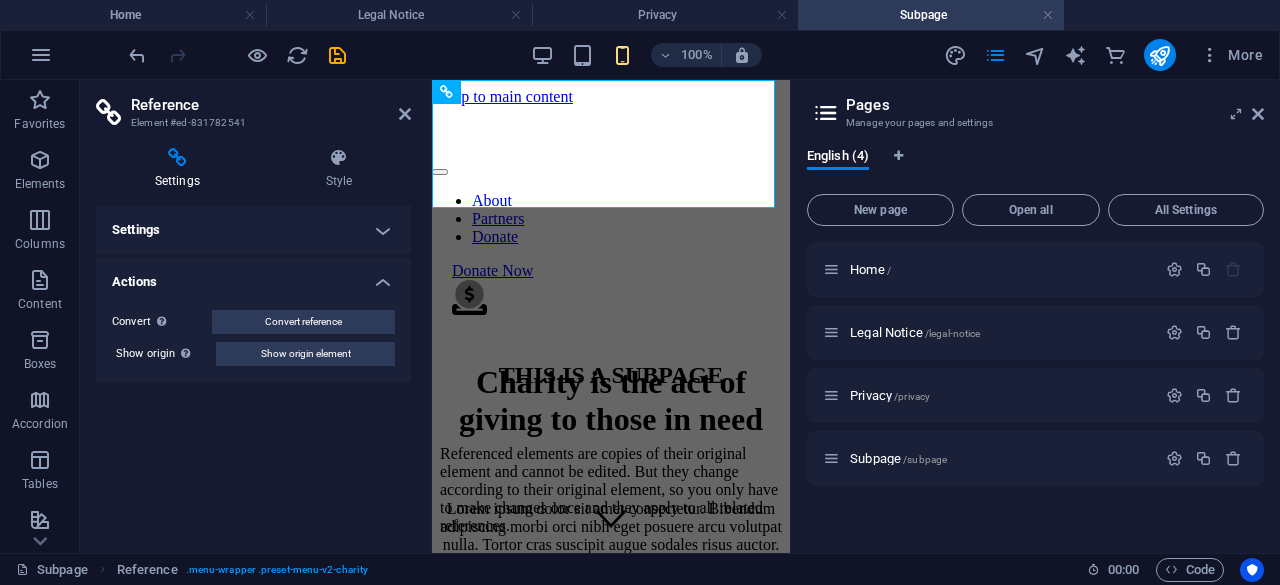 click on "Settings" at bounding box center [253, 230] 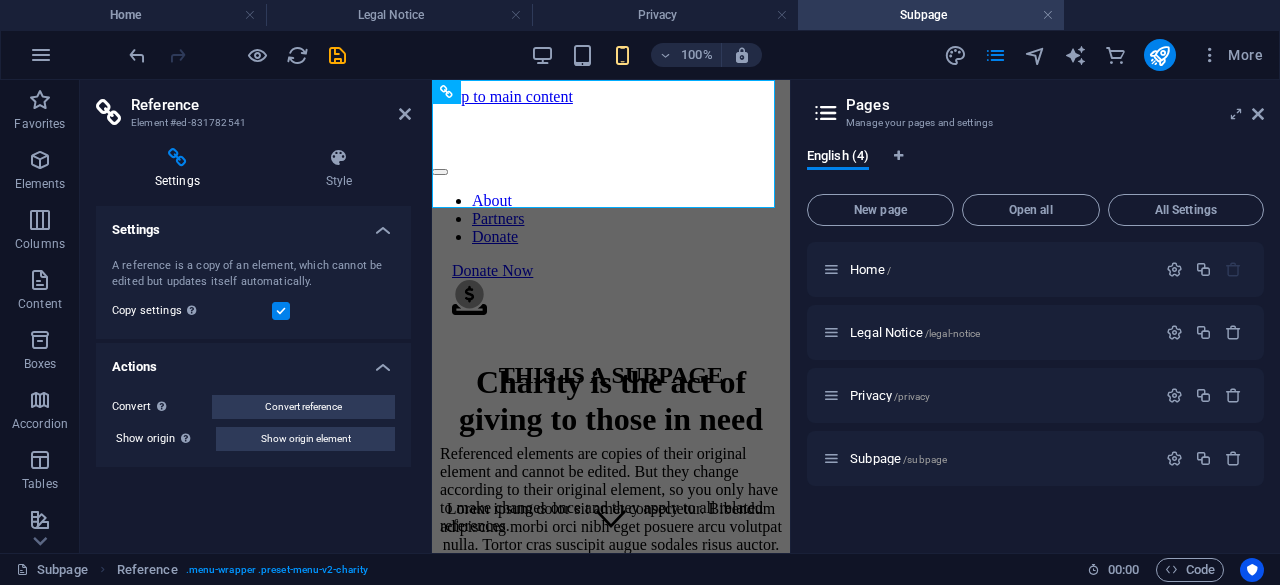 click on "A reference is a copy of an element, which cannot be edited but updates itself automatically." at bounding box center (253, 274) 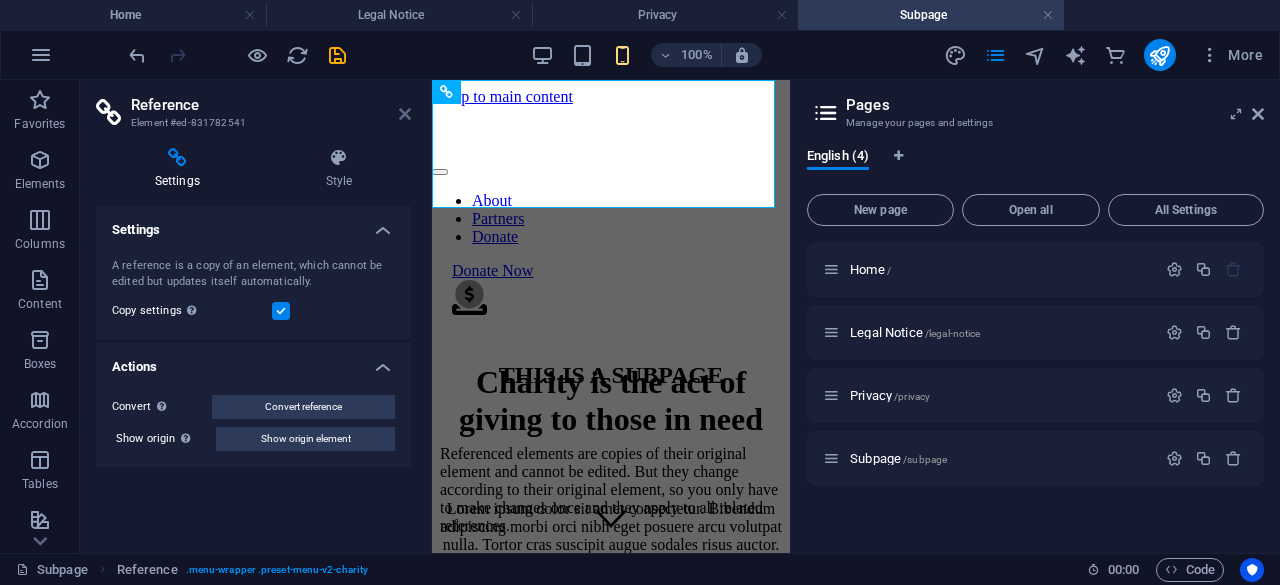 click at bounding box center [405, 114] 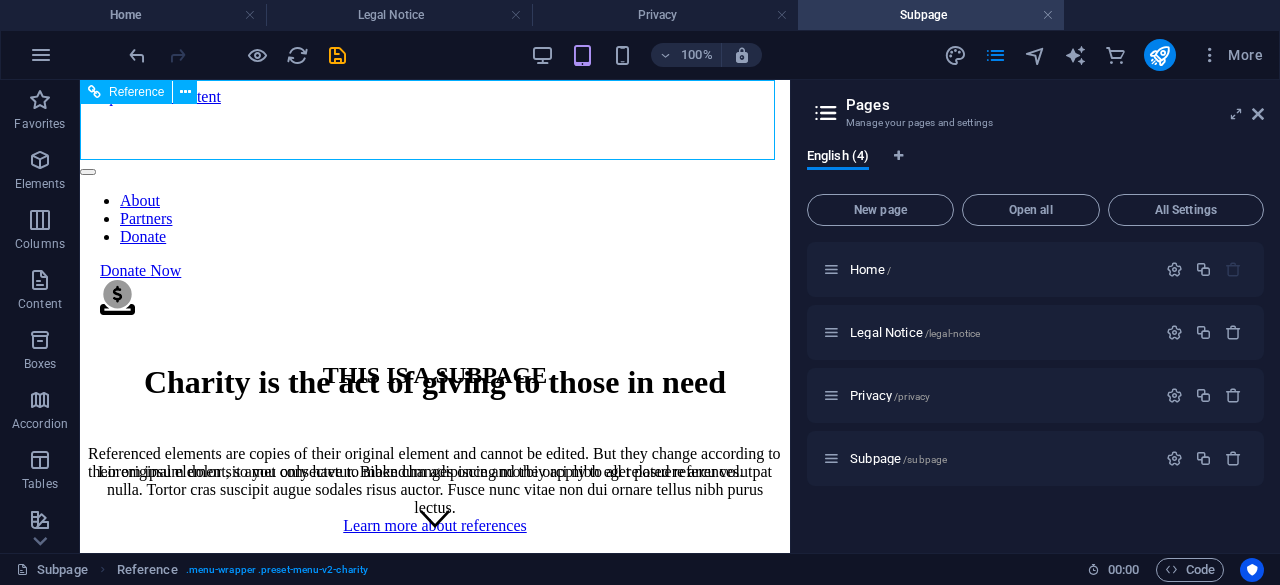click at bounding box center (435, 132) 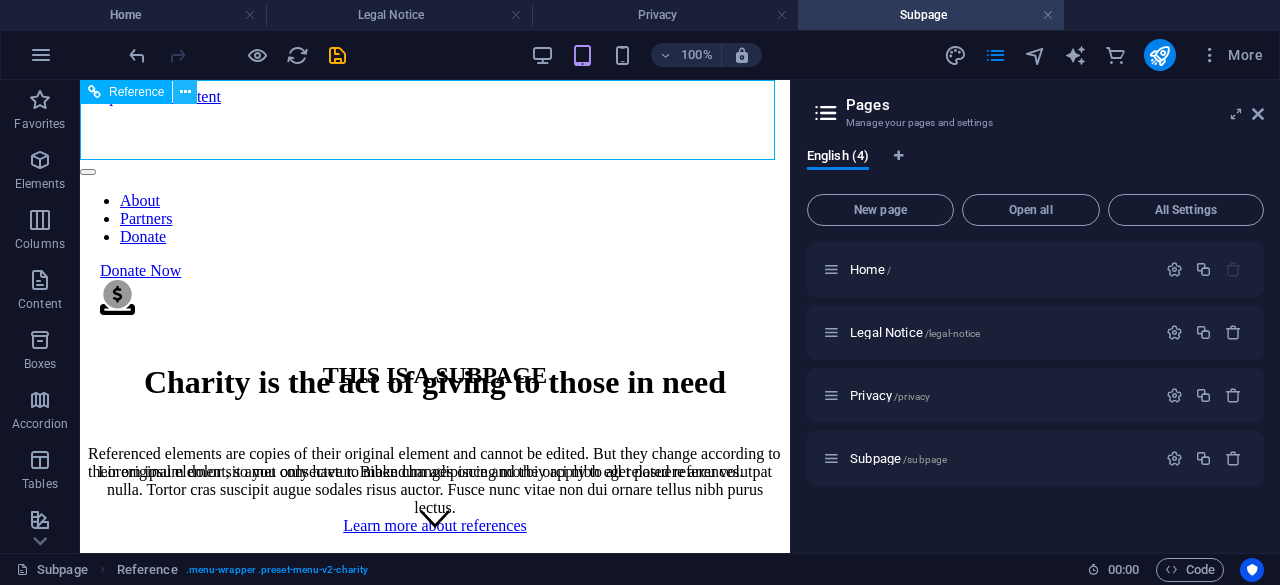 click at bounding box center (185, 92) 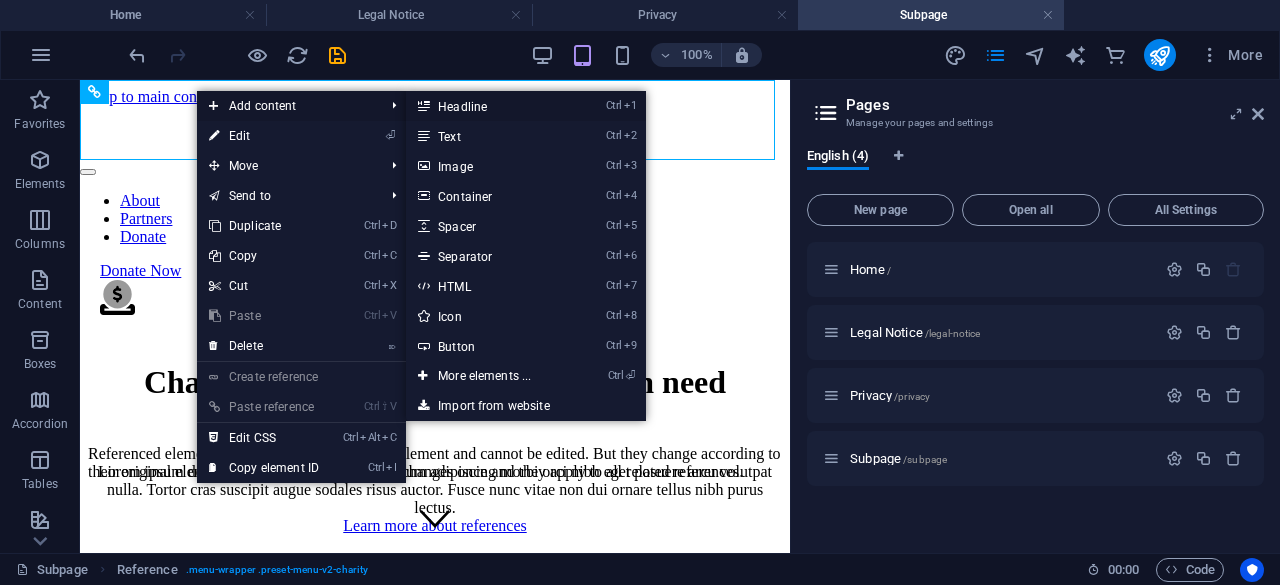 click on "Ctrl 1  Headline" at bounding box center (488, 106) 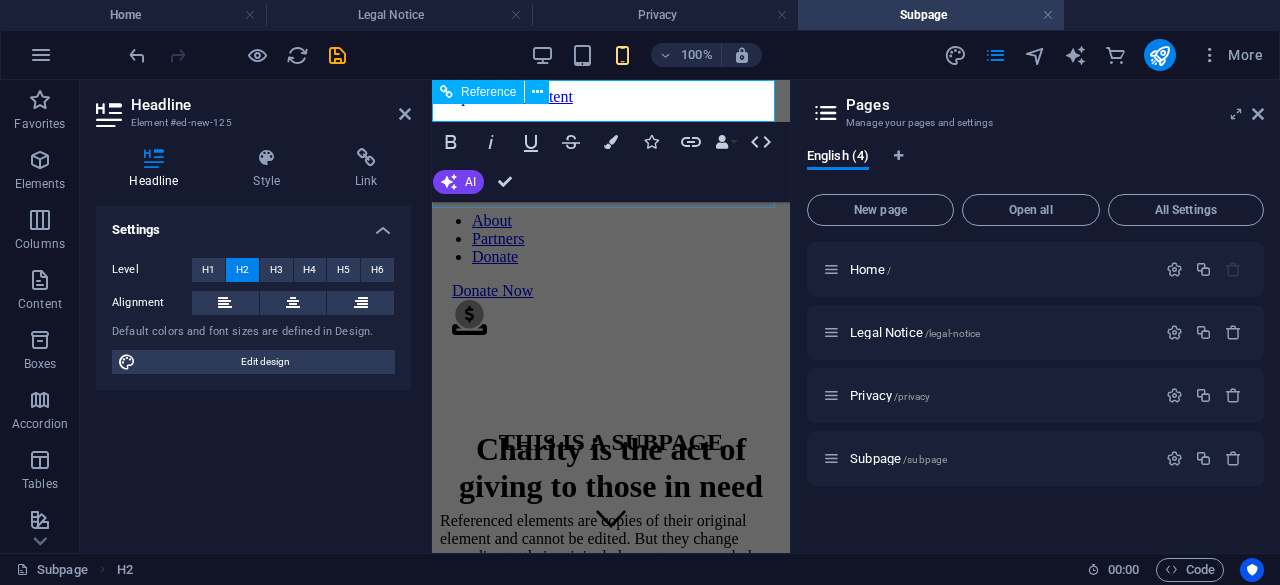 click on "About Partners Donate Donate Now .fa-secondary{opacity:.4}" at bounding box center (611, 232) 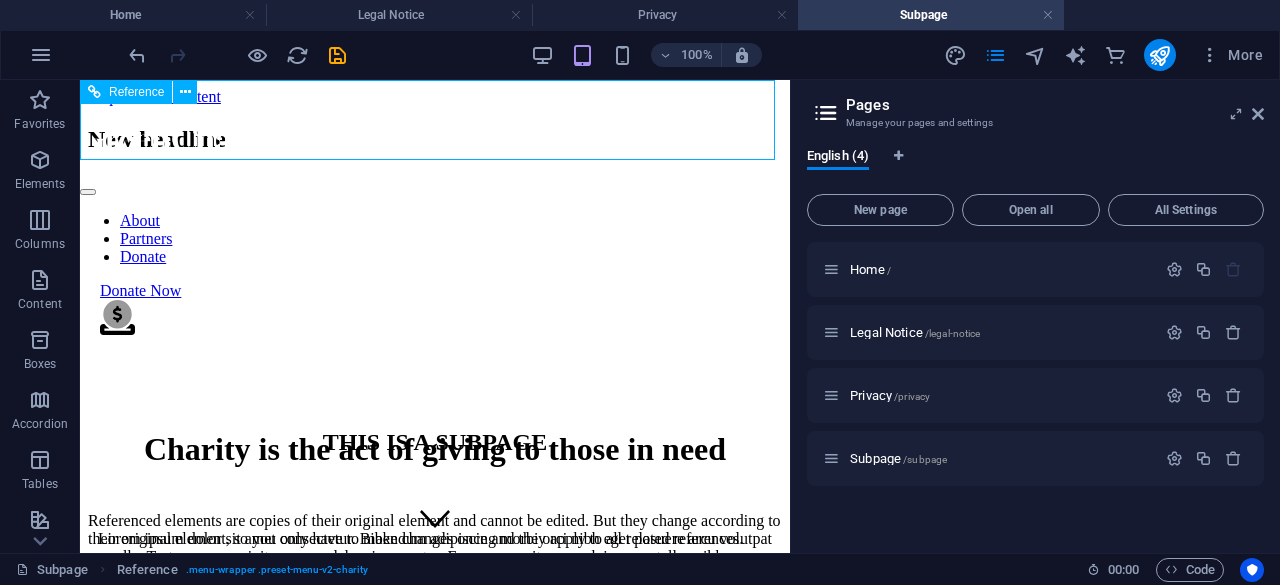 drag, startPoint x: 278, startPoint y: 184, endPoint x: 548, endPoint y: 103, distance: 281.88828 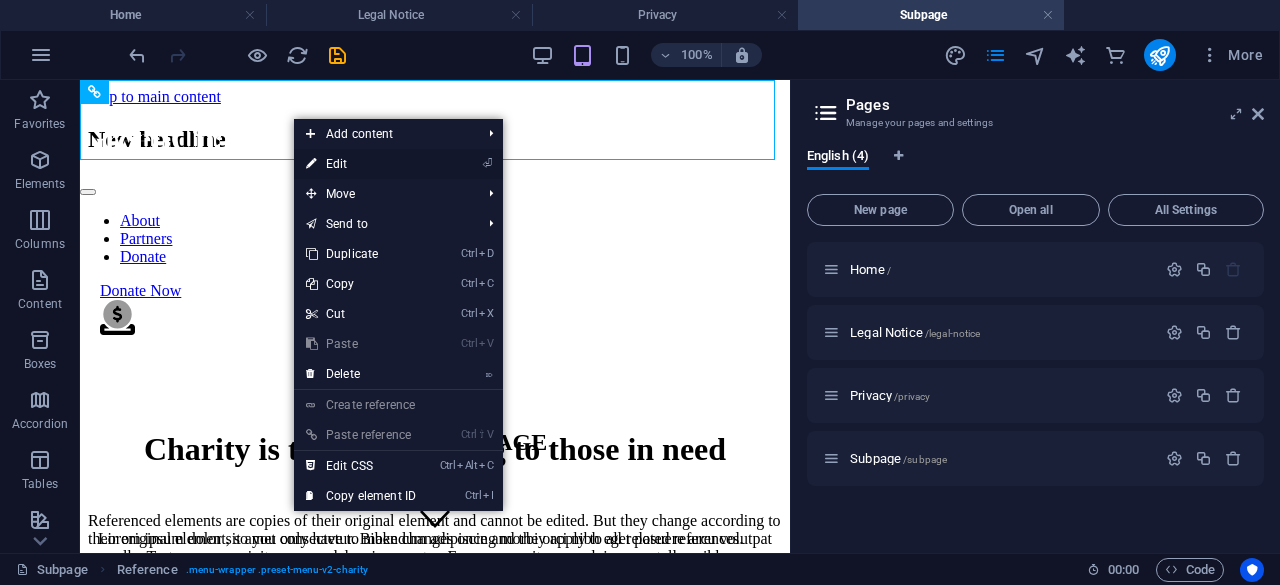 click on "⏎  Edit" at bounding box center (361, 164) 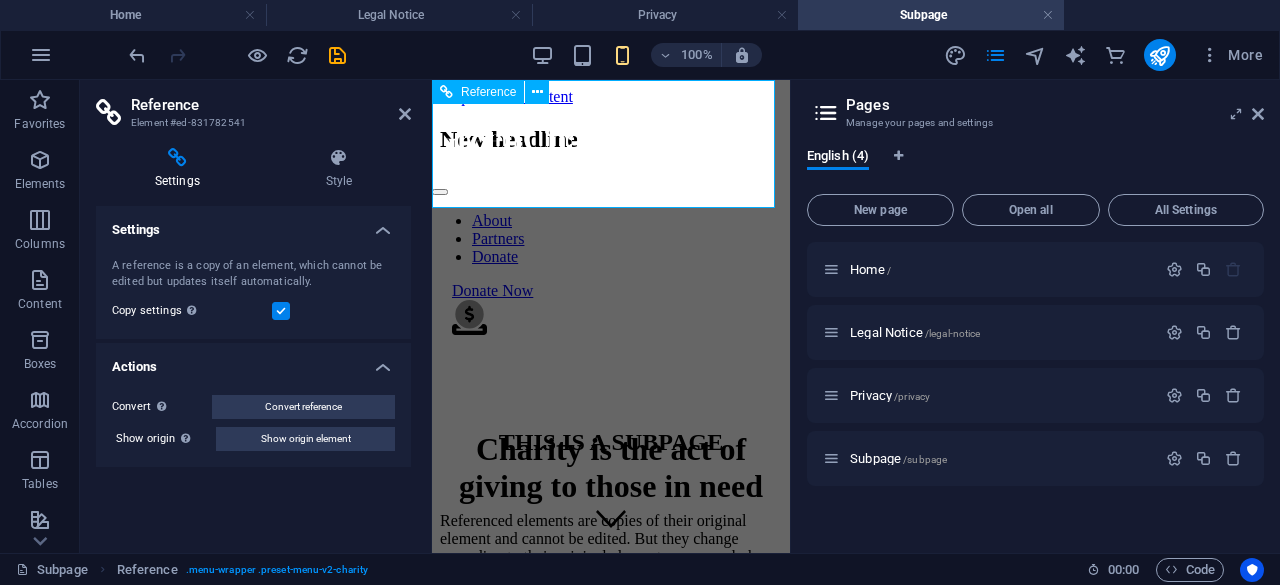 click on "About Partners Donate Donate Now .fa-secondary{opacity:.4}" at bounding box center (611, 232) 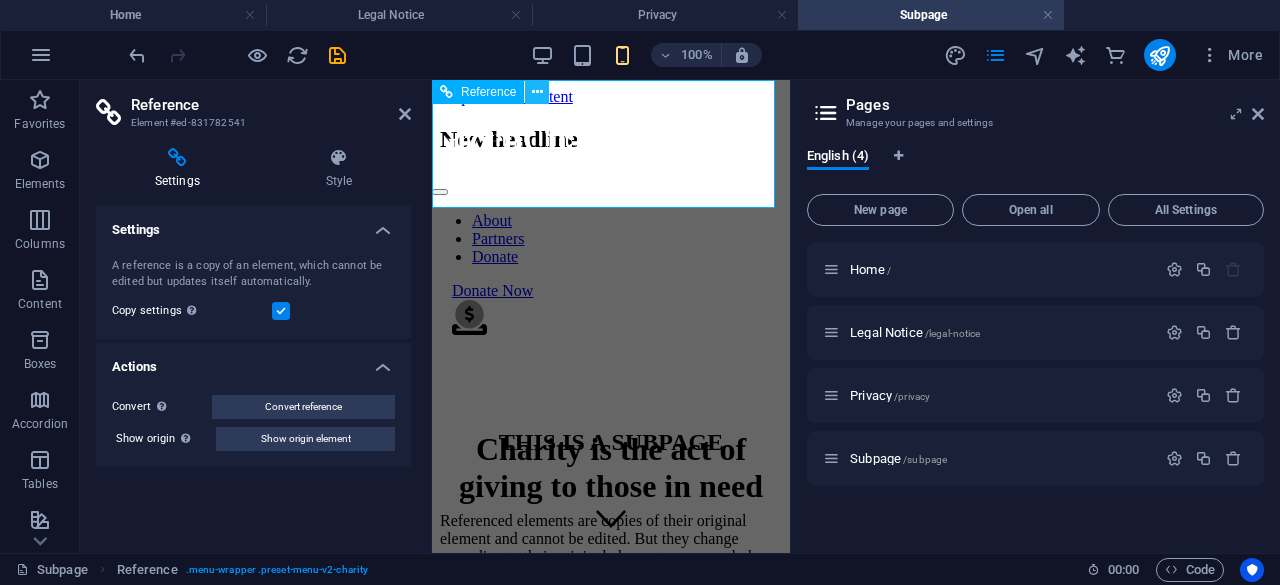 click at bounding box center (537, 92) 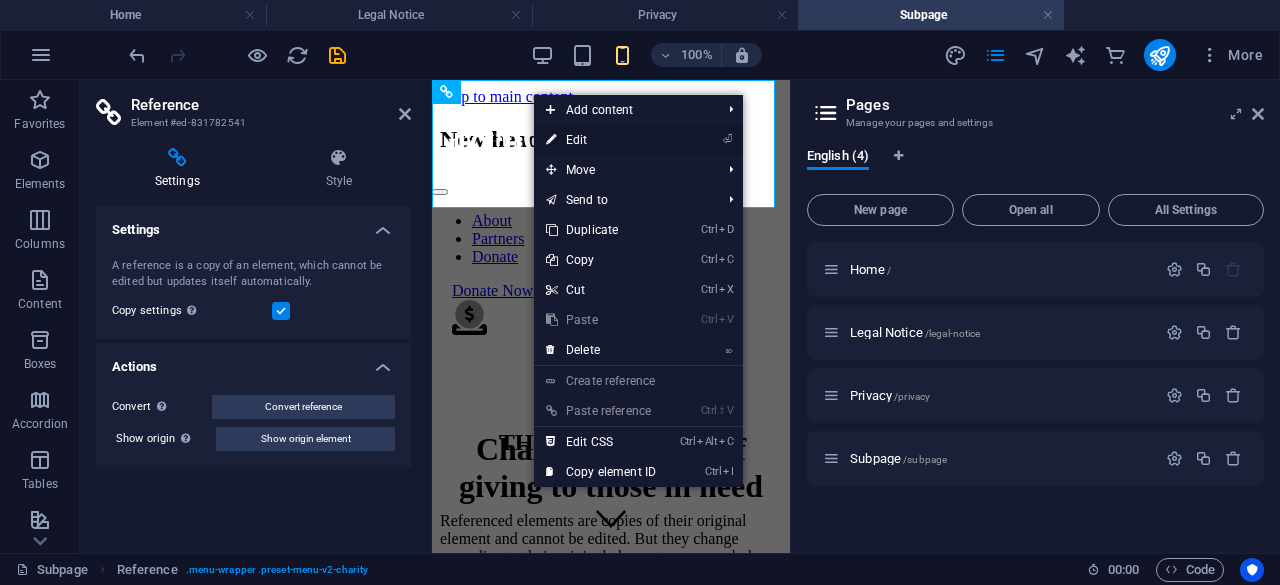 click at bounding box center [551, 140] 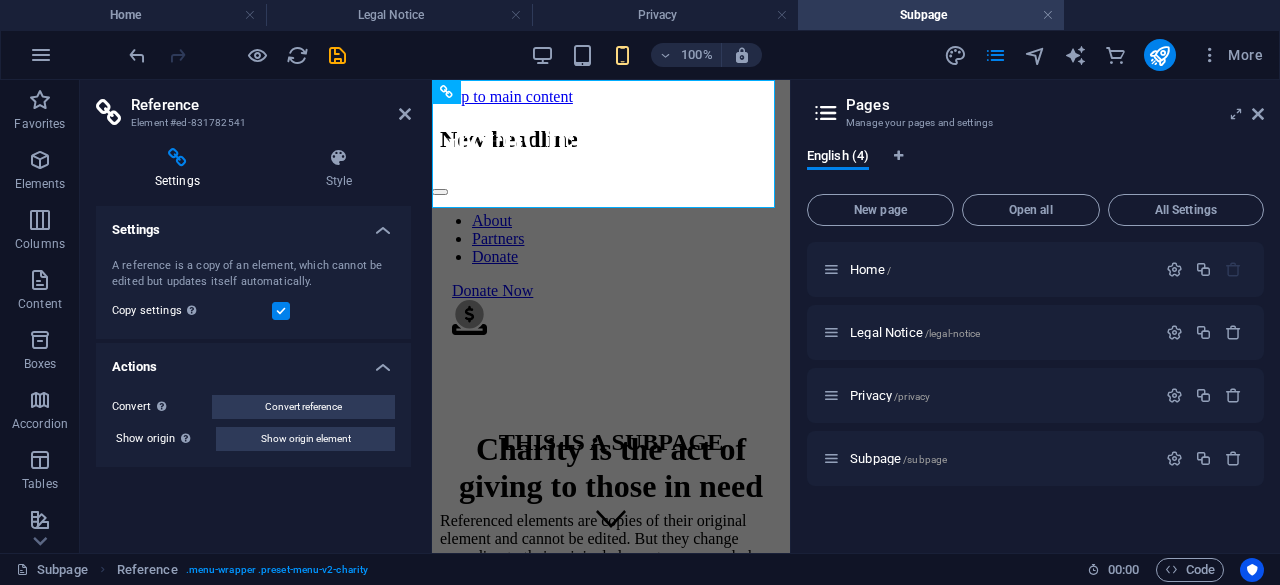 click on "Pages" at bounding box center [1055, 105] 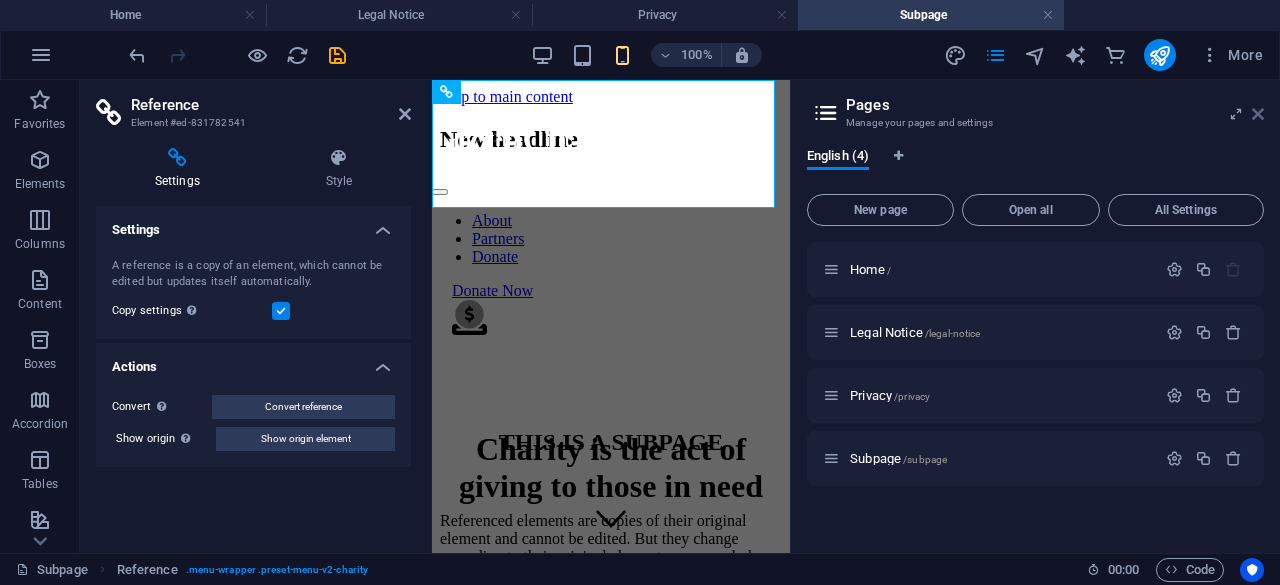 click at bounding box center [1258, 114] 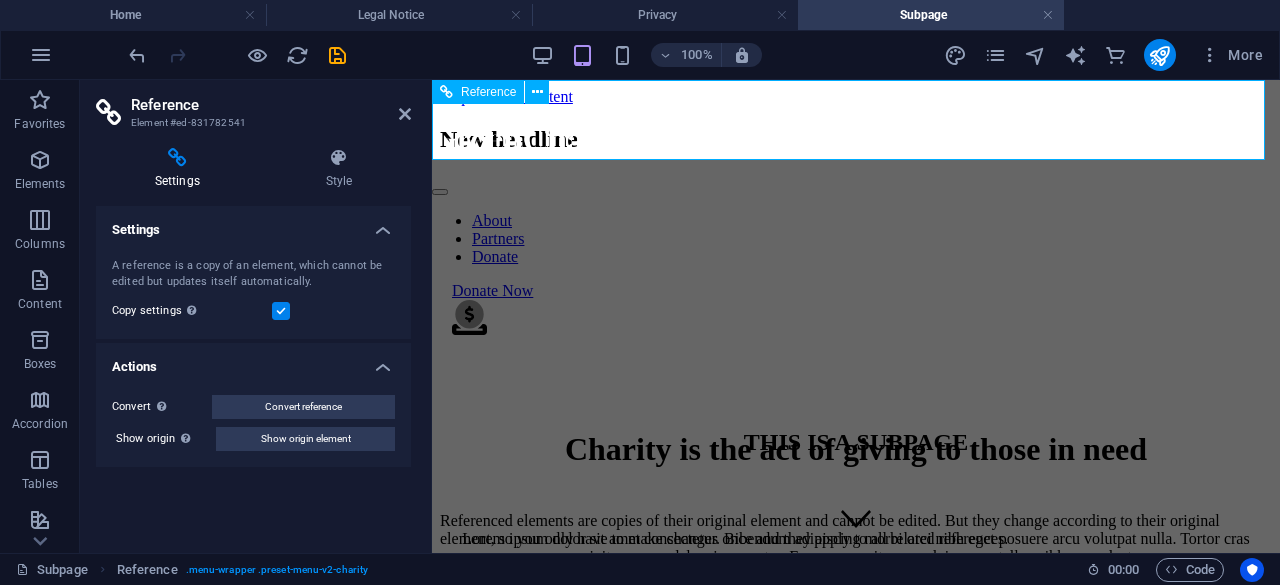 click at bounding box center [856, 187] 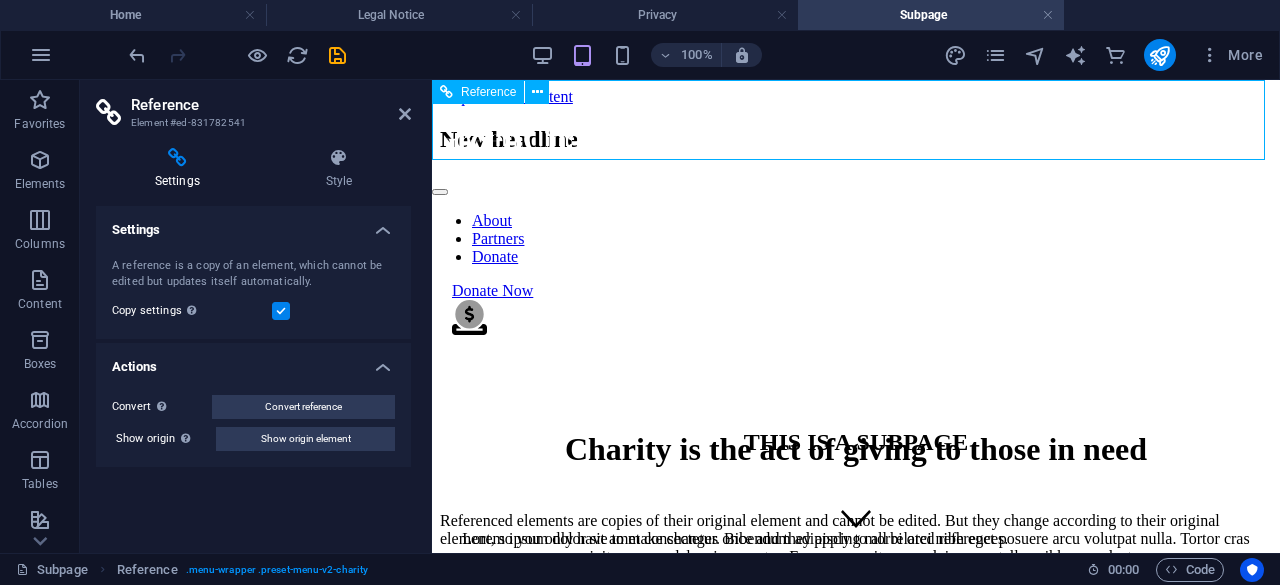 click at bounding box center (856, 187) 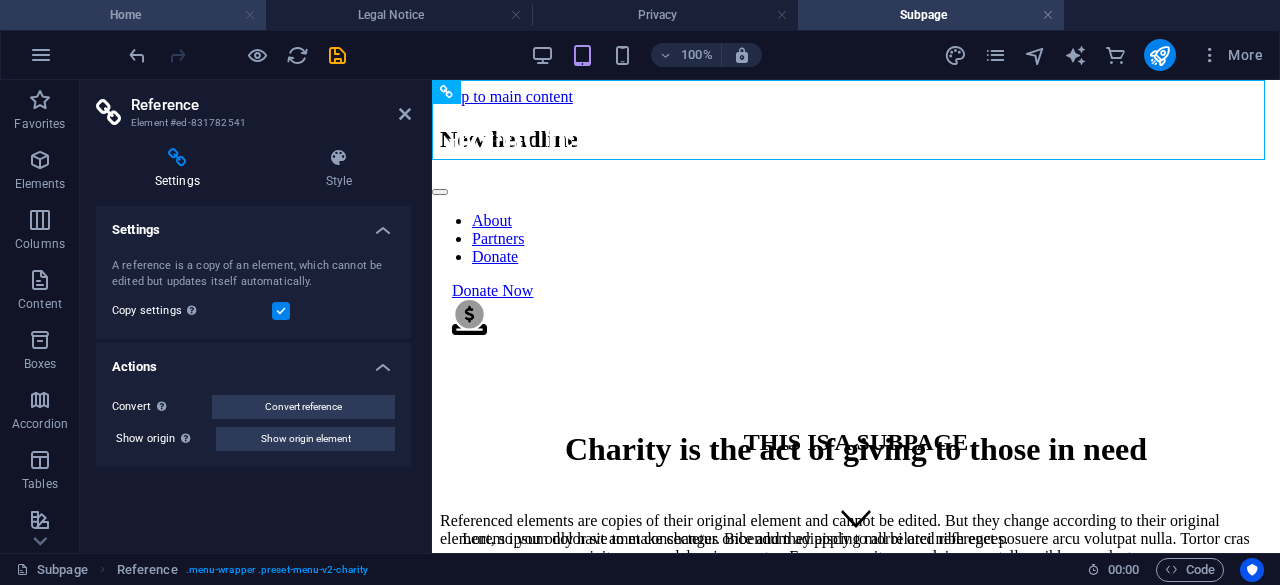 click at bounding box center (250, 15) 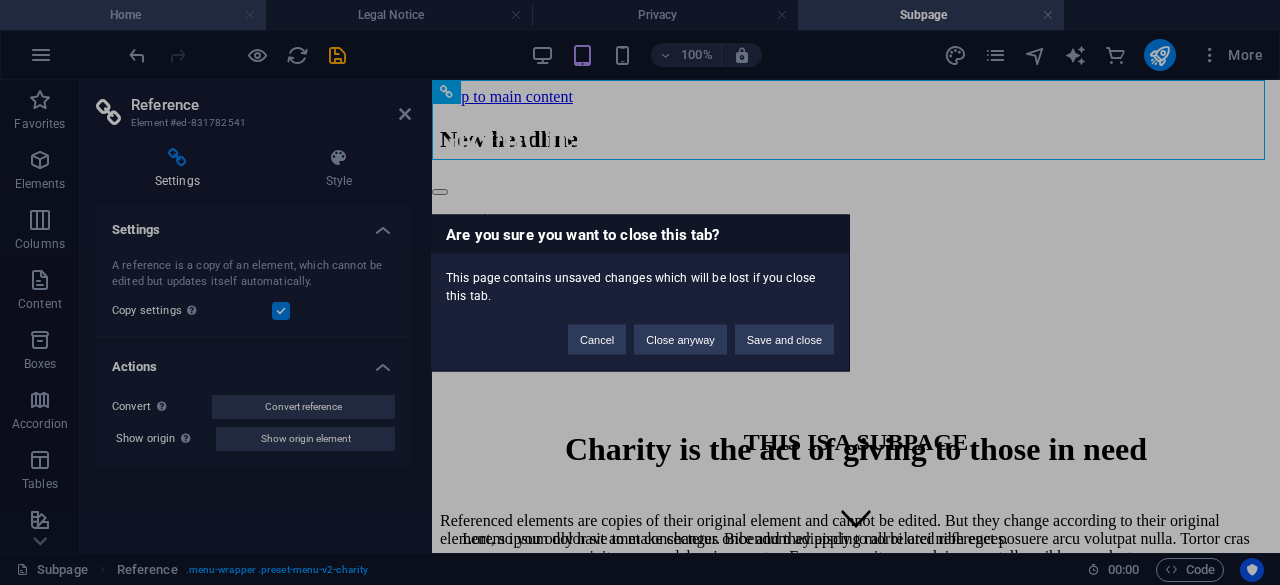 click on "Are you sure you want to close this tab? This page contains unsaved changes which will be lost if you close this tab. Cancel Close anyway Save and close" at bounding box center (640, 292) 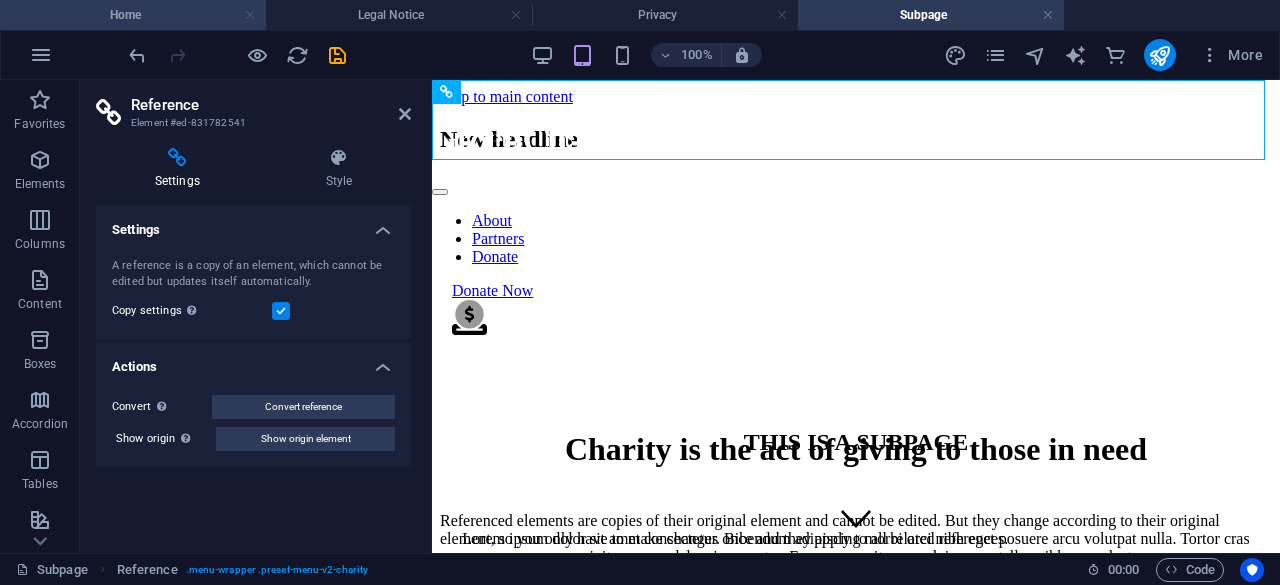 click at bounding box center [250, 15] 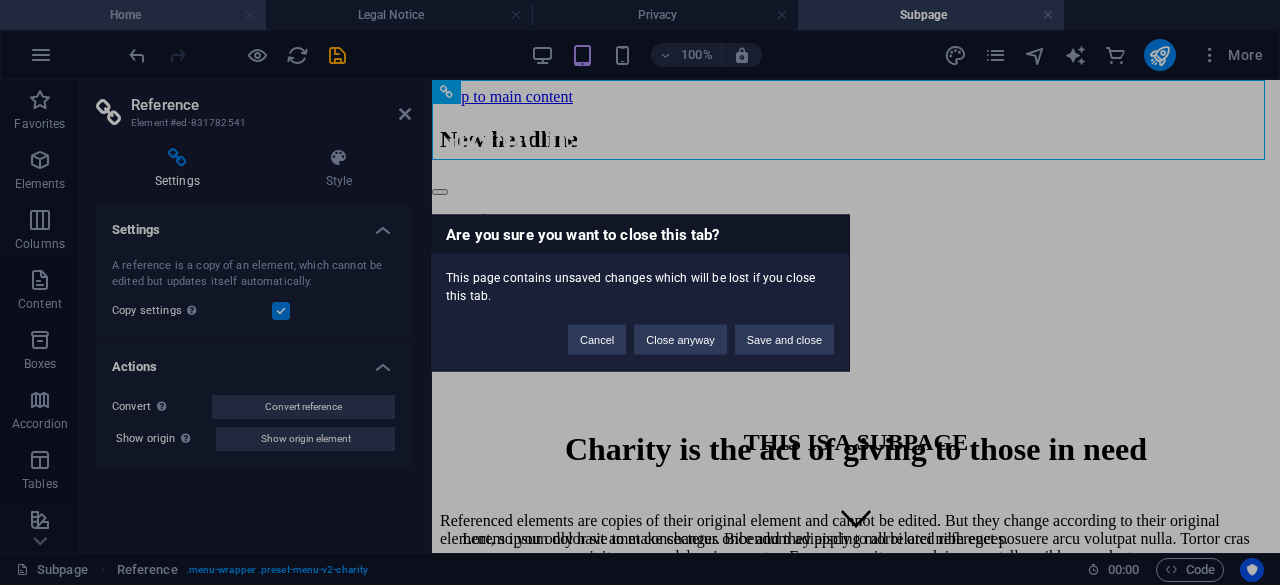 click on "Are you sure you want to close this tab? This page contains unsaved changes which will be lost if you close this tab. Cancel Close anyway Save and close" at bounding box center [640, 292] 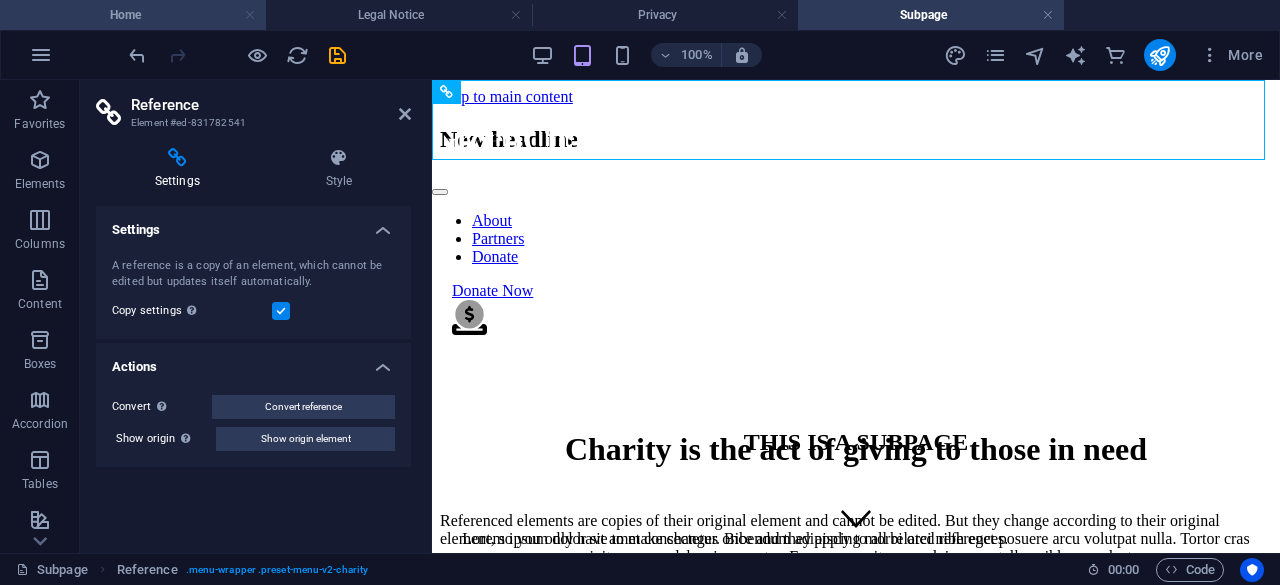 click at bounding box center [250, 15] 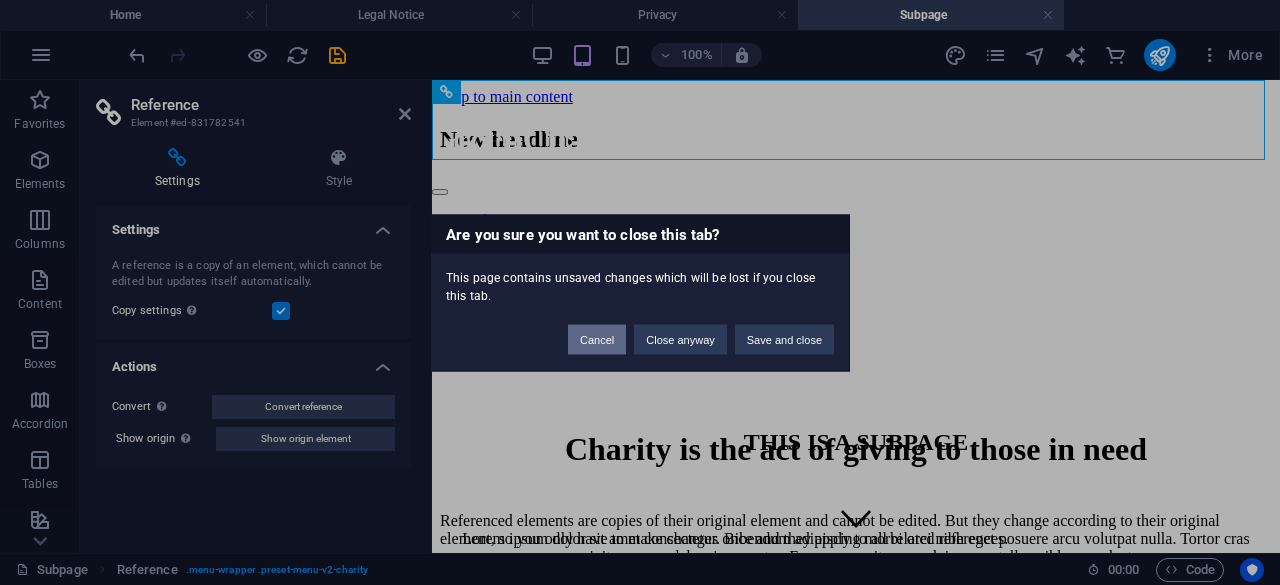 click on "Cancel" at bounding box center (597, 339) 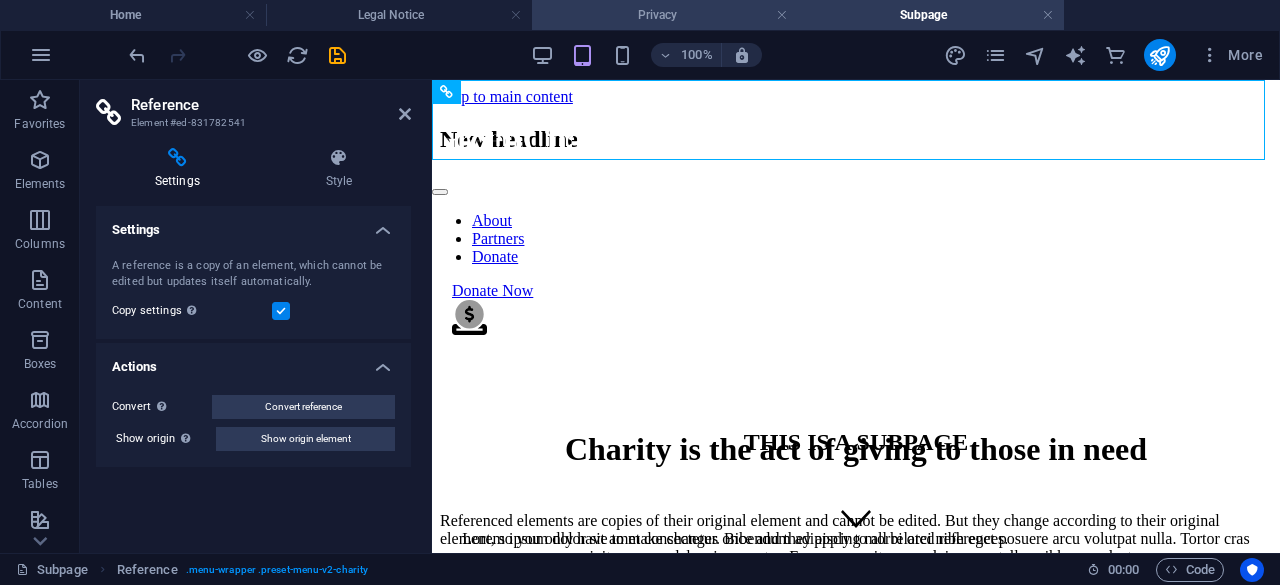 click on "Privacy" at bounding box center [665, 15] 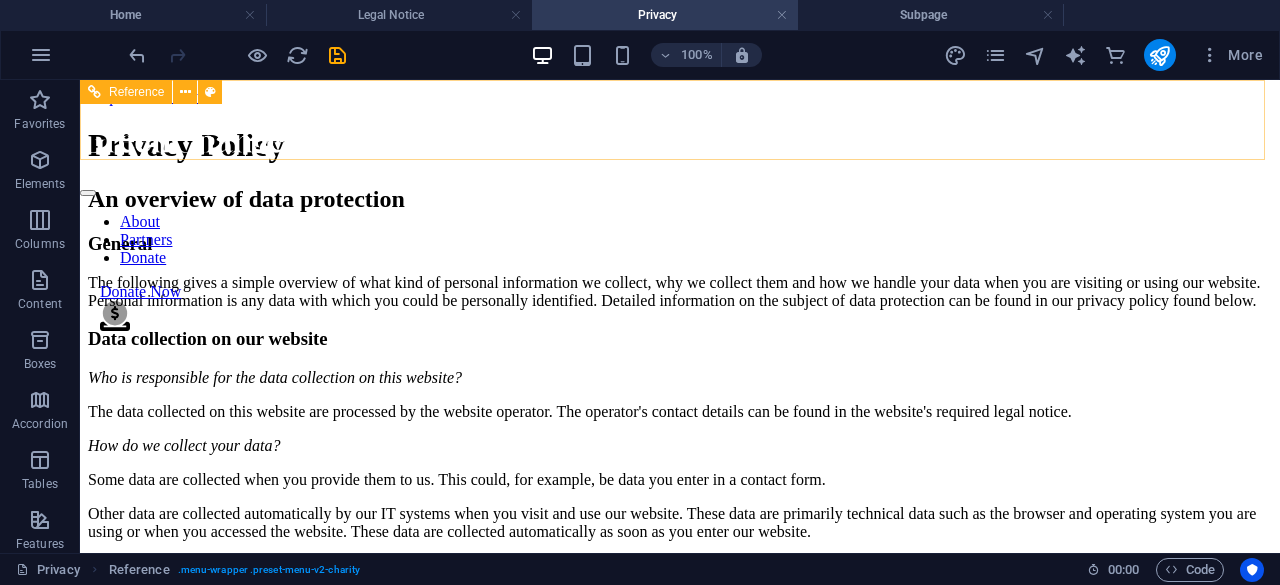click at bounding box center [680, 153] 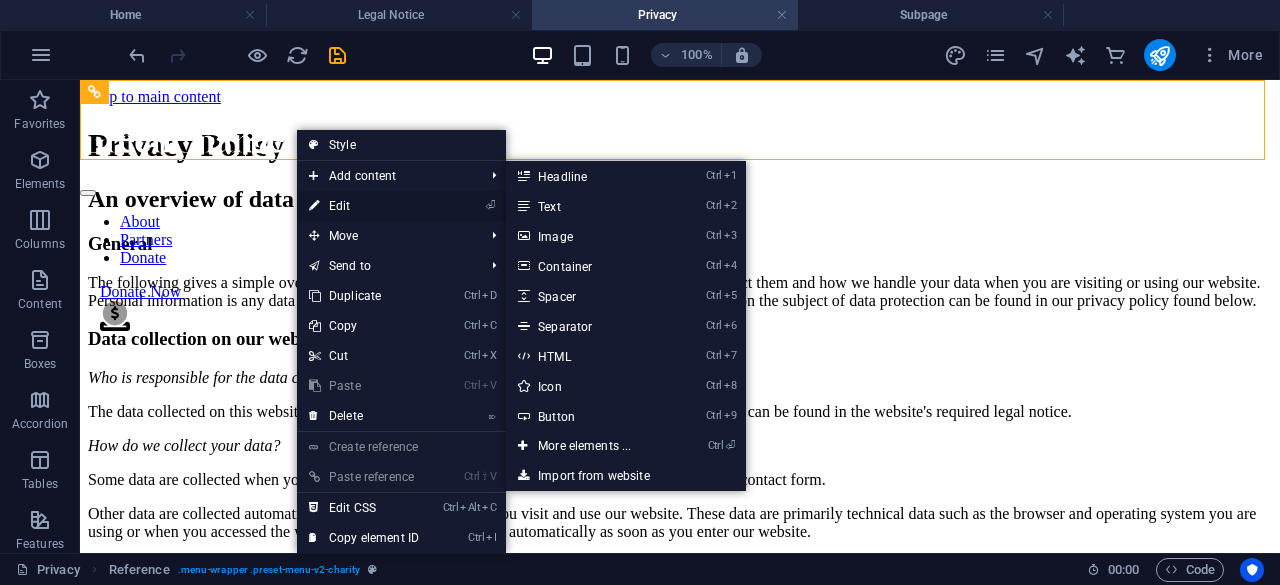 click on "⏎  Edit" at bounding box center (364, 206) 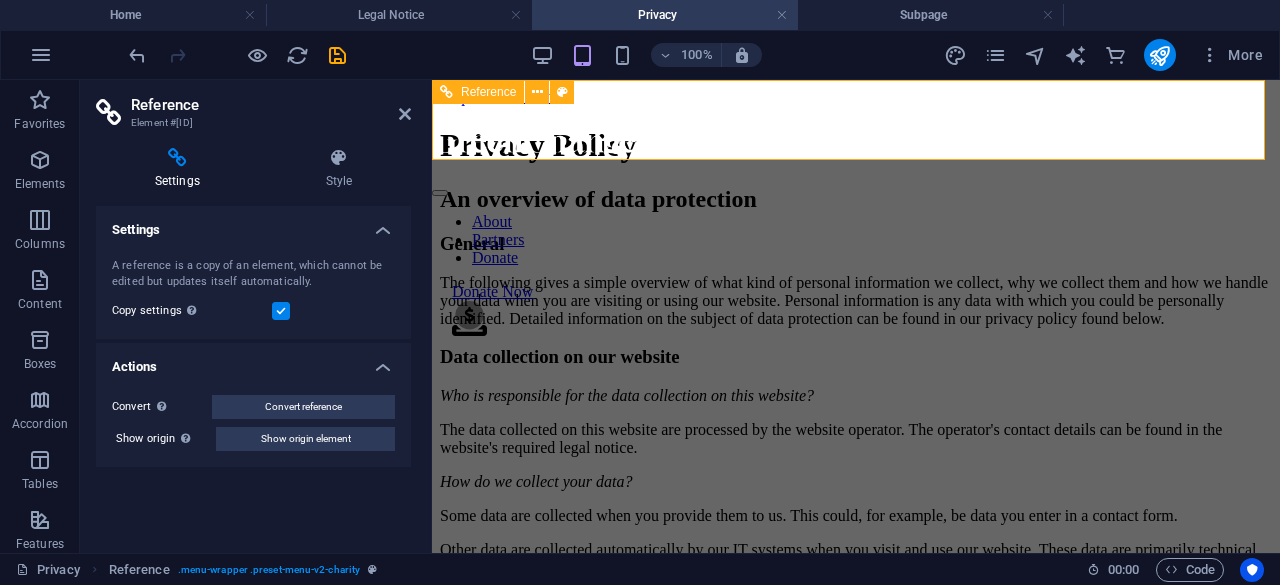 click at bounding box center [856, 188] 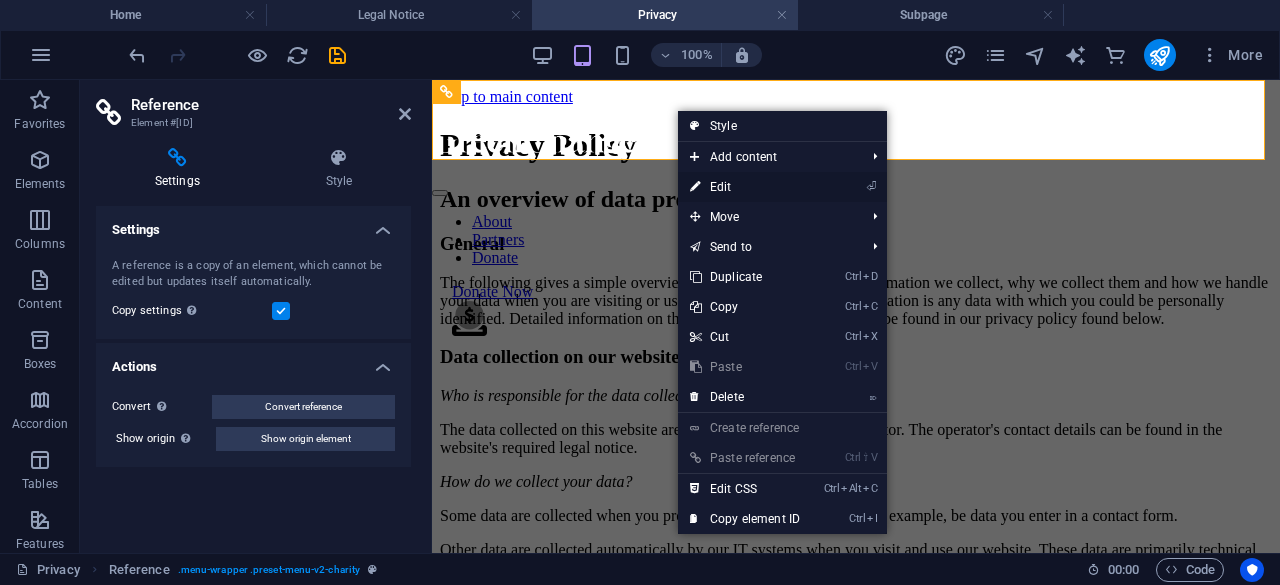 click on "⏎  Edit" at bounding box center (745, 187) 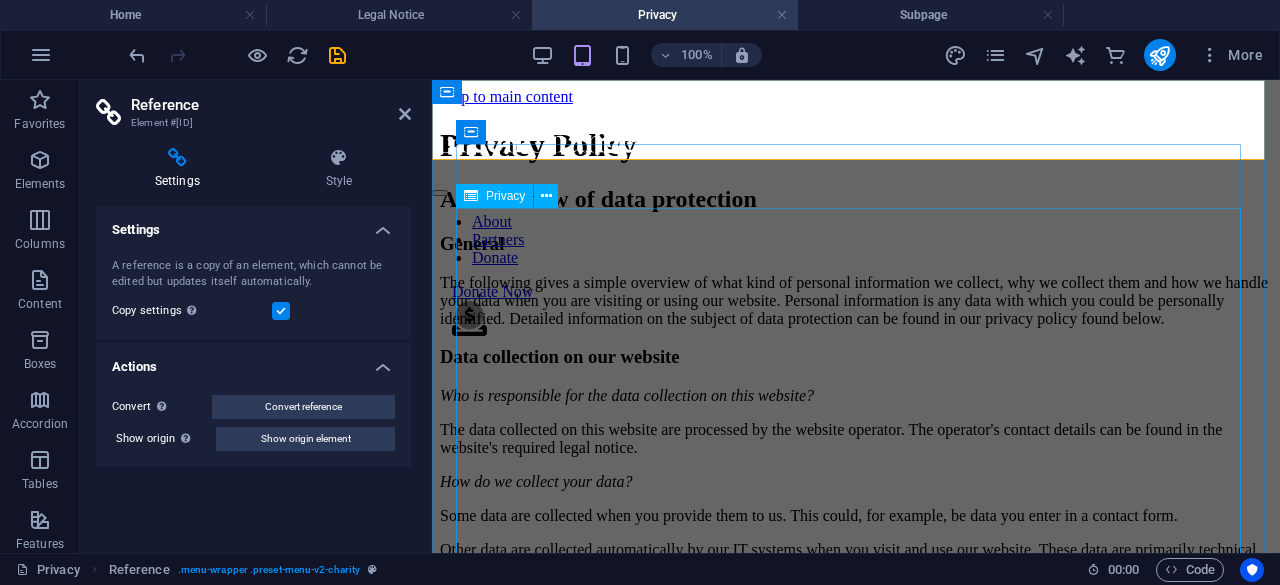 click on "Privacy Policy
An overview of data protection
General
The following gives a simple overview of what kind of personal information we collect, why we collect them and how we handle your data when you are visiting or using our website. Personal information is any data with which you could be personally identified. Detailed information on the subject of data protection can be found in our privacy policy found below.
Data collection on our website
Who is responsible for the data collection on this website?
The data collected on this website are processed by the website operator. The operator's contact details can be found in the website's required legal notice.
How do we collect your data?
Some data are collected when you provide them to us. This could, for example, be data you enter in a contact form.
What do we use your data for?
Part of the data is collected to ensure the proper functioning of the website. Other data can be used to analyze how visitors use the site." at bounding box center [856, 2347] 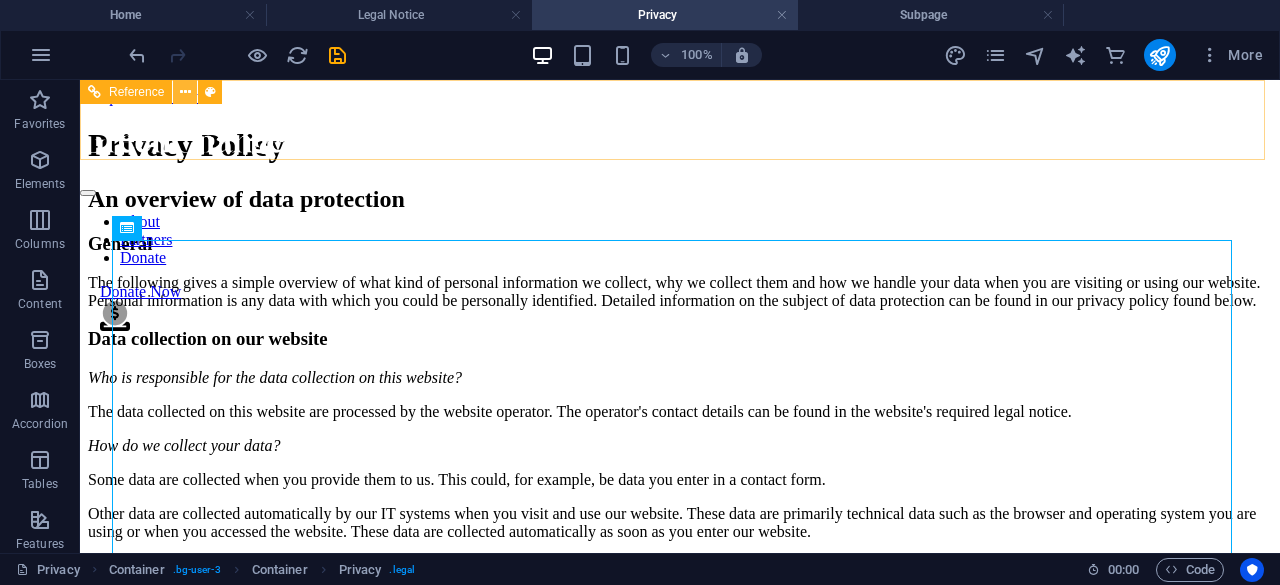 click at bounding box center [185, 92] 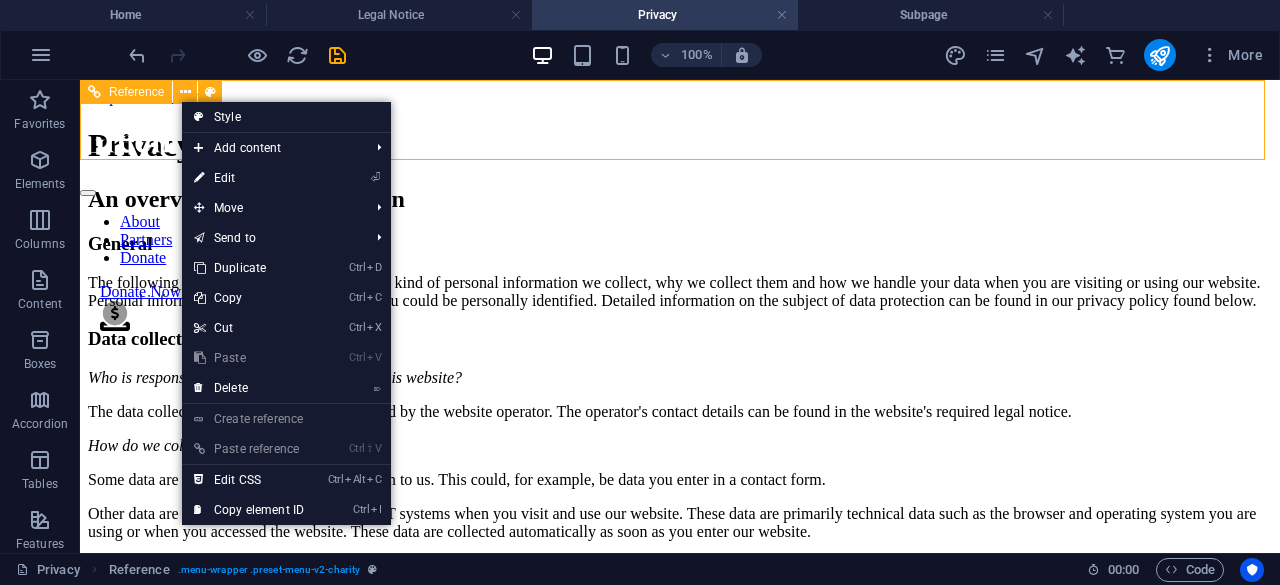 click on "About Partners Donate" at bounding box center (680, 240) 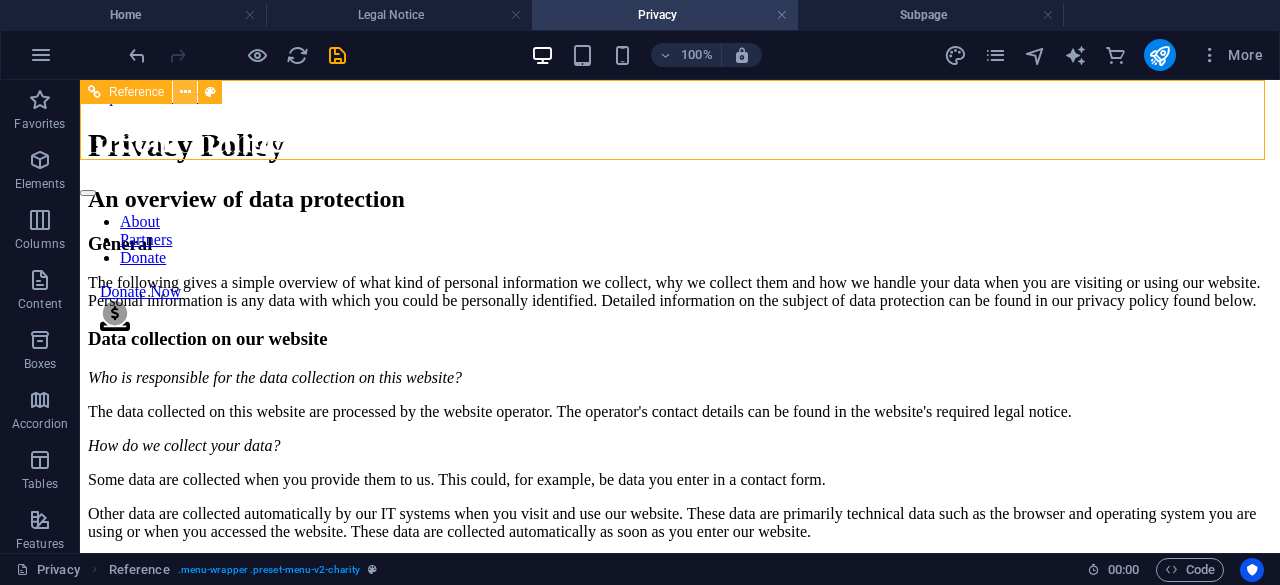 click at bounding box center (185, 92) 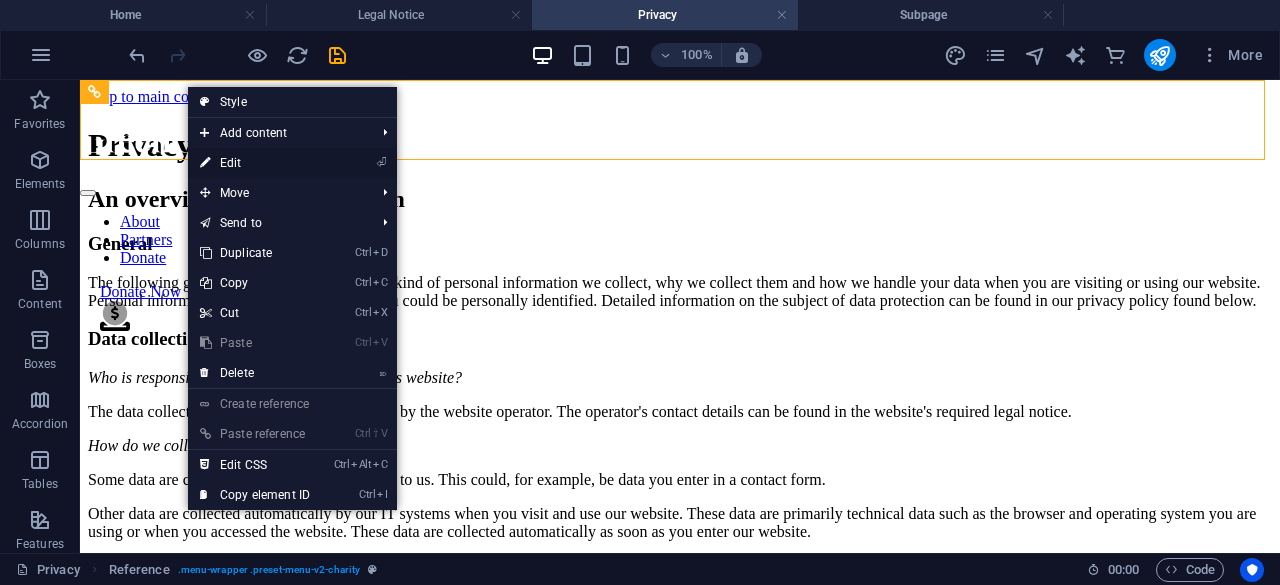 click on "⏎  Edit" at bounding box center (255, 163) 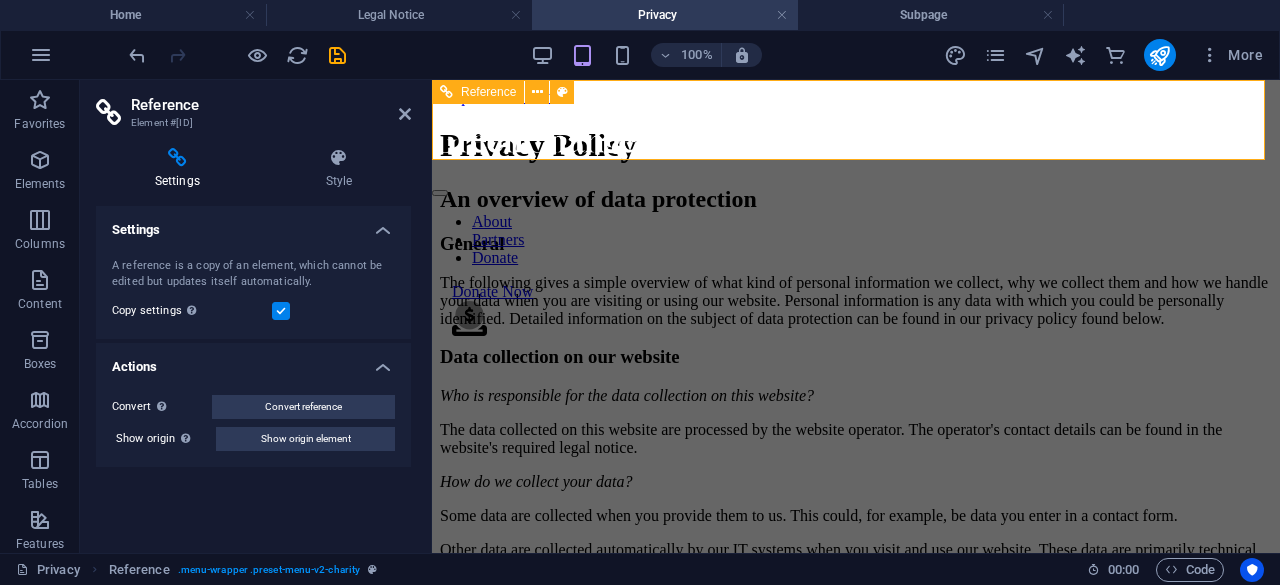 click at bounding box center [856, 153] 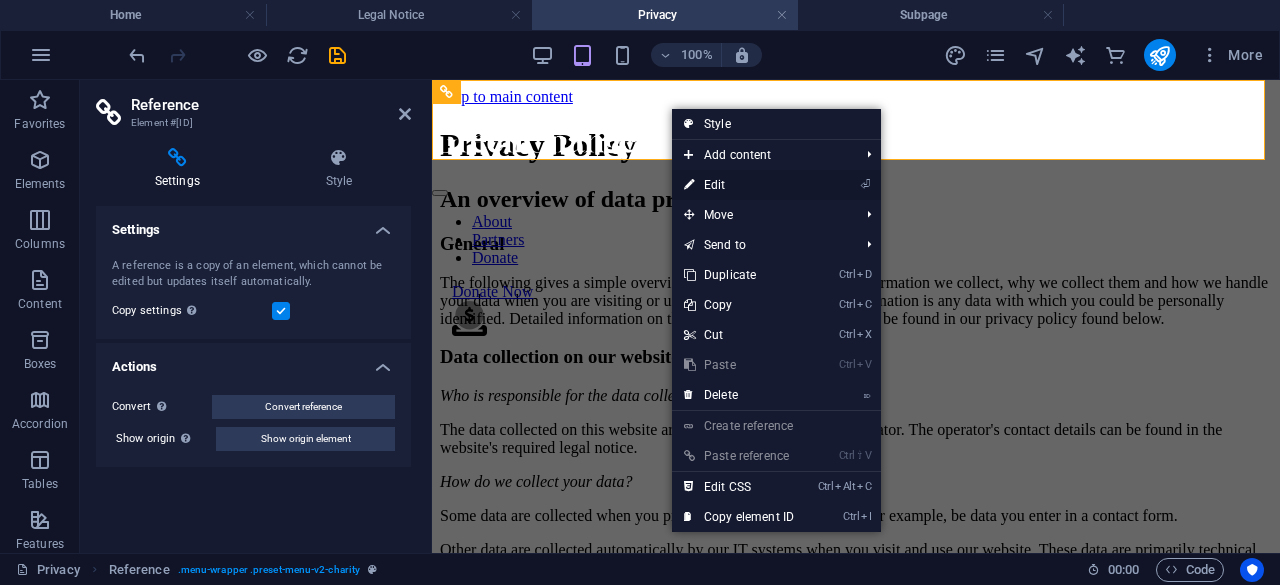 click on "⏎  Edit" at bounding box center (739, 185) 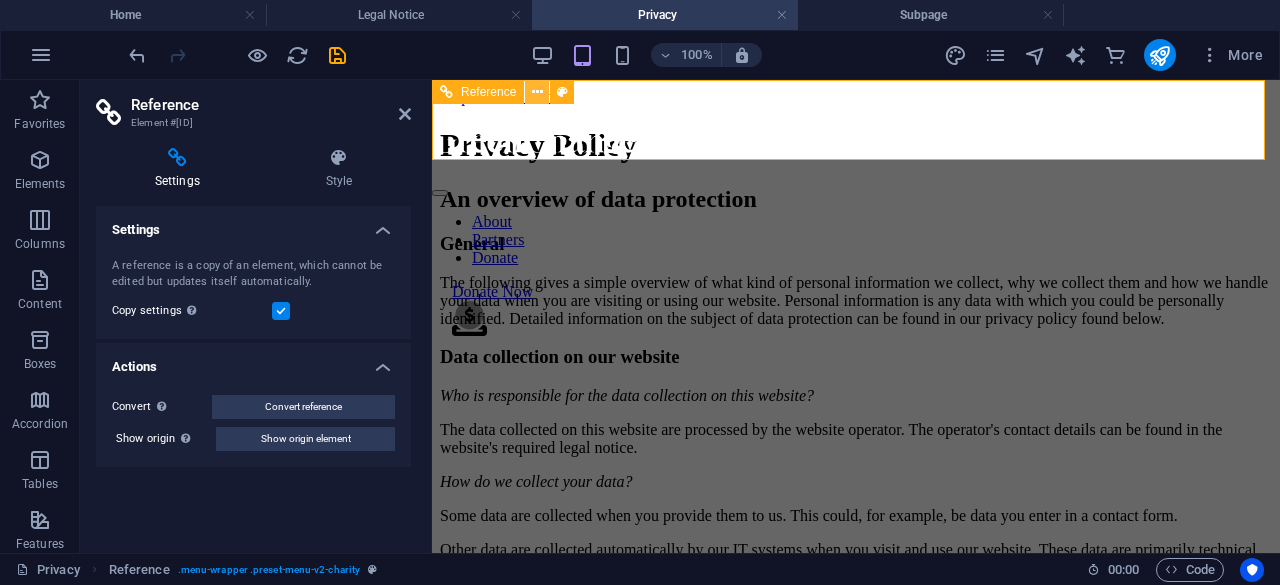 click at bounding box center (537, 92) 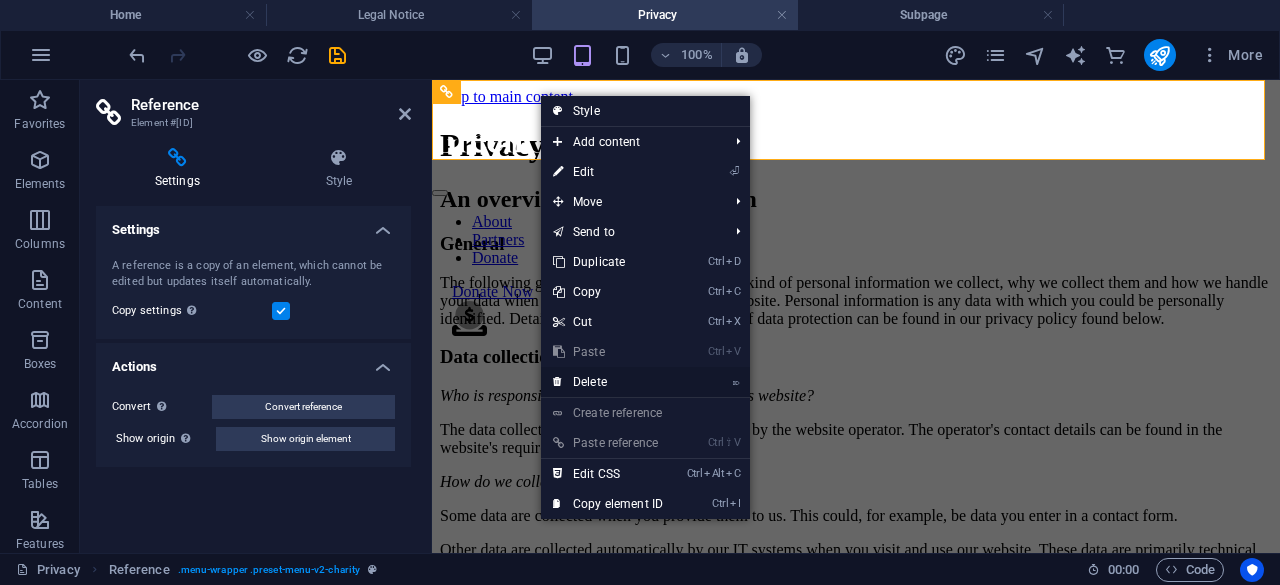 click on "⌦  Delete" at bounding box center [608, 382] 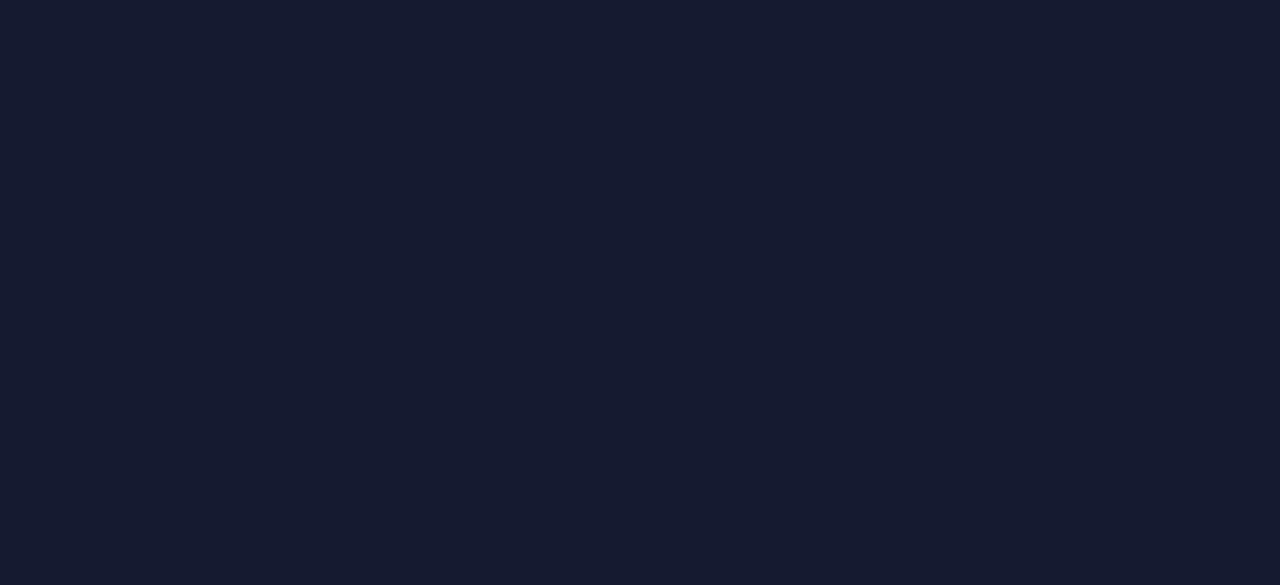scroll, scrollTop: 0, scrollLeft: 0, axis: both 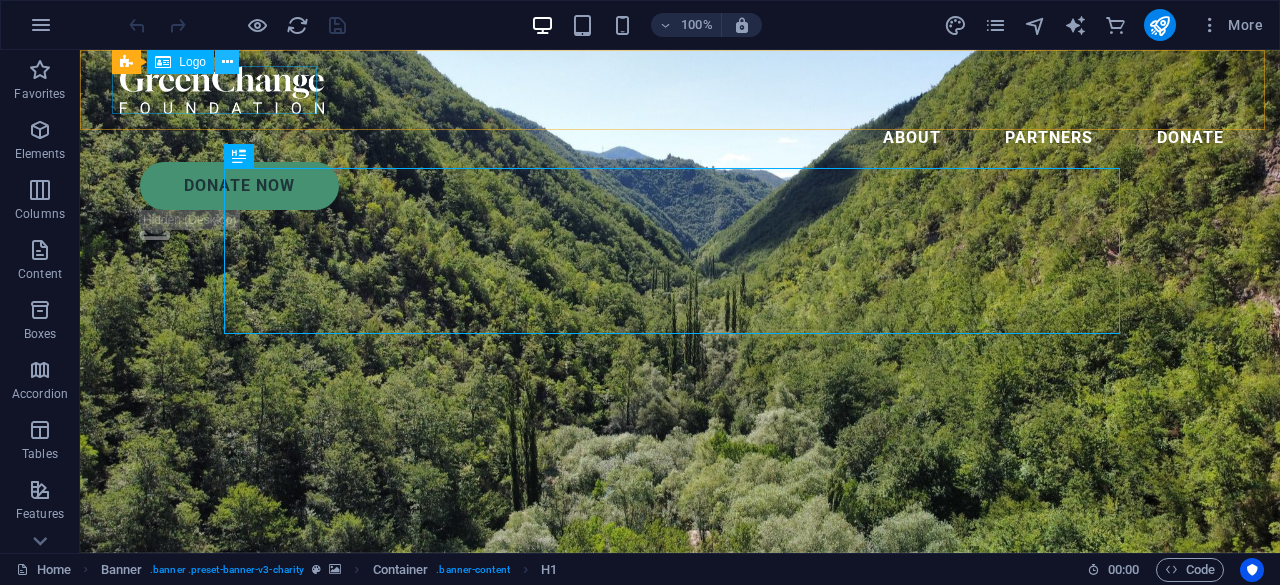 click at bounding box center [227, 62] 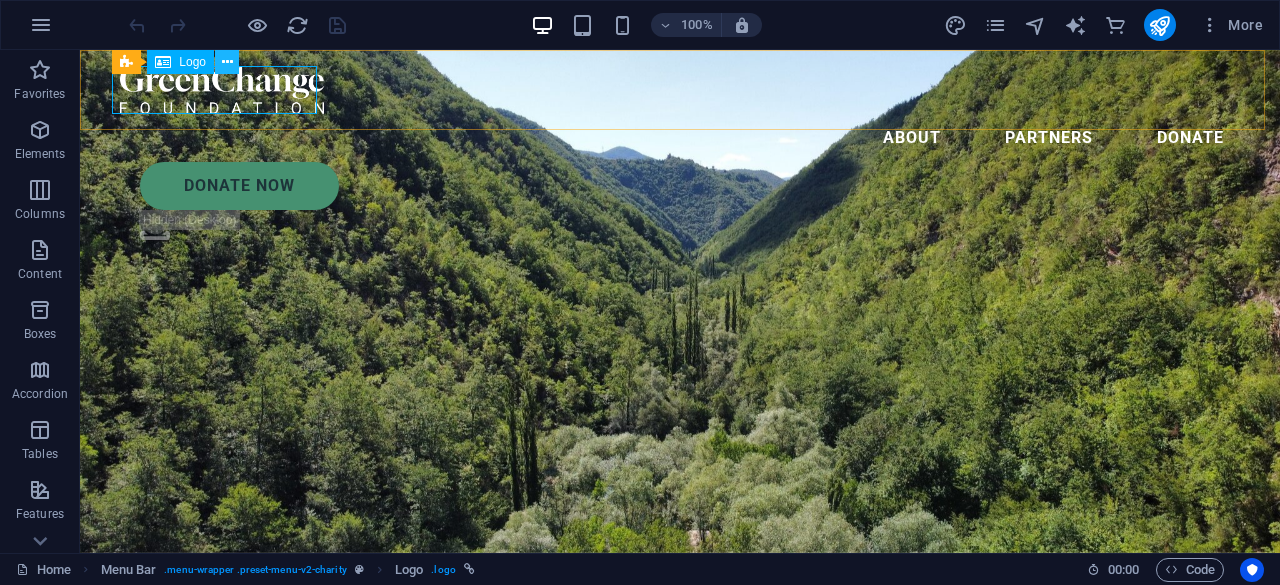 click at bounding box center [227, 62] 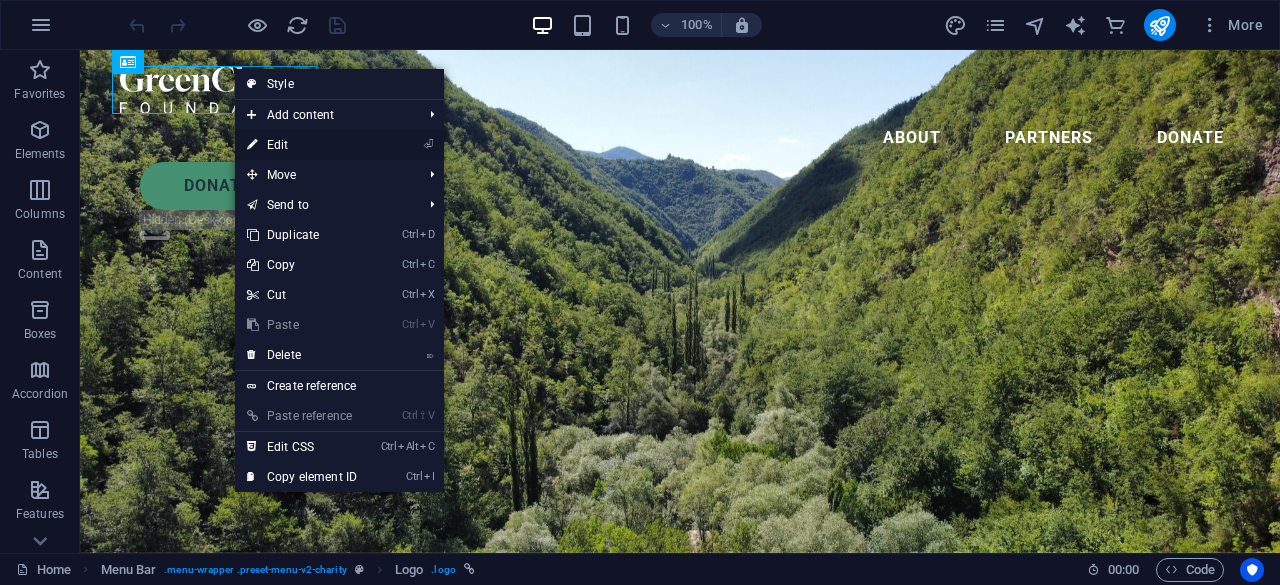 click on "⏎  Edit" at bounding box center (302, 145) 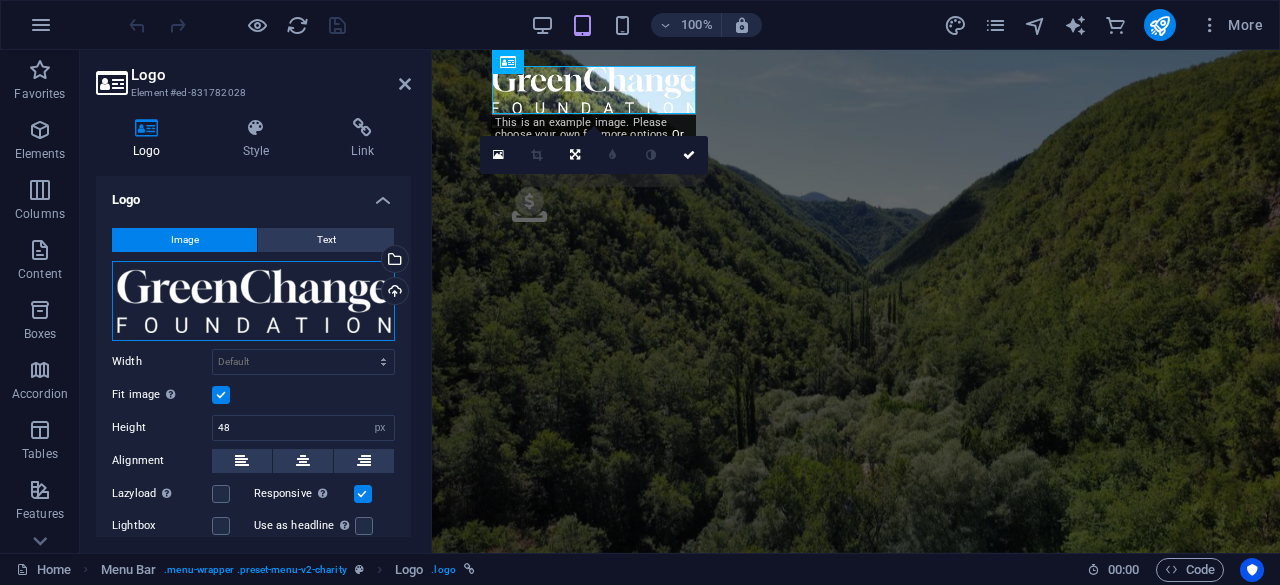 click on "Drag files here, click to choose files or select files from Files or our free stock photos & videos" at bounding box center [253, 301] 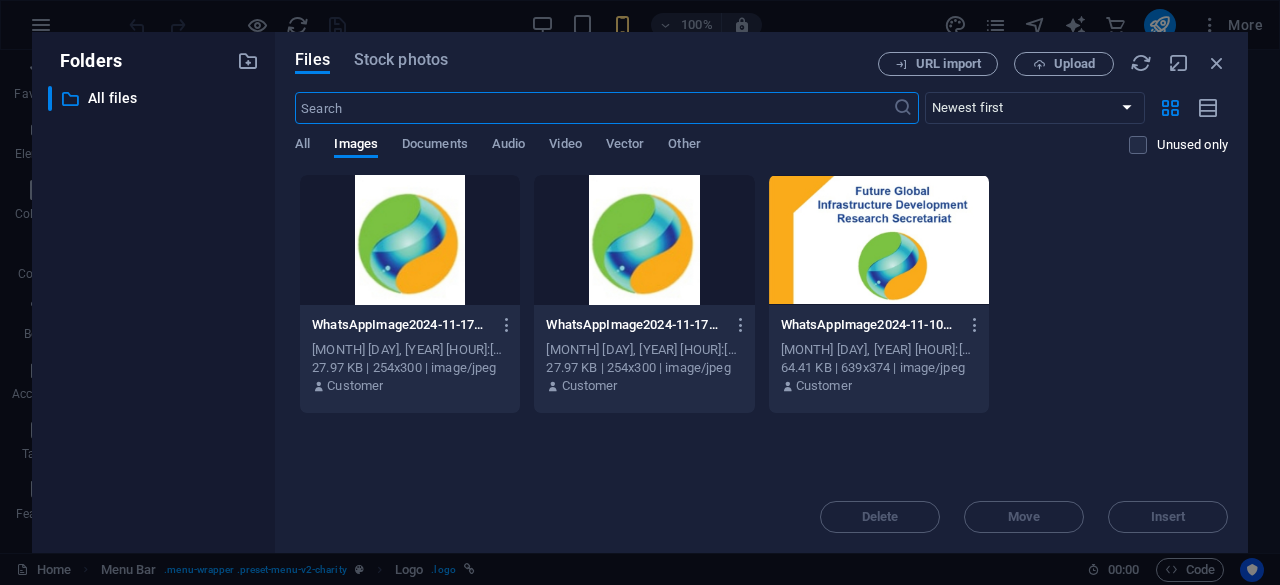 click at bounding box center [644, 240] 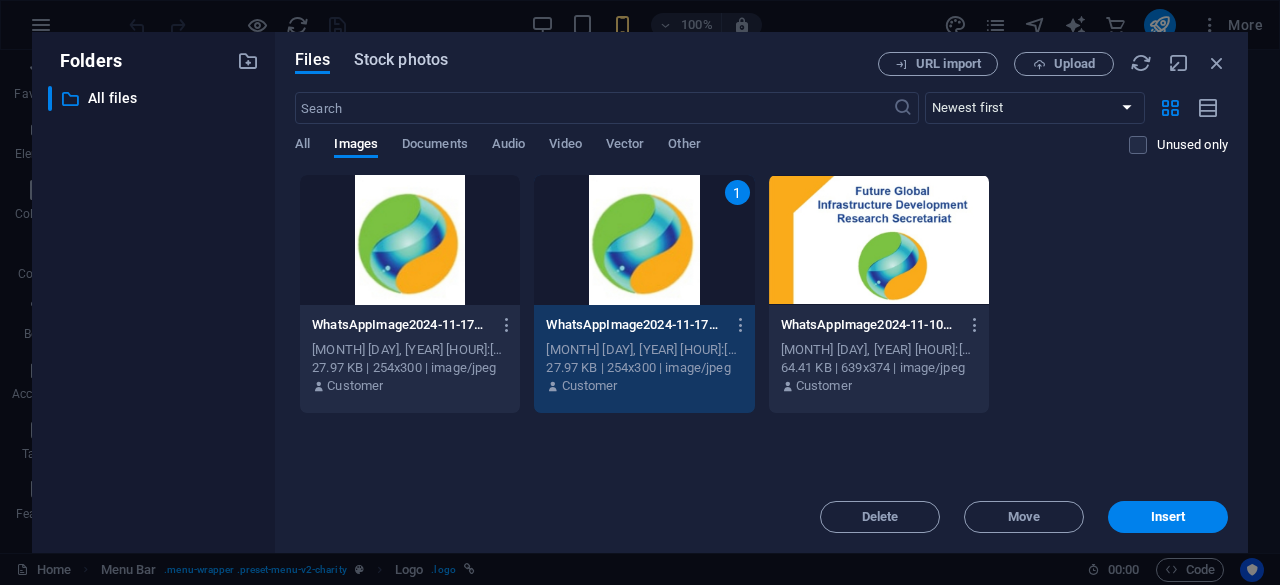 click on "Stock photos" at bounding box center (401, 60) 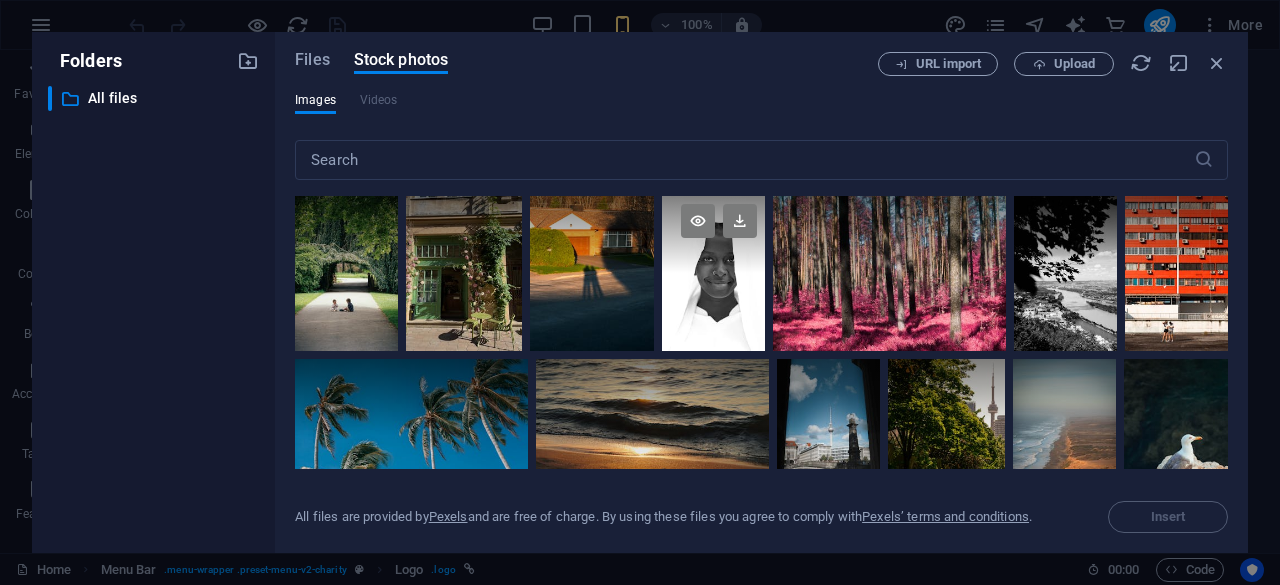 click at bounding box center (713, 234) 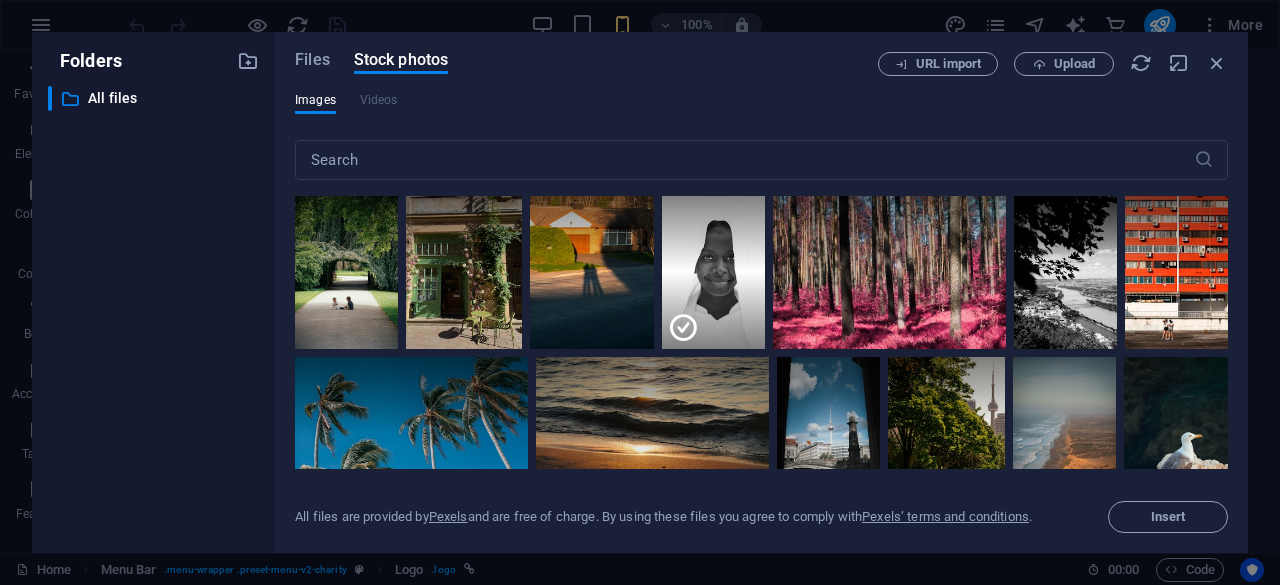 scroll, scrollTop: 0, scrollLeft: 0, axis: both 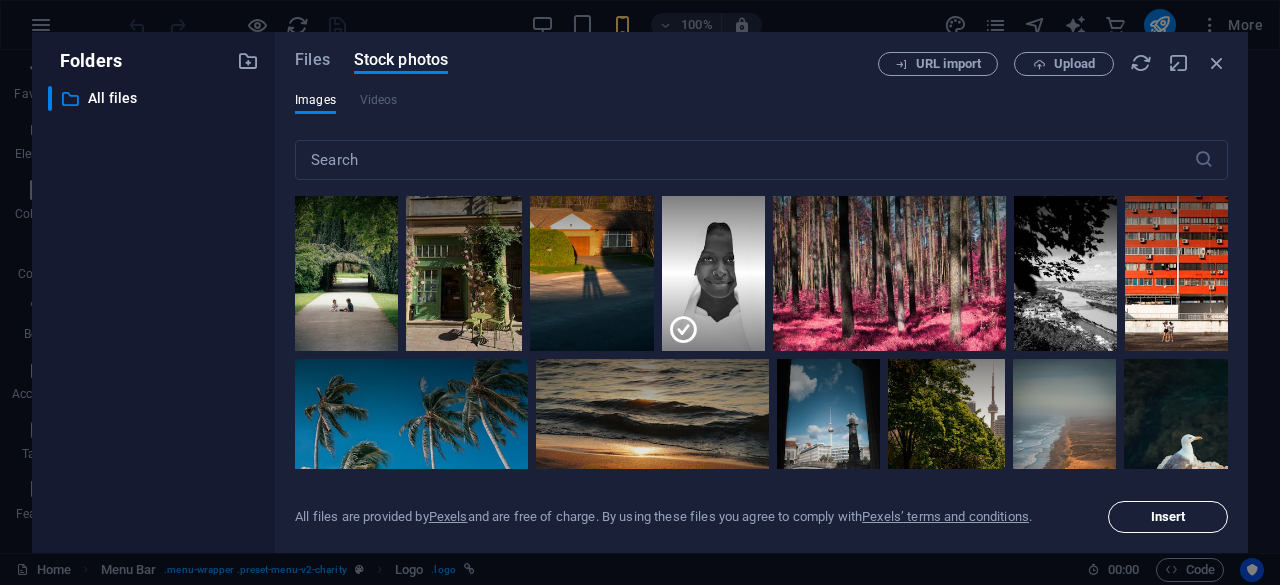 click on "Insert" at bounding box center [1168, 517] 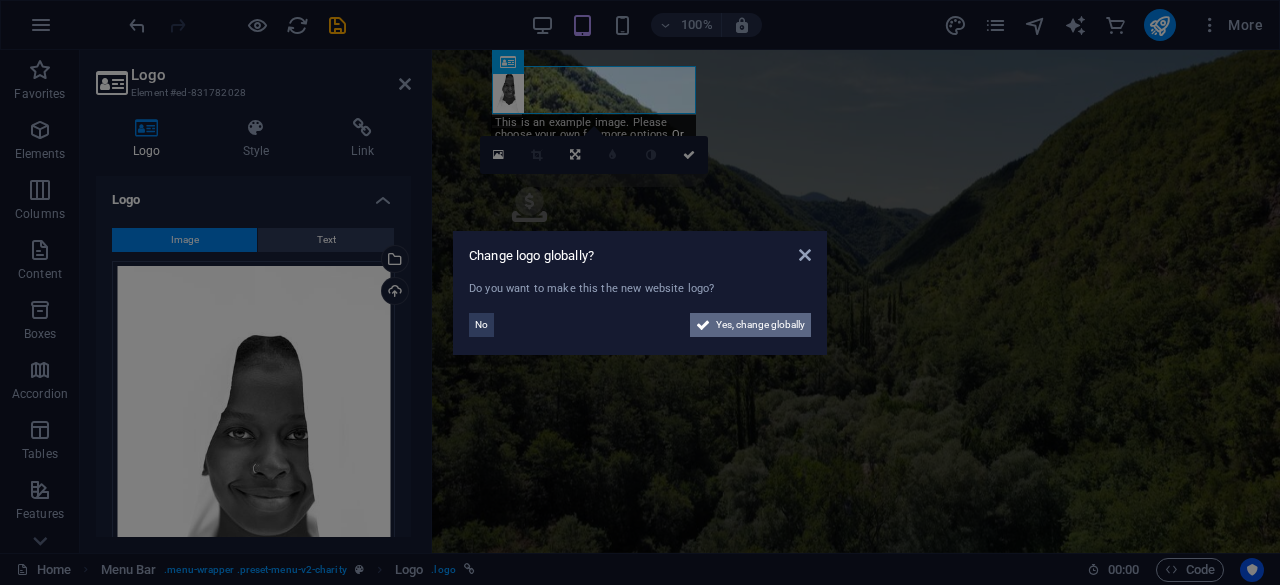 click on "Yes, change globally" at bounding box center (760, 325) 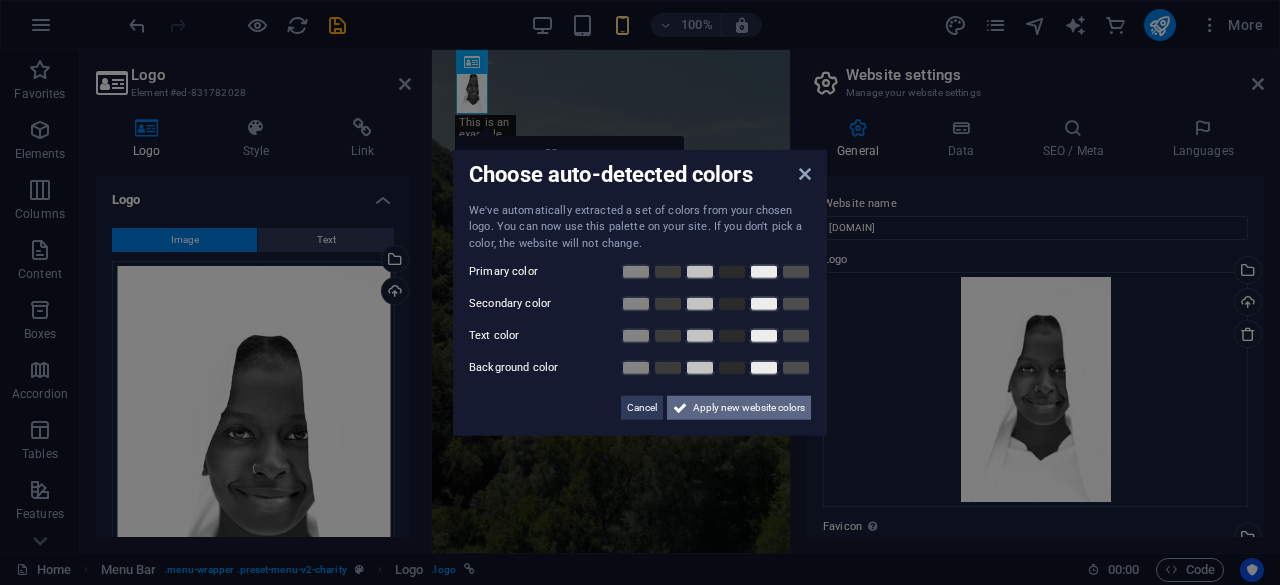 click at bounding box center (680, 408) 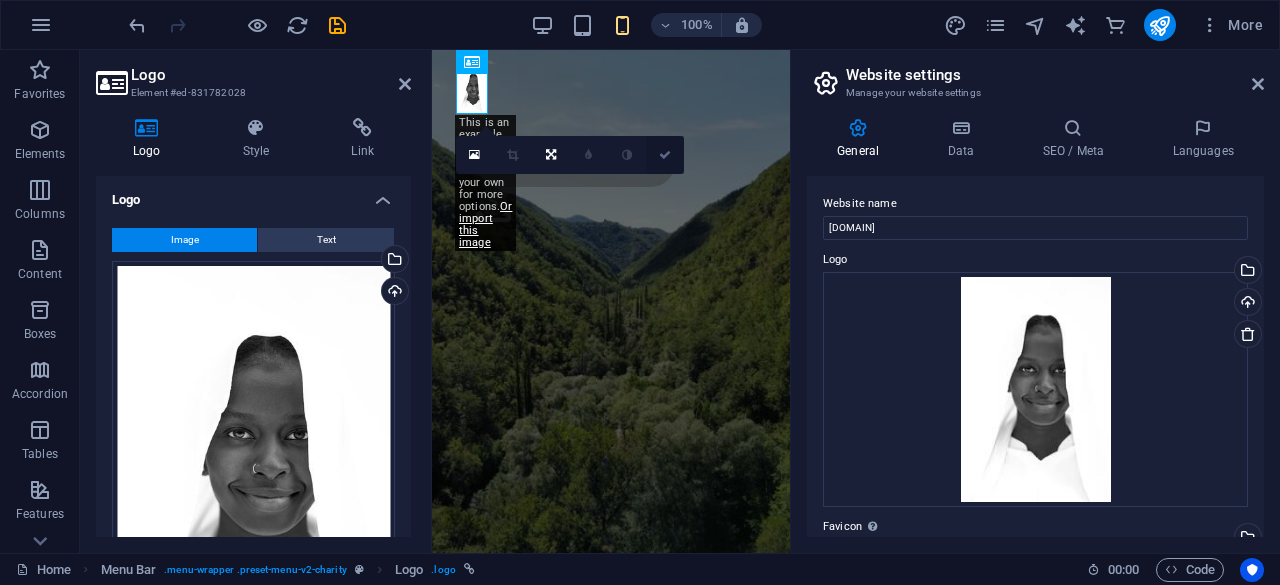 click at bounding box center (665, 155) 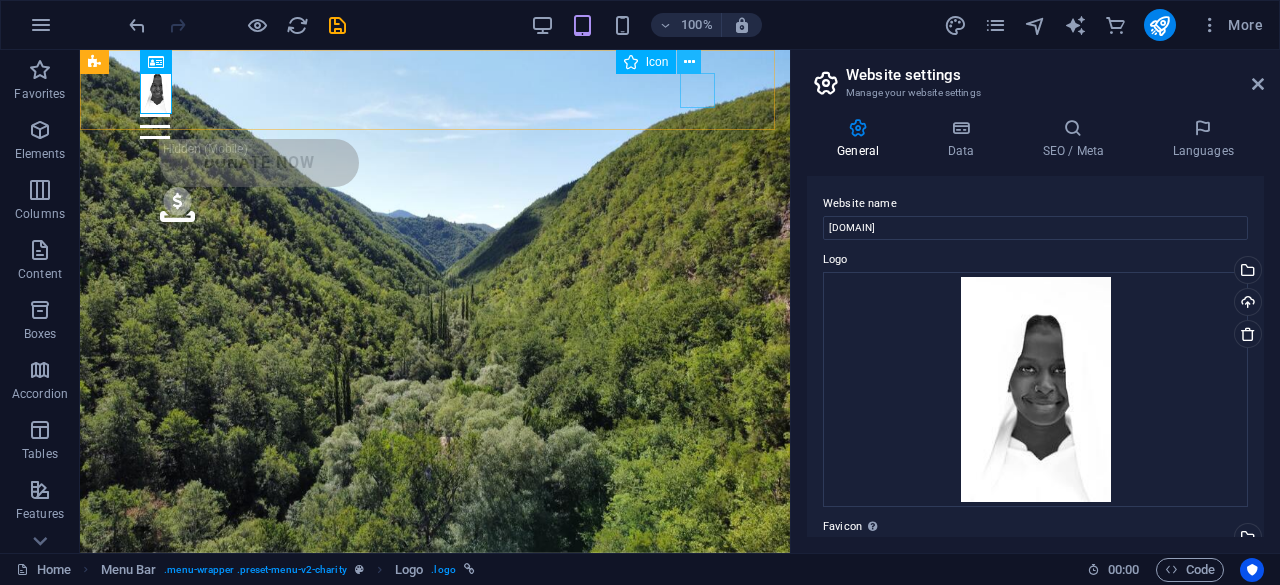 click at bounding box center (689, 62) 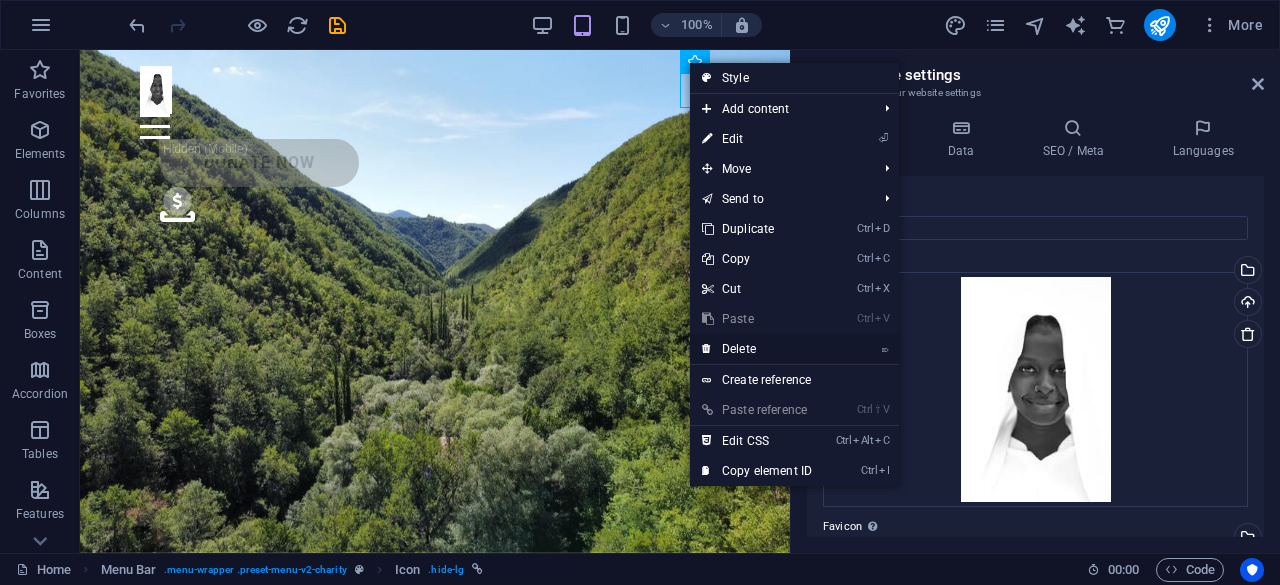 click on "⌦  Delete" at bounding box center (757, 349) 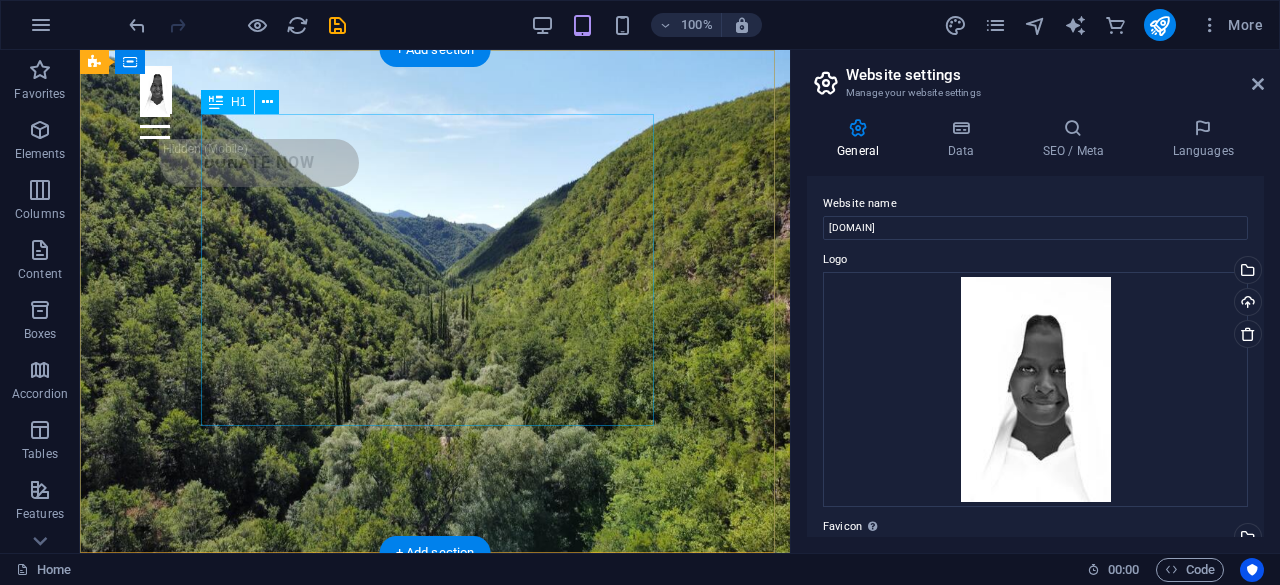 click on "Charity is the act of giving to those in need" at bounding box center [435, 734] 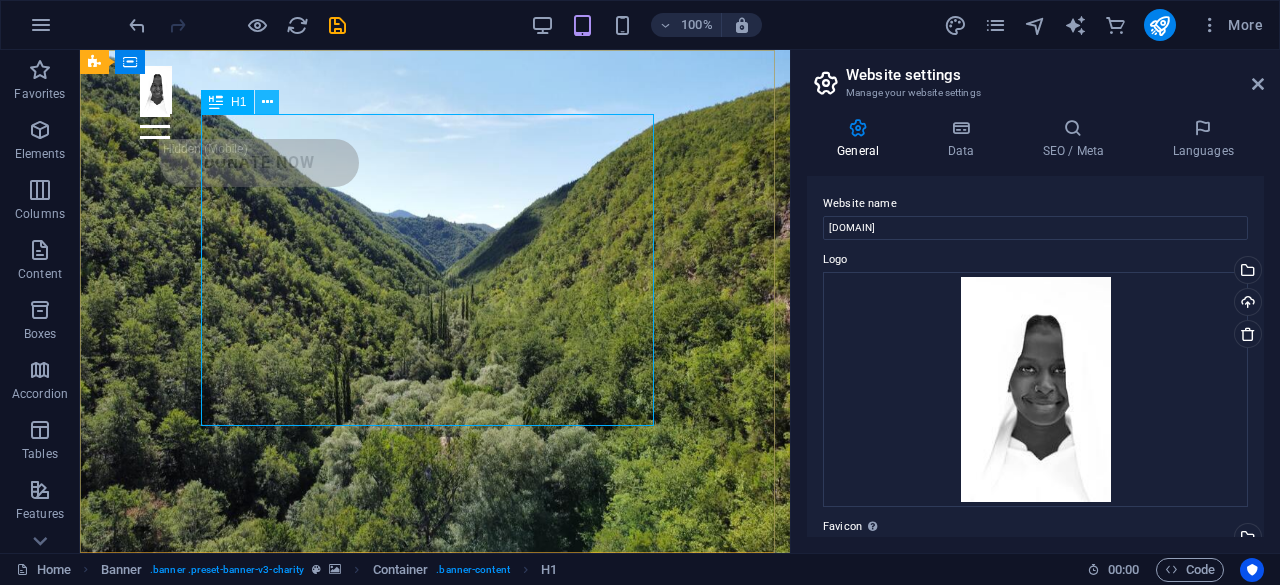 click at bounding box center [267, 102] 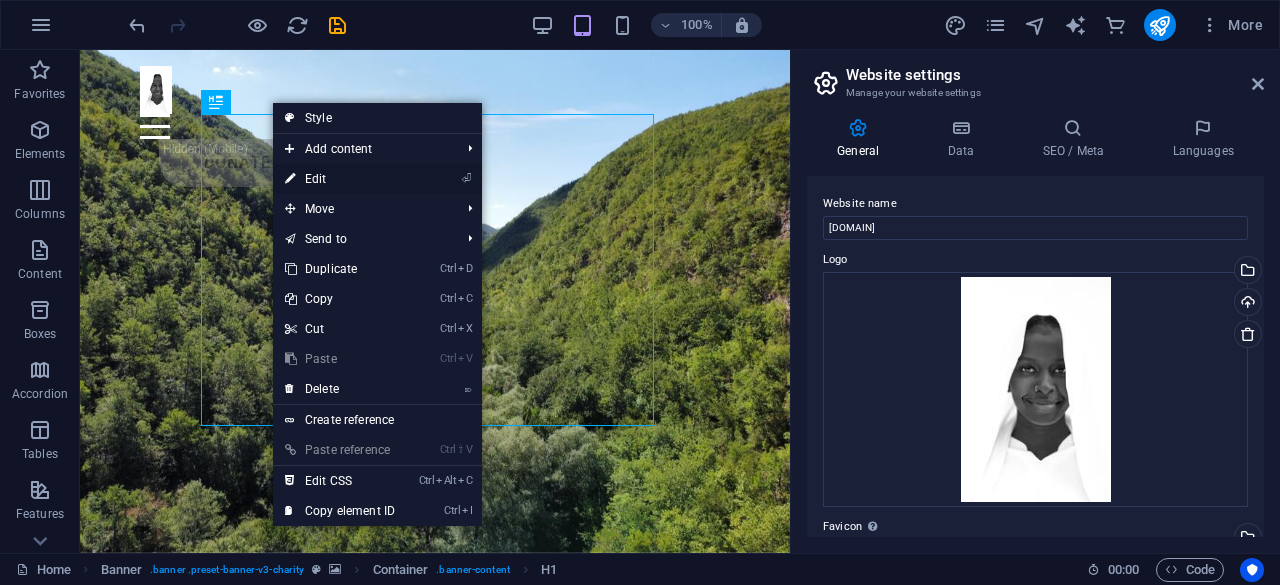 click on "⏎  Edit" at bounding box center [340, 179] 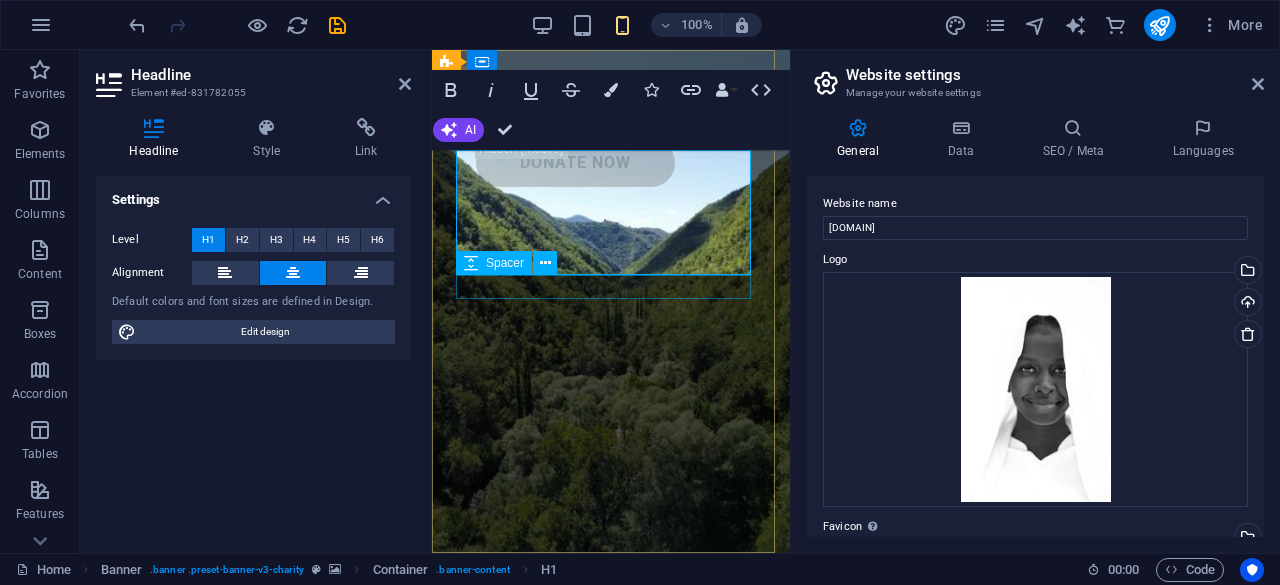 type 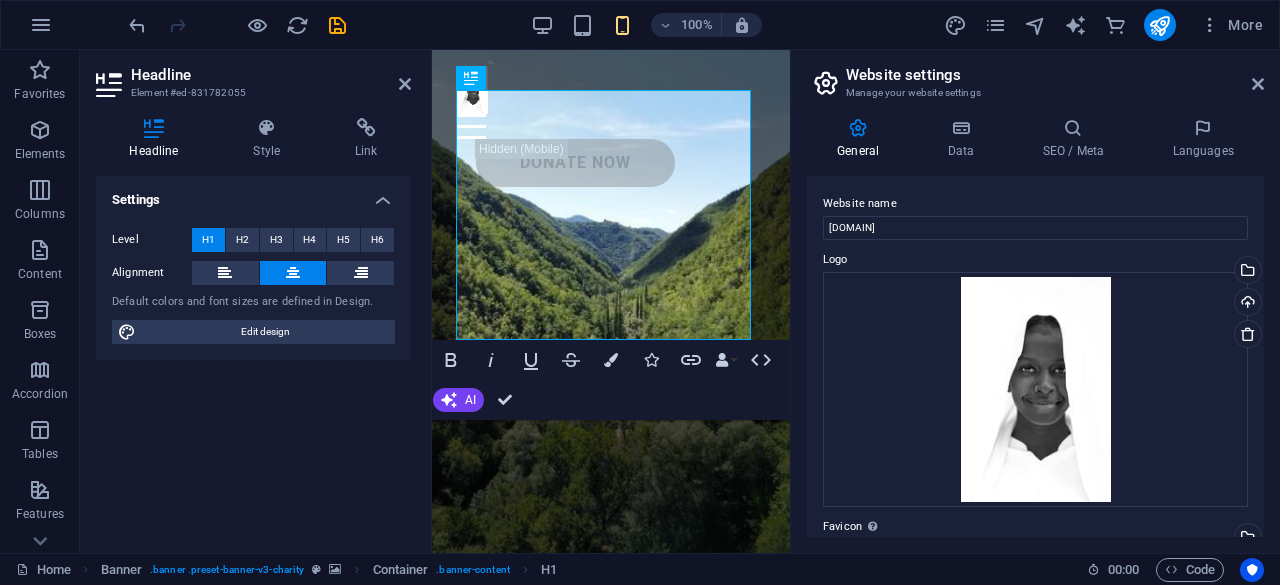 click on "Settings Level H1 H2 H3 H4 H5 H6 Alignment Default colors and font sizes are defined in Design. Edit design" at bounding box center (253, 356) 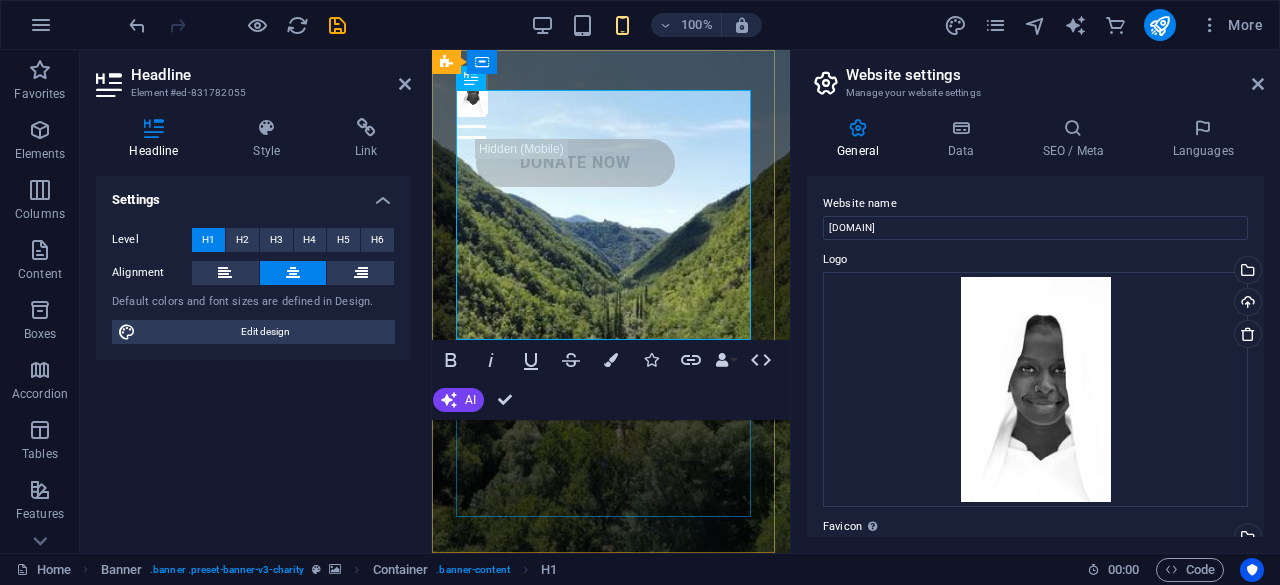 click on "Lorem ipsum dolor sit amet consectetur. Bibendum adipiscing morbi orci nibh eget posuere arcu volutpat nulla. Tortor cras suscipit augue sodales risus auctor. Fusce nunc vitae non dui ornare tellus nibh purus lectus." at bounding box center [611, 944] 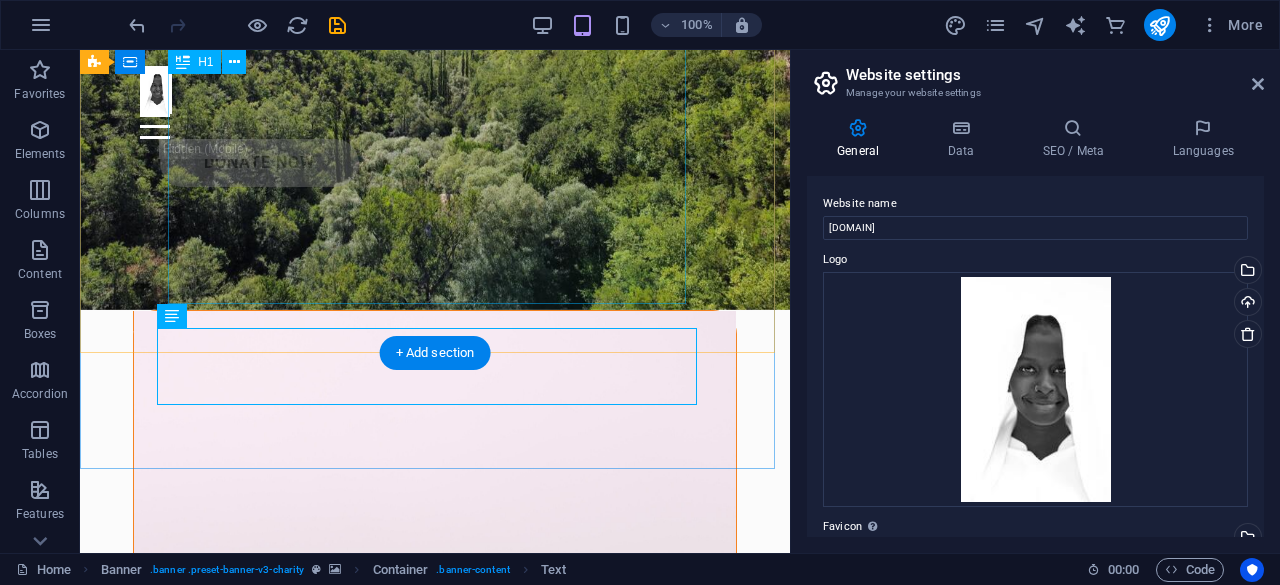 scroll, scrollTop: 200, scrollLeft: 0, axis: vertical 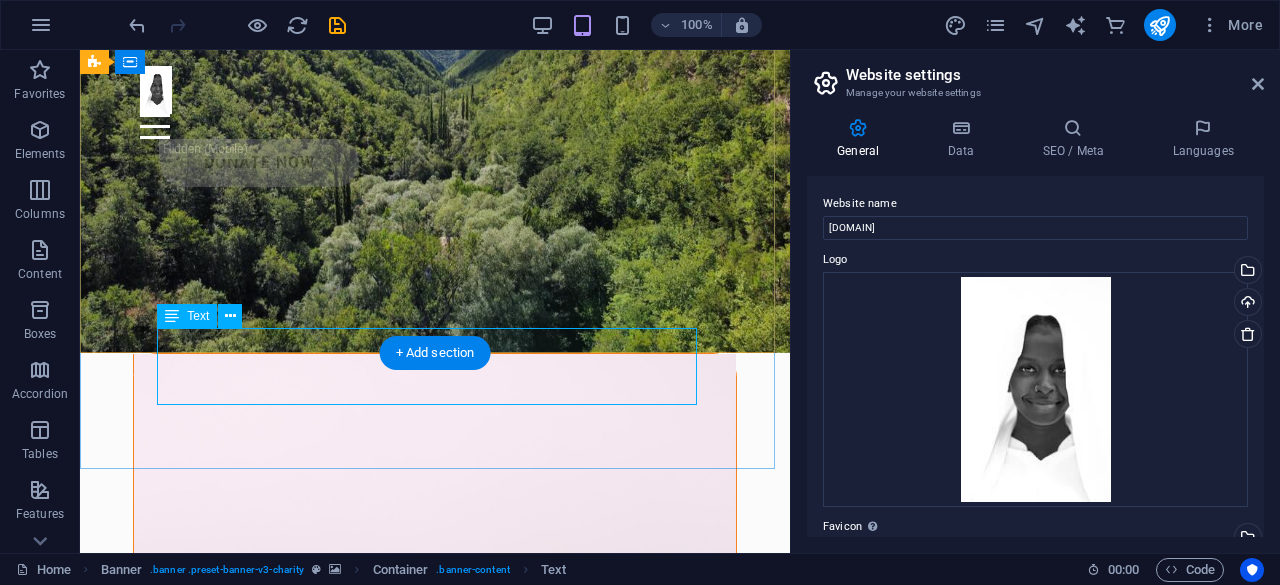 click on "Lorem ipsum dolor sit amet consectetur. Bibendum adipiscing morbi orci nibh eget posuere arcu volutpat nulla. Tortor cras suscipit augue sodales risus auctor. Fusce nunc vitae non dui ornare tellus nibh purus lectus." at bounding box center (435, 869) 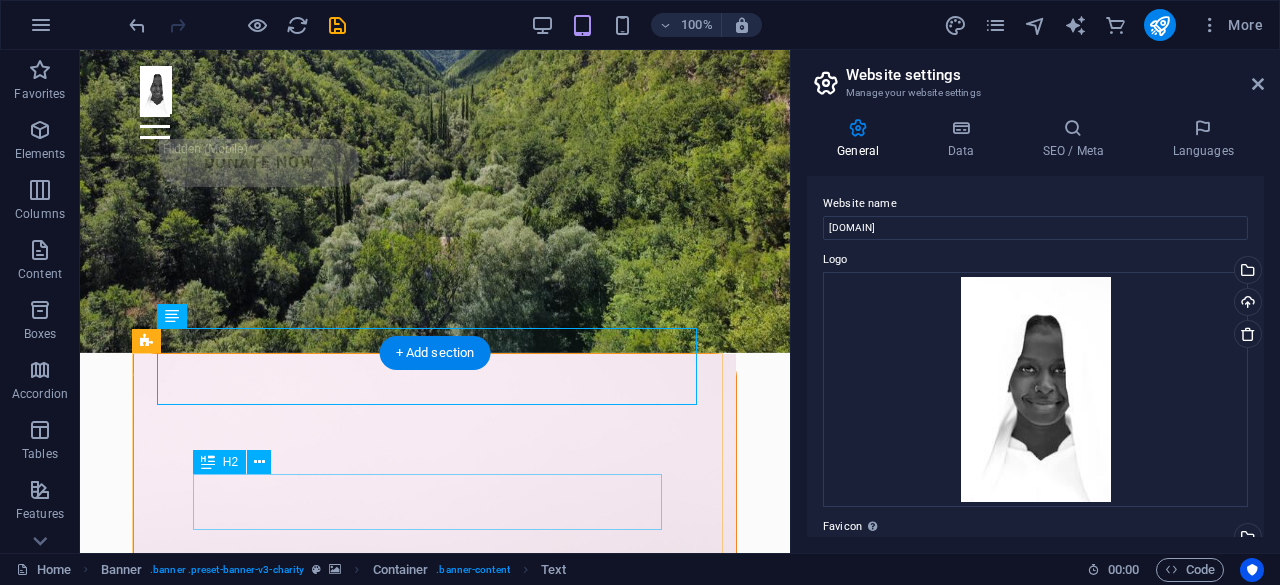 click on "Let’s talk" at bounding box center [435, 1266] 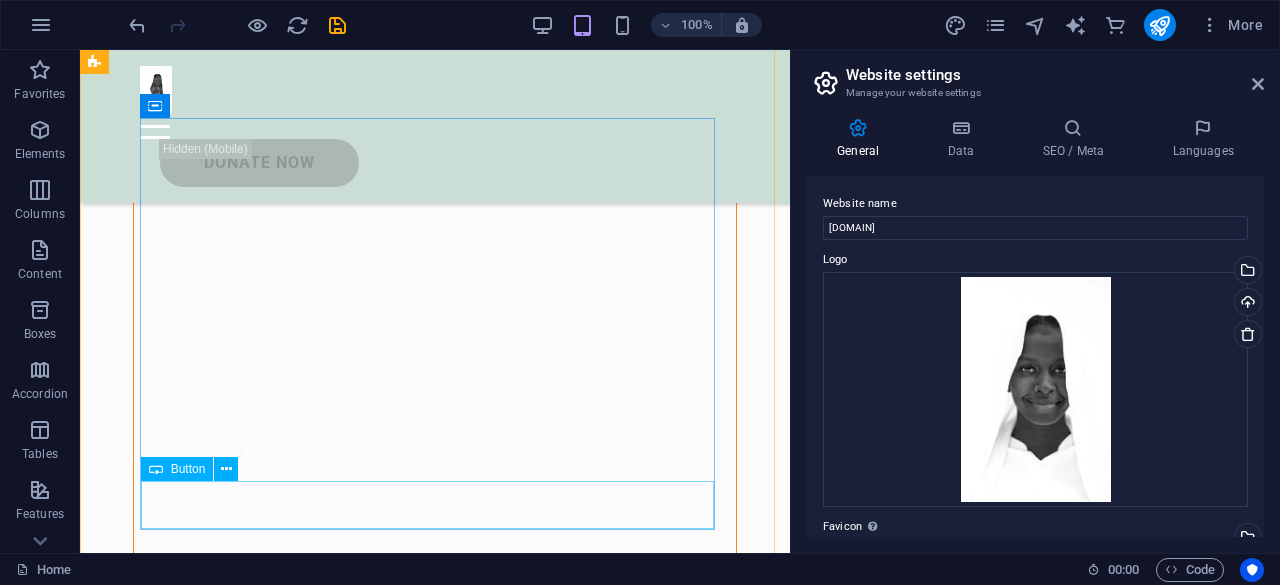 scroll, scrollTop: 1300, scrollLeft: 0, axis: vertical 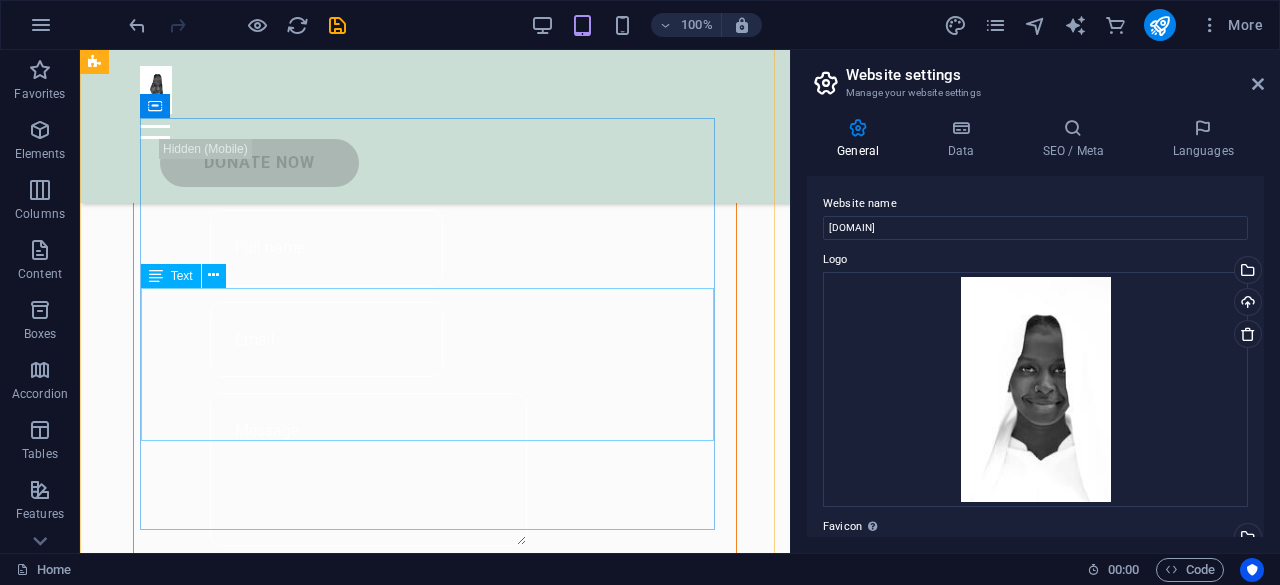 click on "Lorem ipsum dolor sit amet consectetur. Bibendum adipiscing morbi orci nibh eget posuere arcu volutpat nulla. Tortor cras suscipit augue sodales risus auctor. Fusce nunc vitae non dui ornare tellus nibh purus lectus. Lorem ipsum dolor sit amet consectetur. Bibendum adipiscing morbi orci nibh eget posuere arcu volutpat nulla. Tortor cras suscipit augue sodales risus auctor. Fusce nunc vitae non dui ornare tellus nibh purus lectus." at bounding box center [435, 1217] 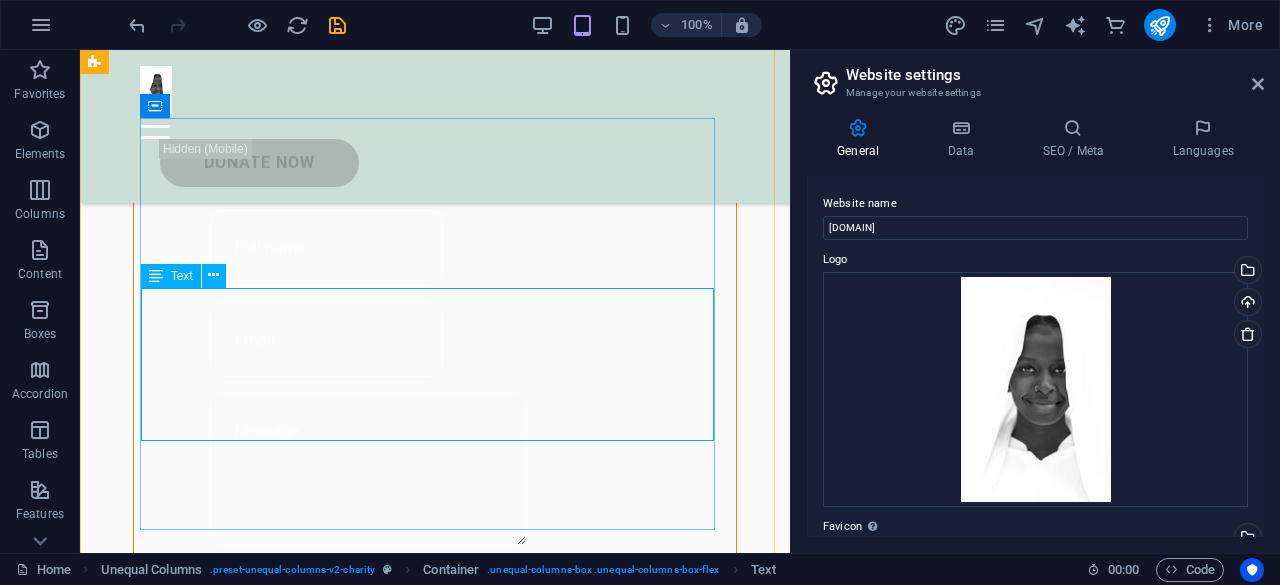 click on "Lorem ipsum dolor sit amet consectetur. Bibendum adipiscing morbi orci nibh eget posuere arcu volutpat nulla. Tortor cras suscipit augue sodales risus auctor. Fusce nunc vitae non dui ornare tellus nibh purus lectus. Lorem ipsum dolor sit amet consectetur. Bibendum adipiscing morbi orci nibh eget posuere arcu volutpat nulla. Tortor cras suscipit augue sodales risus auctor. Fusce nunc vitae non dui ornare tellus nibh purus lectus." at bounding box center [435, 1217] 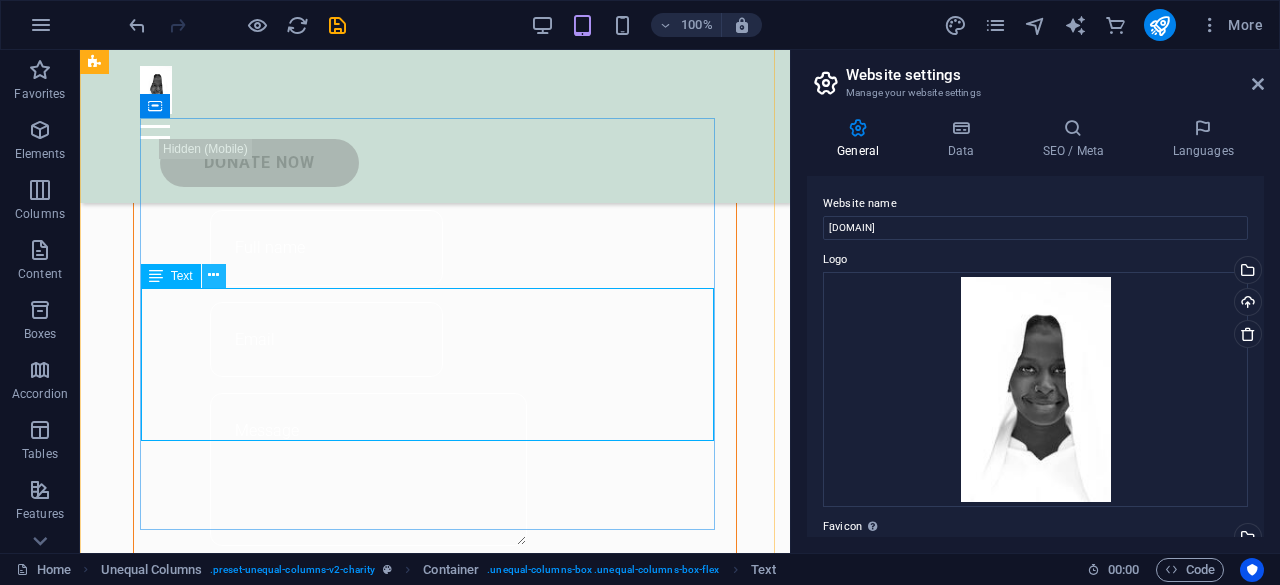 click at bounding box center (214, 276) 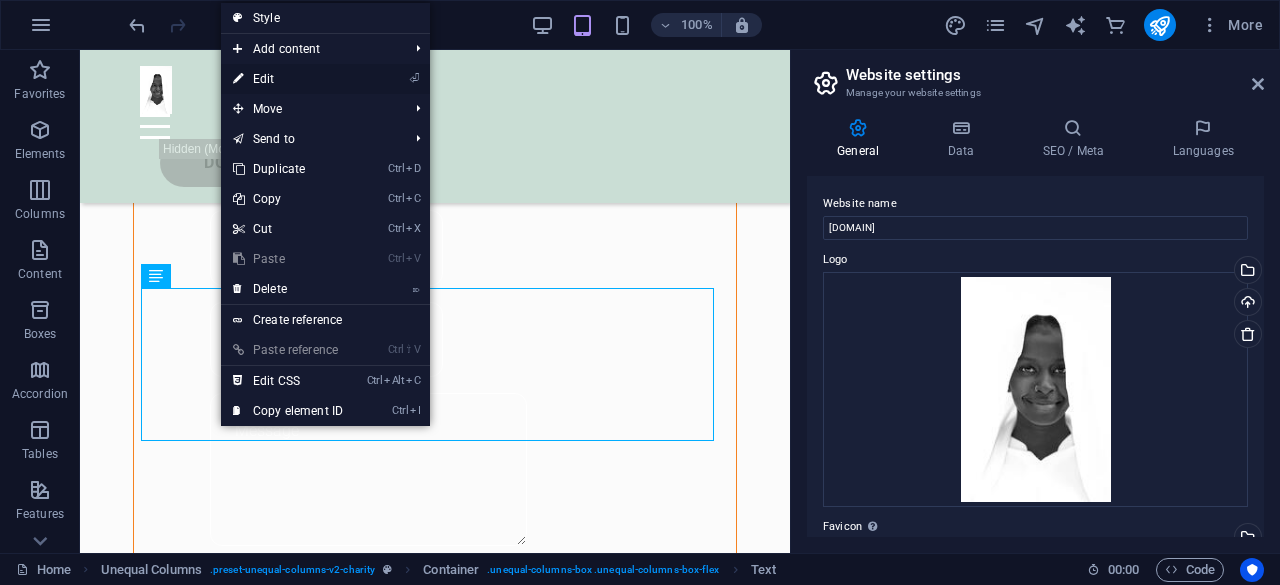 click on "⏎  Edit" at bounding box center (288, 79) 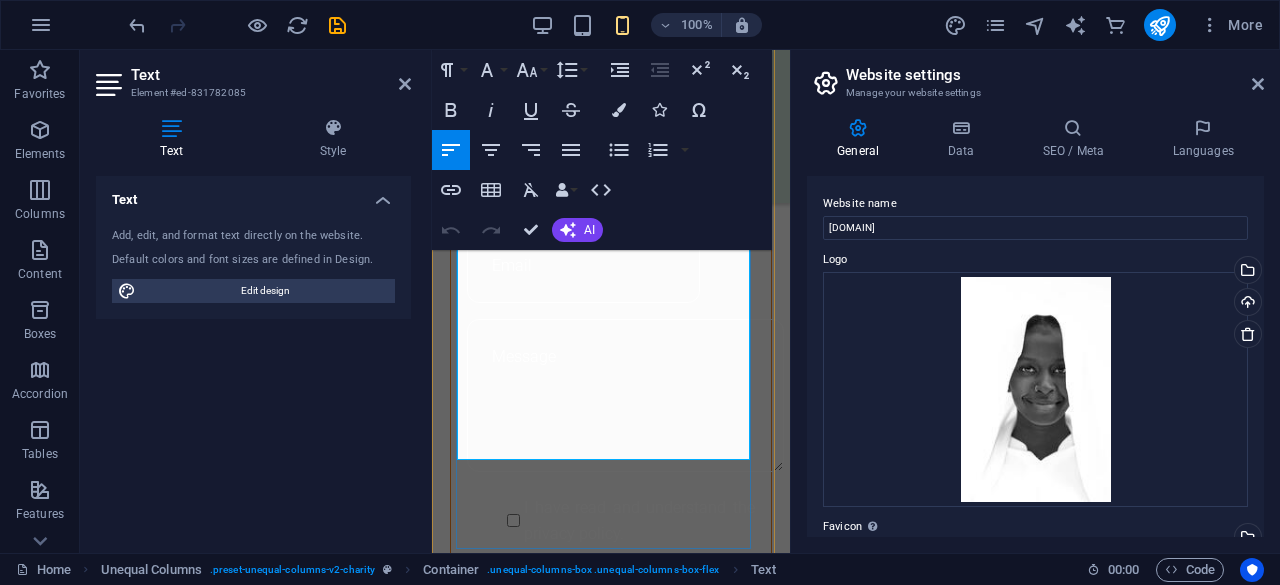click on "Lorem ipsum dolor sit amet consectetur. Bibendum adipiscing morbi orci nibh eget posuere arcu volutpat nulla. Tortor cras suscipit augue sodales risus auctor. Fusce nunc vitae non dui ornare tellus nibh purus lectus. Lorem ipsum dolor sit amet consectetur. Bibendum adipiscing morbi orci nibh eget posuere arcu volutpat nulla. Tortor cras suscipit augue sodales risus auctor. Fusce nunc vitae non dui ornare tellus nibh purus lectus." at bounding box center (611, 1104) 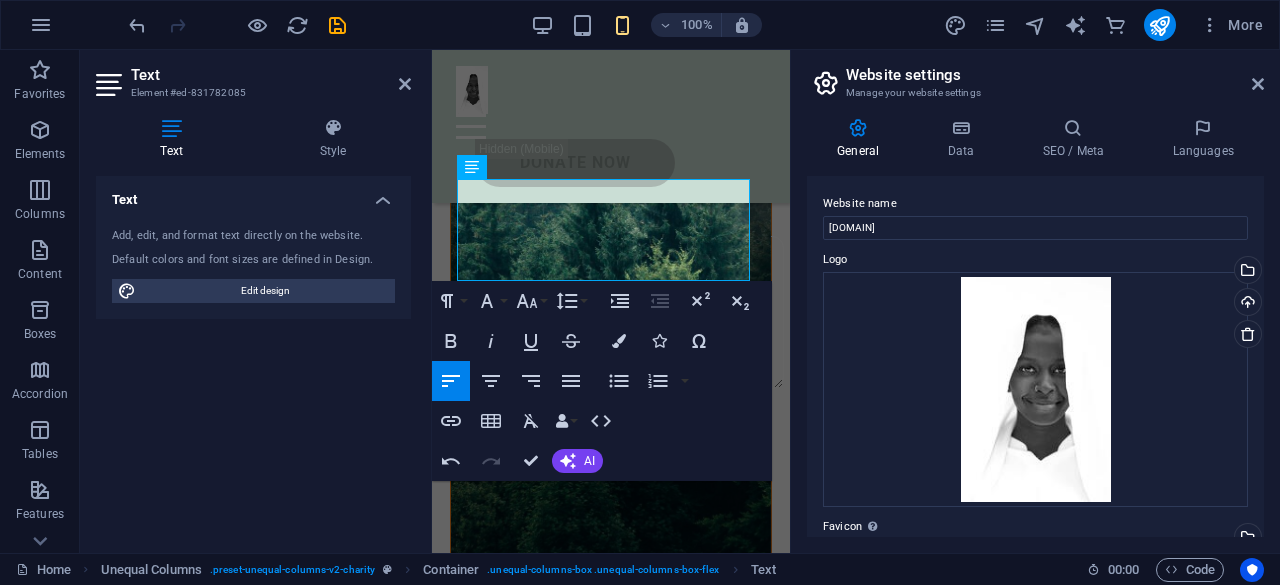 click on "Text Add, edit, and format text directly on the website. Default colors and font sizes are defined in Design. Edit design Alignment Left aligned Centered Right aligned" at bounding box center (253, 356) 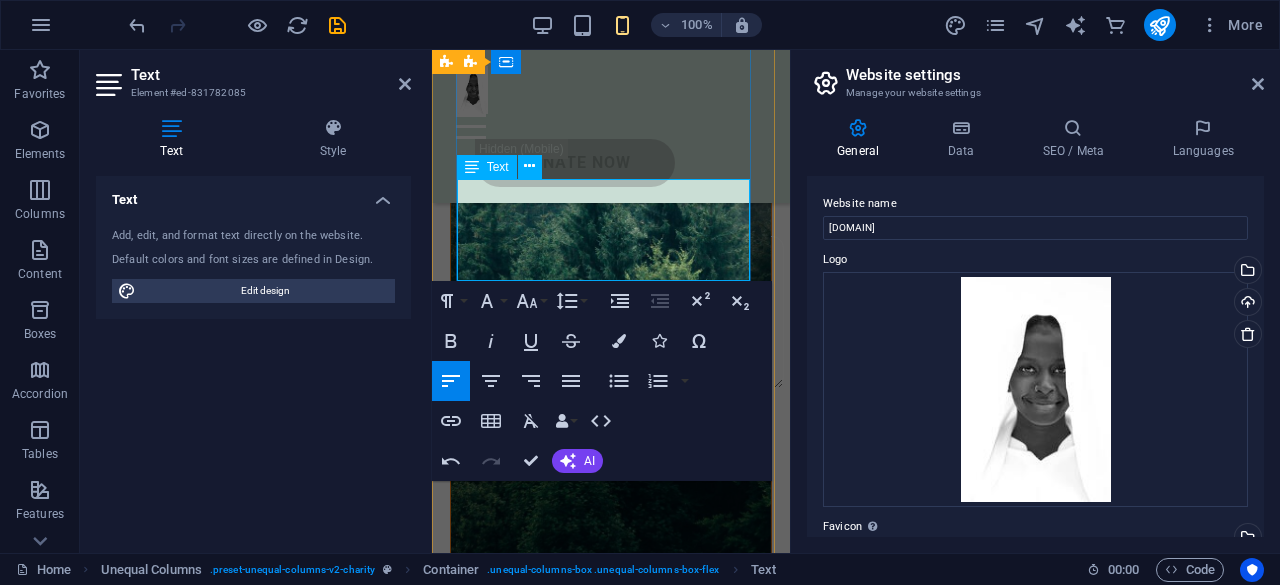 type 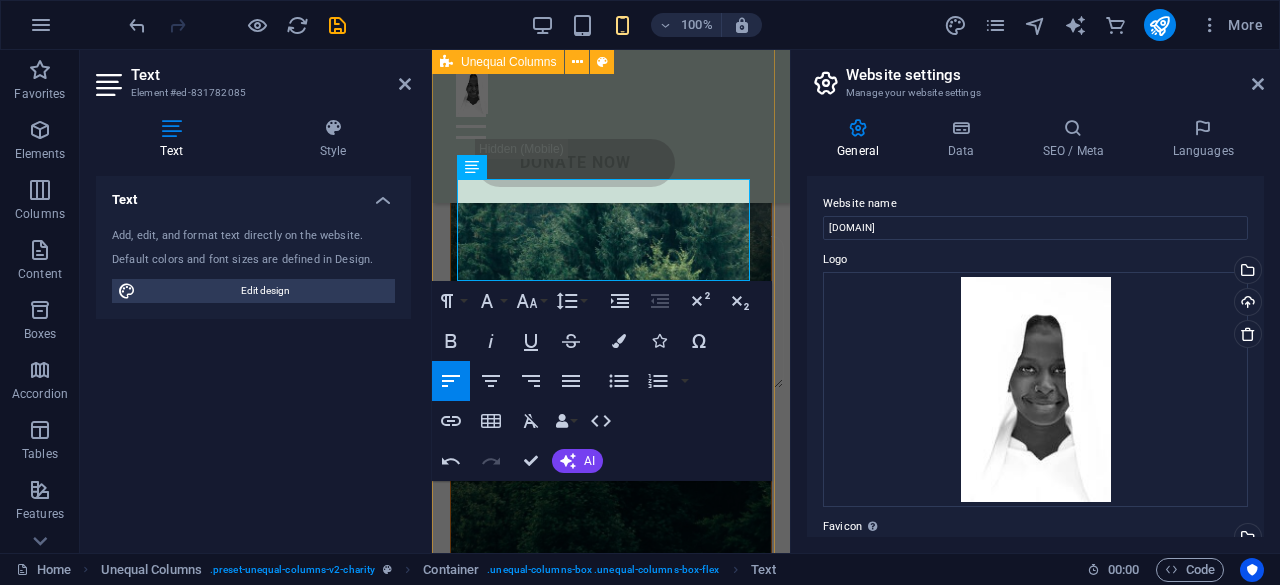 click on "ABOUT US Help for the Earth is the help for all of us A happy, healthy and creative child whose rights are protected and honored in a society that is built on respect for dignity, justice and equity for all. donate now" at bounding box center [611, 1090] 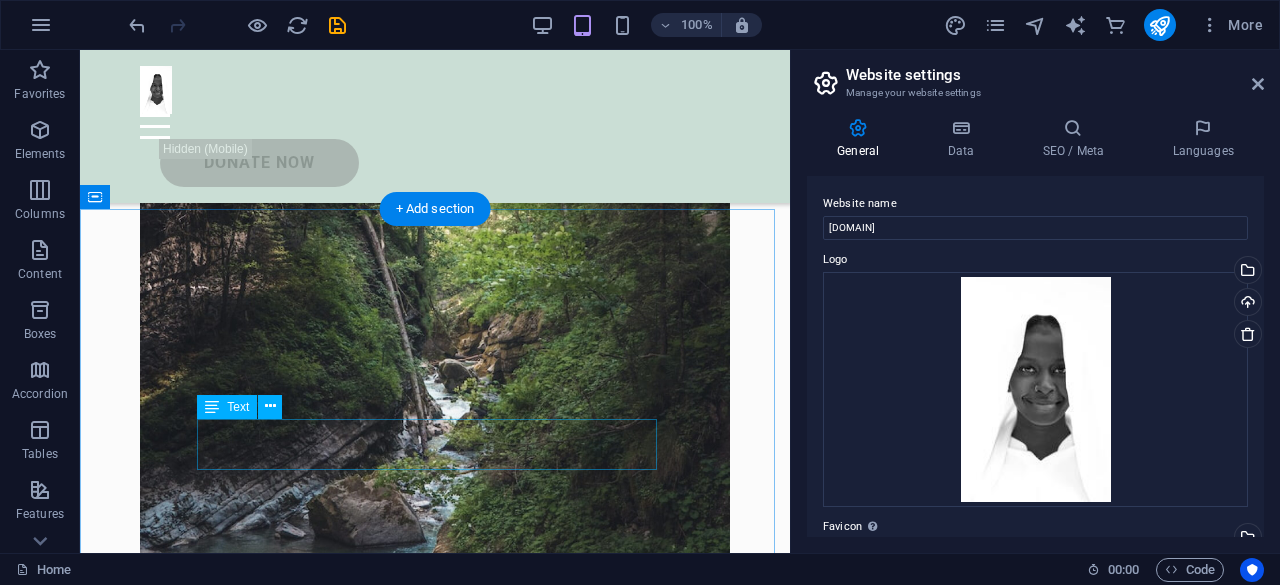scroll, scrollTop: 2600, scrollLeft: 0, axis: vertical 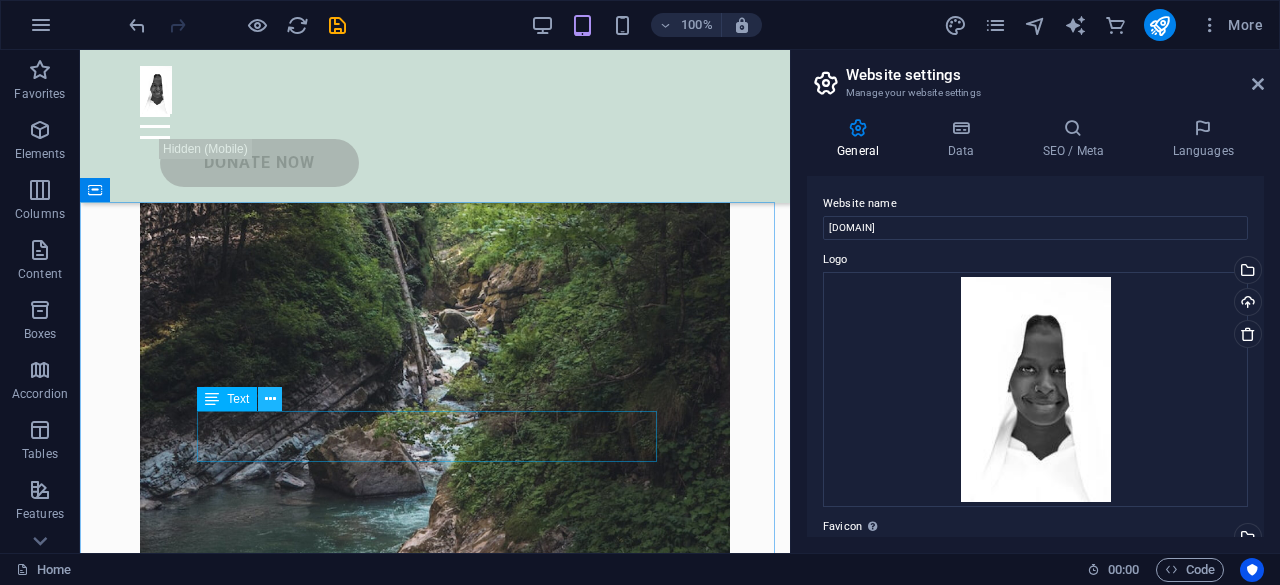 click at bounding box center (270, 399) 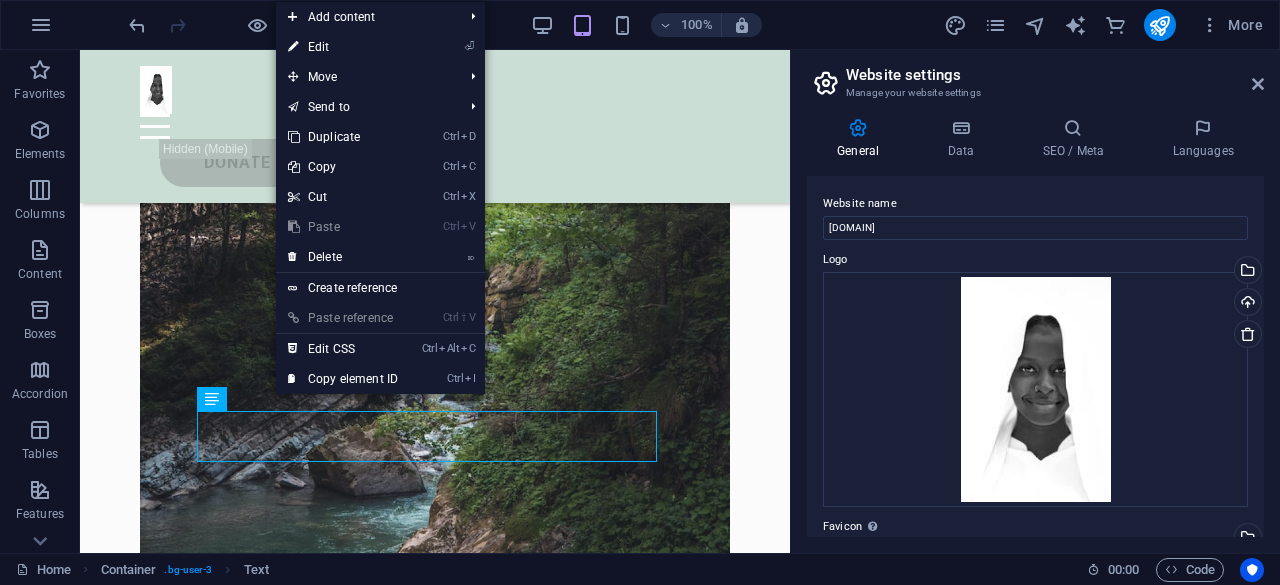 drag, startPoint x: 366, startPoint y: 51, endPoint x: 374, endPoint y: 77, distance: 27.202942 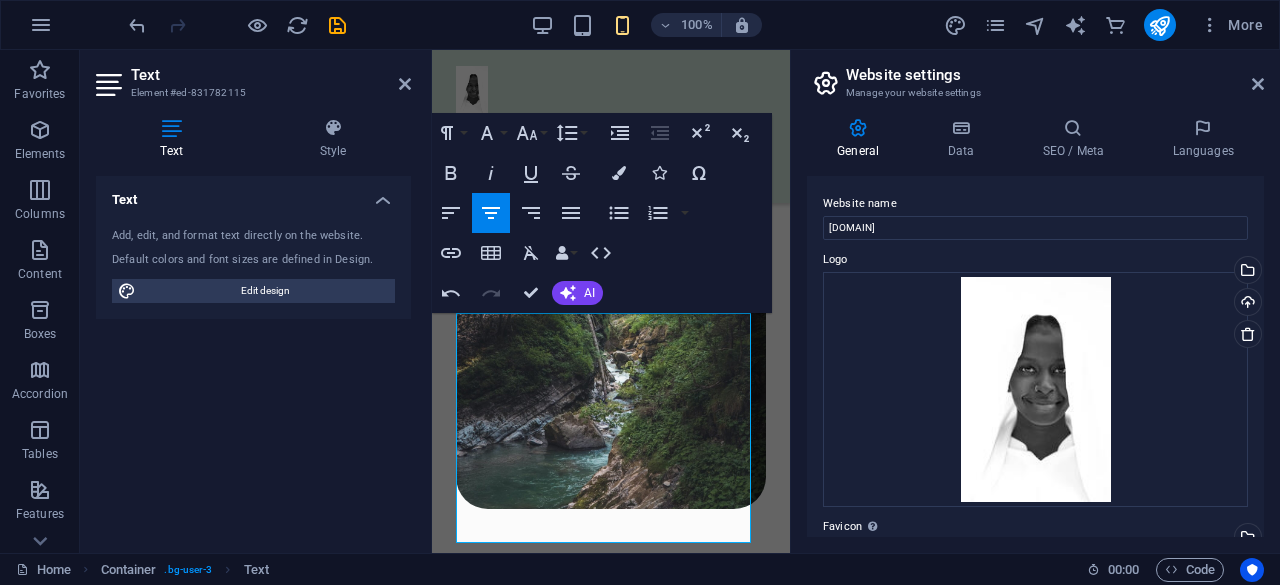 click on "Text Add, edit, and format text directly on the website. Default colors and font sizes are defined in Design. Edit design Alignment Left aligned Centered Right aligned" at bounding box center [253, 356] 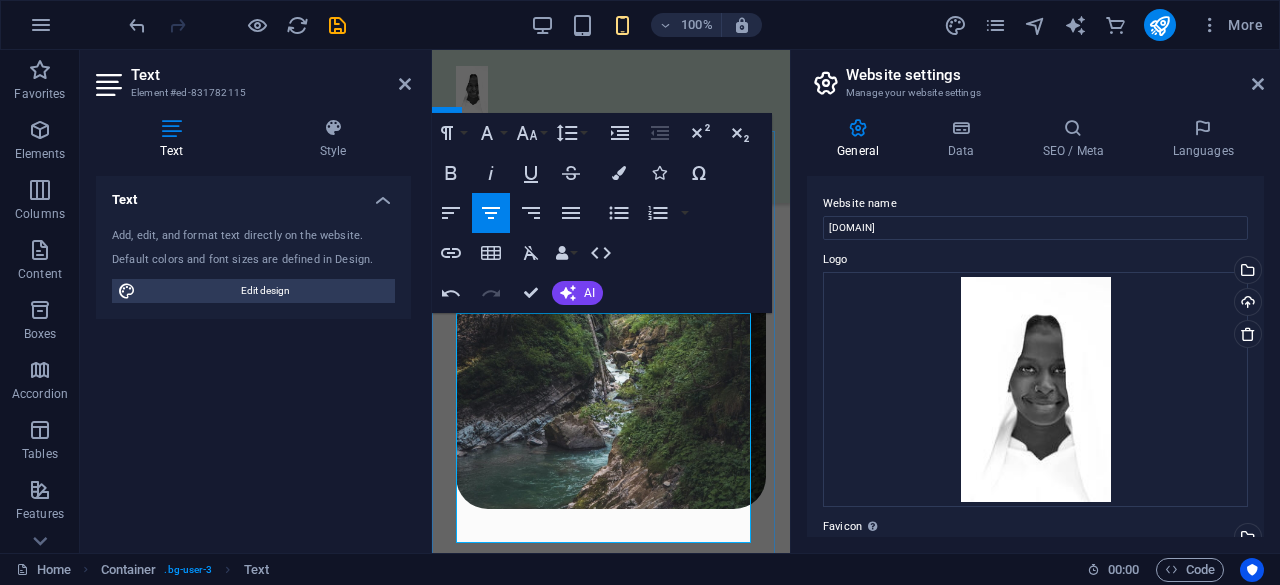 click on "At Child Rights and You (CRY), we strongly believe in children’s right to education. As a renowned NGO for education, CRY has been working for over 4 decades to ensure that every child can attend school and complete their education without facing discrimination based on gender, caste, or socio-economic status." at bounding box center [611, 1172] 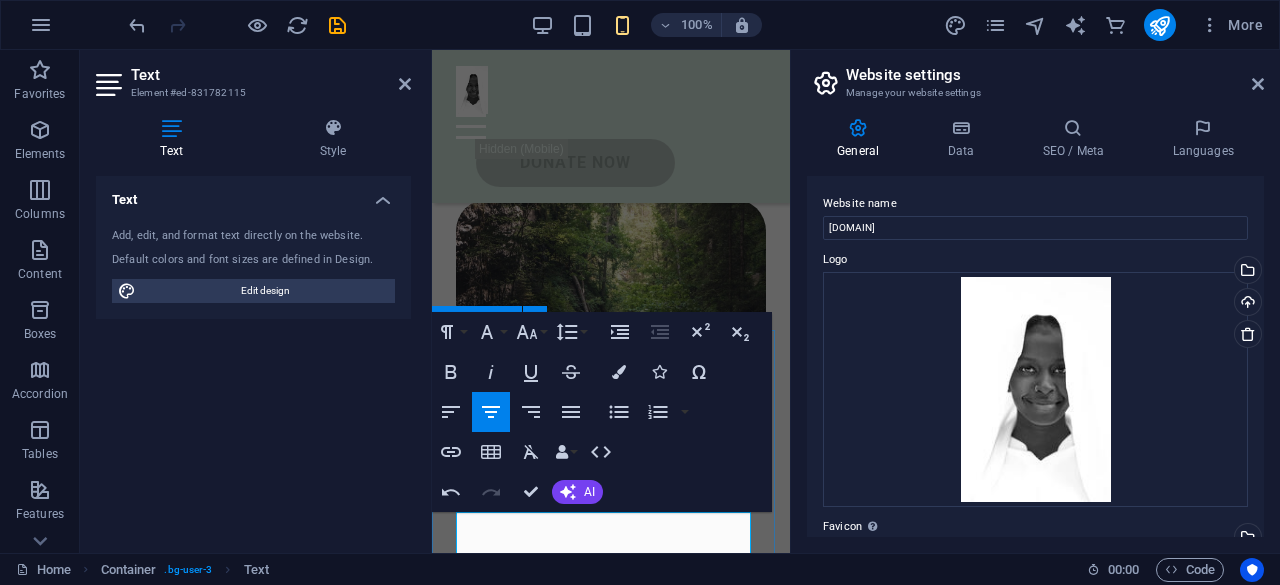 scroll, scrollTop: 2012, scrollLeft: 0, axis: vertical 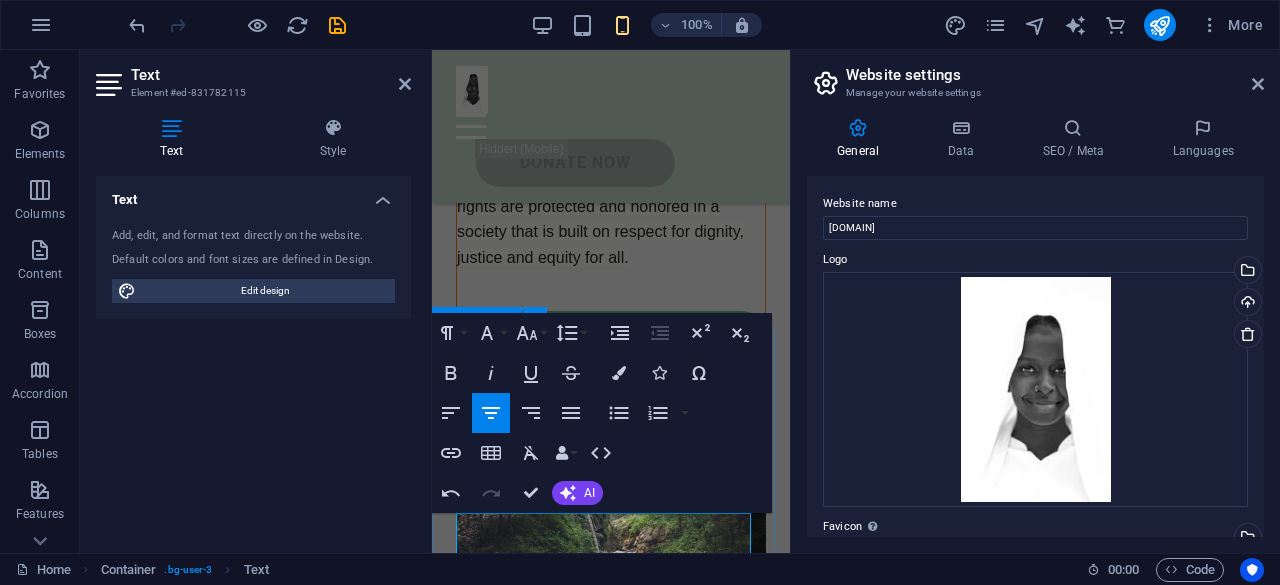 drag, startPoint x: 668, startPoint y: 536, endPoint x: 448, endPoint y: 475, distance: 228.30025 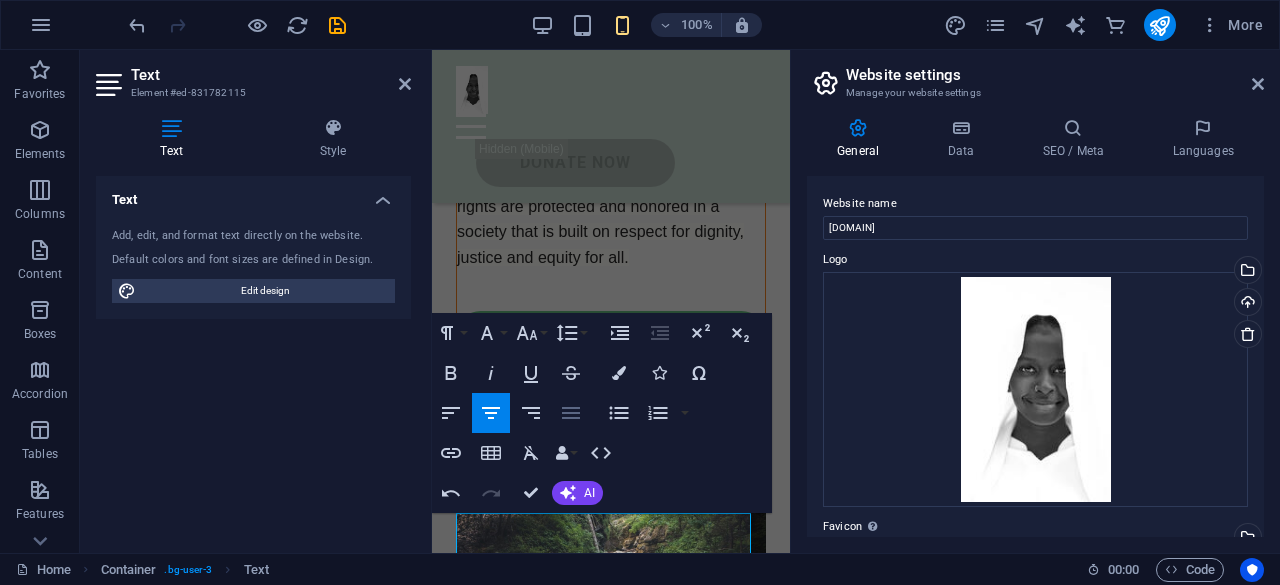 click 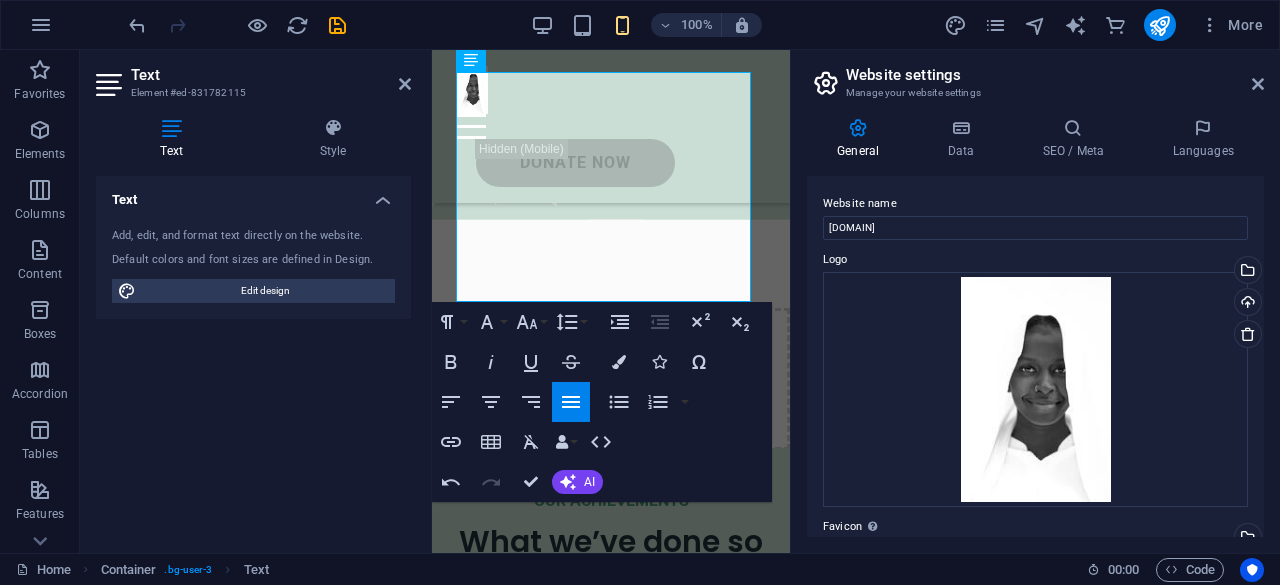 scroll, scrollTop: 2453, scrollLeft: 0, axis: vertical 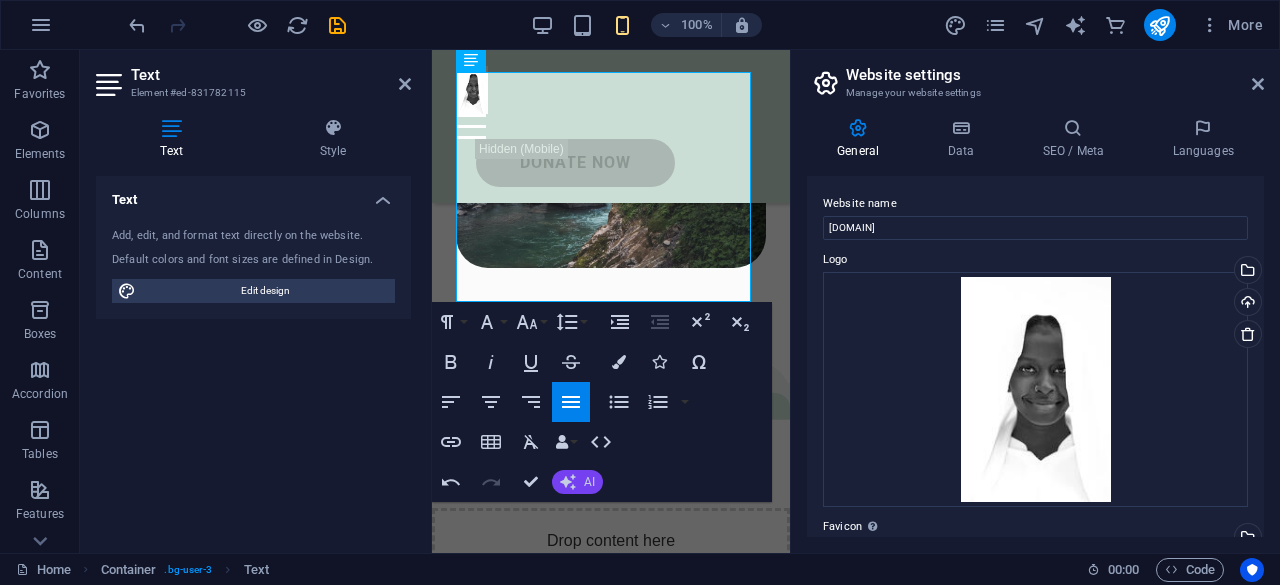 click on "AI" at bounding box center (589, 482) 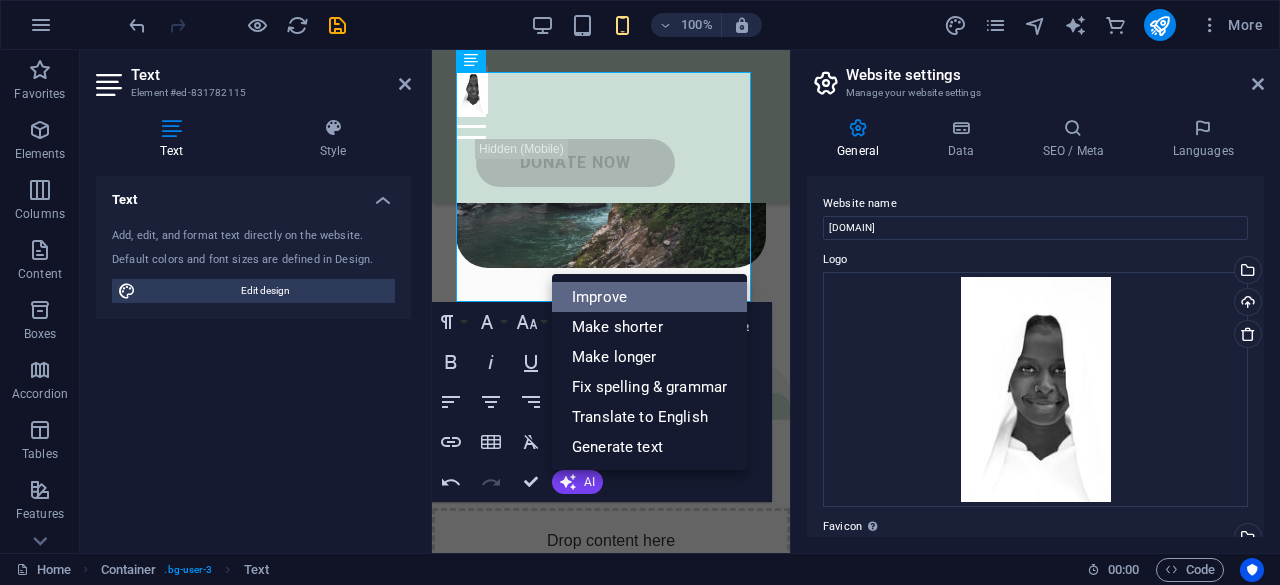 click on "Improve" at bounding box center (649, 297) 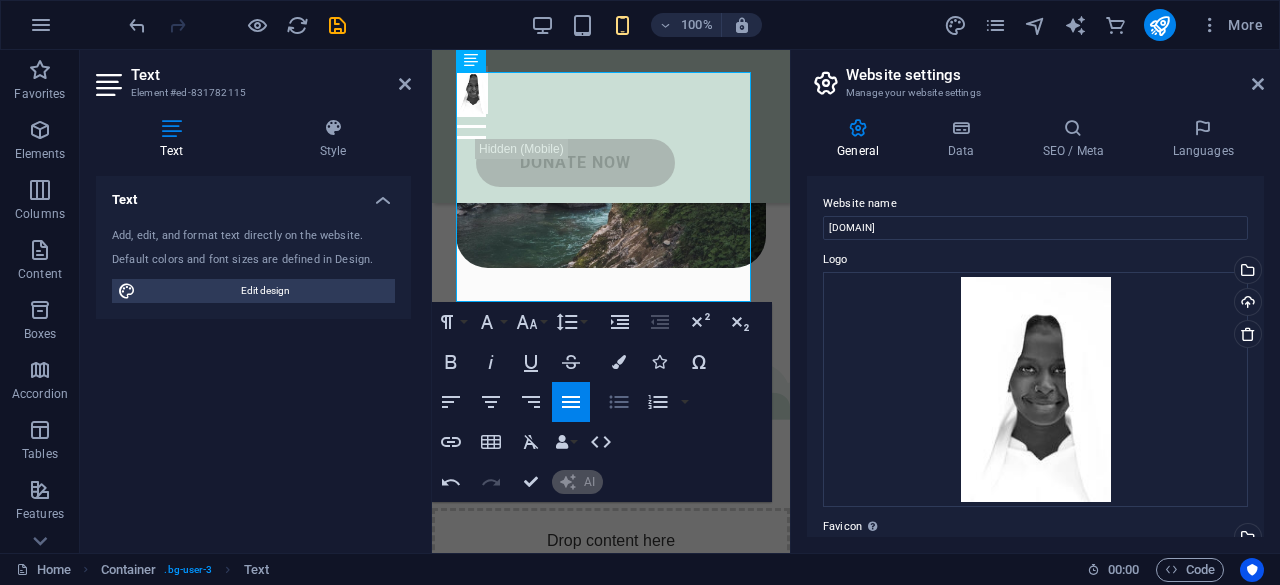 type 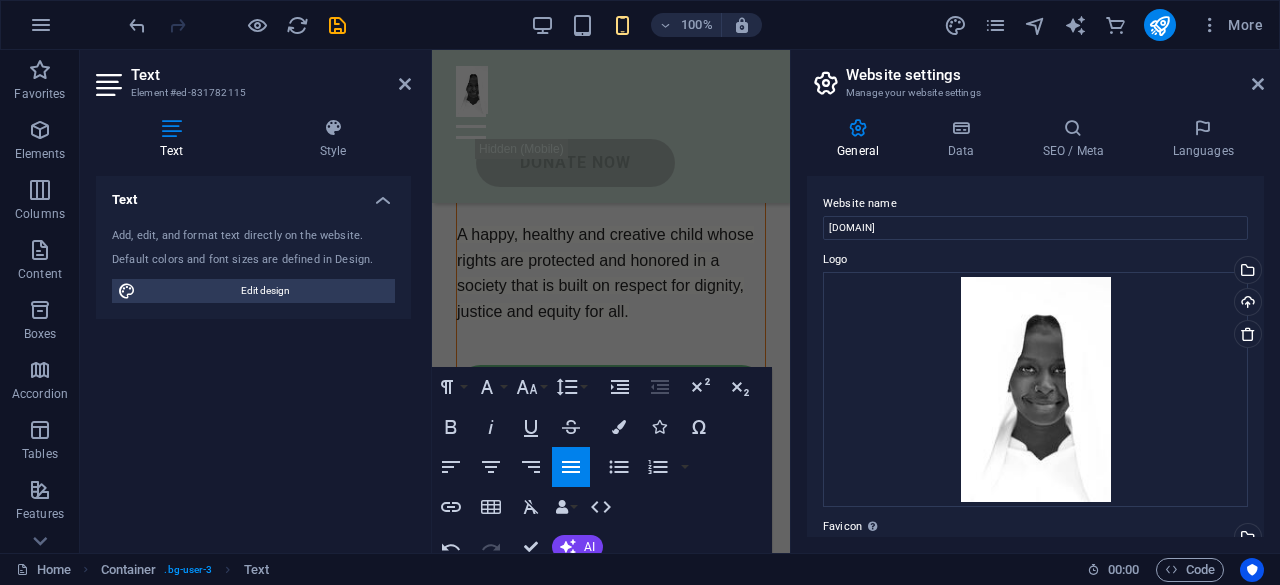 scroll, scrollTop: 1953, scrollLeft: 0, axis: vertical 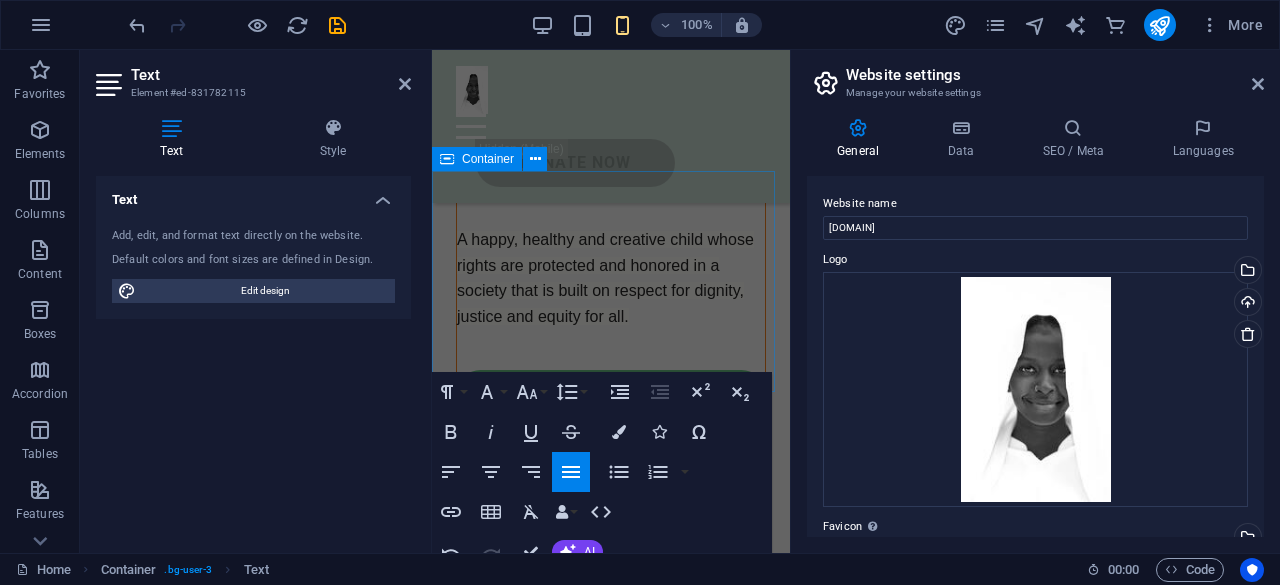 click on "Drop content here or  Add elements  Paste clipboard" at bounding box center [611, 1079] 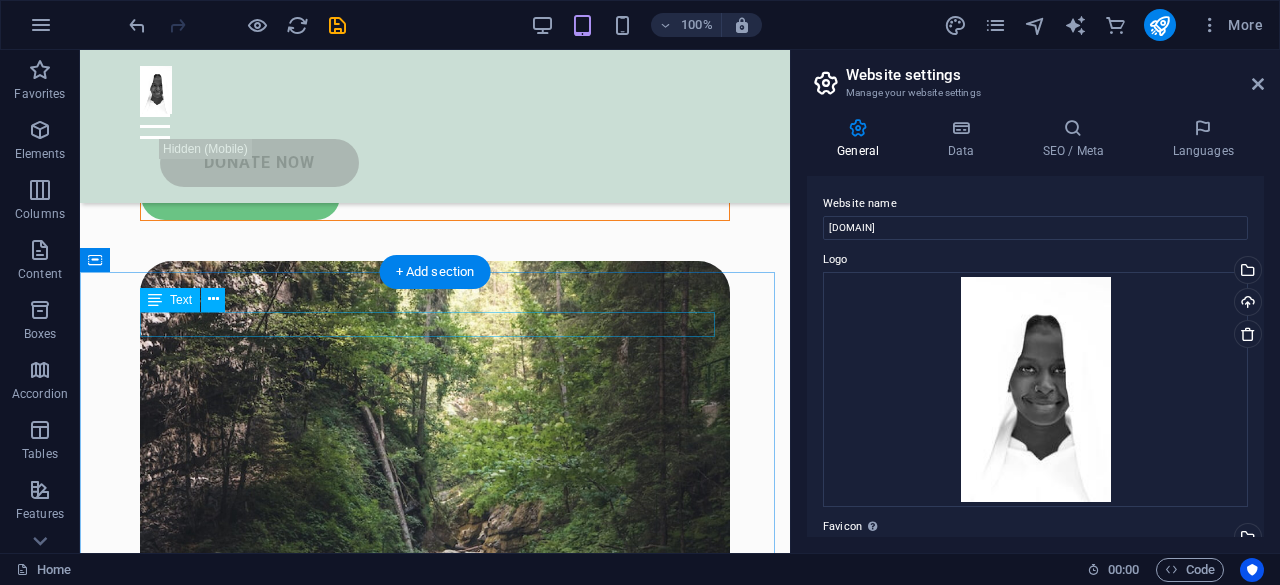 scroll, scrollTop: 2661, scrollLeft: 0, axis: vertical 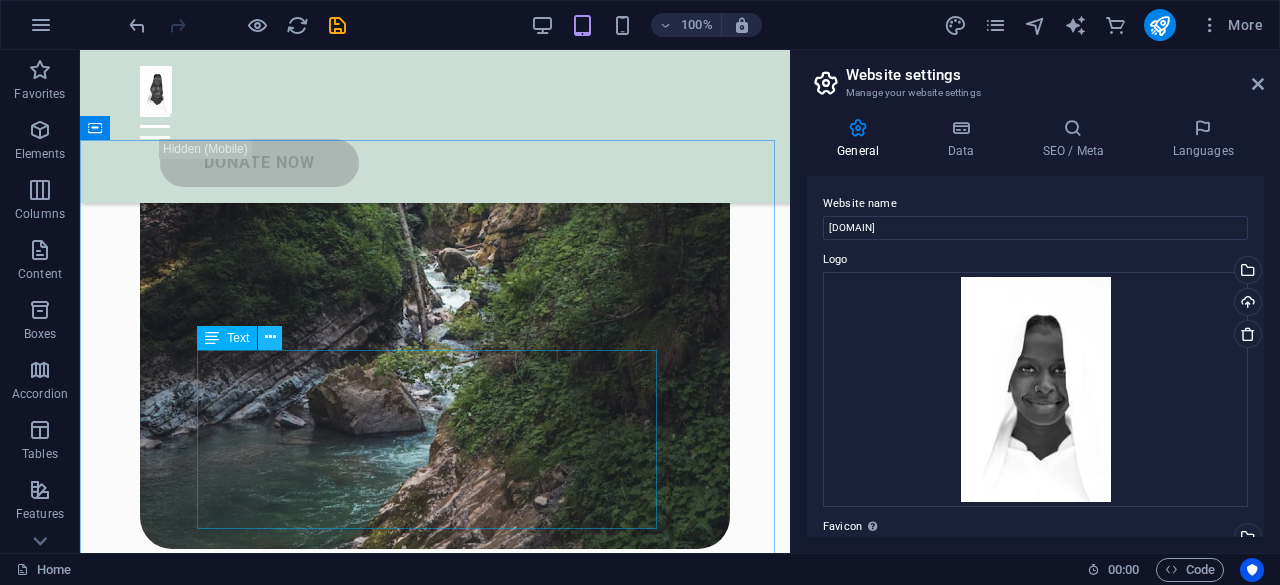 click at bounding box center [270, 338] 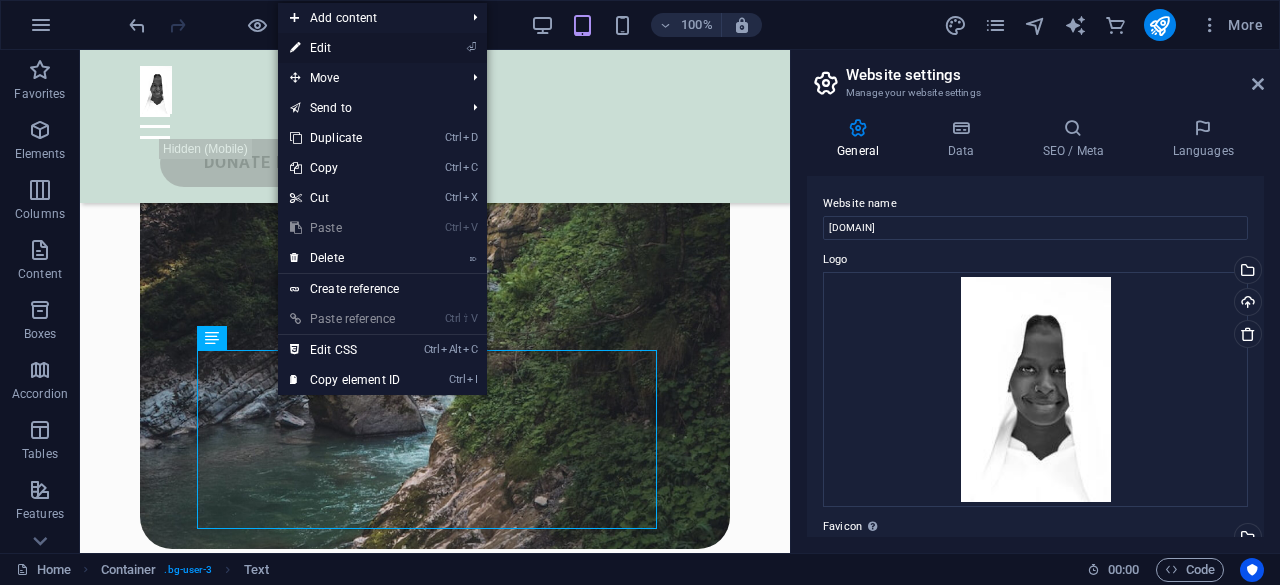 click on "⏎  Edit" at bounding box center [345, 48] 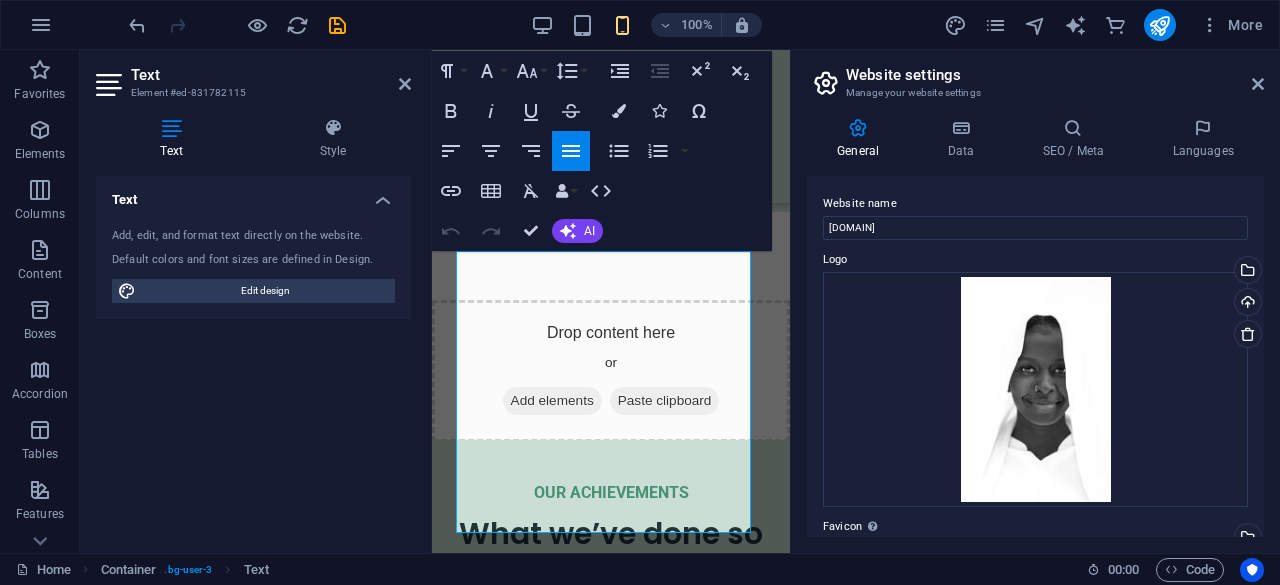 scroll, scrollTop: 2274, scrollLeft: 0, axis: vertical 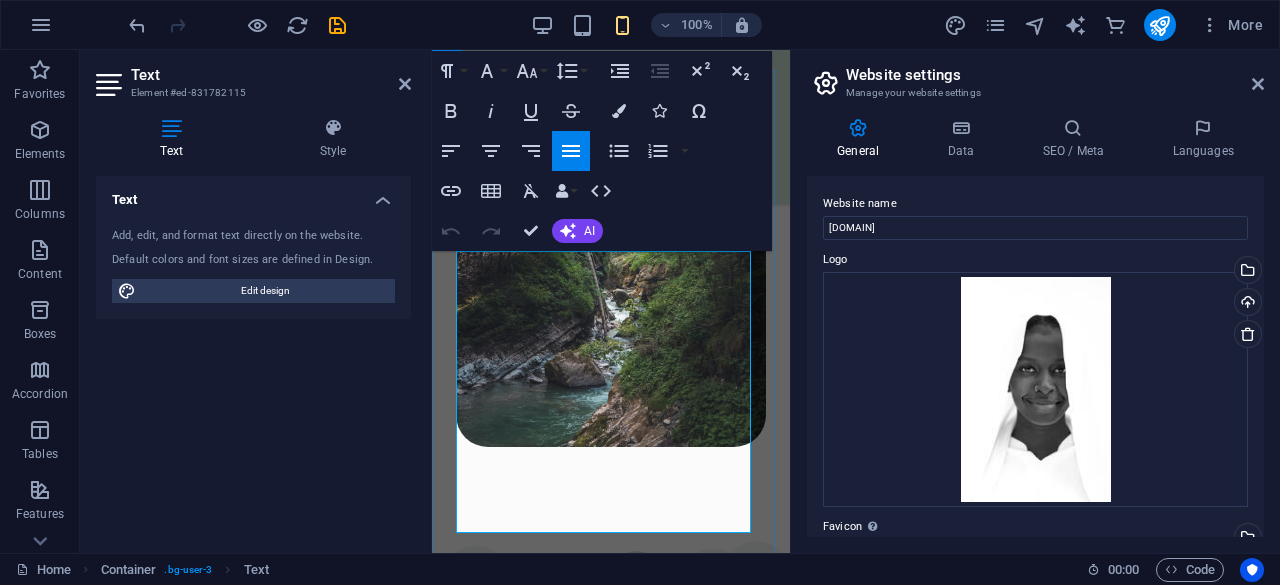drag, startPoint x: 686, startPoint y: 261, endPoint x: 646, endPoint y: 265, distance: 40.1995 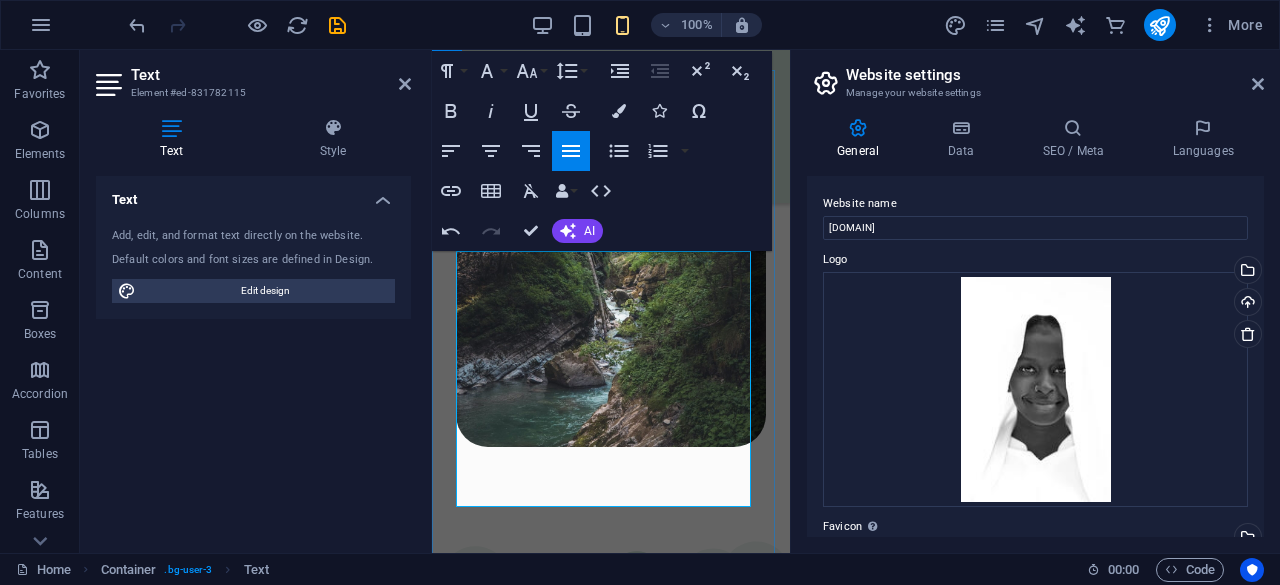 drag, startPoint x: 653, startPoint y: 339, endPoint x: 638, endPoint y: 343, distance: 15.524175 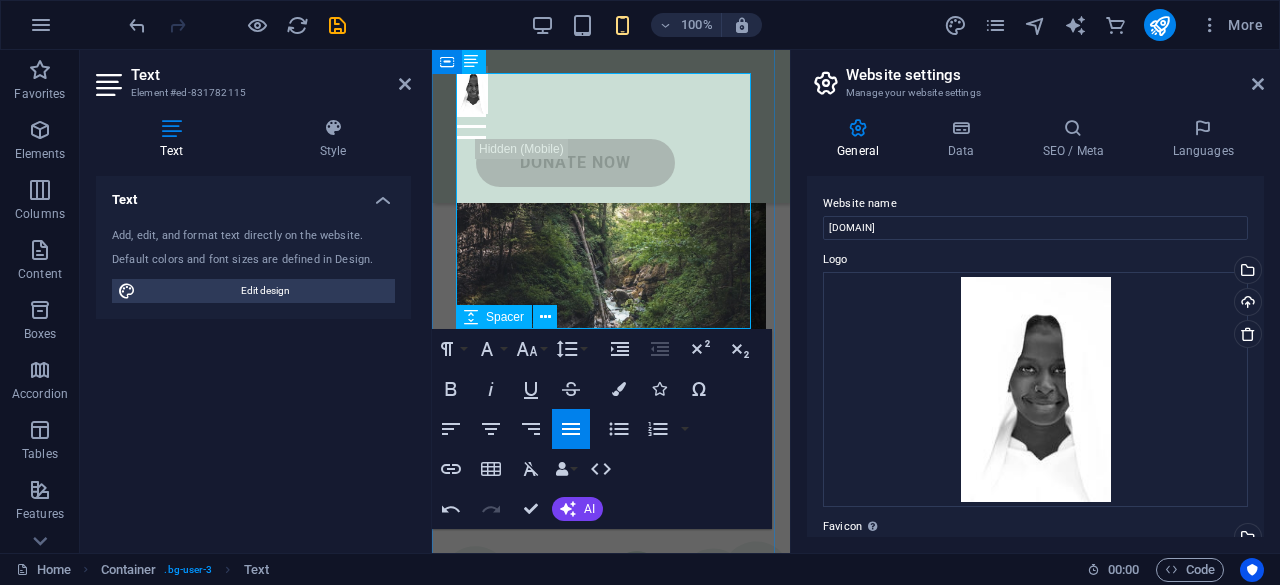 scroll, scrollTop: 2474, scrollLeft: 0, axis: vertical 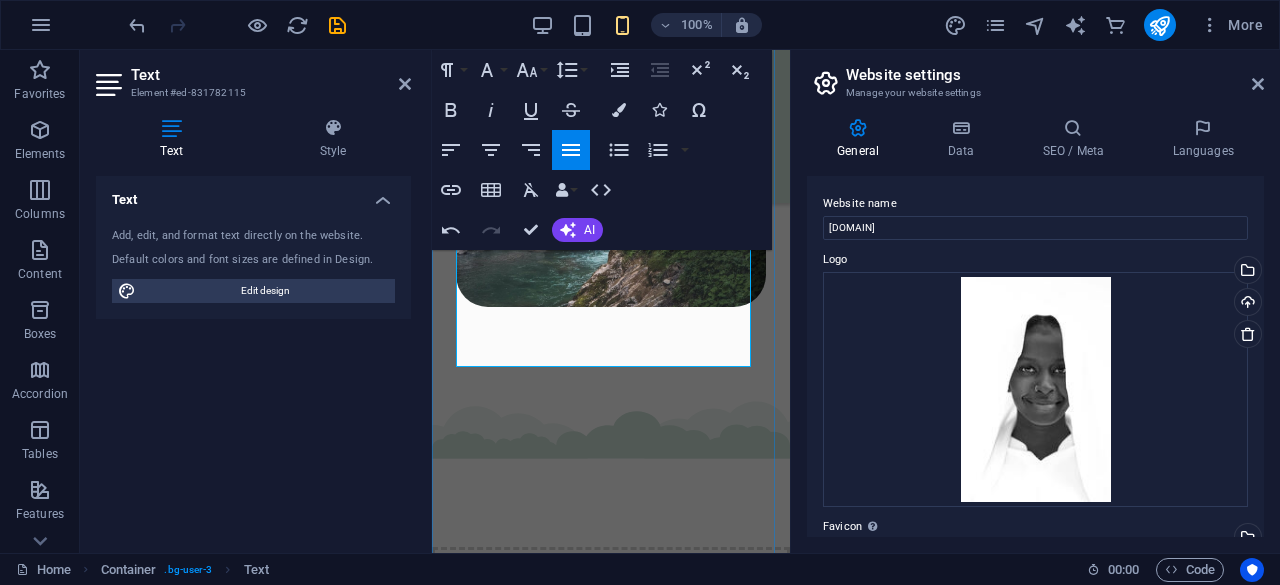 click on "OUR ACHIEVEMENTS What we’ve done so far At Child Rights and You , we are firmly committed to upholding every child's right to education. As a distinguished NGO dedicated to education, We has been actively advocating for over four decades to ensure that all children have the opportunity to attend school and complete their education without facing discrimination due to gender, caste, or socio-economic status. 83  + Lorem ipsum dolor sit amet consectetur bibendum  $ 0 Lorem ipsum dolor sit amet consectetur bibendum 4000 Lorem ipsum dolor sit amet consectetur bibendum 12.000  + Lorem ipsum dolor sit amet consectetur bibendum" at bounding box center [611, 1477] 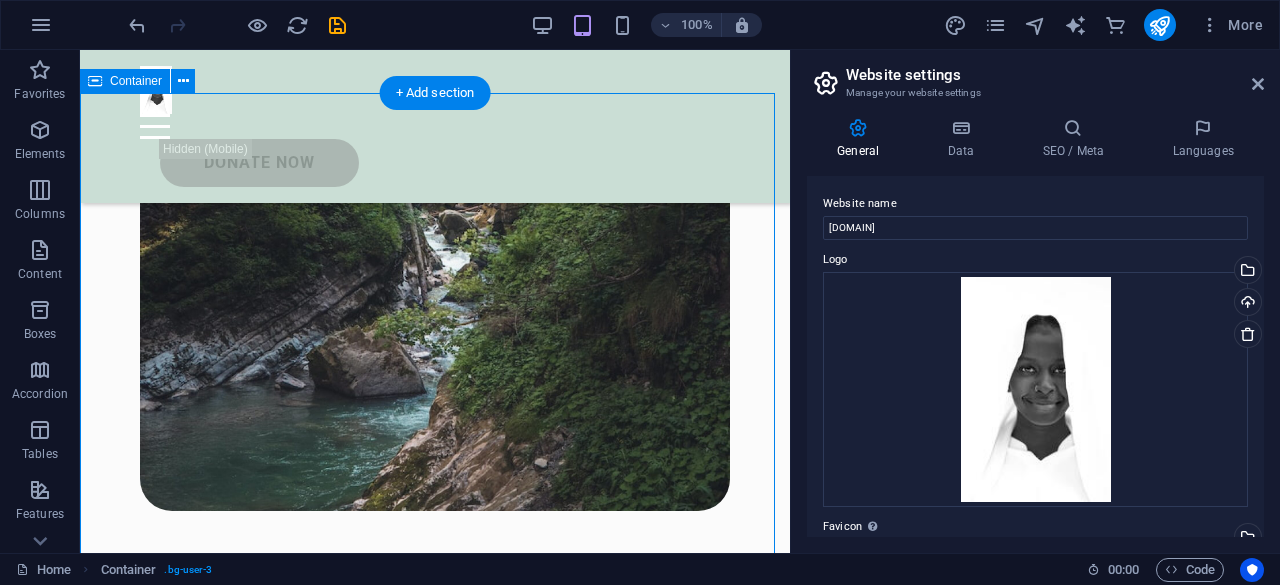 scroll, scrollTop: 2999, scrollLeft: 0, axis: vertical 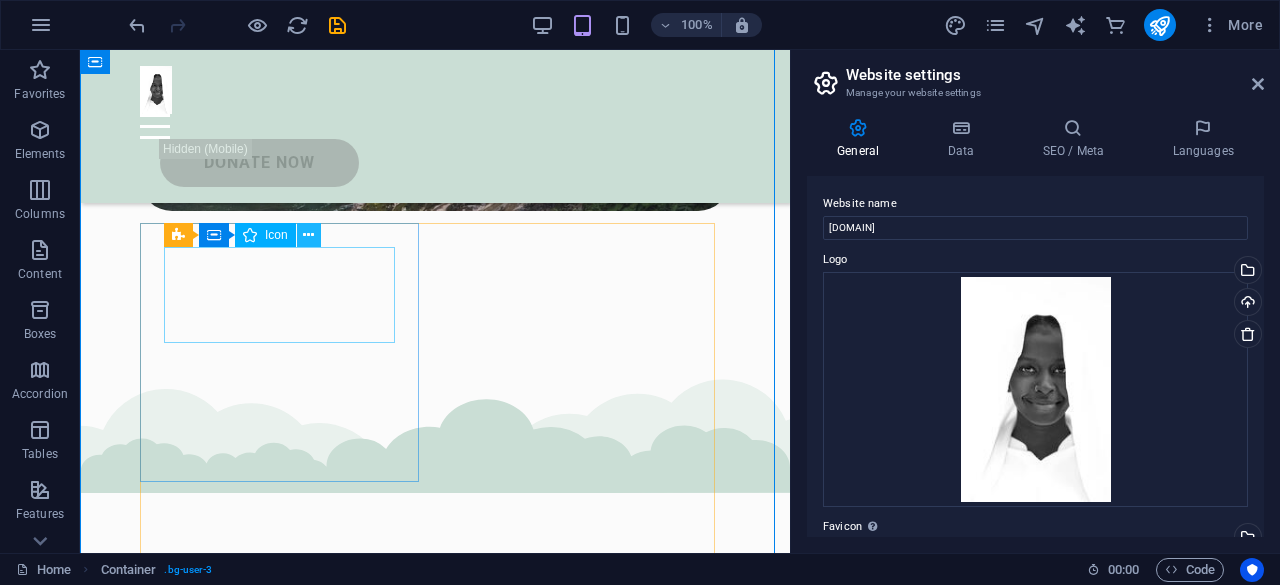 click at bounding box center [308, 235] 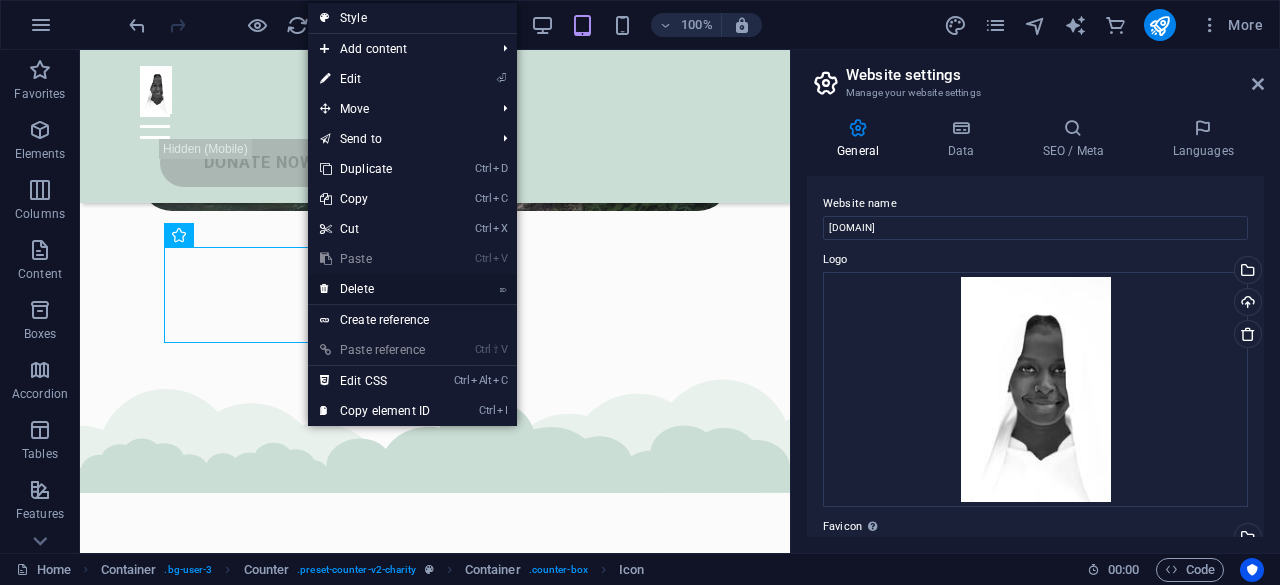 click on "⌦  Delete" at bounding box center (375, 289) 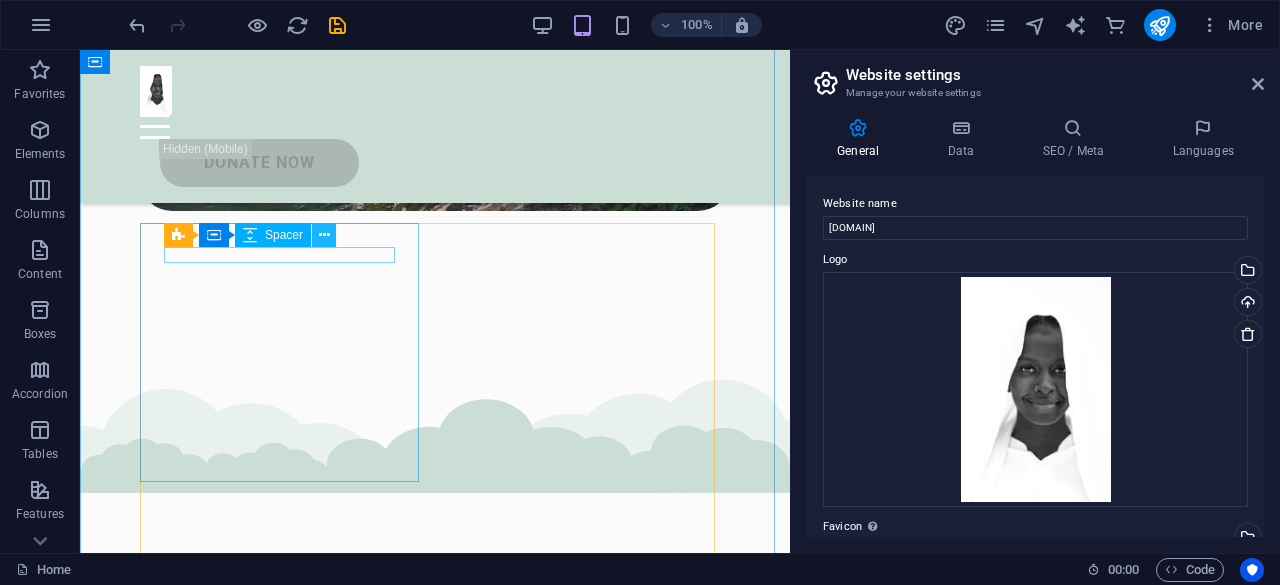 click at bounding box center (324, 235) 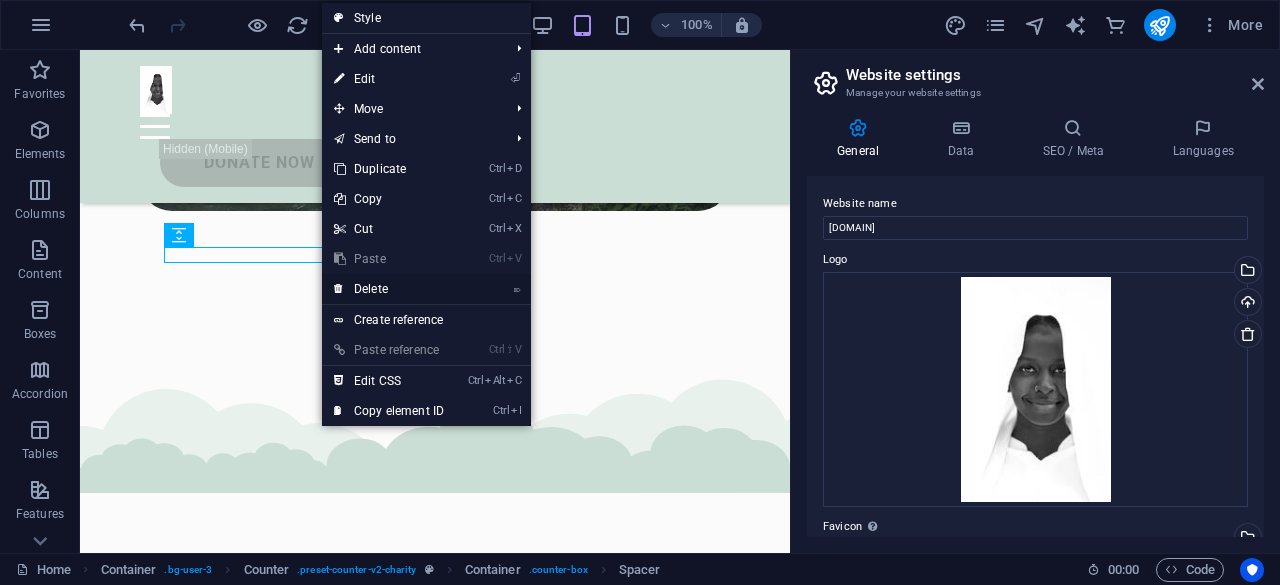 click on "⌦  Delete" at bounding box center (389, 289) 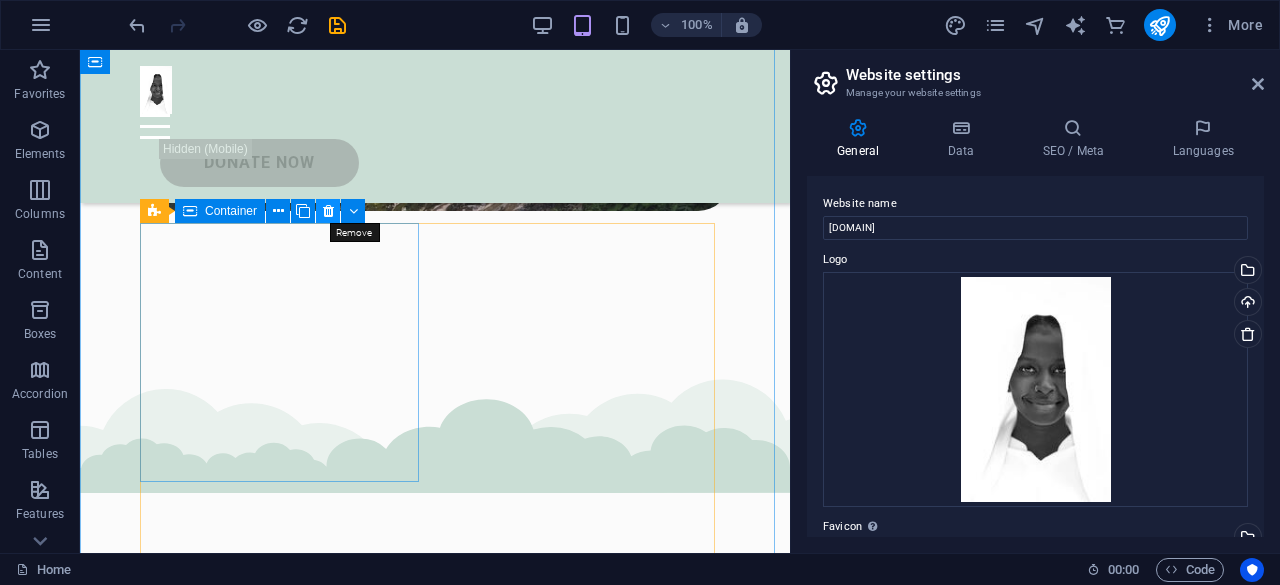 click at bounding box center (328, 211) 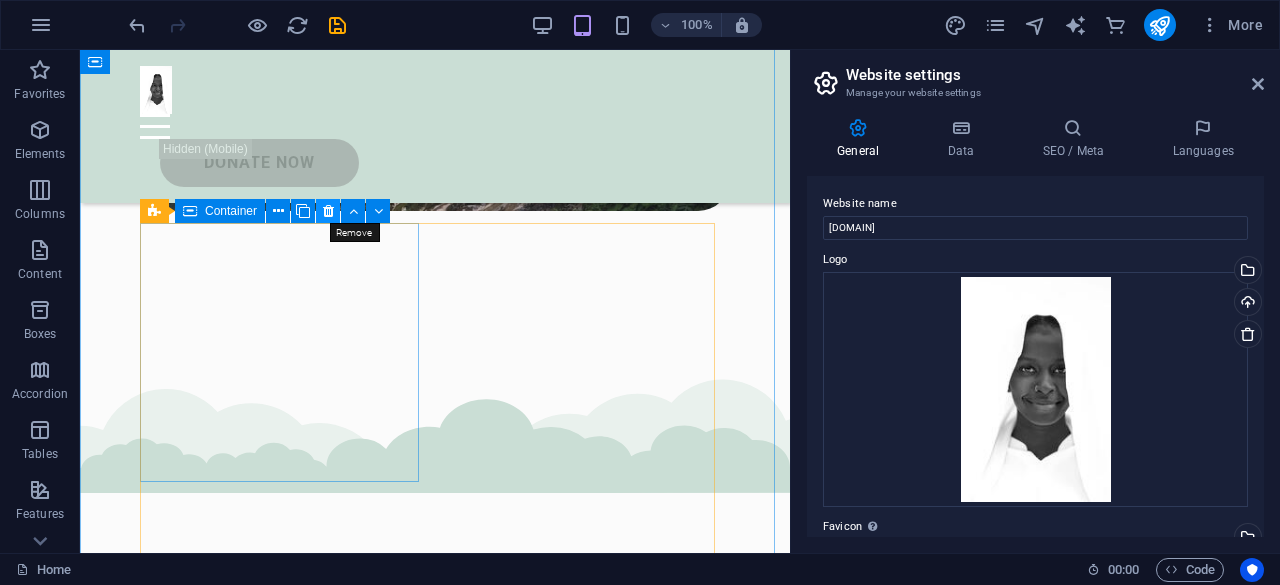 click at bounding box center [328, 211] 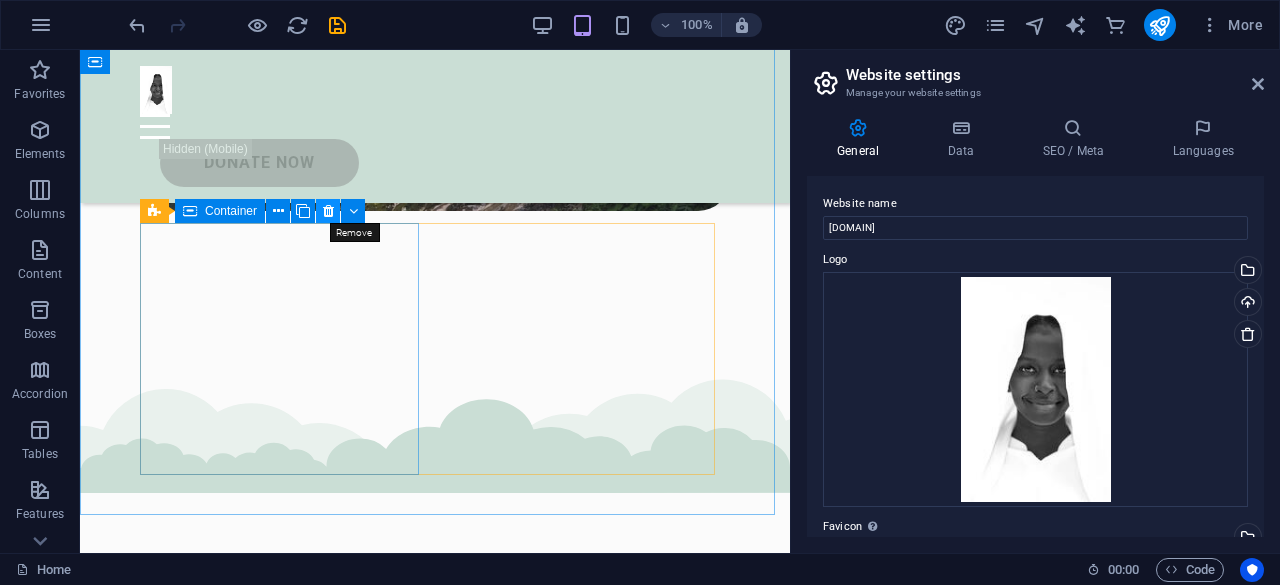 click at bounding box center (328, 211) 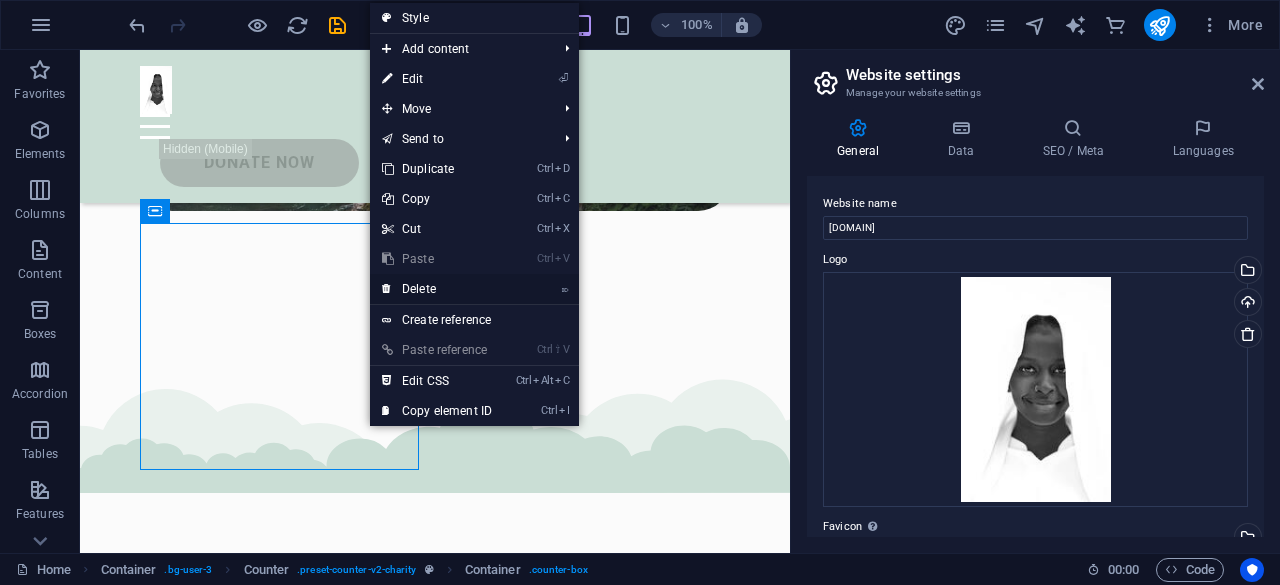 click on "⌦  Delete" at bounding box center [437, 289] 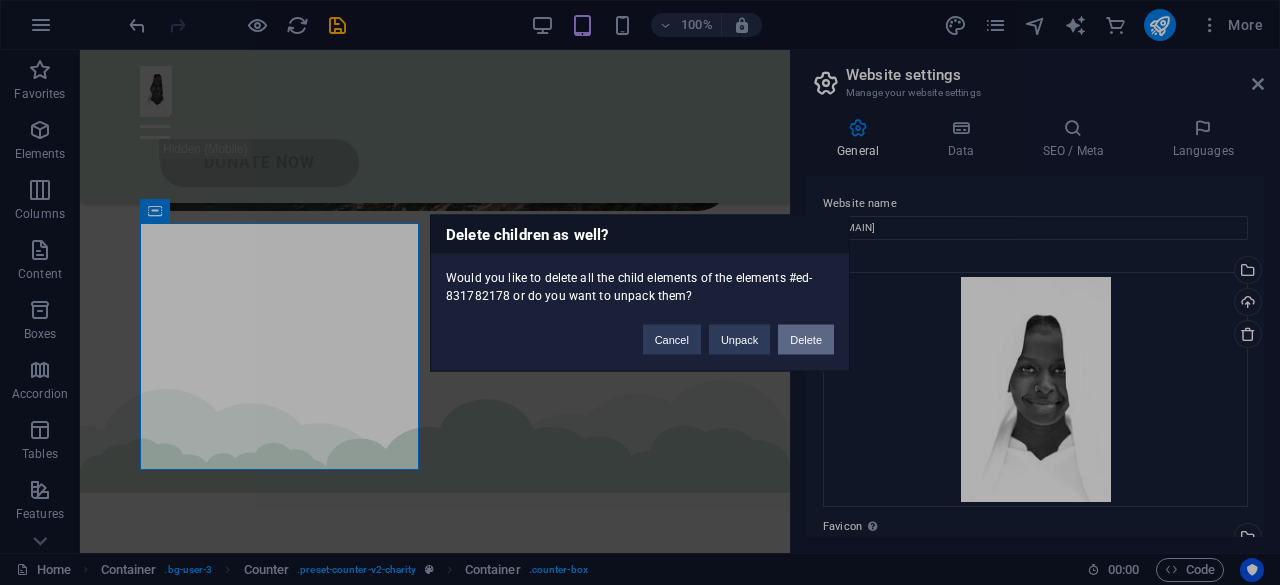 click on "Delete" at bounding box center (806, 339) 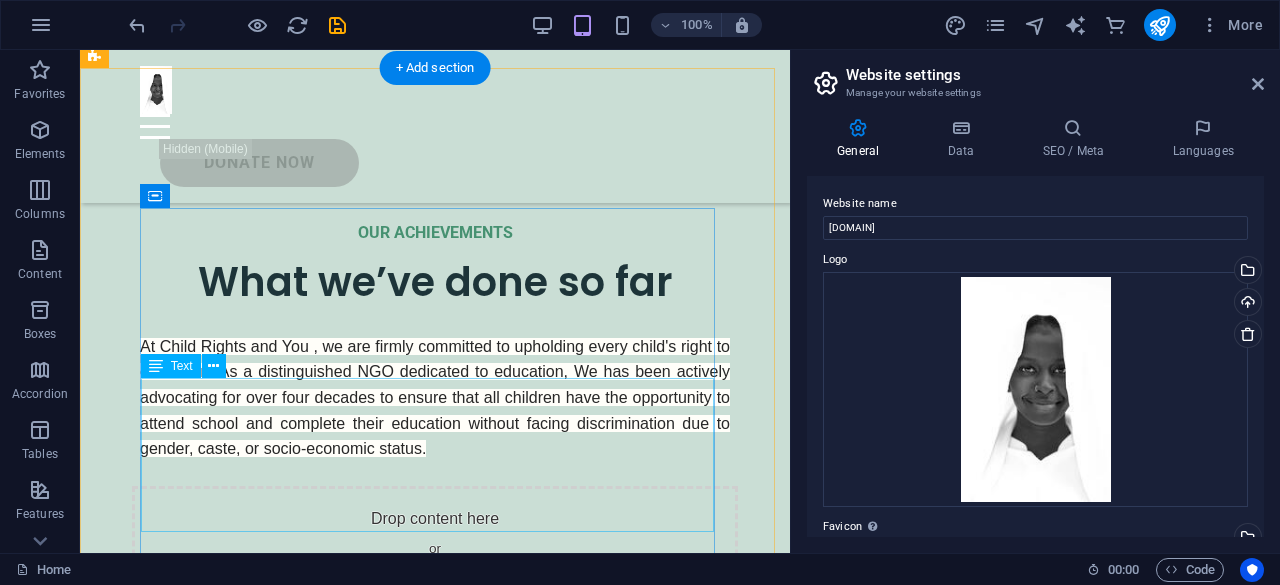 scroll, scrollTop: 3699, scrollLeft: 0, axis: vertical 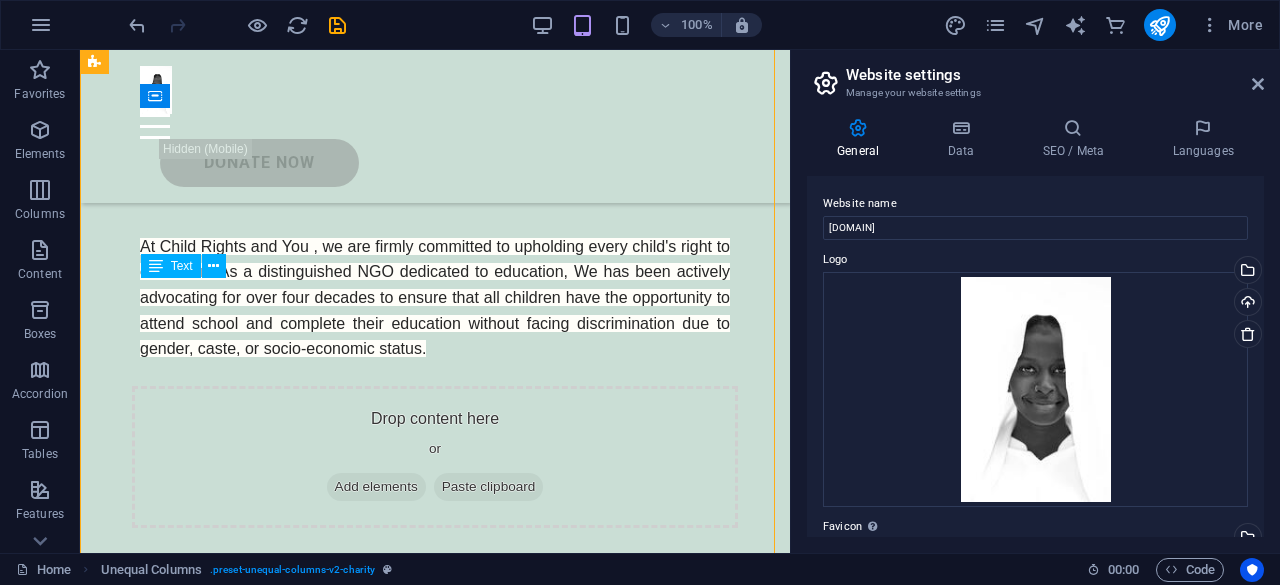 drag, startPoint x: 259, startPoint y: 343, endPoint x: 212, endPoint y: 317, distance: 53.712196 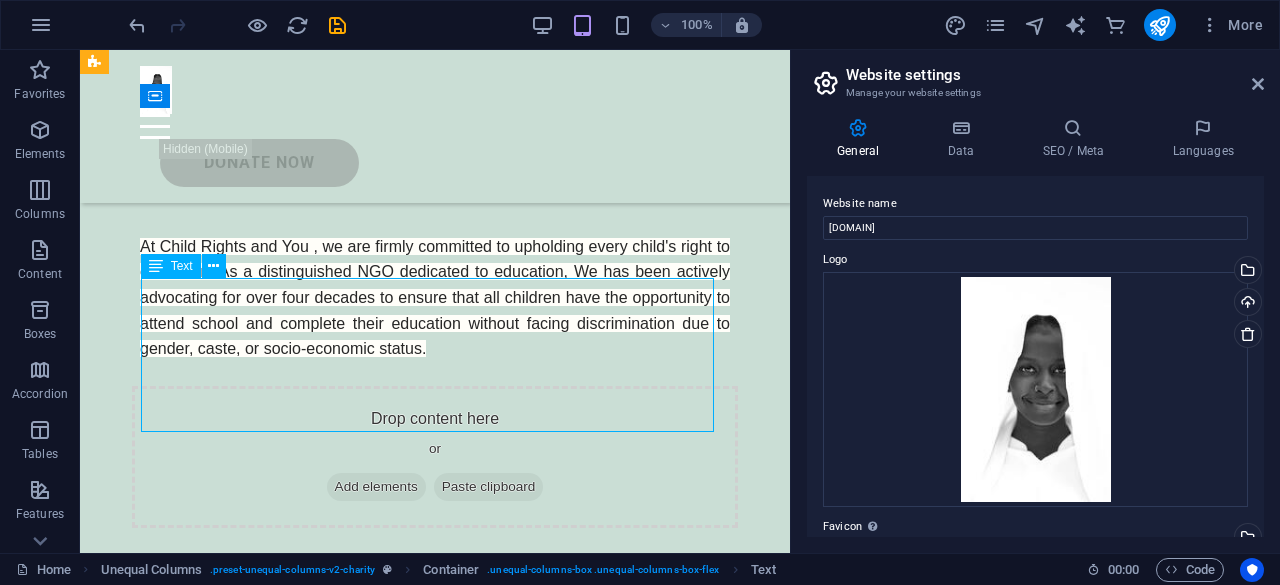 click on "Lorem ipsum dolor sit amet consectetur. Bibendum adipiscing morbi orci nibh eget posuere arcu volutpat nulla. Tortor cras suscipit augue sodales risus auctor. Fusce nunc vitae non dui ornare tellus nibh purus lectus. Lorem ipsum dolor sit amet consectetur. Bibendum adipiscing morbi orci nibh eget posuere arcu volutpat nulla. Tortor cras suscipit augue sodales risus auctor. Fusce nunc vitae non dui ornare tellus nibh purus lectus." at bounding box center (435, 1377) 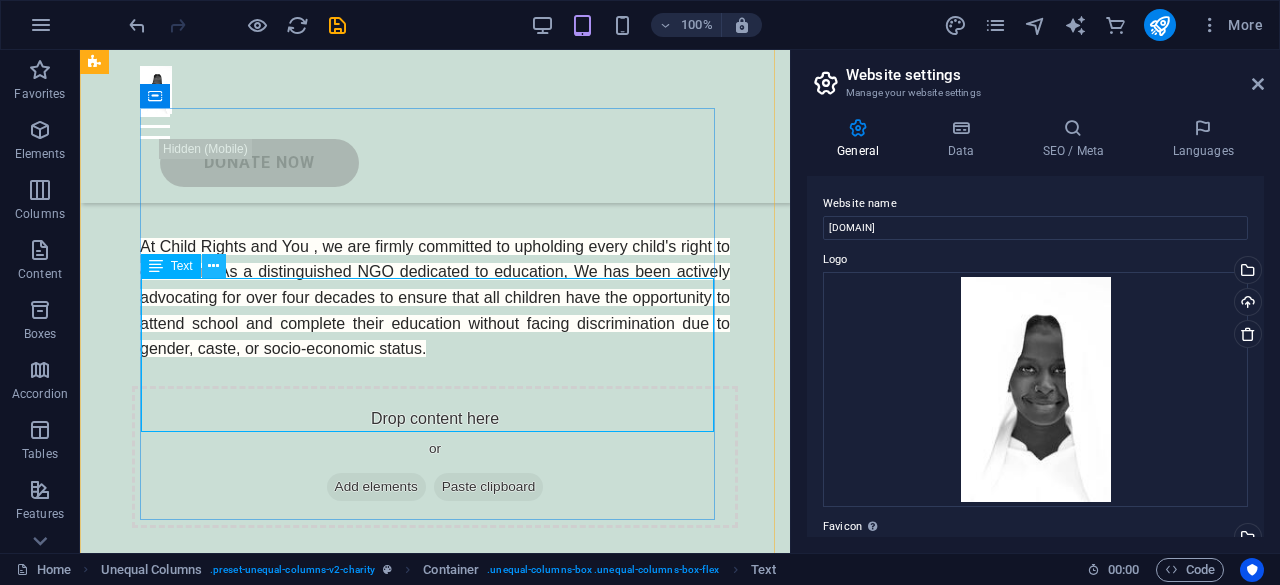 click at bounding box center [213, 266] 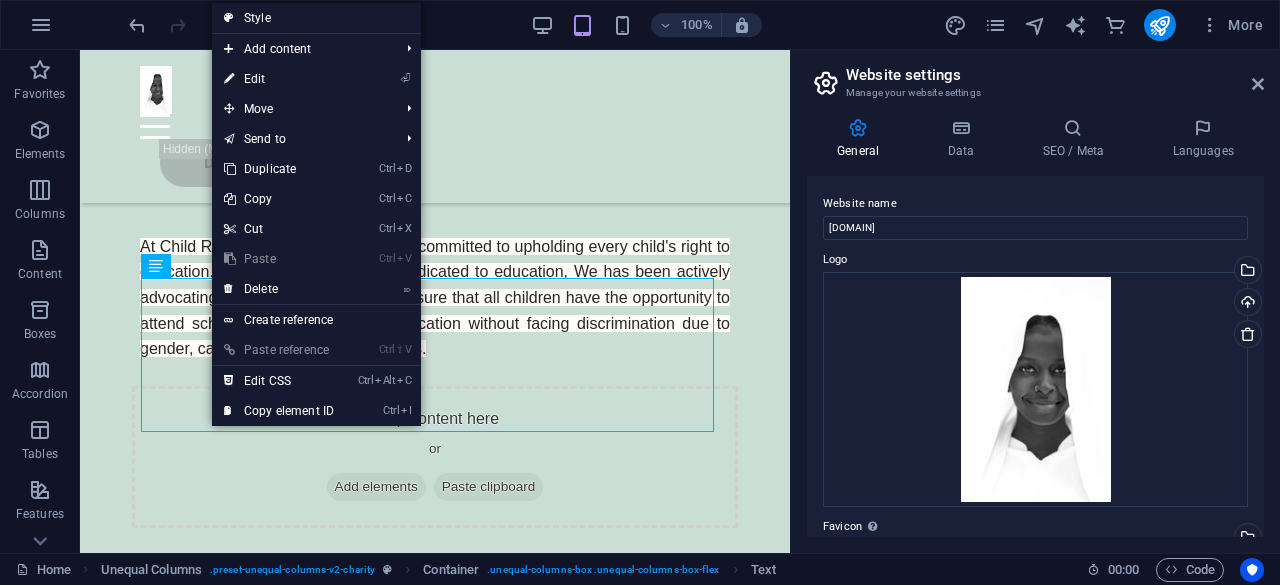 drag, startPoint x: 270, startPoint y: 79, endPoint x: 333, endPoint y: 322, distance: 251.03386 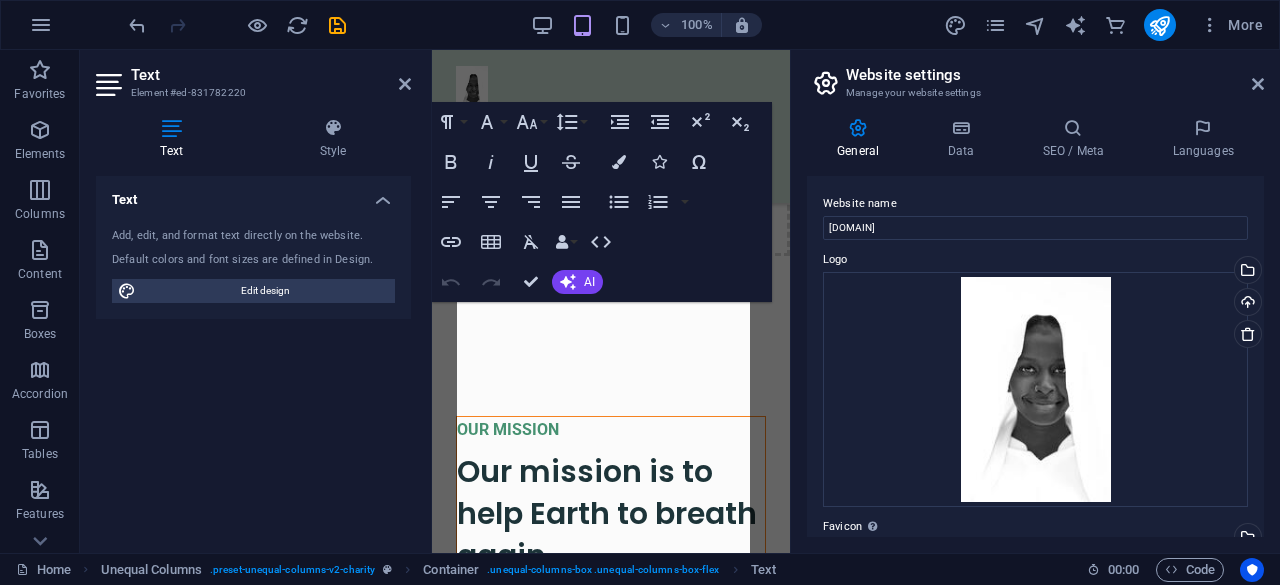 click on "Lorem ipsum dolor sit amet consectetur. Bibendum adipiscing morbi orci nibh eget posuere arcu volutpat nulla. Tortor cras suscipit augue sodales risus auctor. Fusce nunc vitae non dui ornare tellus nibh purus lectus. Lorem ipsum dolor sit amet consectetur. Bibendum adipiscing morbi orci nibh eget posuere arcu volutpat nulla. Tortor cras suscipit augue sodales risus auctor. Fusce nunc vitae non dui ornare tellus nibh purus lectus." at bounding box center [611, 742] 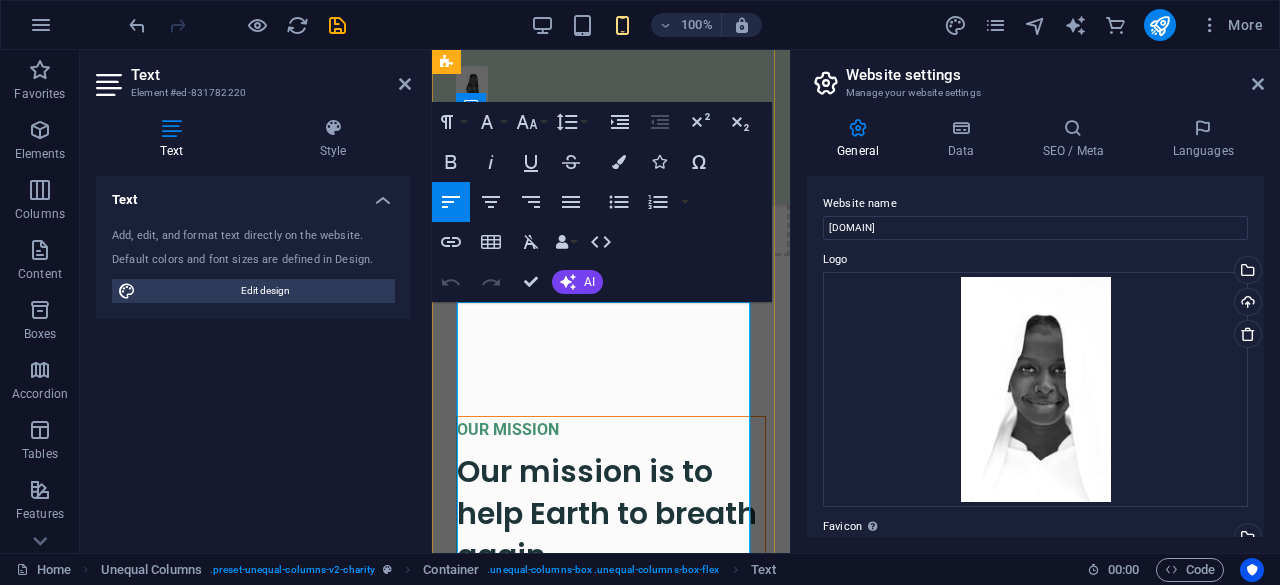 scroll, scrollTop: 3196, scrollLeft: 0, axis: vertical 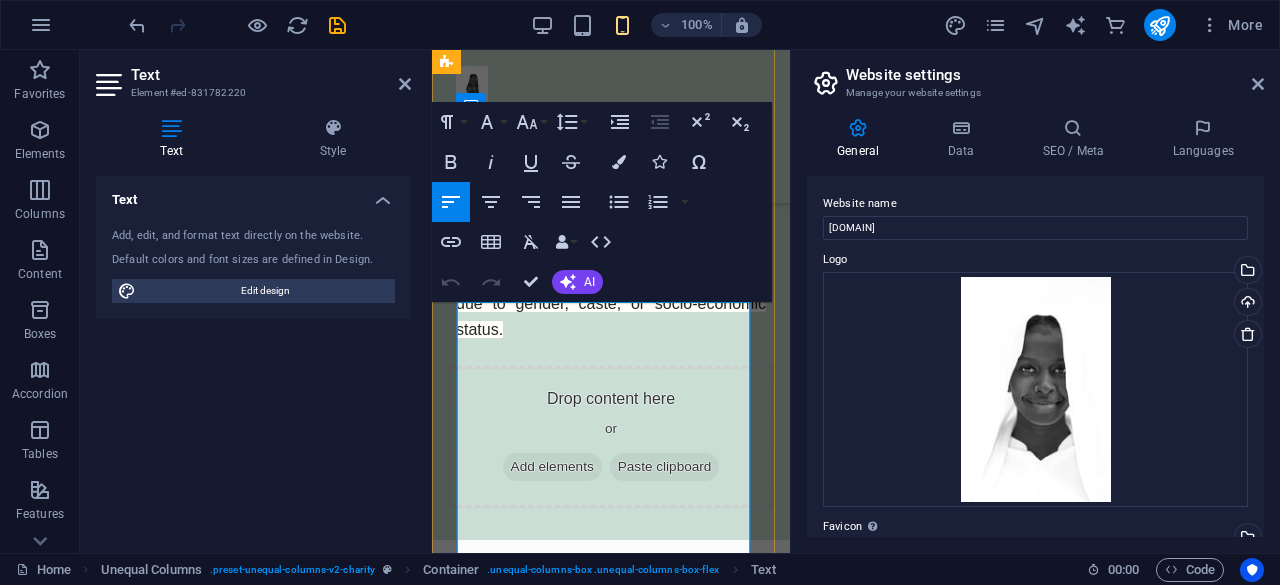 copy on "Lorem ipsum dolor sit amet consectetur. Bibendum adipiscing morbi orci nibh eget posuere arcu volutpat nulla. Tortor cras suscipit augue sodales risus auctor. Fusce nunc vitae non dui ornare tellus nibh purus lectus. Lorem ipsum dolor sit amet consectetur. Bibendum adipiscing morbi orci nibh eget posuere arcu volutpat nulla. Tortor cras suscipit augue sodales risus auctor. Fusce nunc vitae non dui ornare tellus nibh purus lectus." 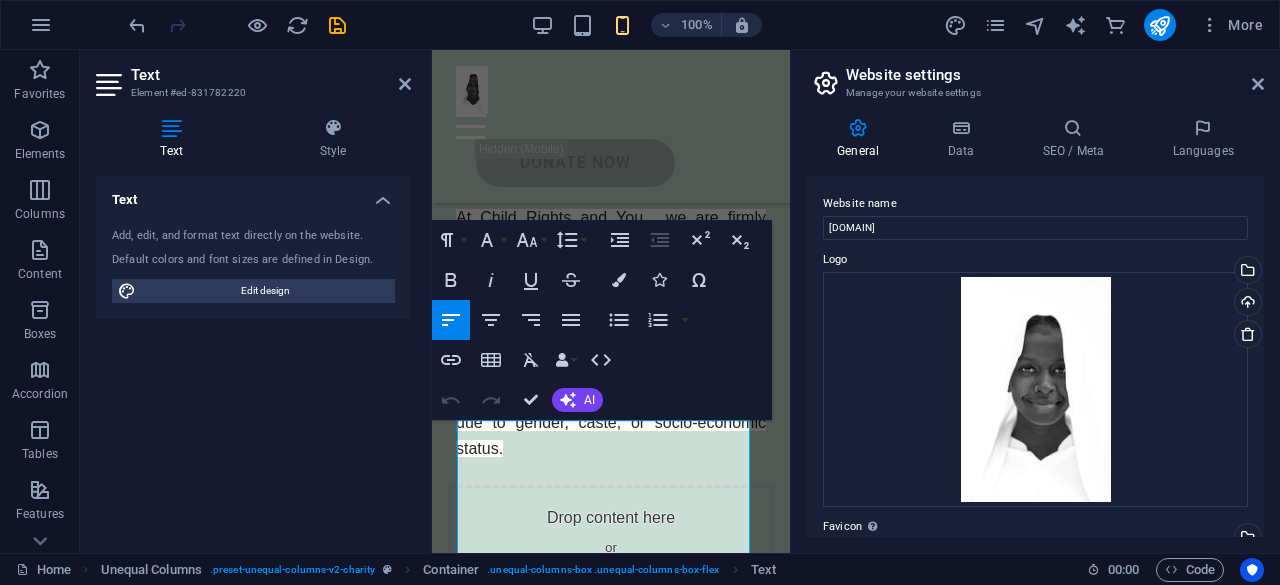 scroll, scrollTop: 3078, scrollLeft: 0, axis: vertical 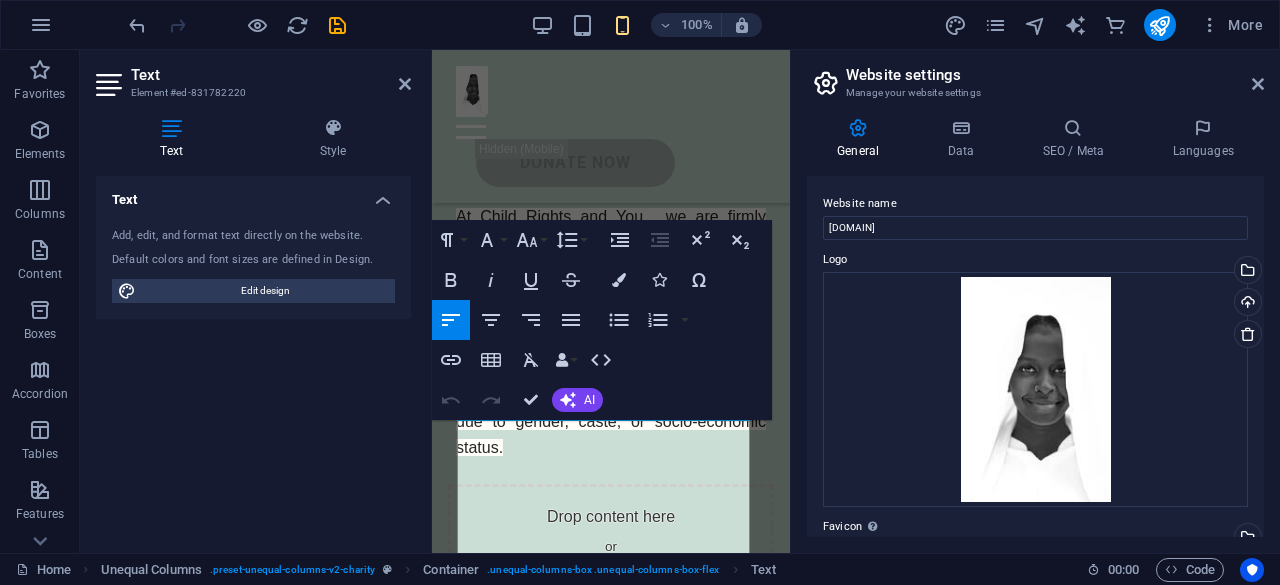 click on "Text Add, edit, and format text directly on the website. Default colors and font sizes are defined in Design. Edit design Alignment Left aligned Centered Right aligned" at bounding box center [253, 356] 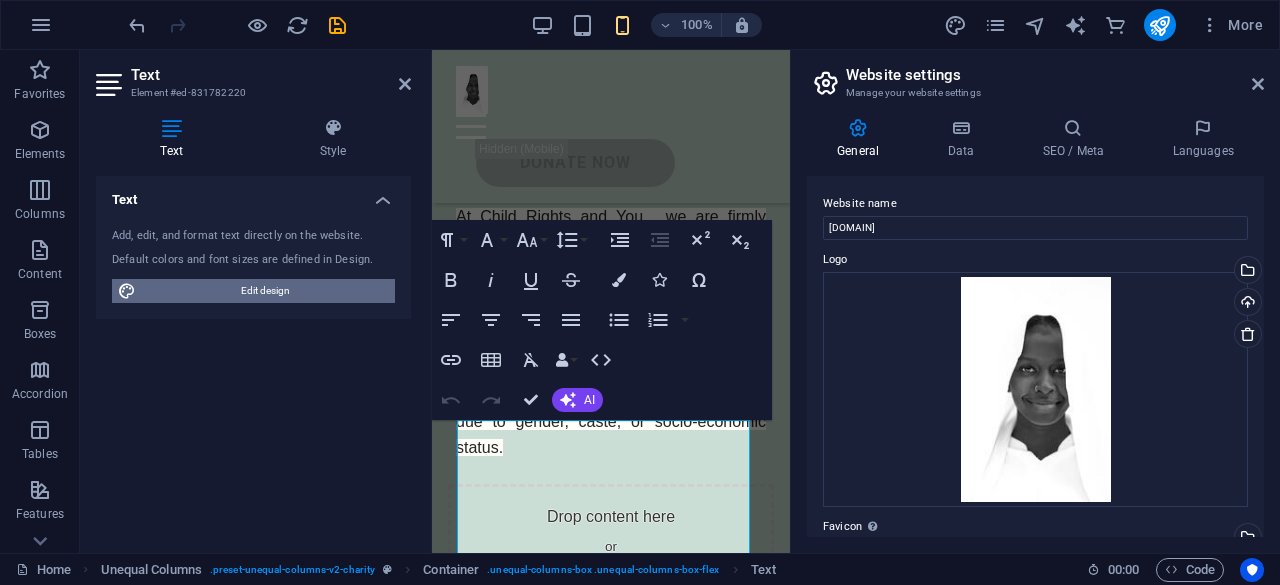 click on "Edit design" at bounding box center (265, 291) 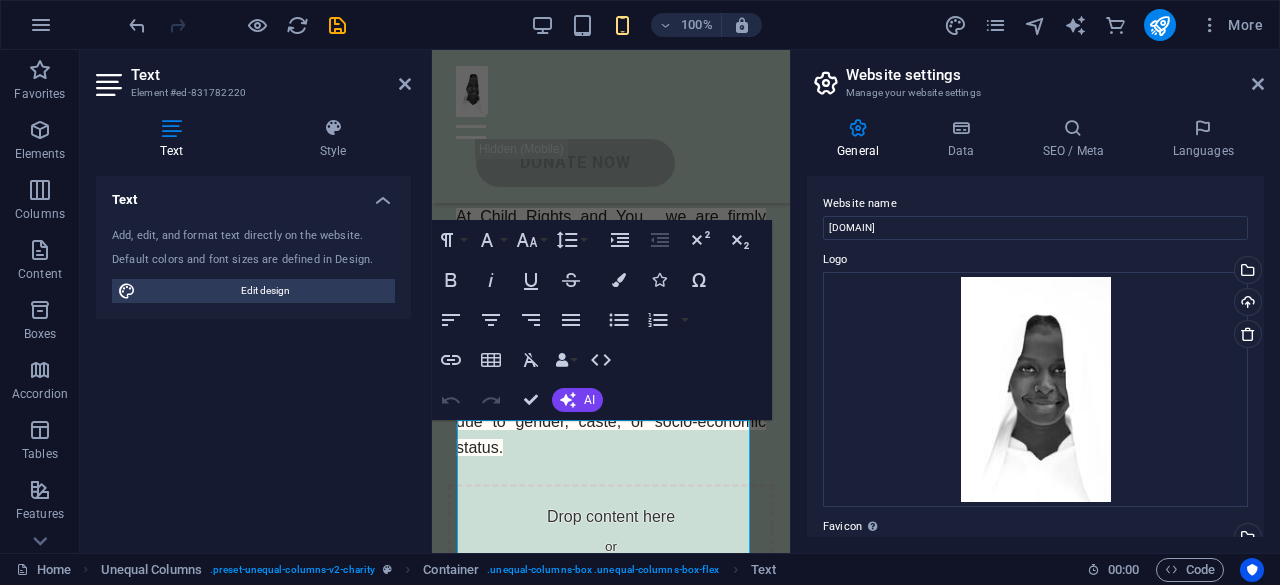 click on "OUR MISSION Our mission is to help Earth to breath again Lorem ipsum dolor sit amet consectetur. Bibendum adipiscing morbi orci nibh eget posuere arcu volutpat nulla. Tortor cras suscipit augue sodales risus auctor. Fusce nunc vitae non dui ornare tellus nibh purus lectus. Lorem ipsum dolor sit amet consectetur. Bibendum adipiscing morbi orci nibh eget posuere arcu volutpat nulla. Tortor cras suscipit augue sodales risus auctor. Fusce nunc vitae non dui ornare tellus nibh purus lectus. donate now" at bounding box center (611, 1469) 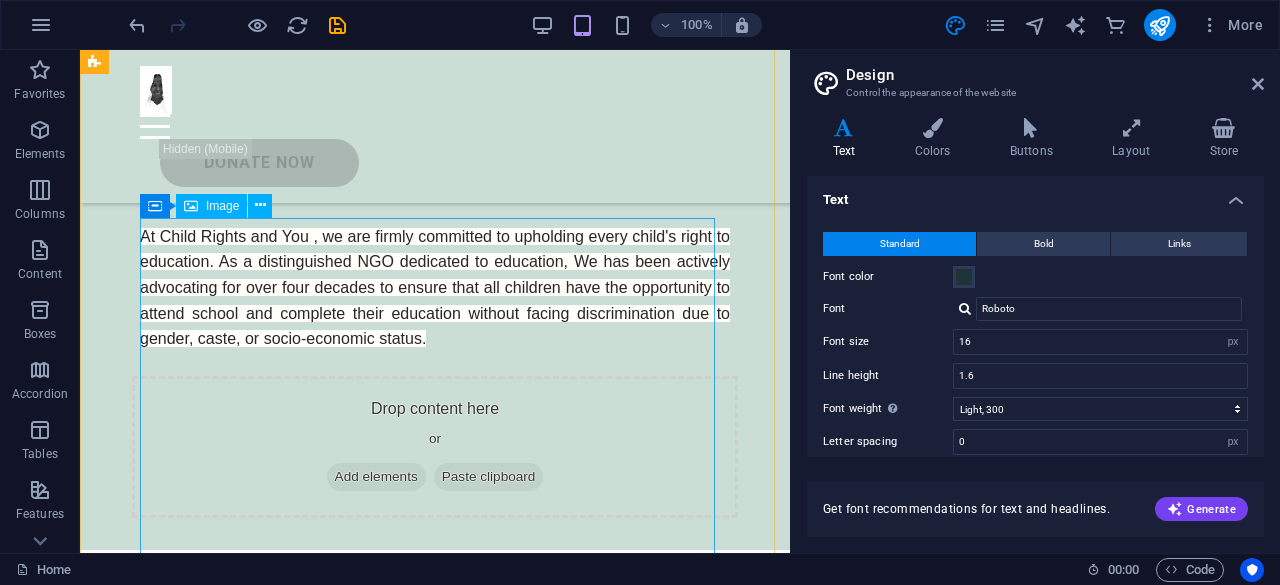 scroll, scrollTop: 4109, scrollLeft: 0, axis: vertical 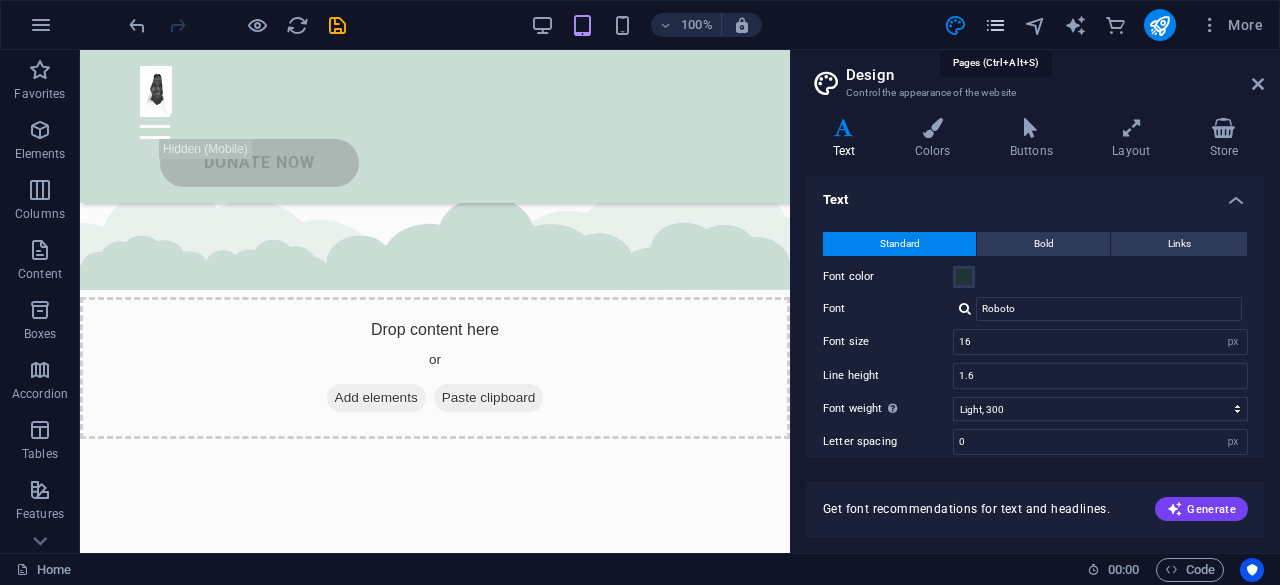 click at bounding box center [995, 25] 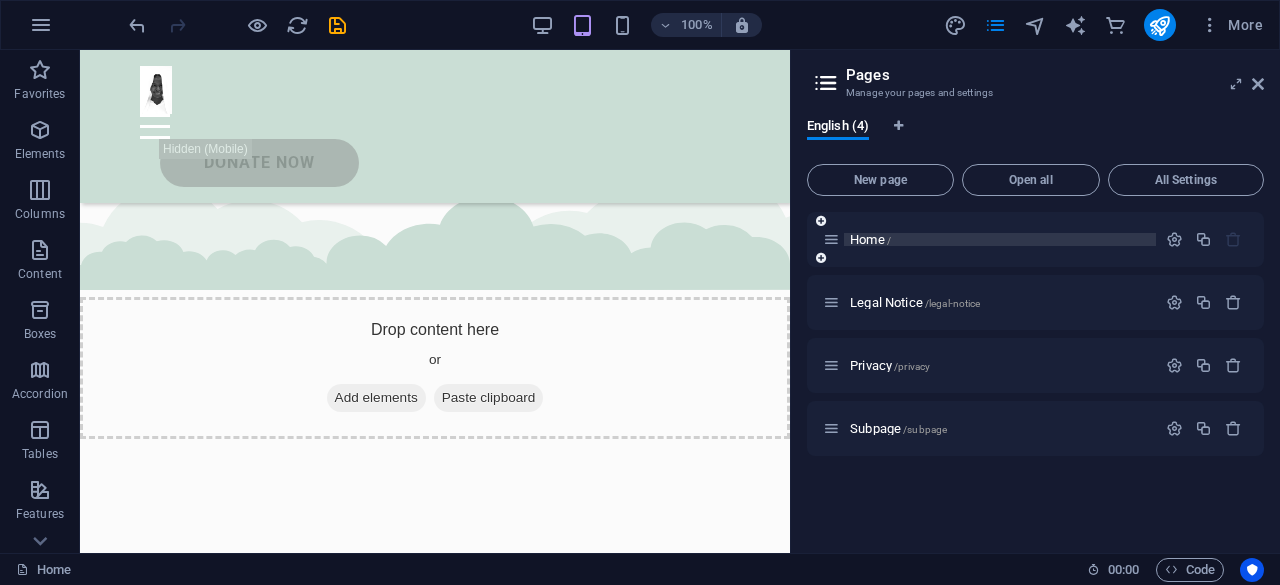 click on "Home /" at bounding box center [870, 239] 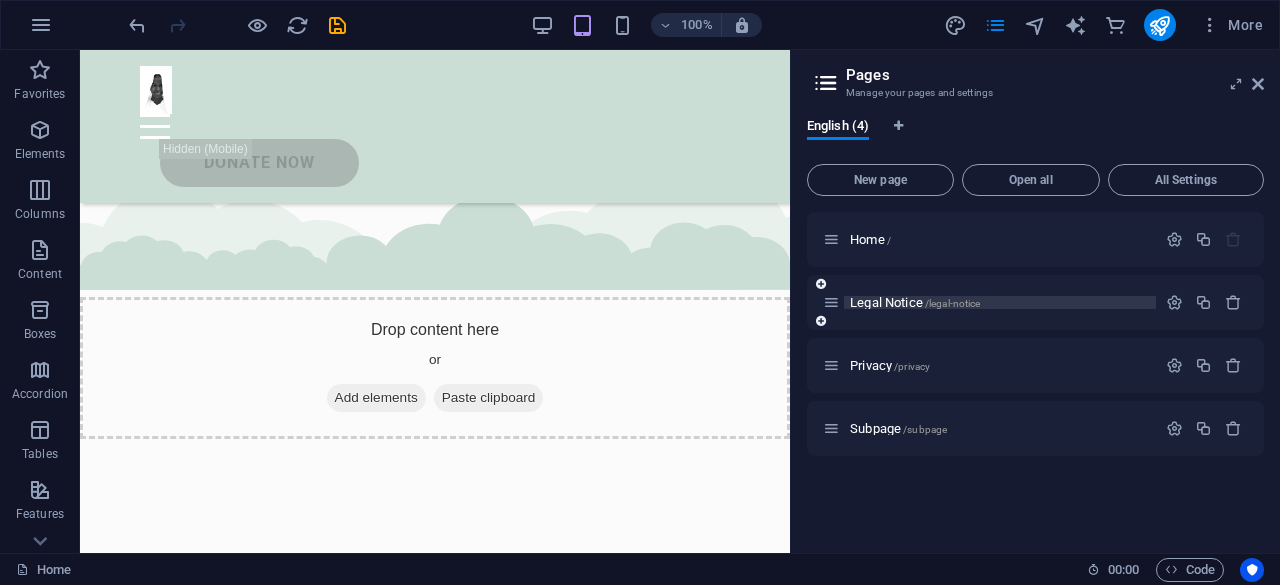click on "Legal Notice /legal-notice" at bounding box center (915, 302) 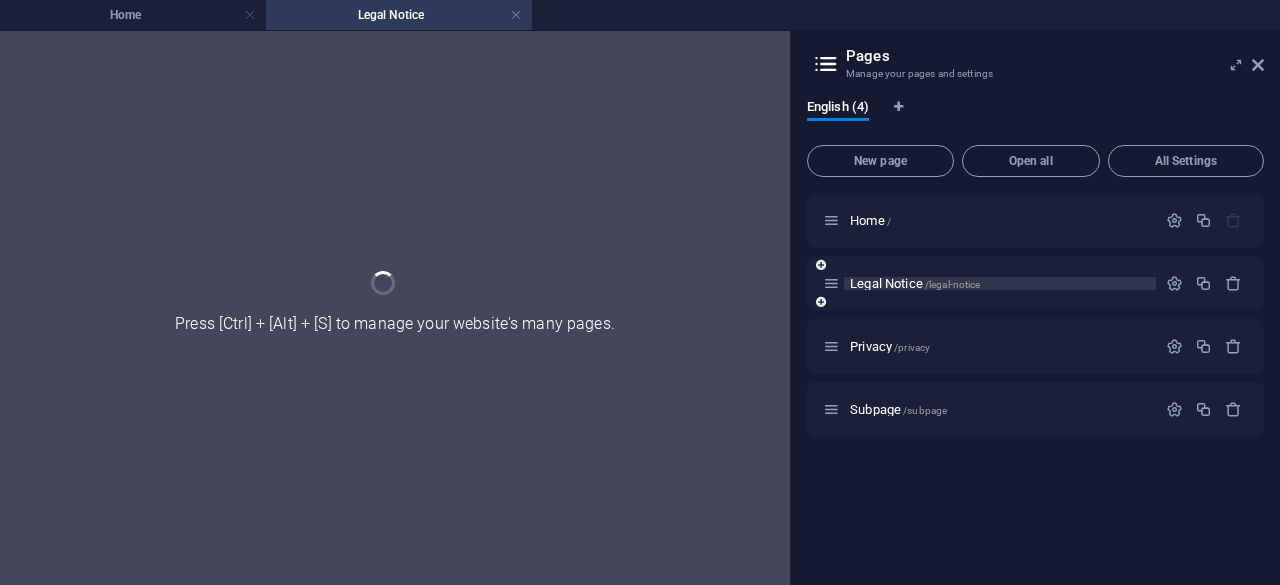 scroll, scrollTop: 0, scrollLeft: 0, axis: both 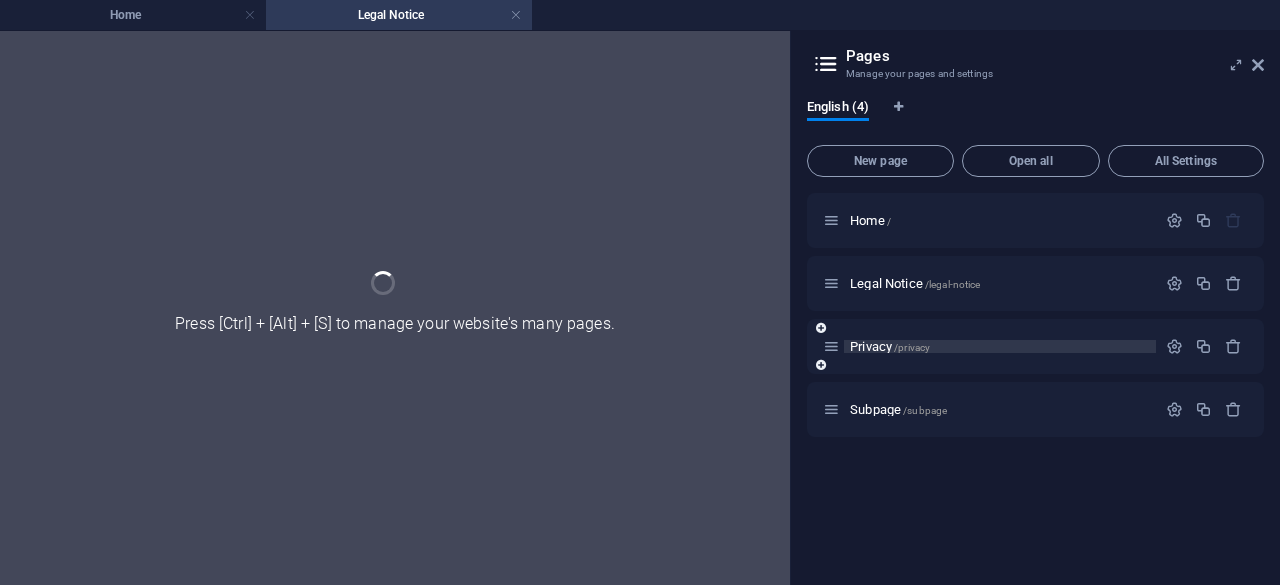 click on "Privacy /privacy" at bounding box center (890, 346) 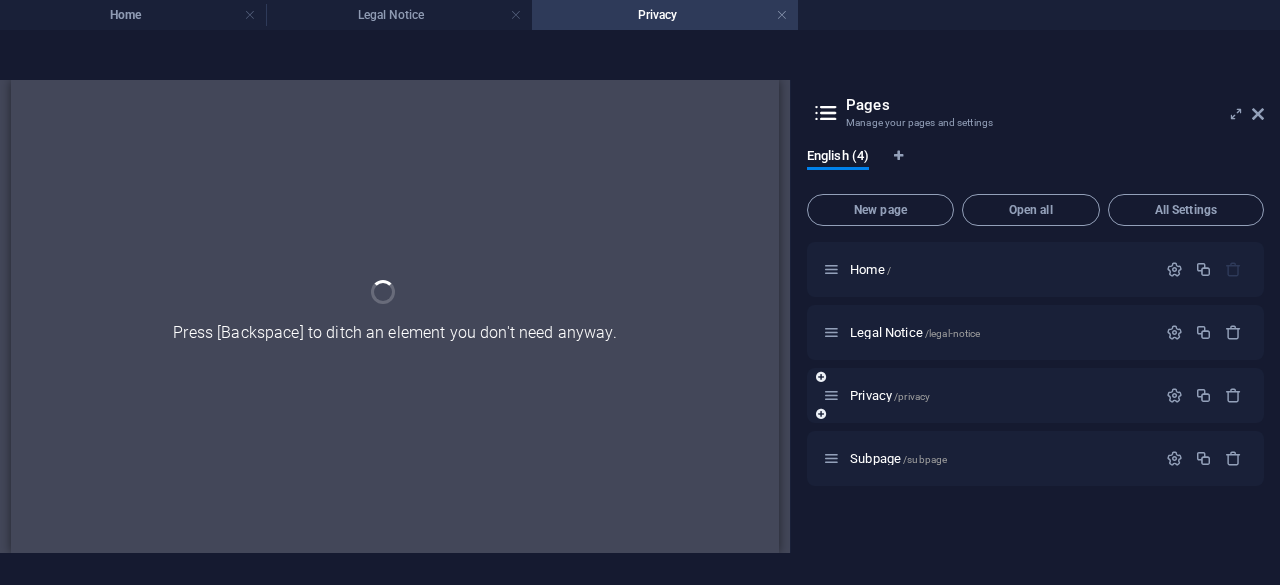 click on "Privacy /privacy" at bounding box center (1035, 395) 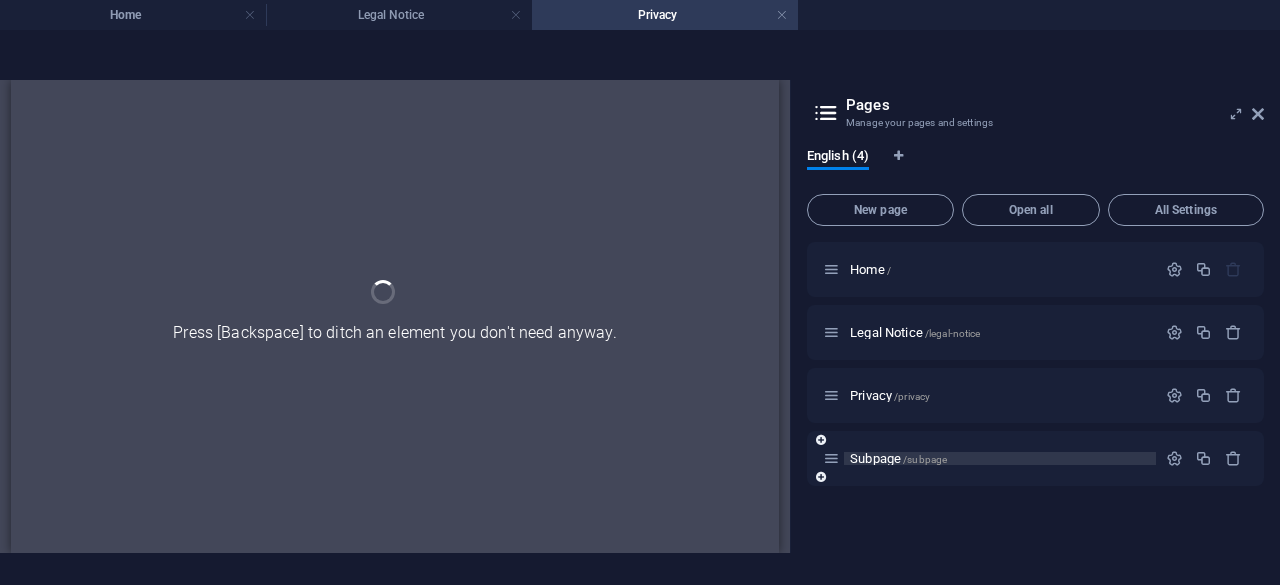 click on "Subpage /subpage" at bounding box center (898, 458) 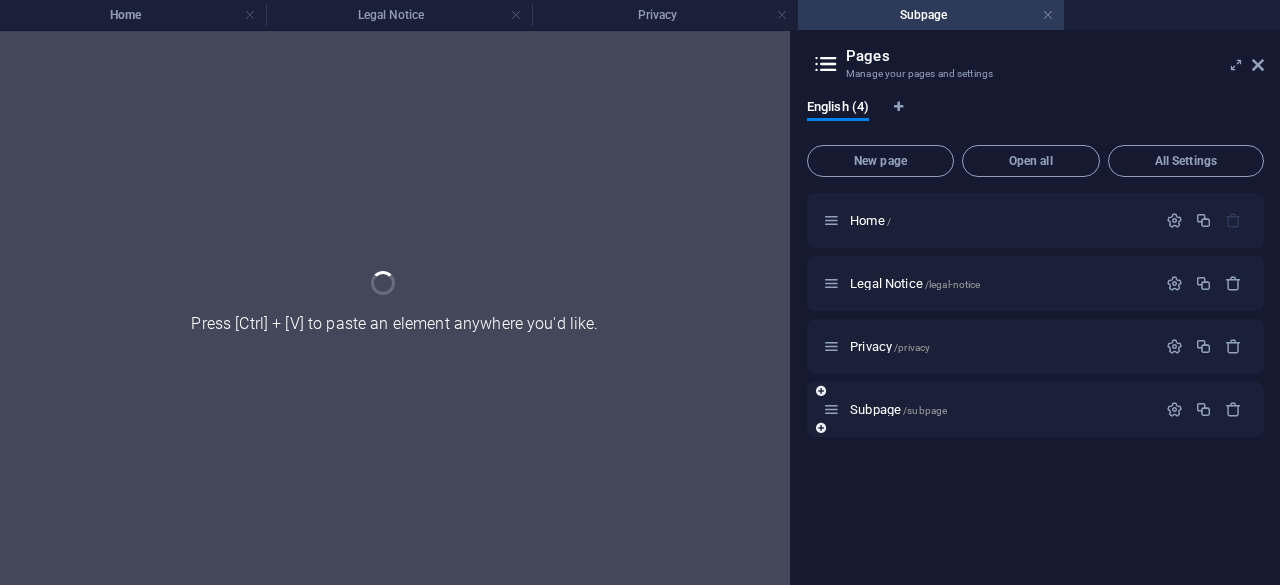 scroll, scrollTop: 0, scrollLeft: 0, axis: both 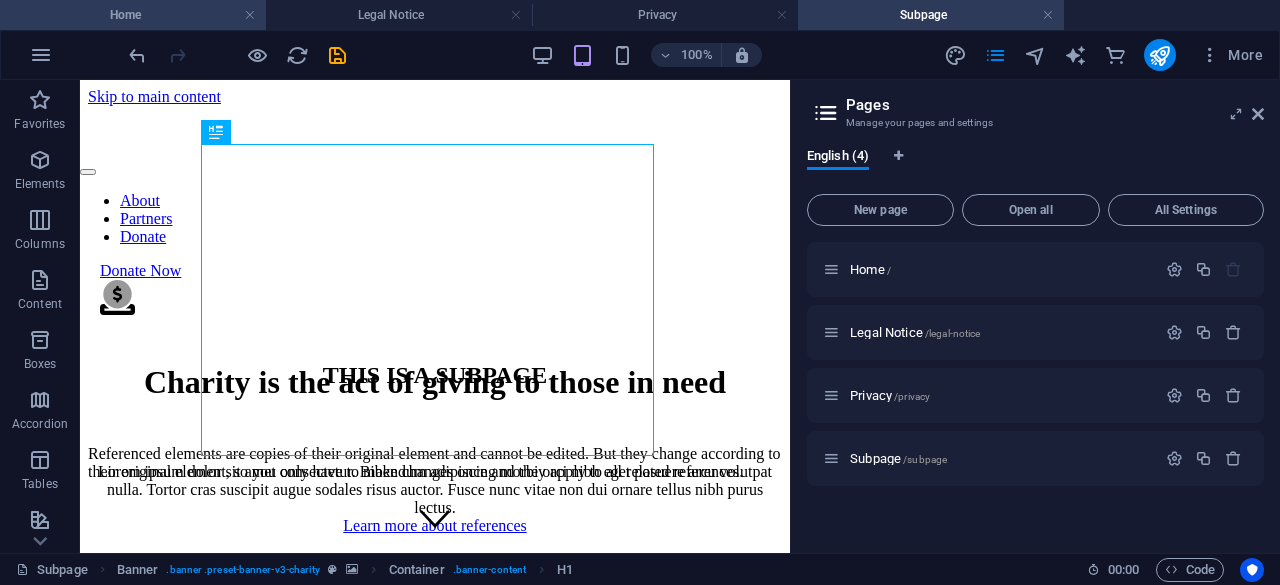 click on "Home" at bounding box center (133, 15) 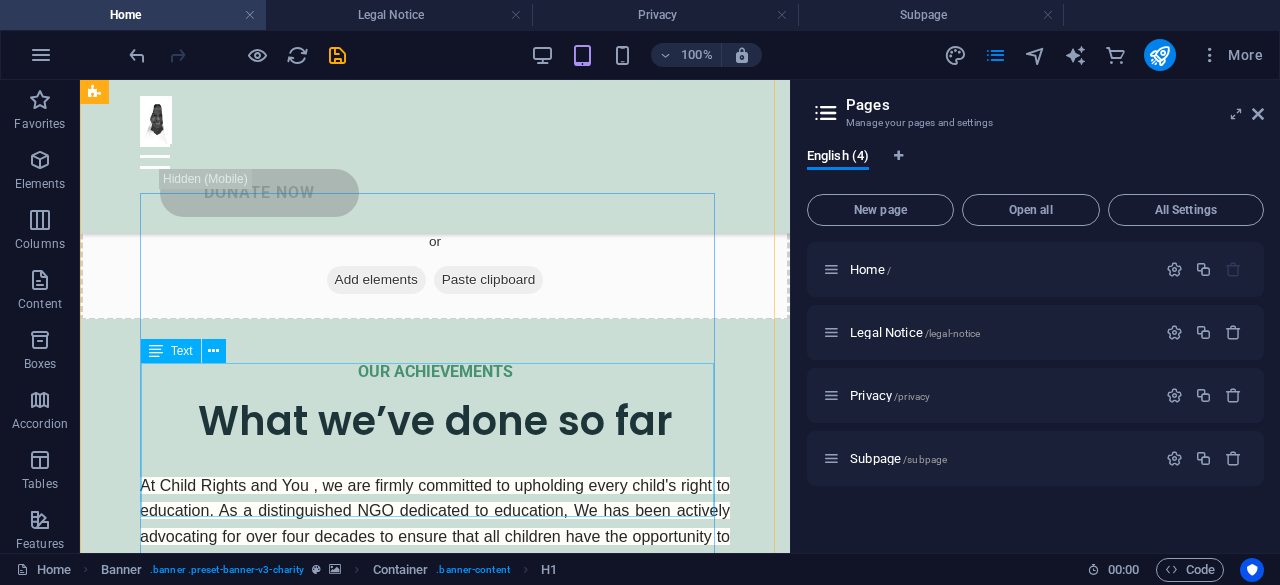 scroll, scrollTop: 3660, scrollLeft: 0, axis: vertical 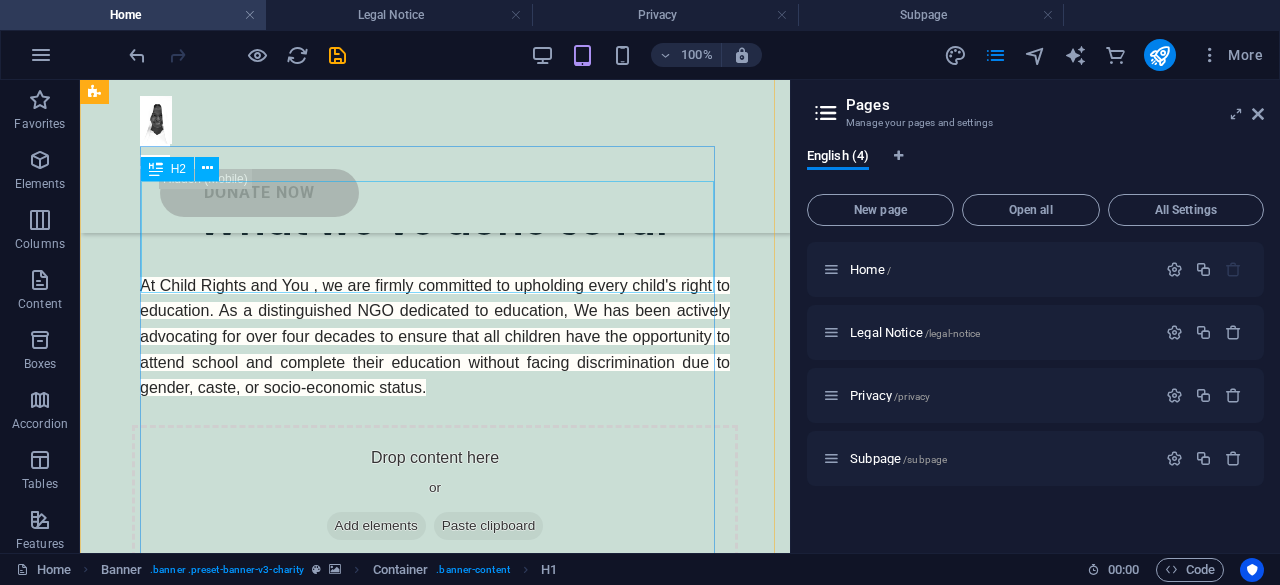 click on "Our mission is to help Earth to breath again" at bounding box center [435, 1259] 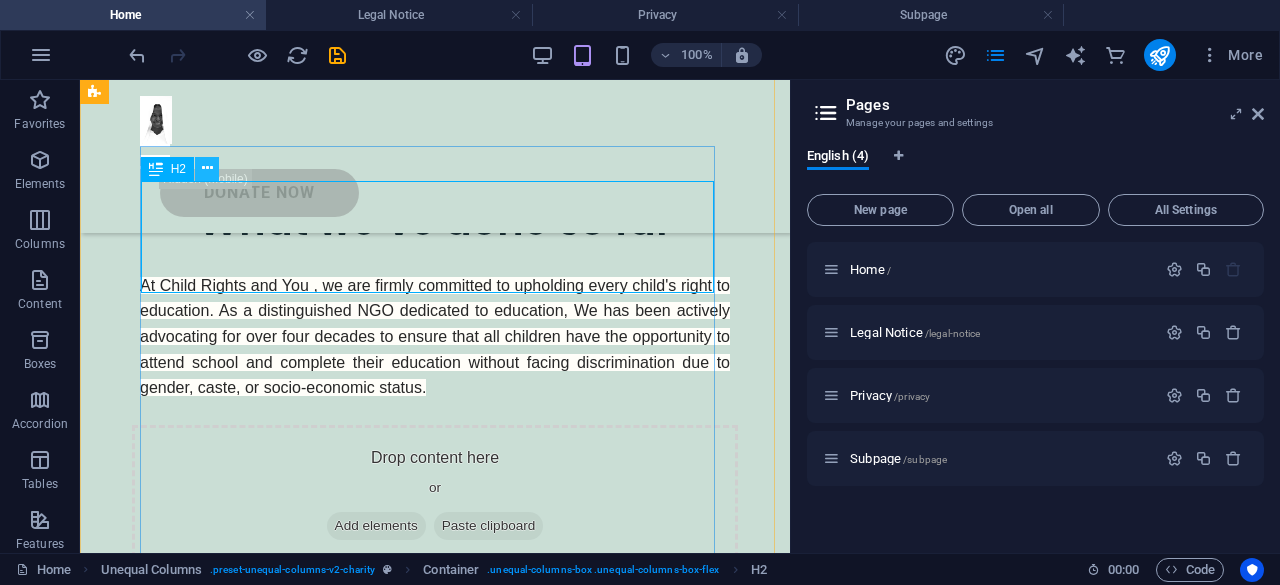 click at bounding box center (207, 168) 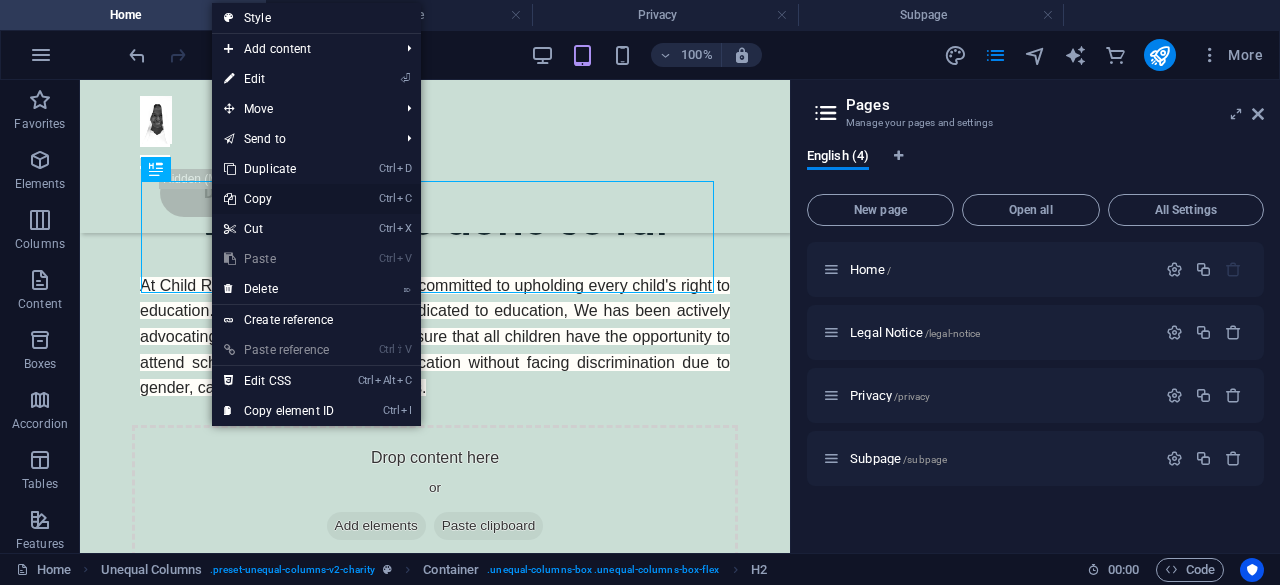 click on "Ctrl C  Copy" at bounding box center [279, 199] 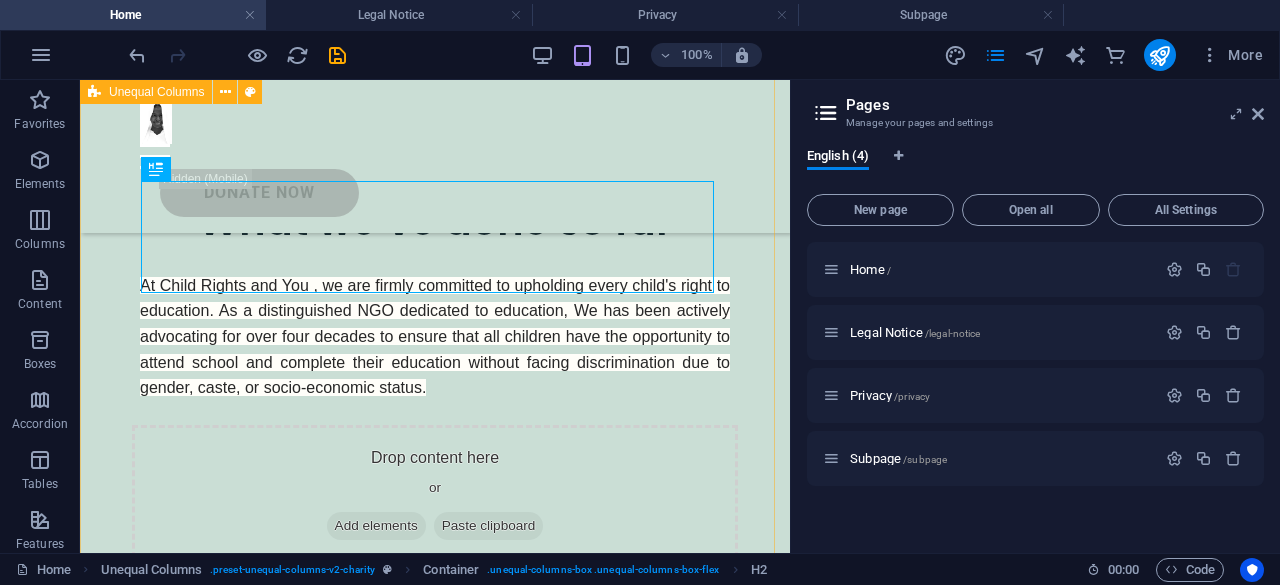 drag, startPoint x: 118, startPoint y: 391, endPoint x: 128, endPoint y: 375, distance: 18.867962 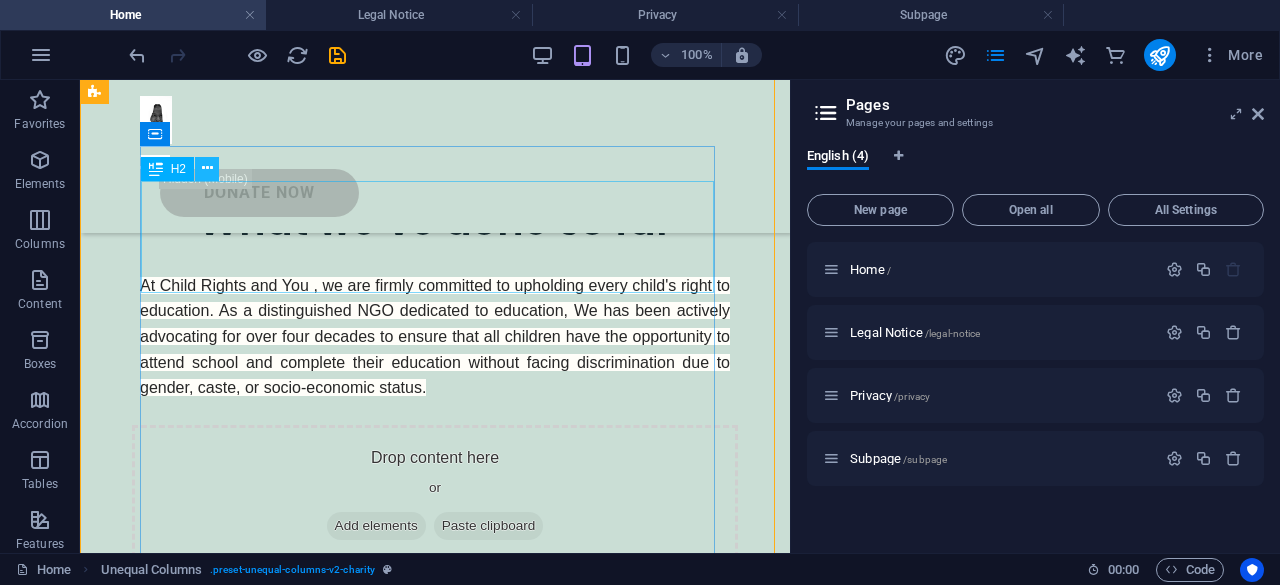 click at bounding box center (207, 168) 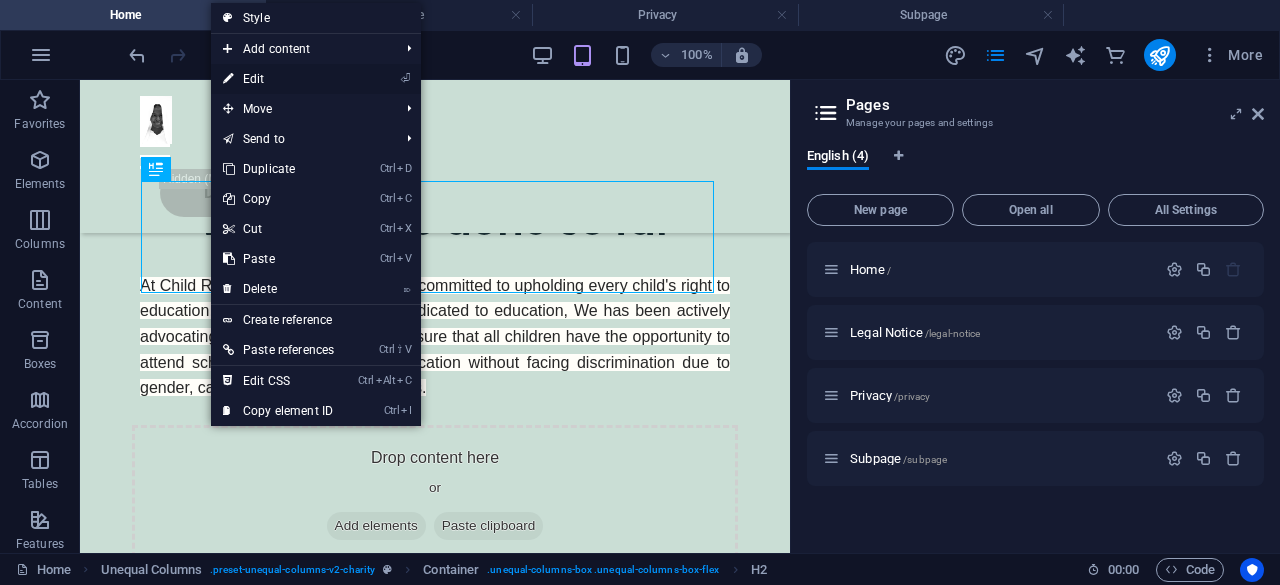 click on "⏎  Edit" at bounding box center [278, 79] 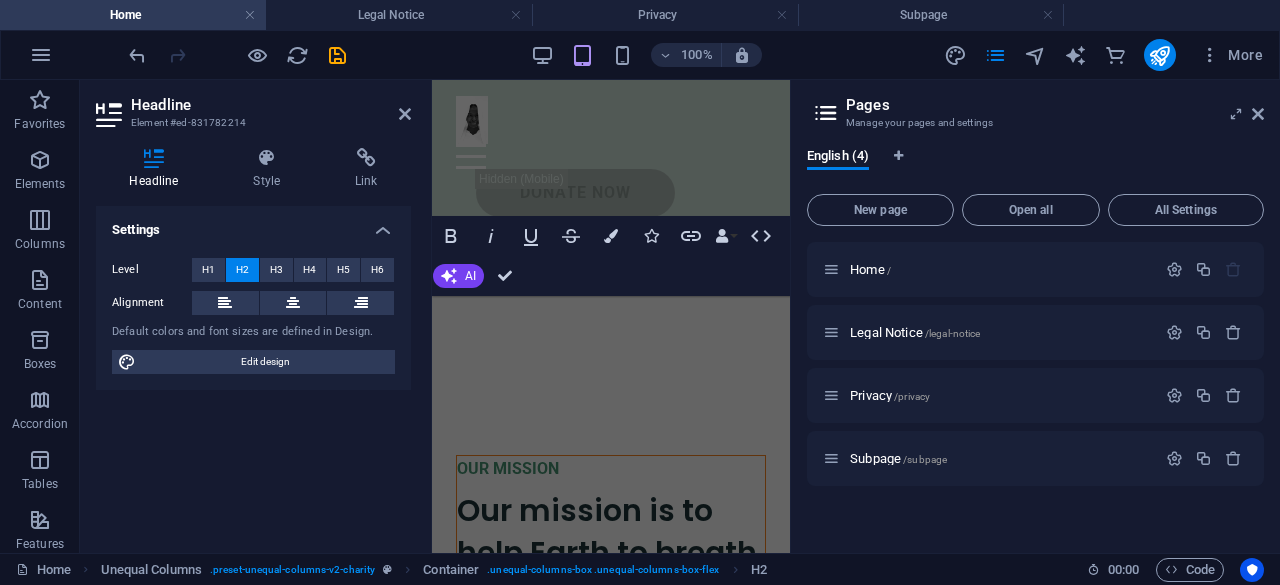 scroll, scrollTop: 3052, scrollLeft: 0, axis: vertical 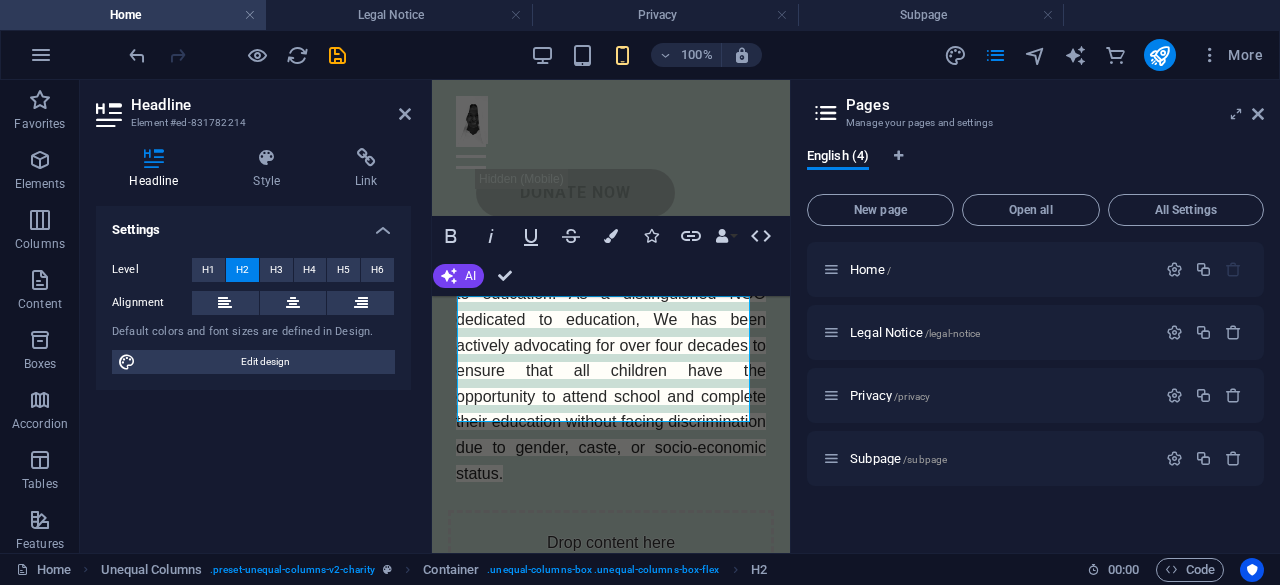 click on "English (4) New page Open all All Settings Home / Legal Notice /legal-notice Privacy /privacy Subpage /subpage" at bounding box center [1035, 342] 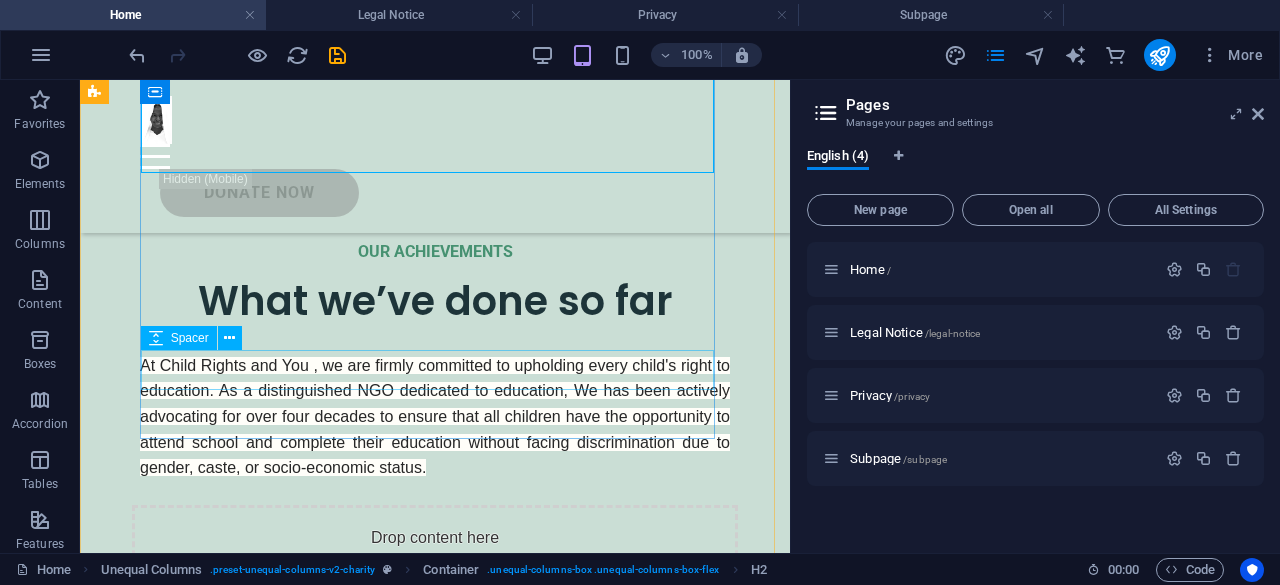 scroll, scrollTop: 3780, scrollLeft: 0, axis: vertical 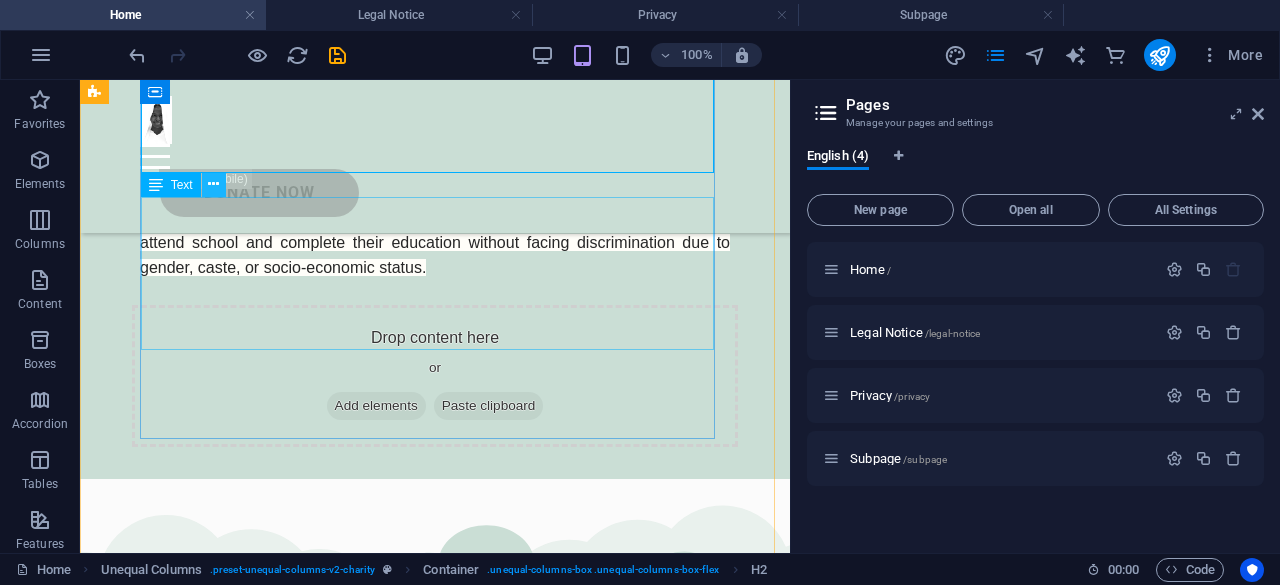 click at bounding box center (213, 184) 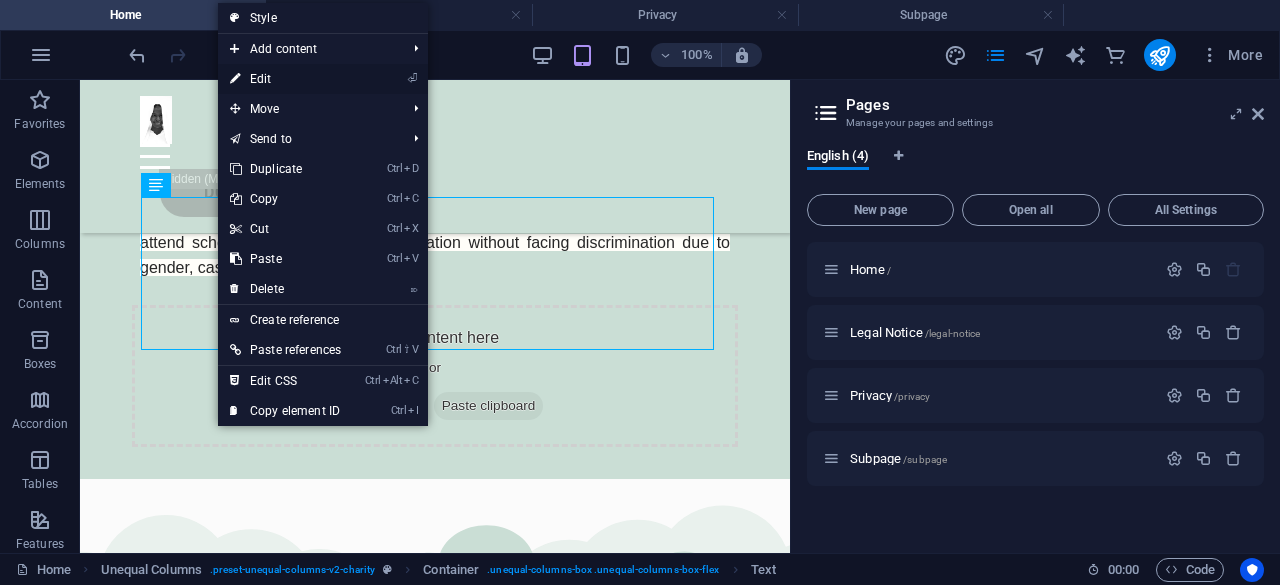 click on "⏎  Edit" at bounding box center (285, 79) 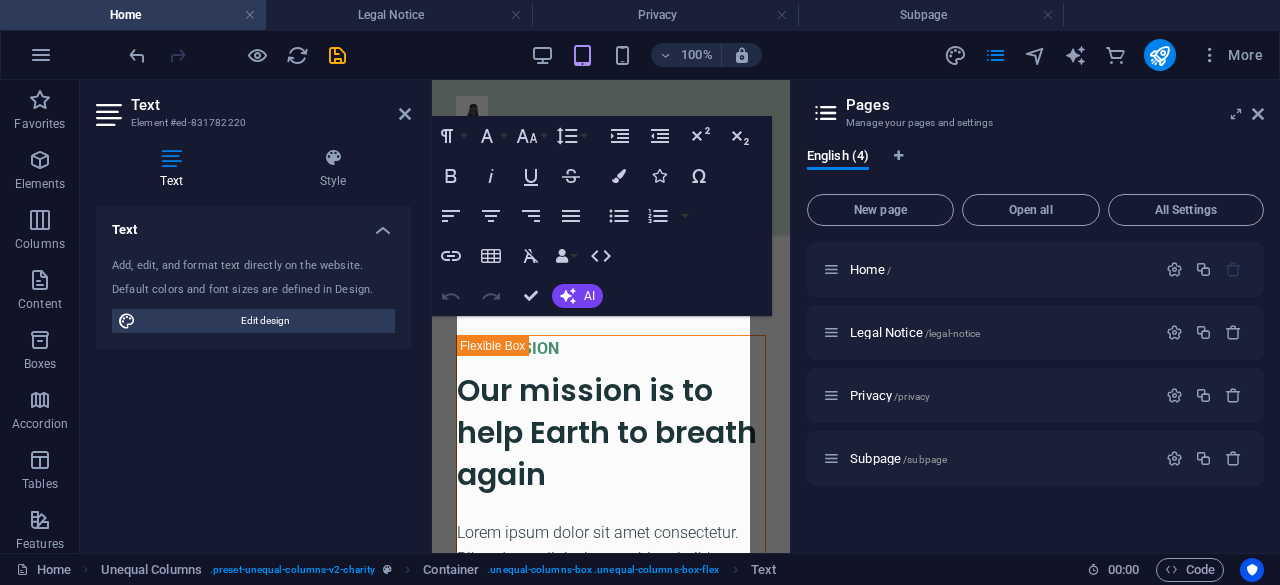 scroll, scrollTop: 3182, scrollLeft: 0, axis: vertical 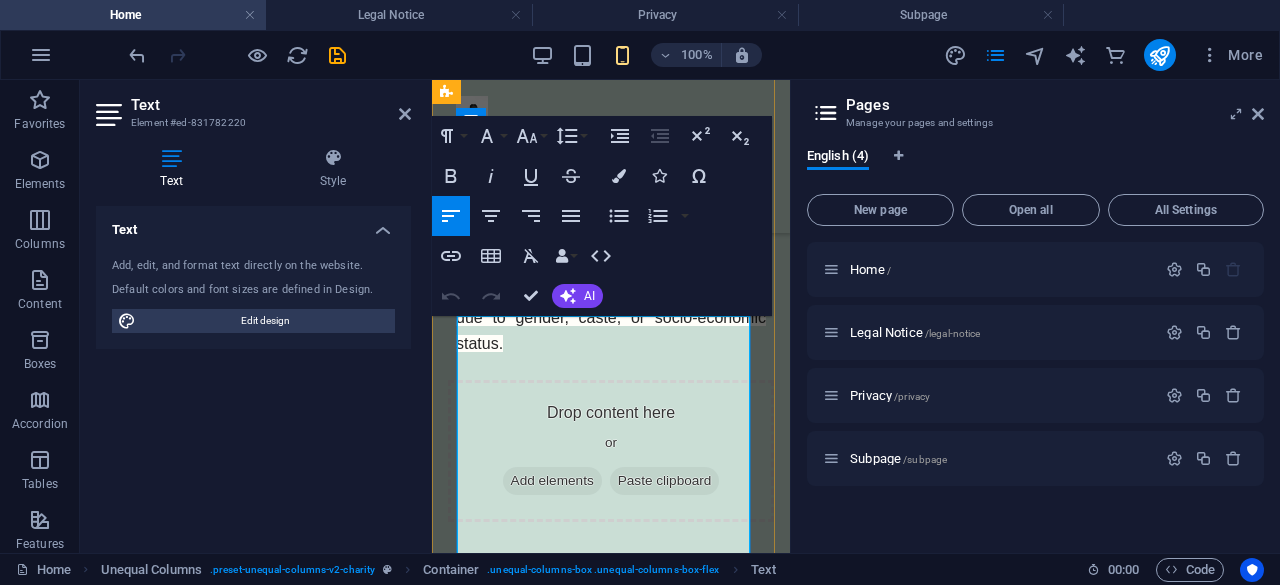 click on "Lorem ipsum dolor sit amet consectetur. Bibendum adipiscing morbi orci nibh eget posuere arcu volutpat nulla. Tortor cras suscipit augue sodales risus auctor. Fusce nunc vitae non dui ornare tellus nibh purus lectus. Lorem ipsum dolor sit amet consectetur. Bibendum adipiscing morbi orci nibh eget posuere arcu volutpat nulla. Tortor cras suscipit augue sodales risus auctor. Fusce nunc vitae non dui ornare tellus nibh purus lectus." at bounding box center [611, 1259] 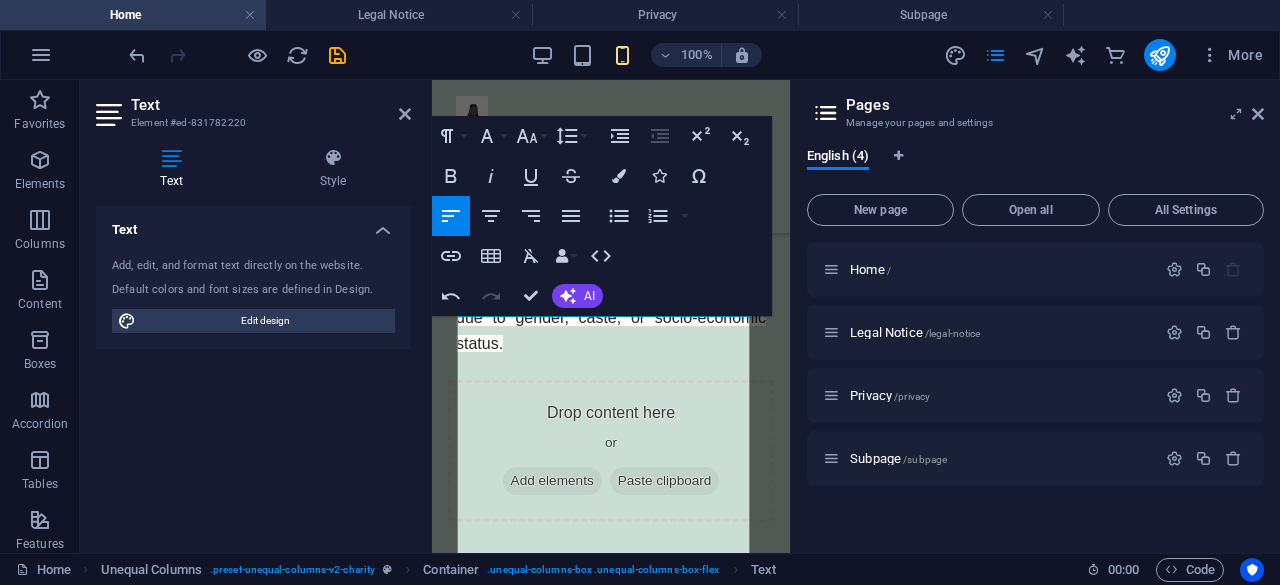 click on "Text Add, edit, and format text directly on the website. Default colors and font sizes are defined in Design. Edit design Alignment Left aligned Centered Right aligned" at bounding box center [253, 371] 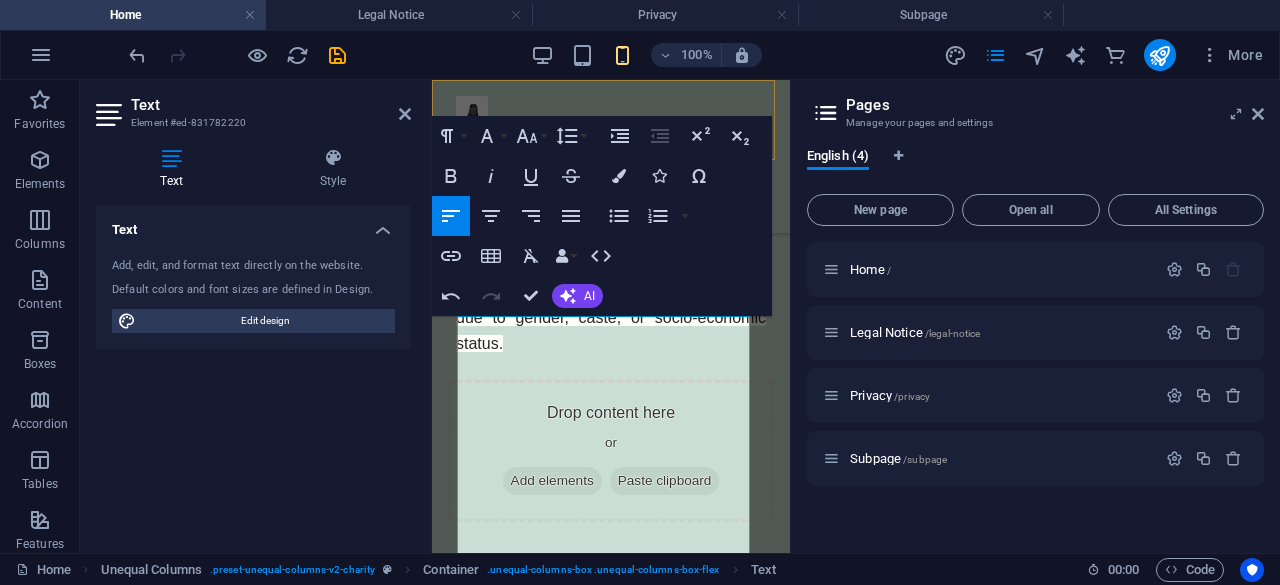 click on "About Partners Donate Donate Now" at bounding box center [611, 156] 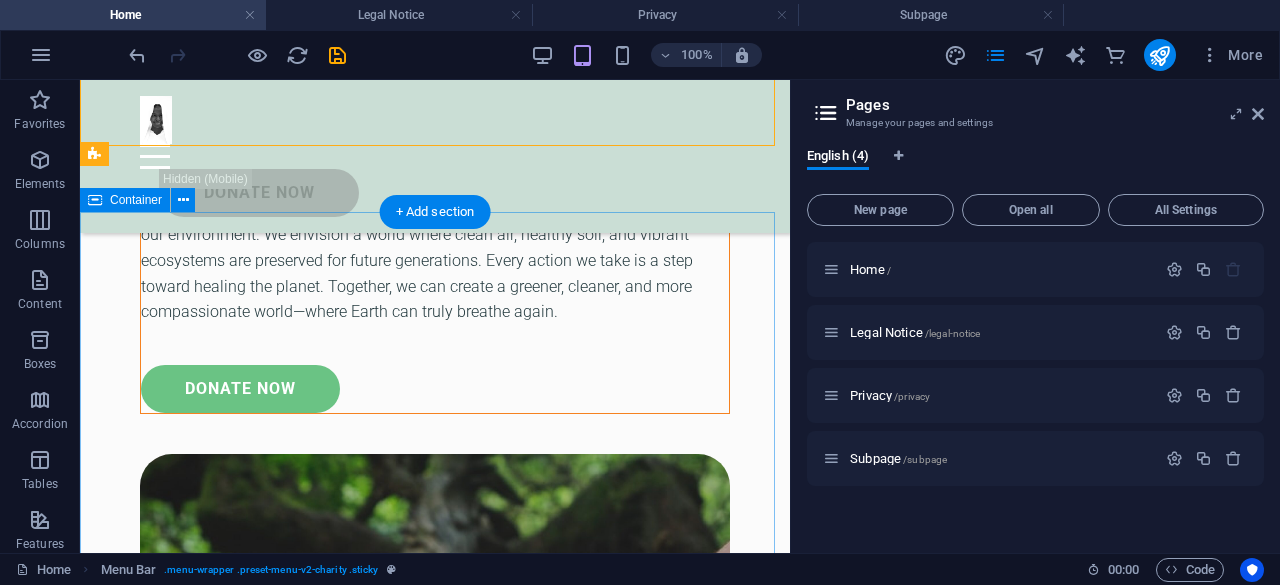 scroll, scrollTop: 4679, scrollLeft: 0, axis: vertical 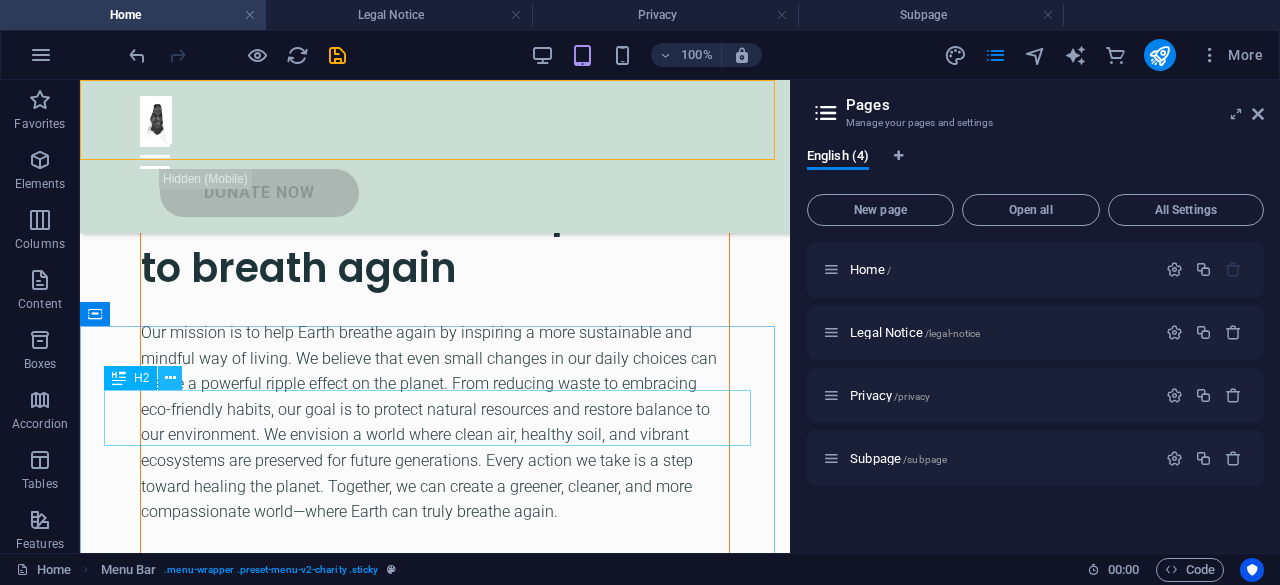 click at bounding box center (170, 378) 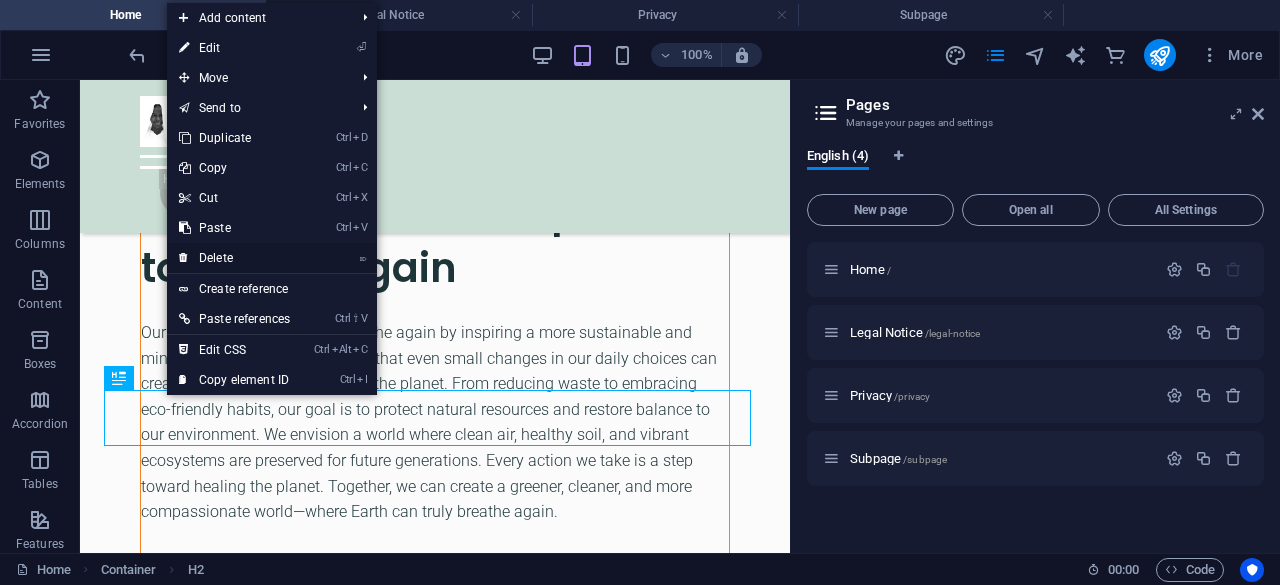 click on "⌦  Delete" at bounding box center [234, 258] 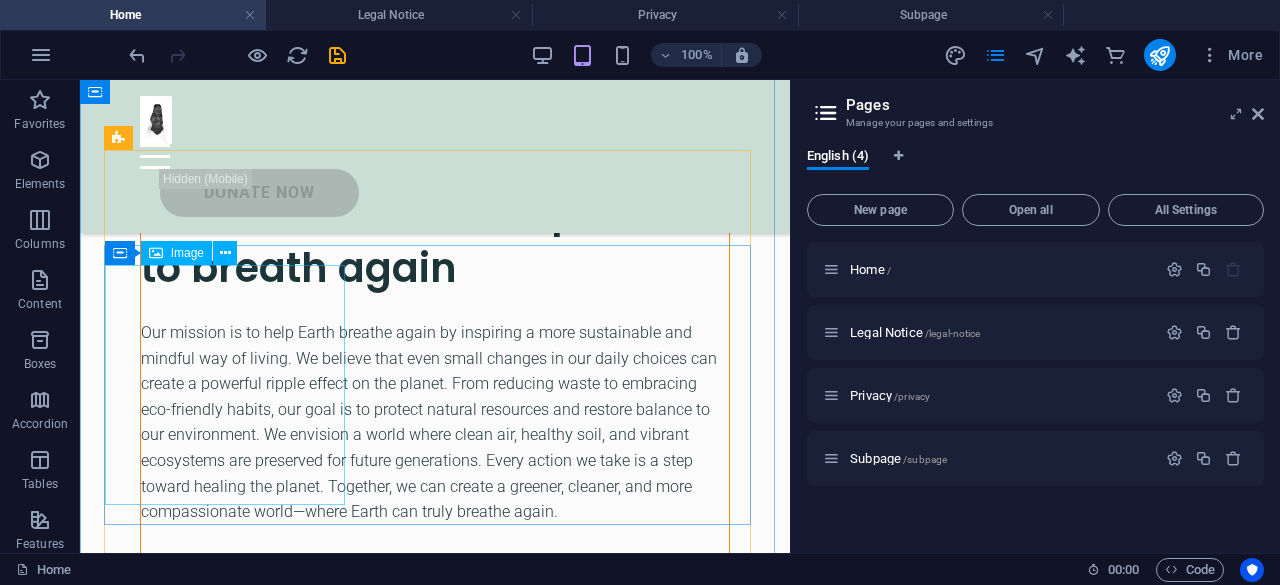scroll, scrollTop: 4979, scrollLeft: 0, axis: vertical 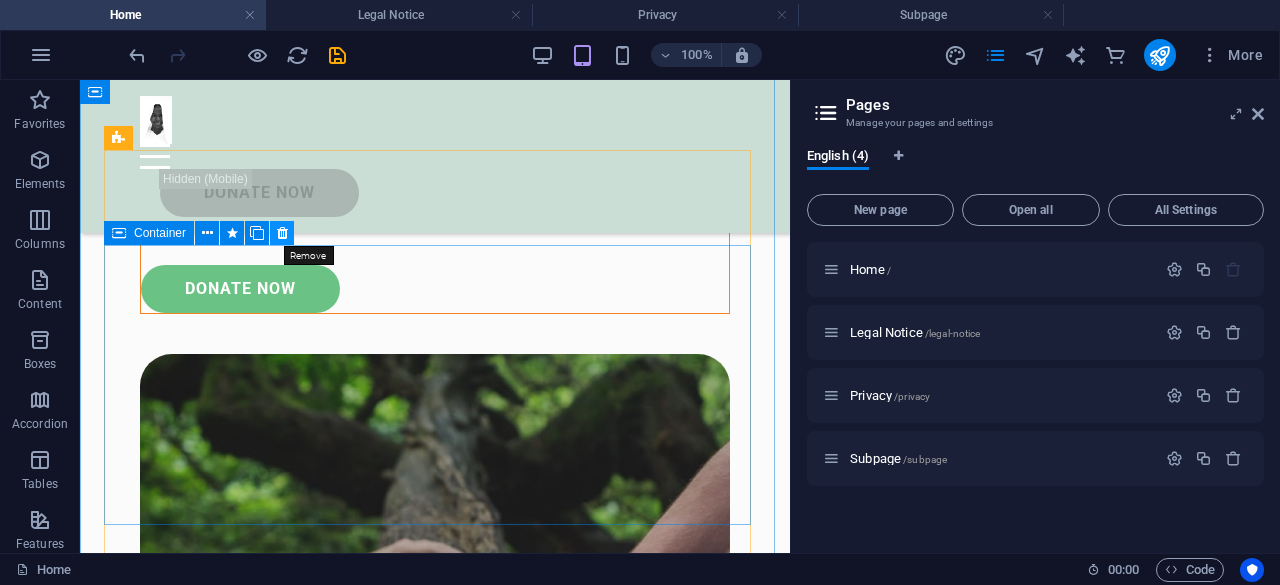 click at bounding box center [282, 233] 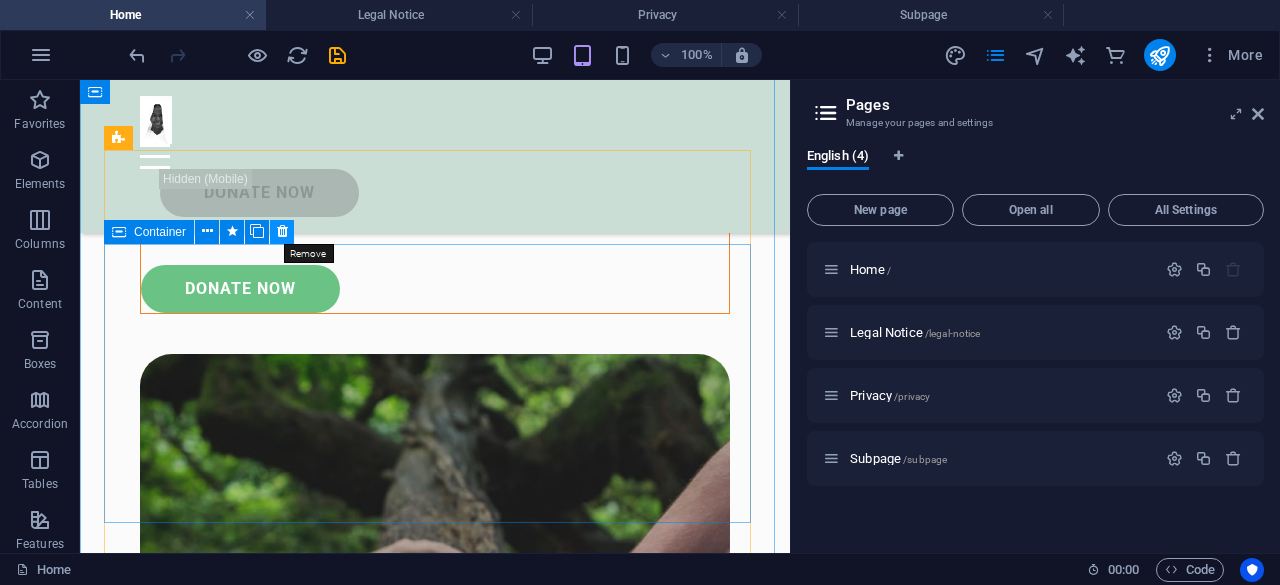 click at bounding box center (282, 231) 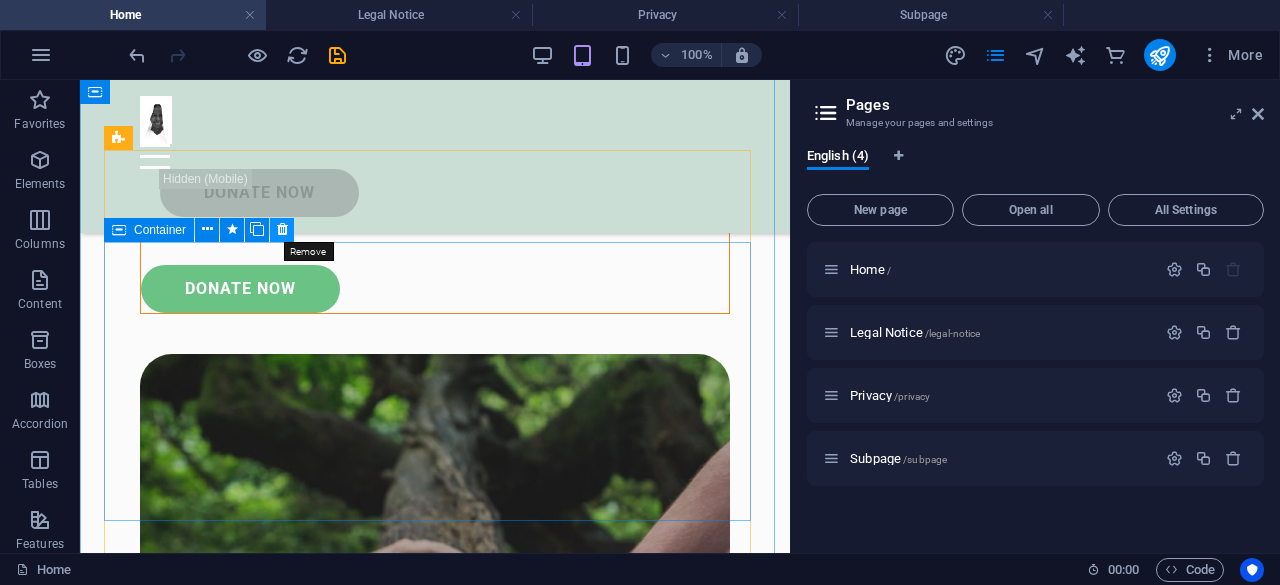 click at bounding box center (282, 229) 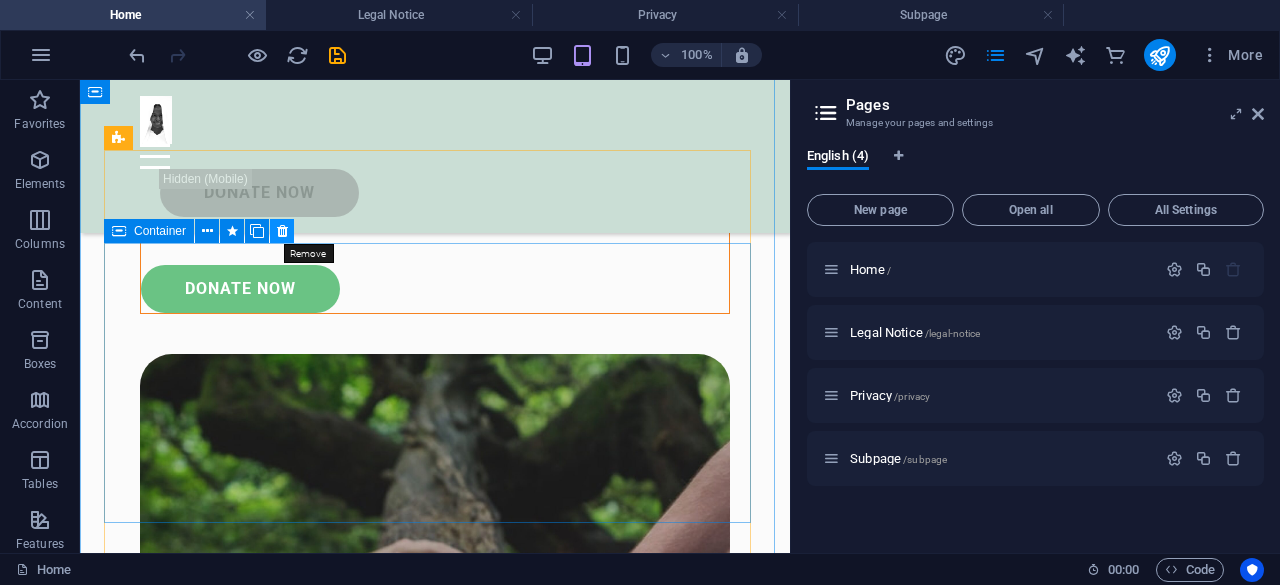 click at bounding box center [282, 231] 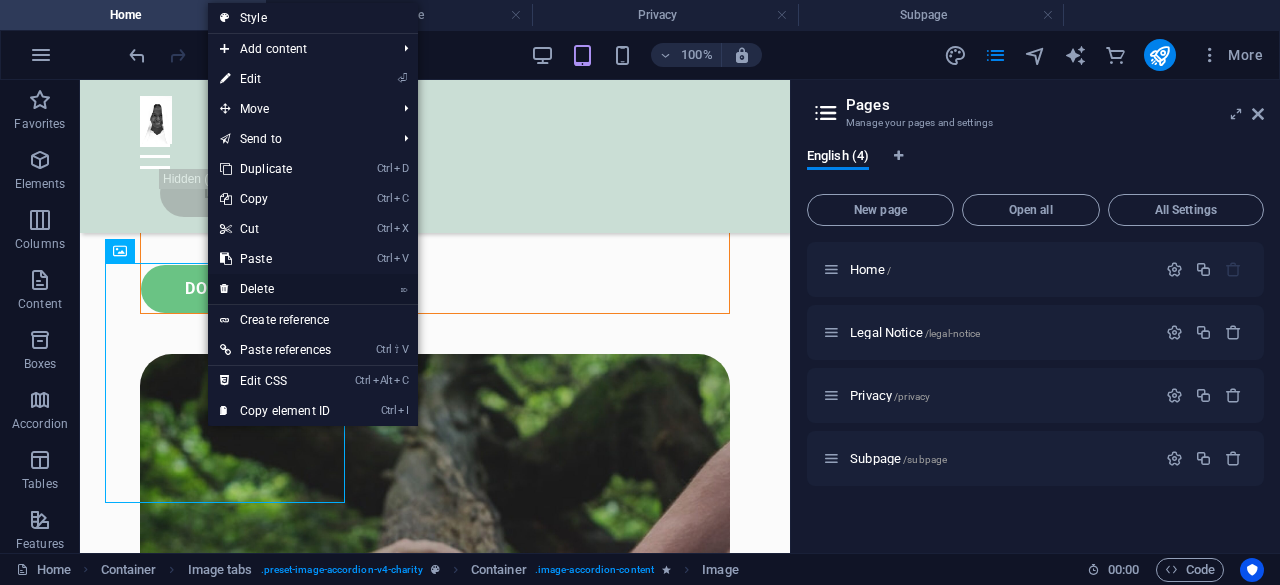 click on "⌦  Delete" at bounding box center [275, 289] 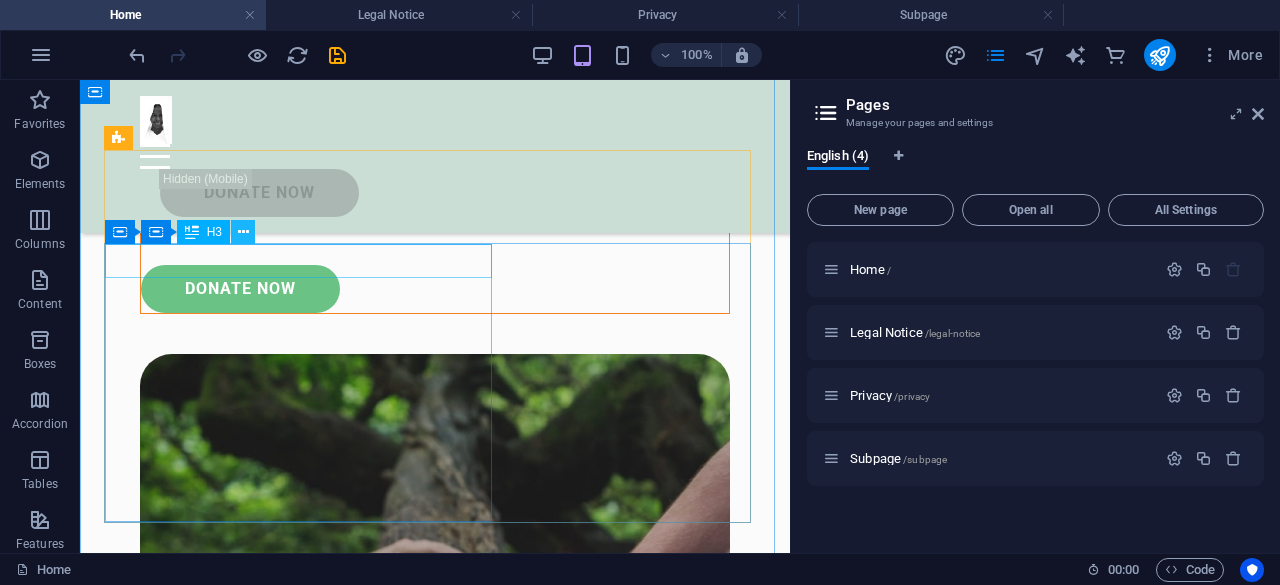 click at bounding box center [243, 232] 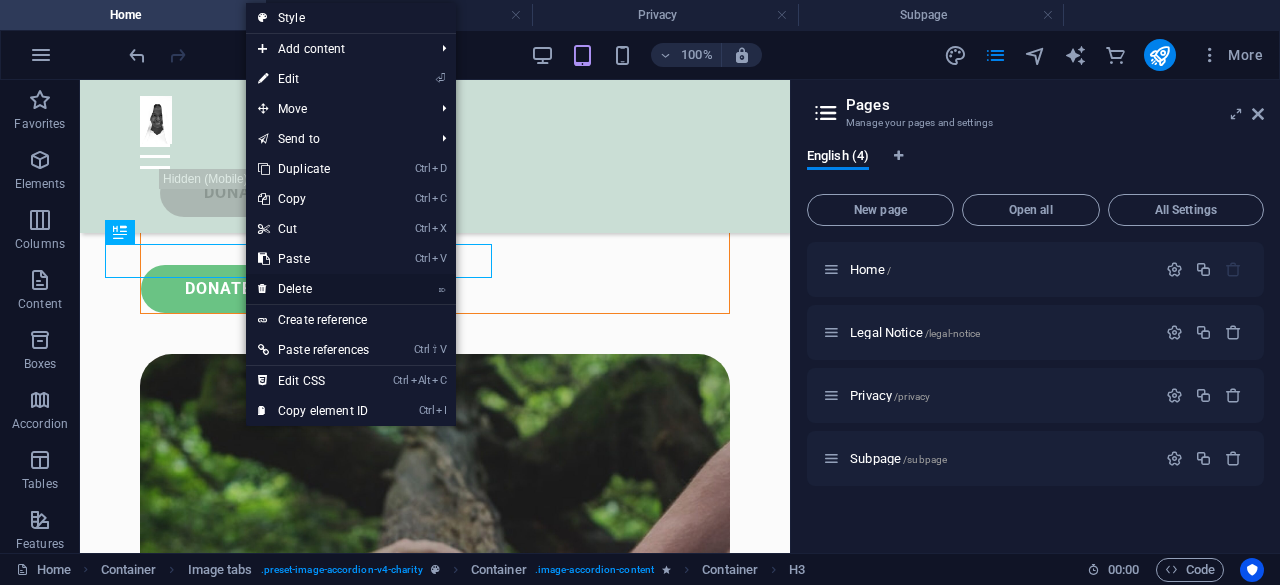 click on "⌦  Delete" at bounding box center [313, 289] 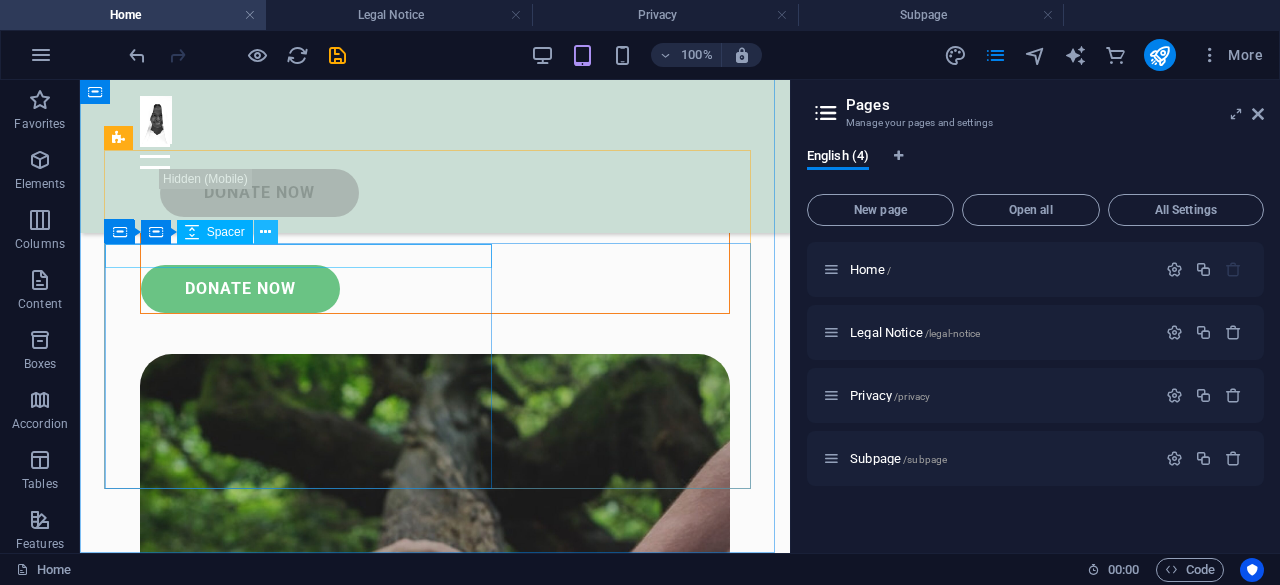 click at bounding box center [265, 232] 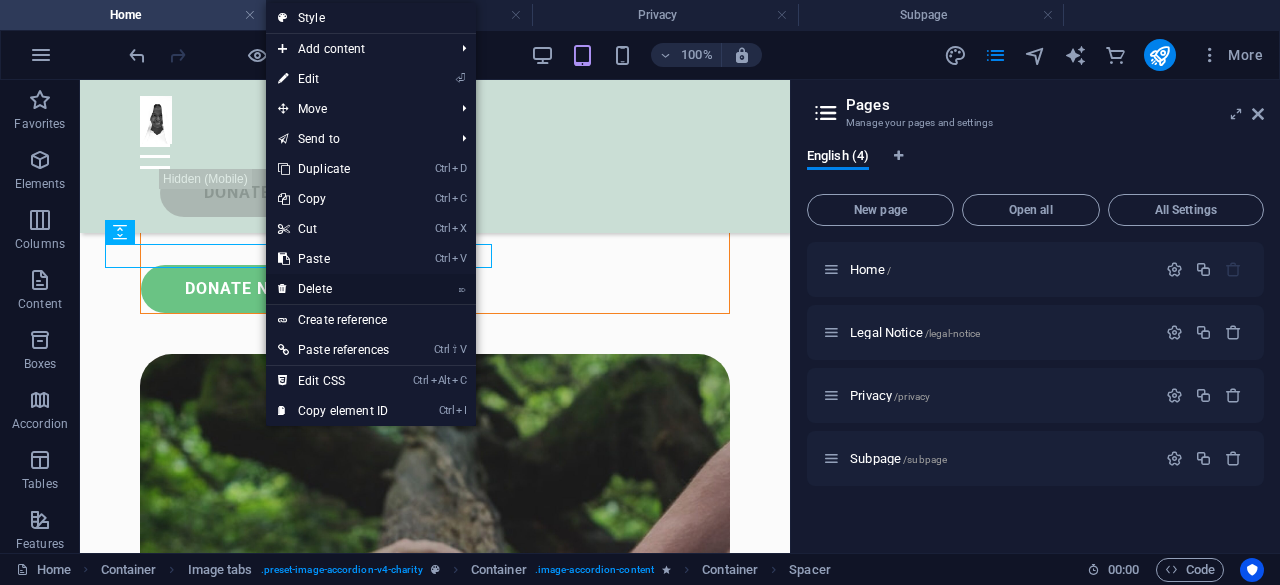 click on "⌦  Delete" at bounding box center [333, 289] 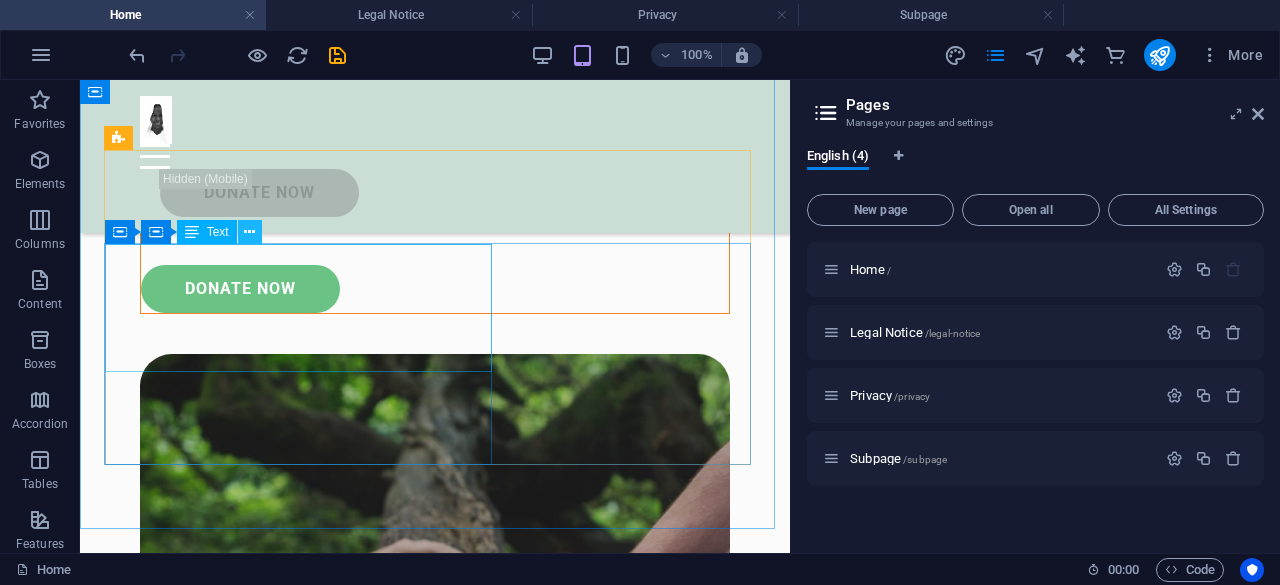 click at bounding box center [250, 232] 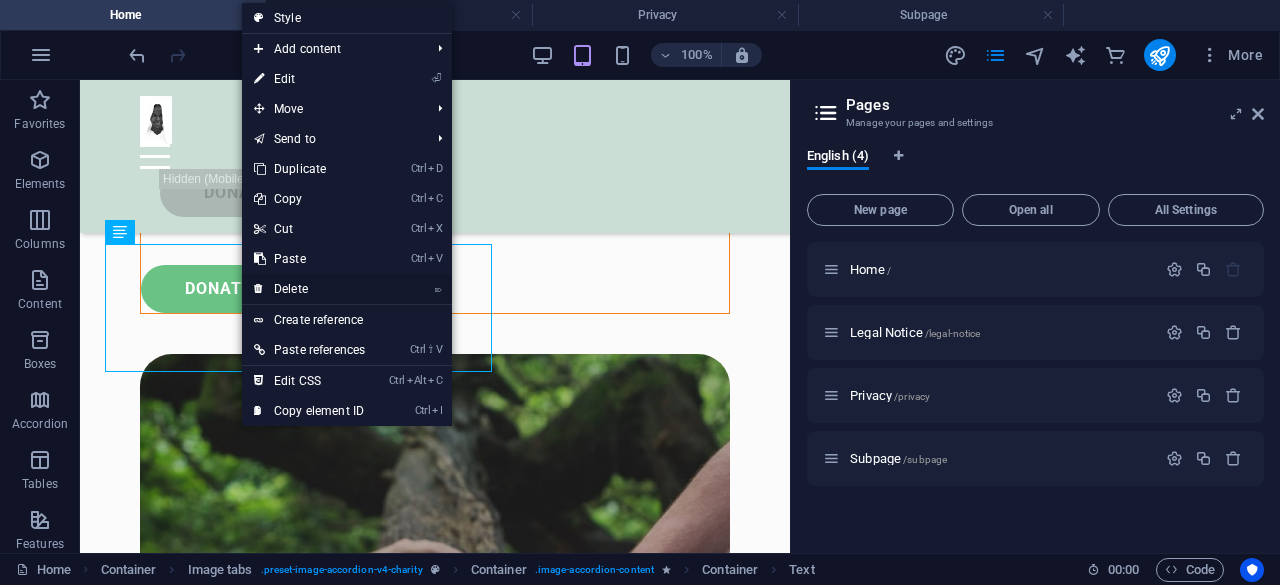 click on "⌦  Delete" at bounding box center (309, 289) 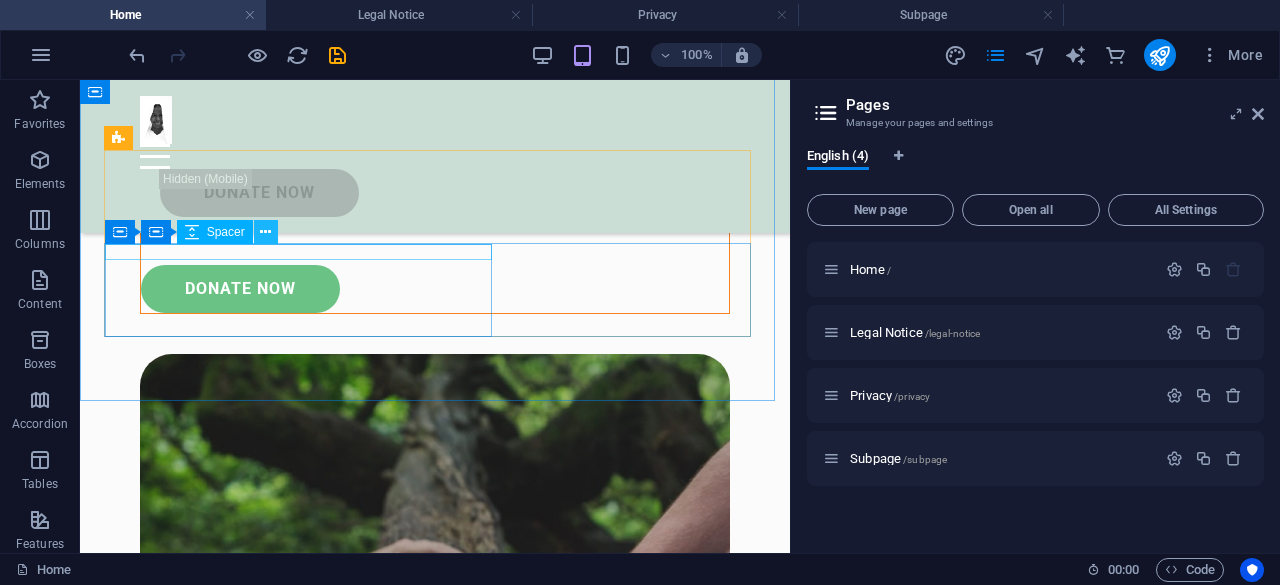 click at bounding box center [265, 232] 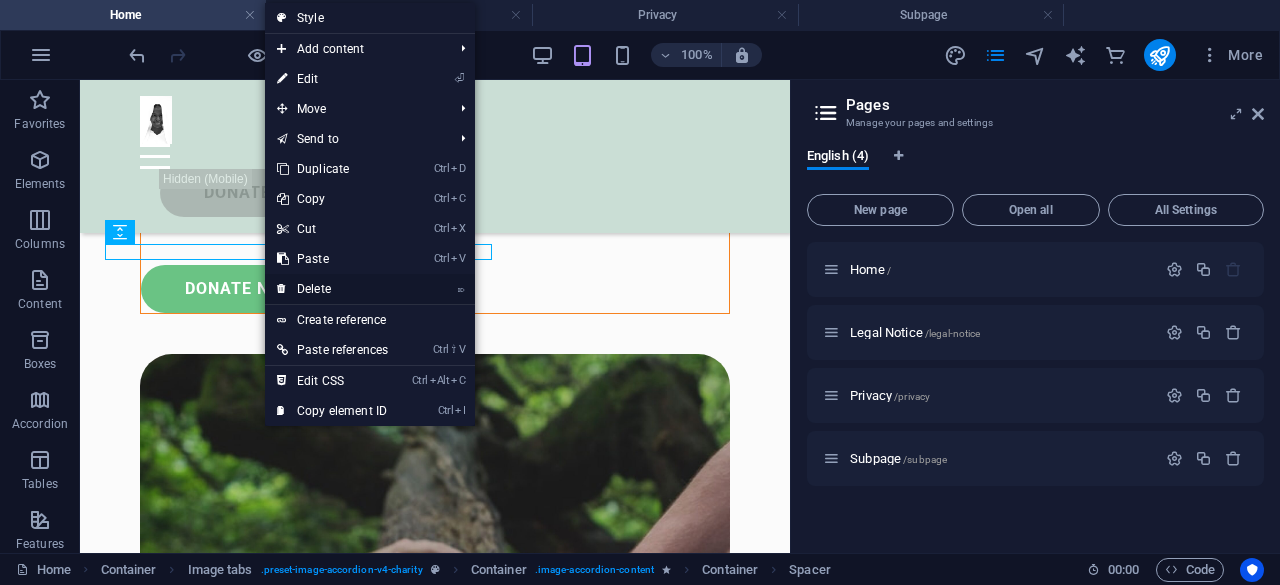 click on "⌦  Delete" at bounding box center [332, 289] 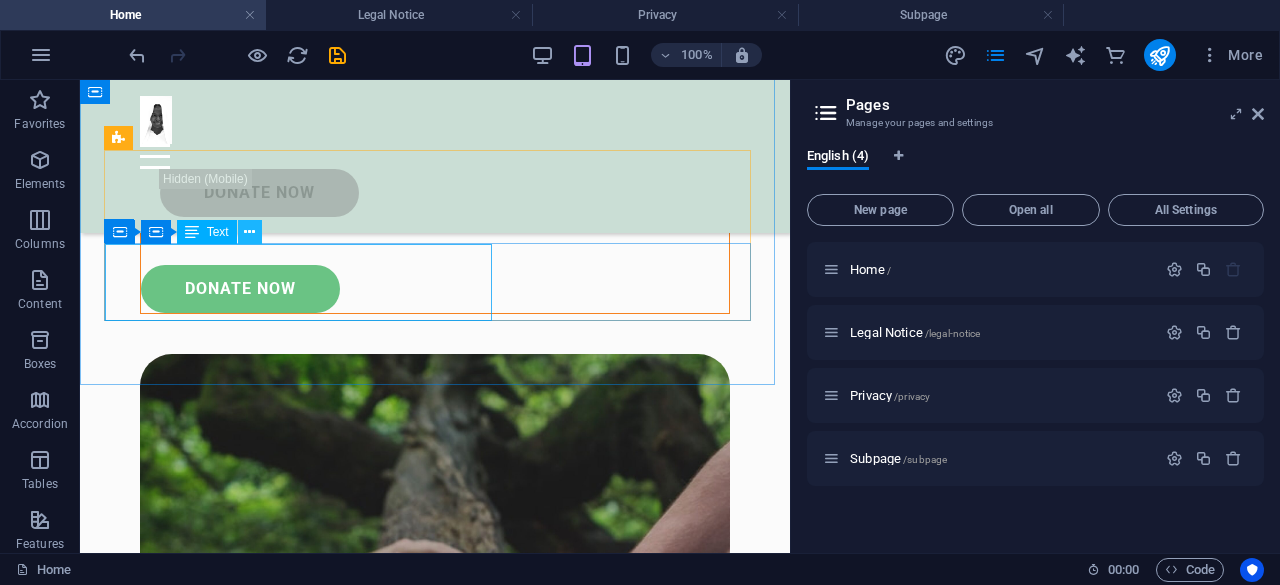 click at bounding box center [249, 232] 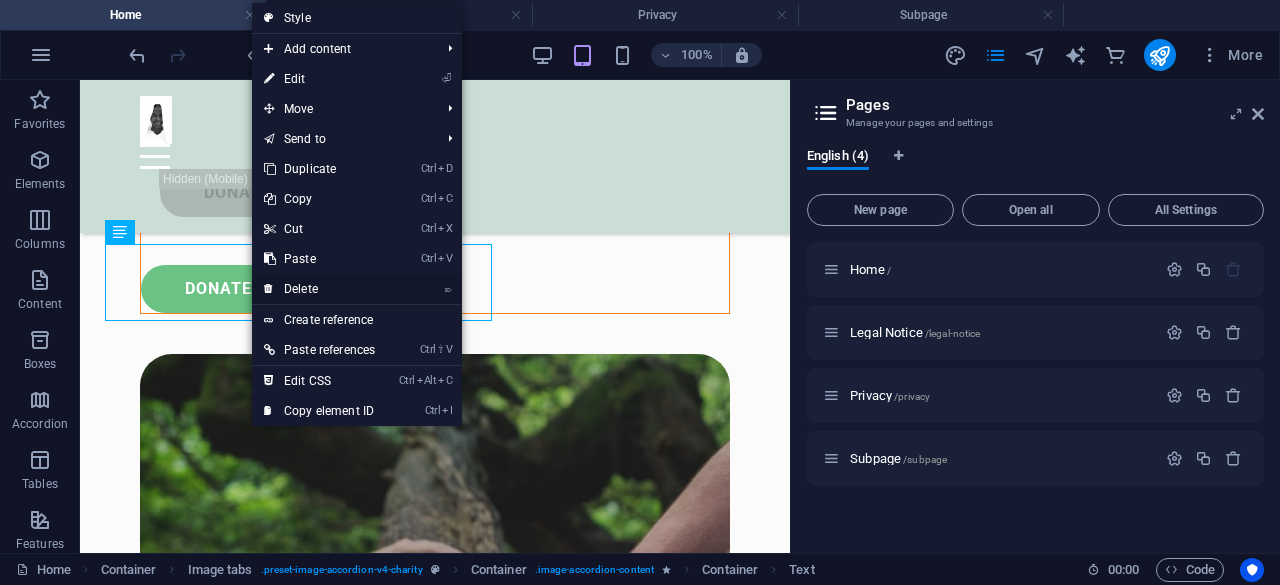 click on "⌦  Delete" at bounding box center (319, 289) 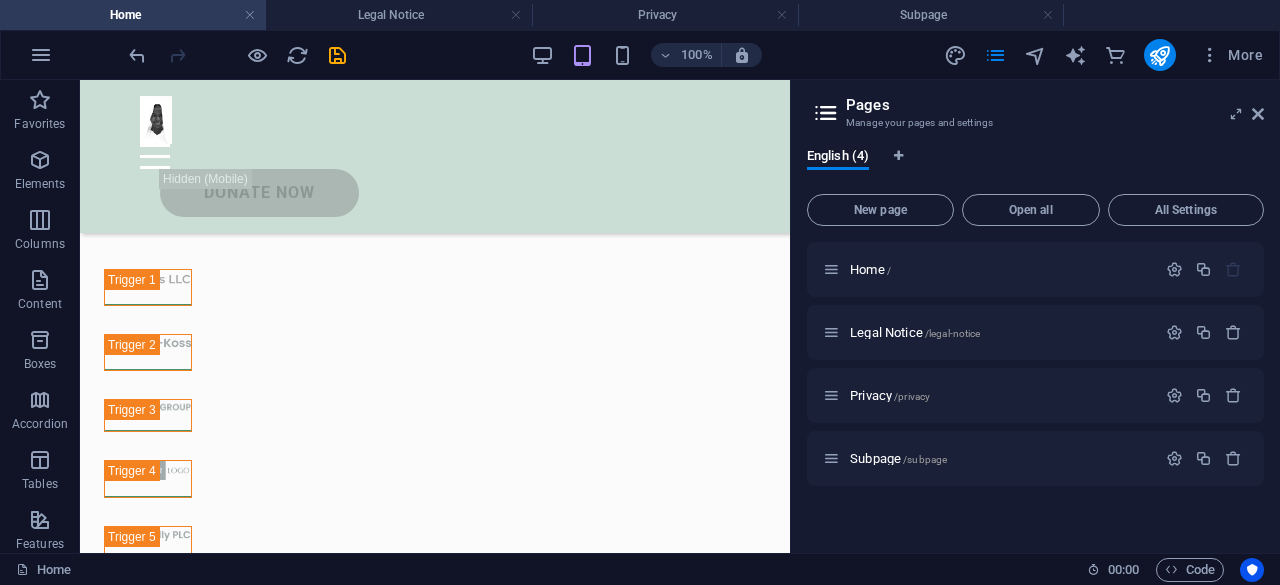 scroll, scrollTop: 5980, scrollLeft: 0, axis: vertical 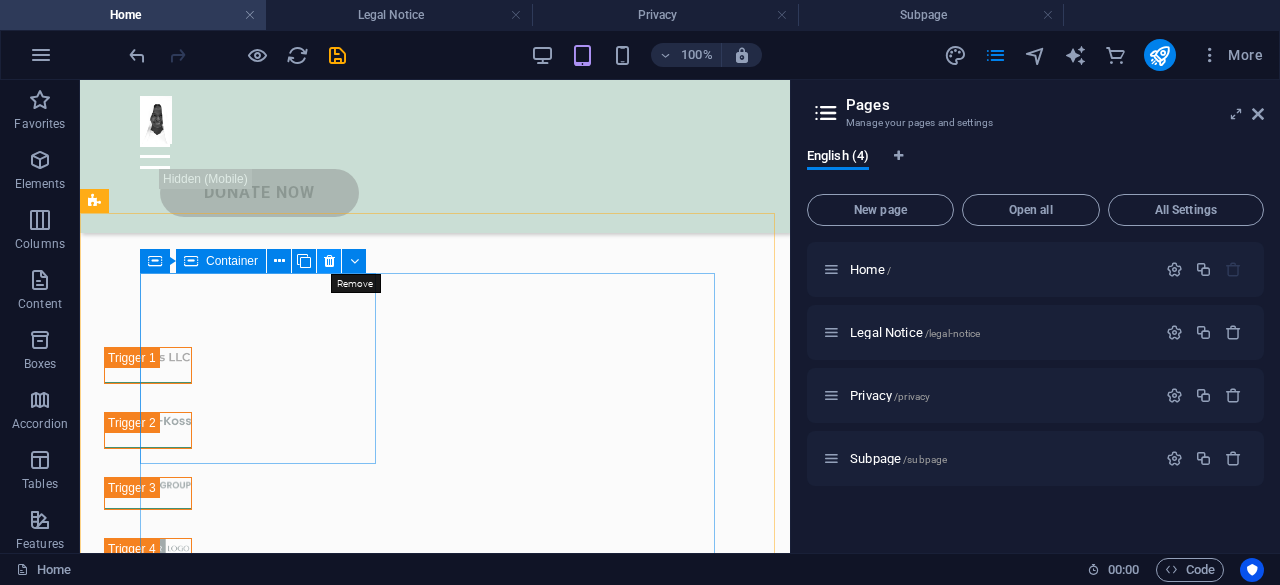 click at bounding box center (329, 261) 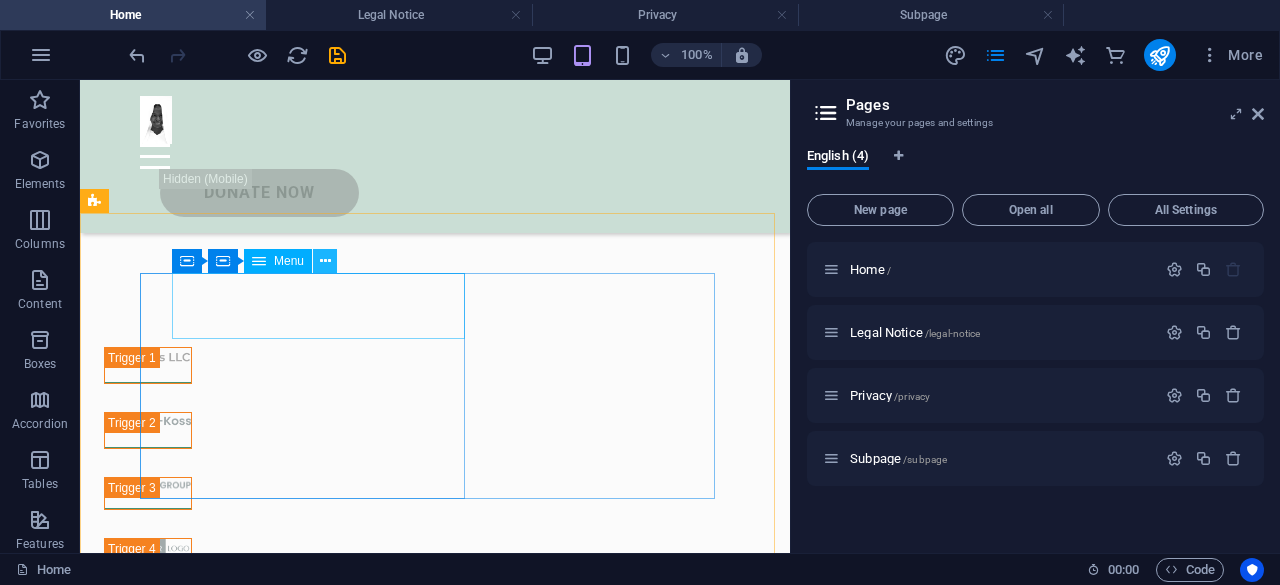 click at bounding box center [325, 261] 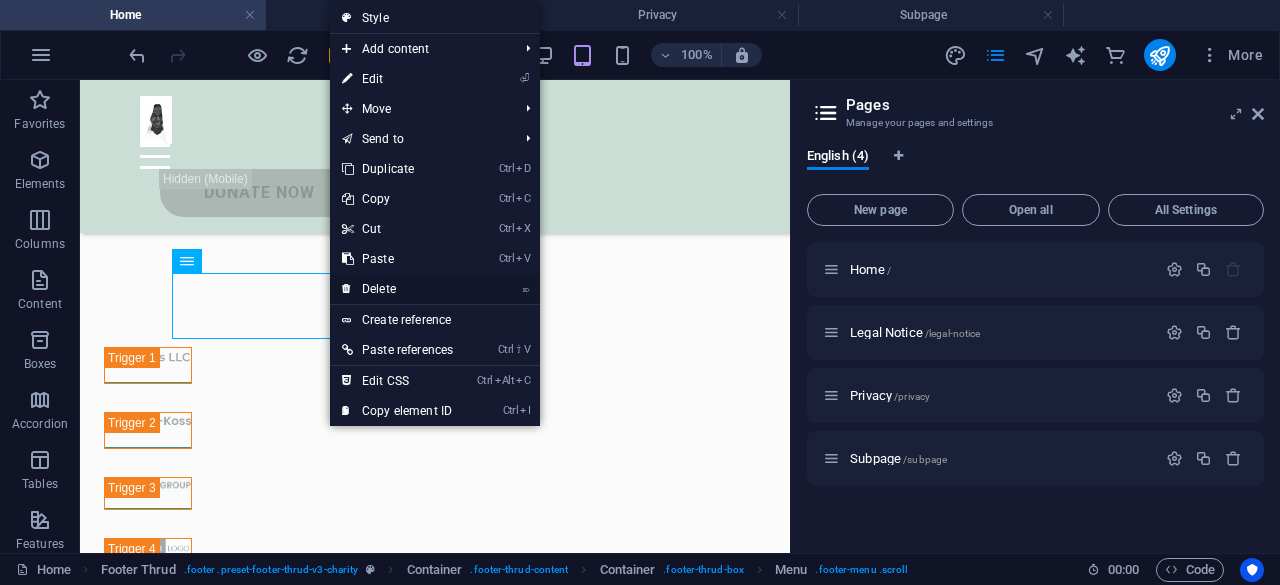 click on "⌦  Delete" at bounding box center [397, 289] 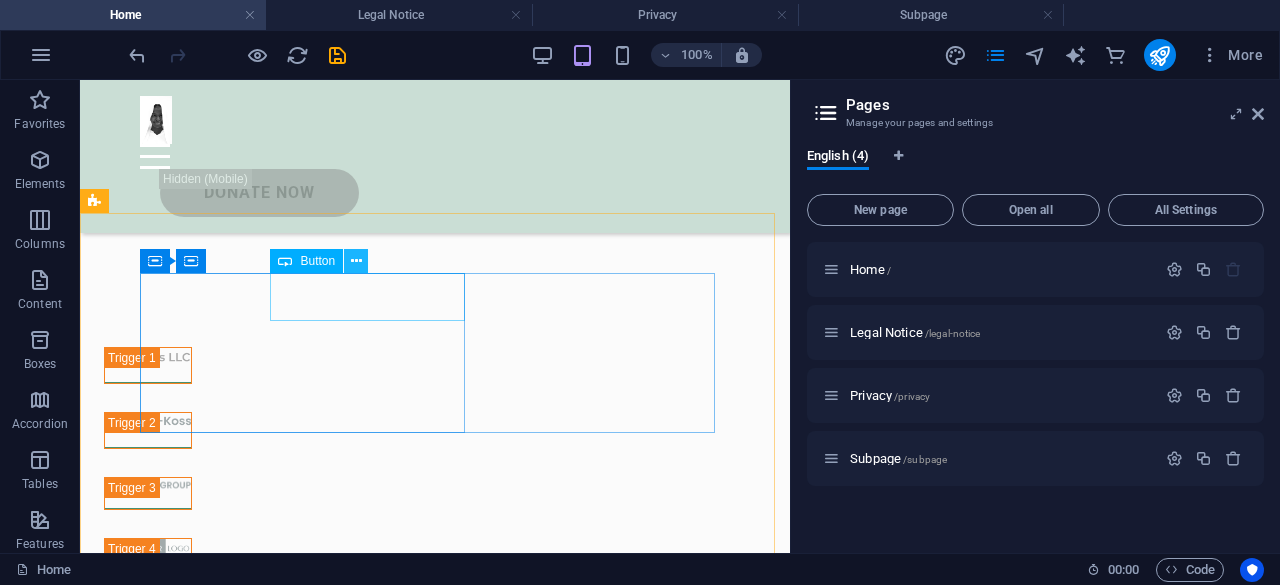 click at bounding box center [356, 261] 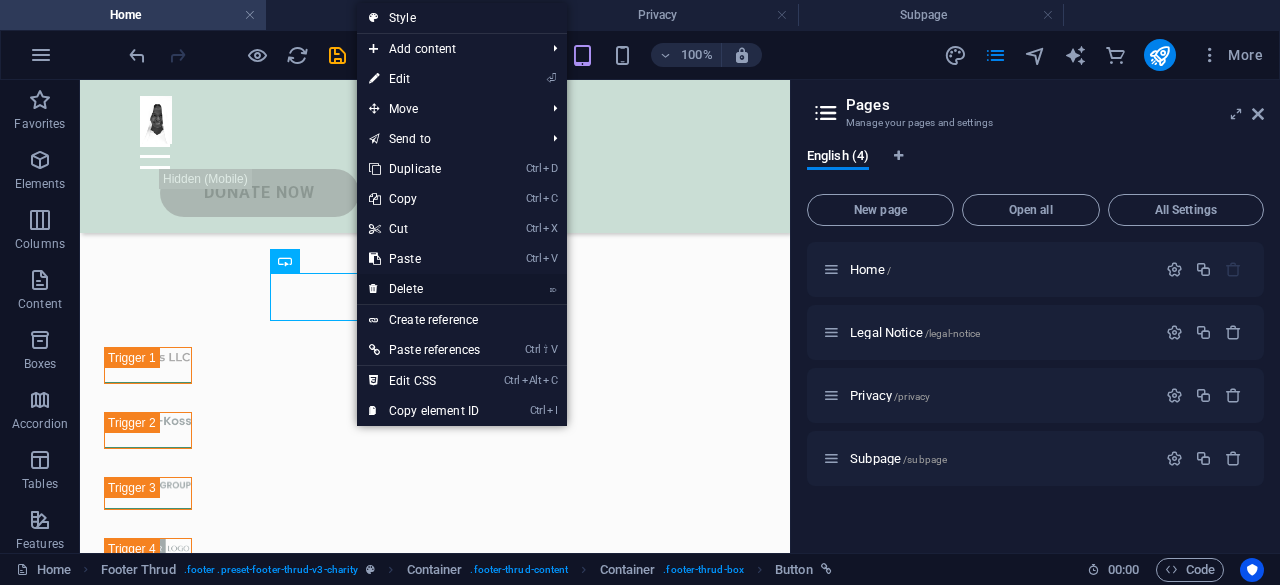 click on "⌦  Delete" at bounding box center [424, 289] 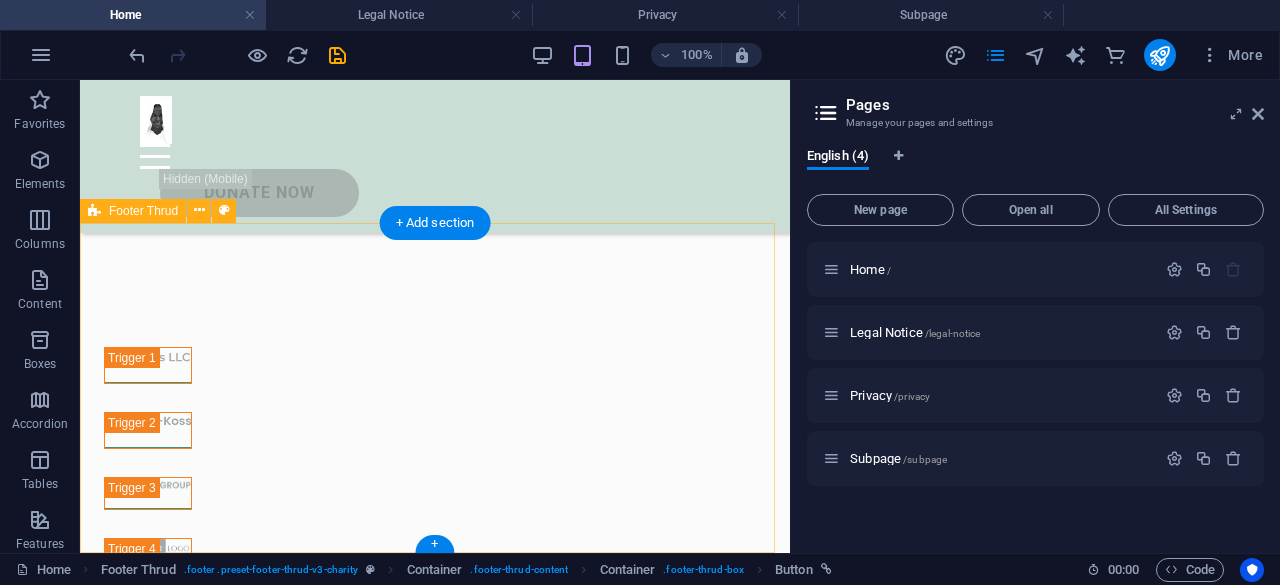 scroll, scrollTop: 5770, scrollLeft: 0, axis: vertical 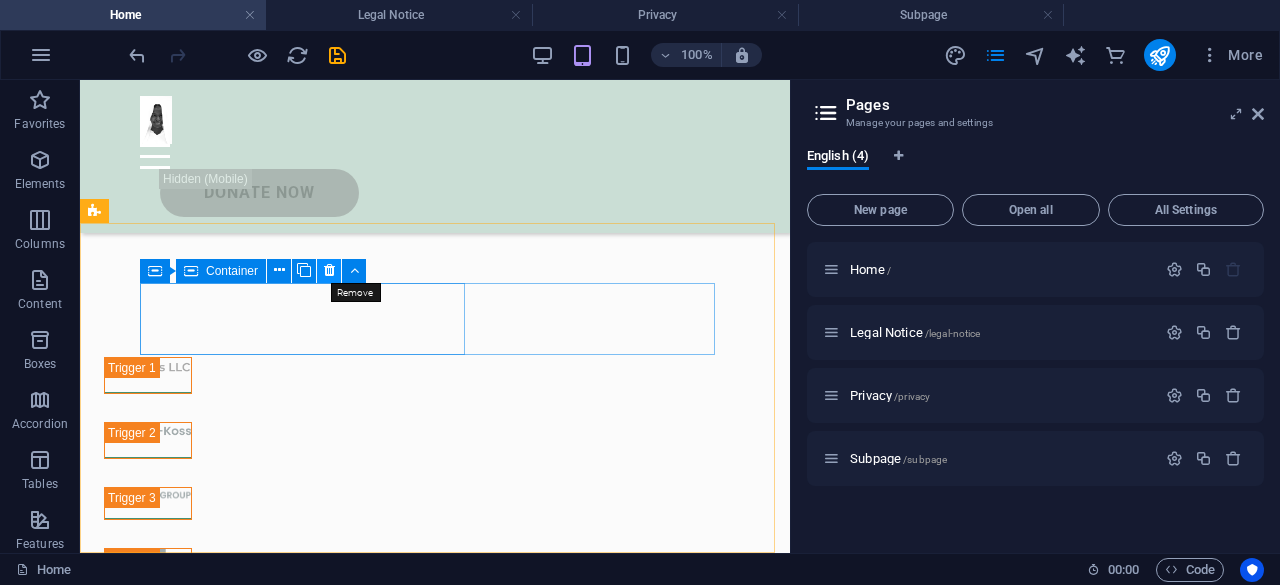 click at bounding box center (329, 270) 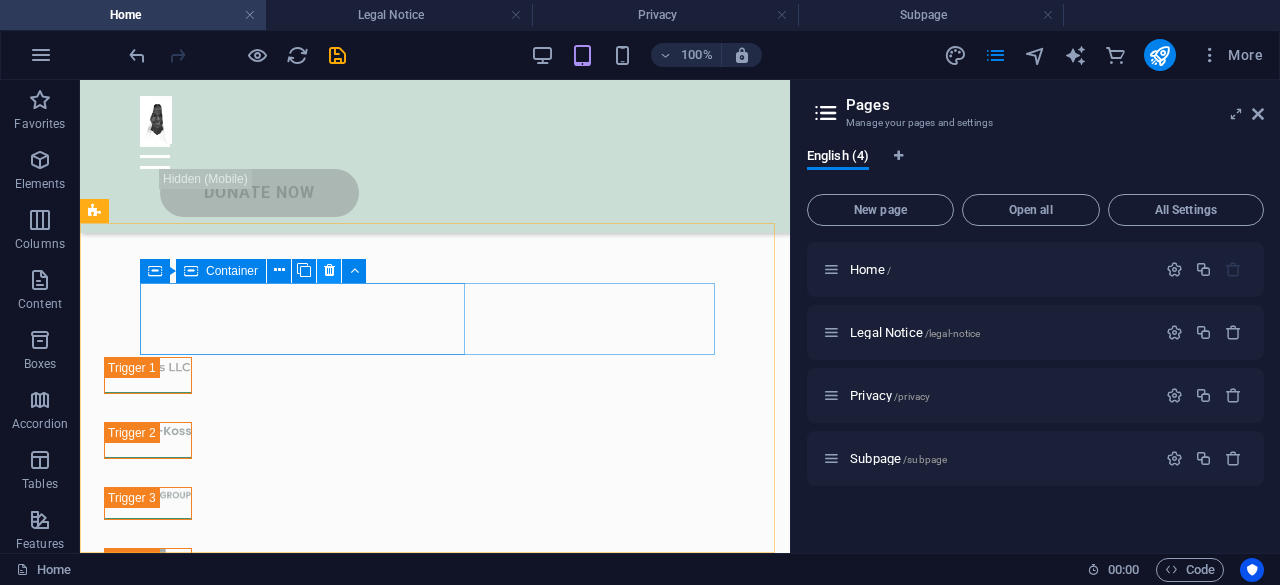 click at bounding box center (329, 270) 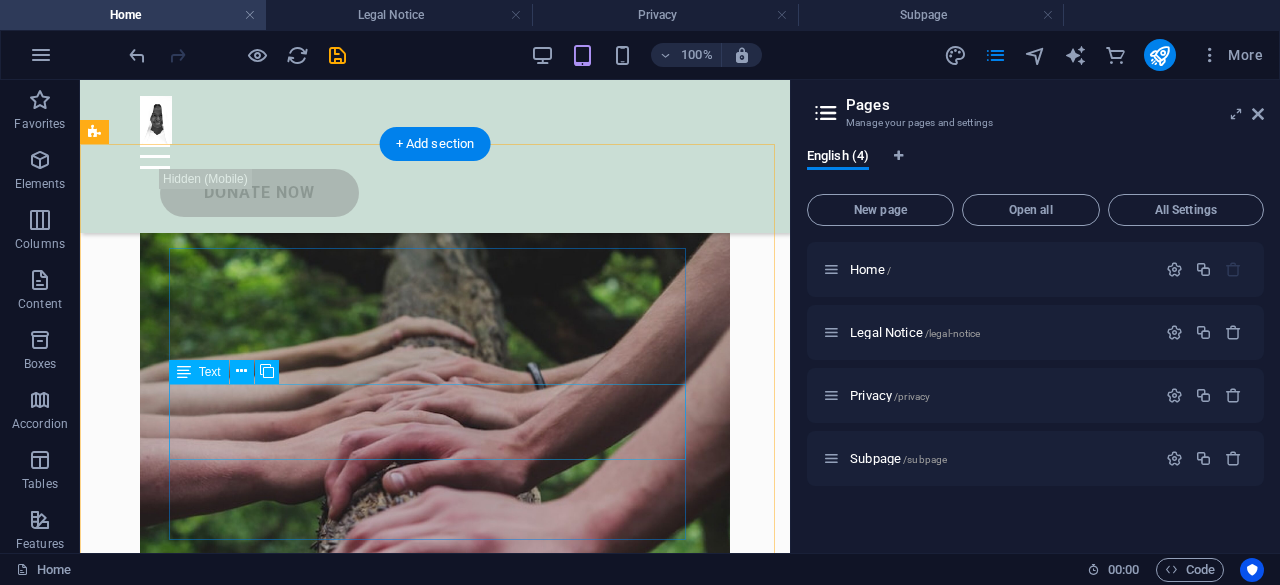 scroll, scrollTop: 5370, scrollLeft: 0, axis: vertical 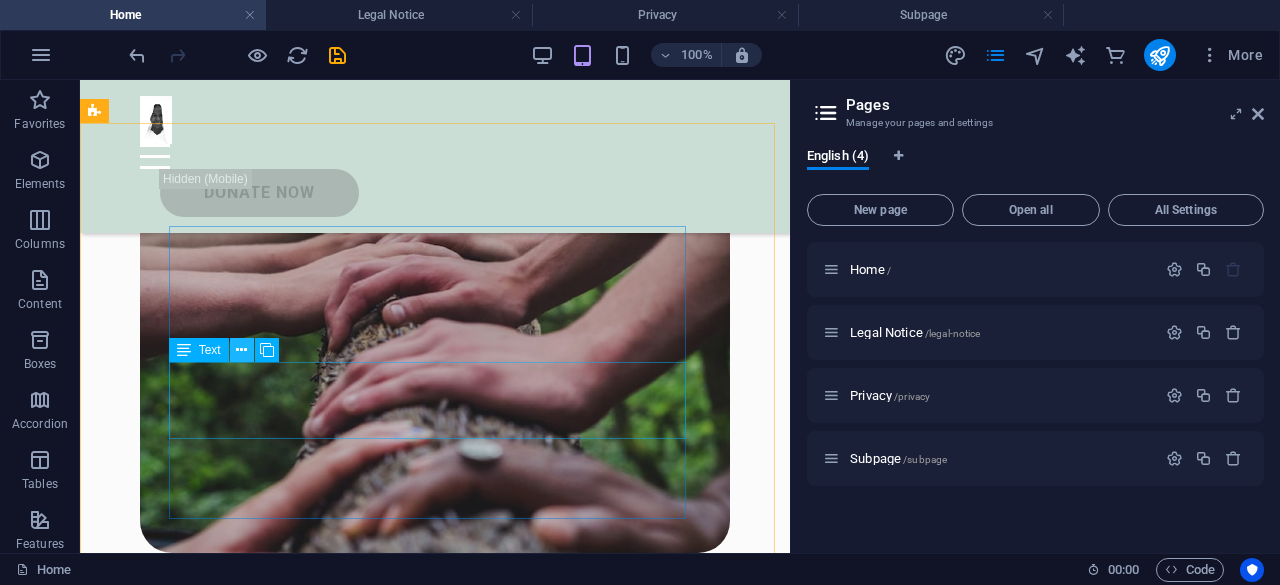 click at bounding box center (241, 350) 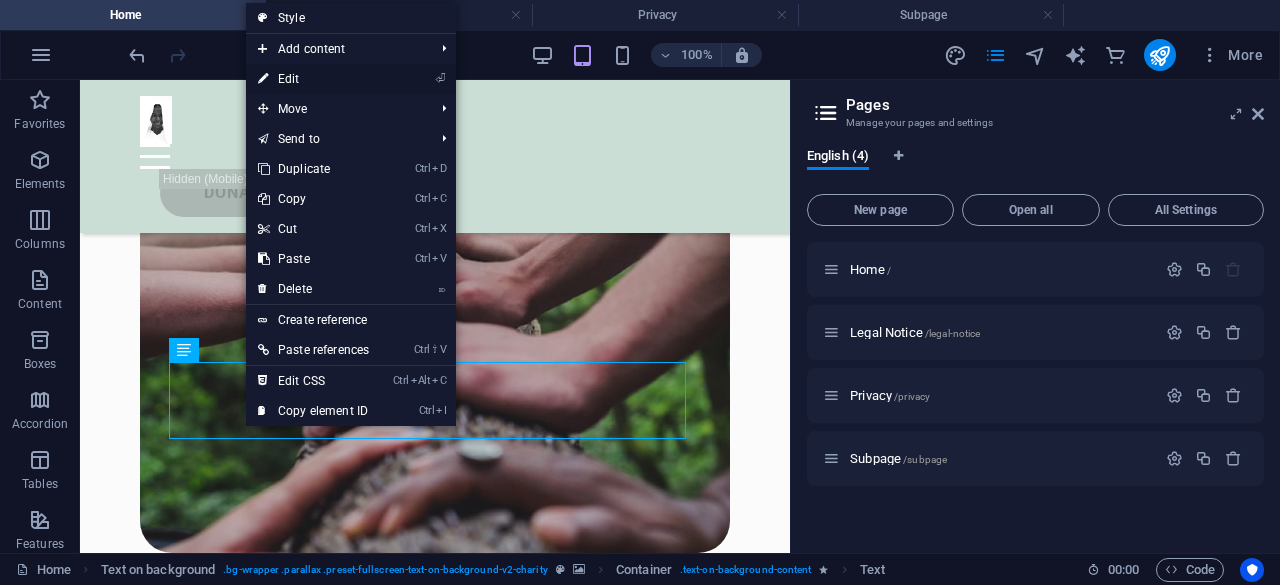 click on "⏎  Edit" at bounding box center (313, 79) 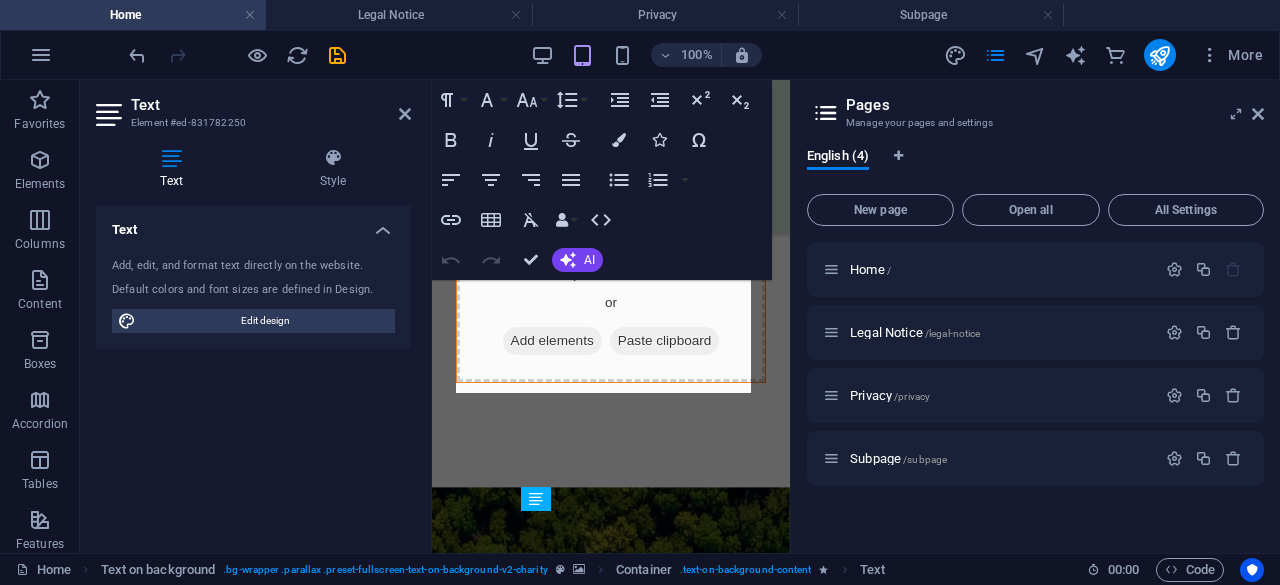 drag, startPoint x: 555, startPoint y: 353, endPoint x: 790, endPoint y: 275, distance: 247.60654 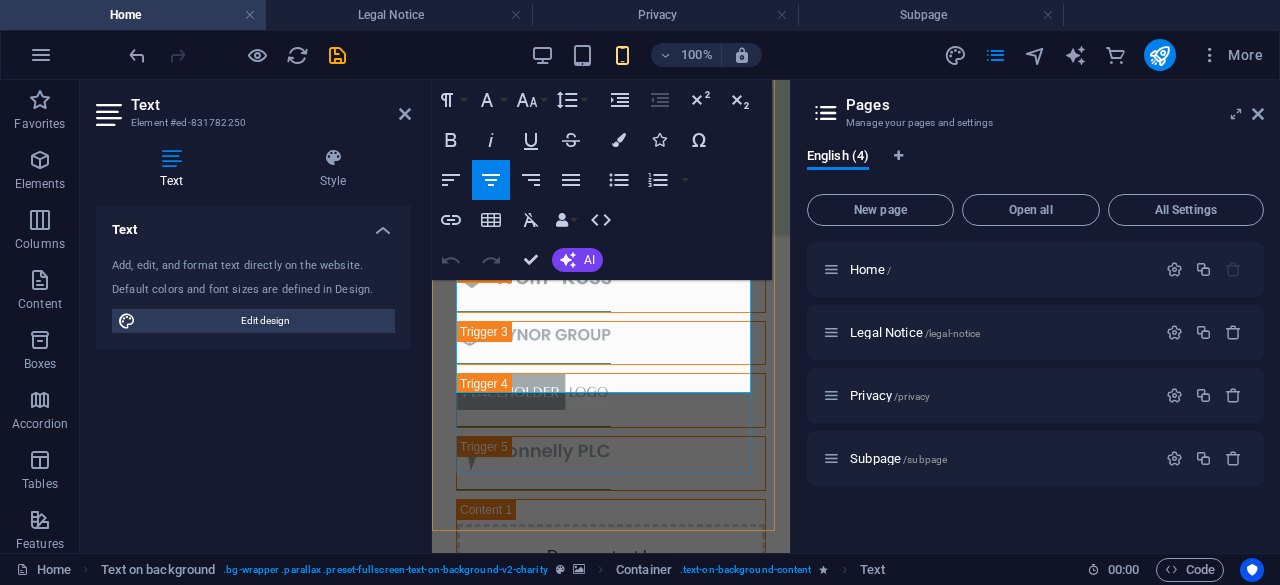 scroll, scrollTop: 5068, scrollLeft: 0, axis: vertical 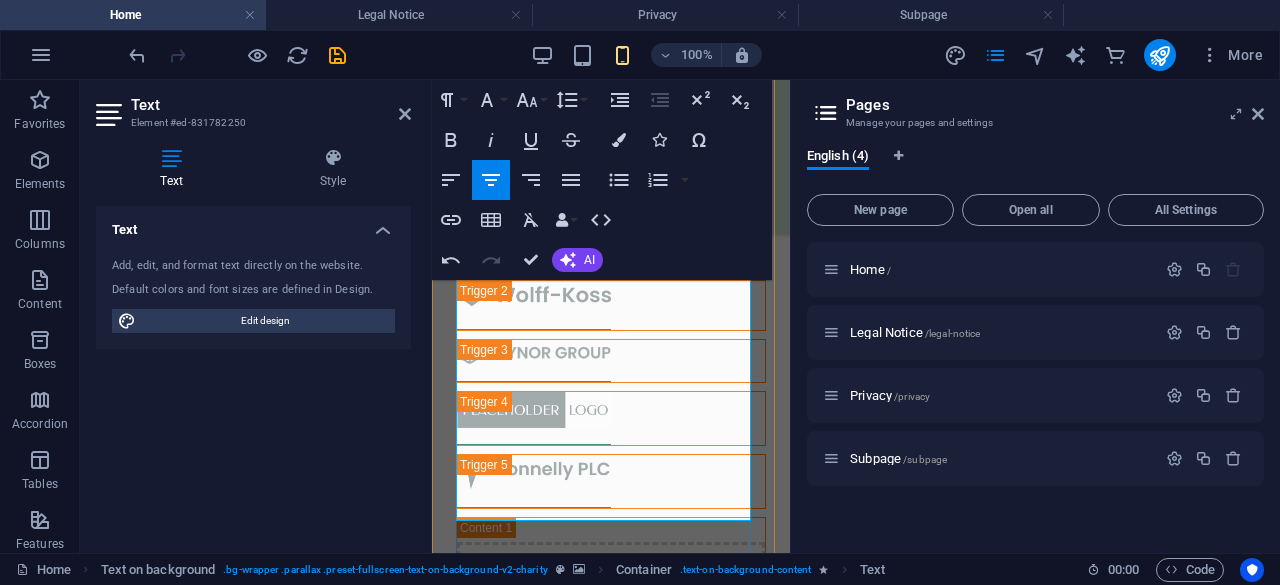 drag, startPoint x: 564, startPoint y: 479, endPoint x: 576, endPoint y: 481, distance: 12.165525 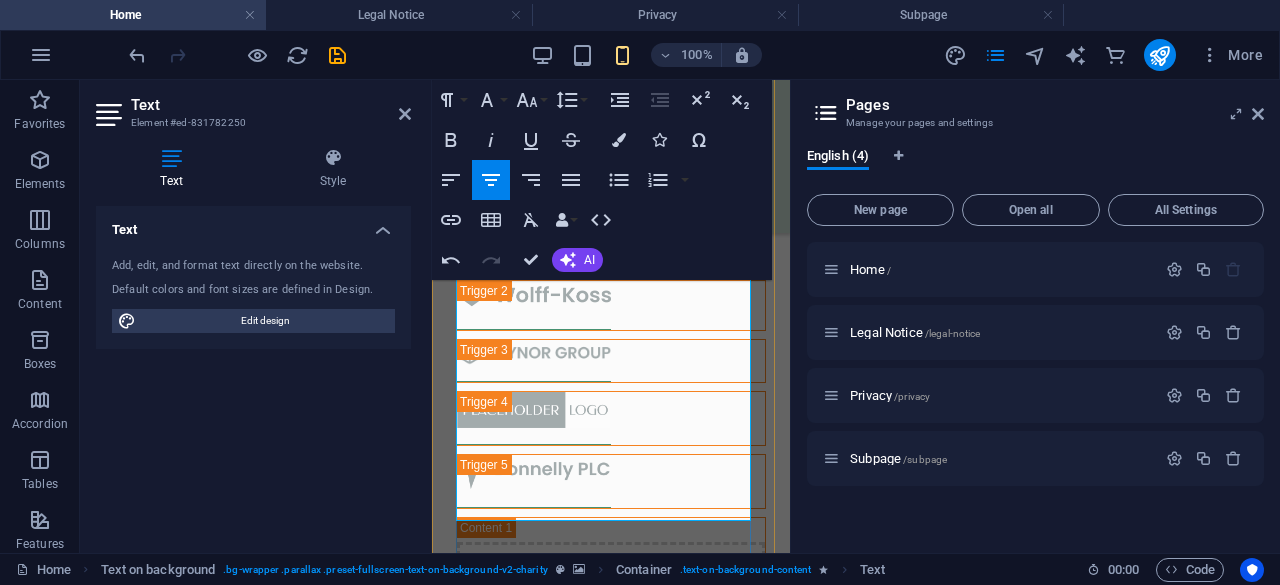 scroll, scrollTop: 4968, scrollLeft: 0, axis: vertical 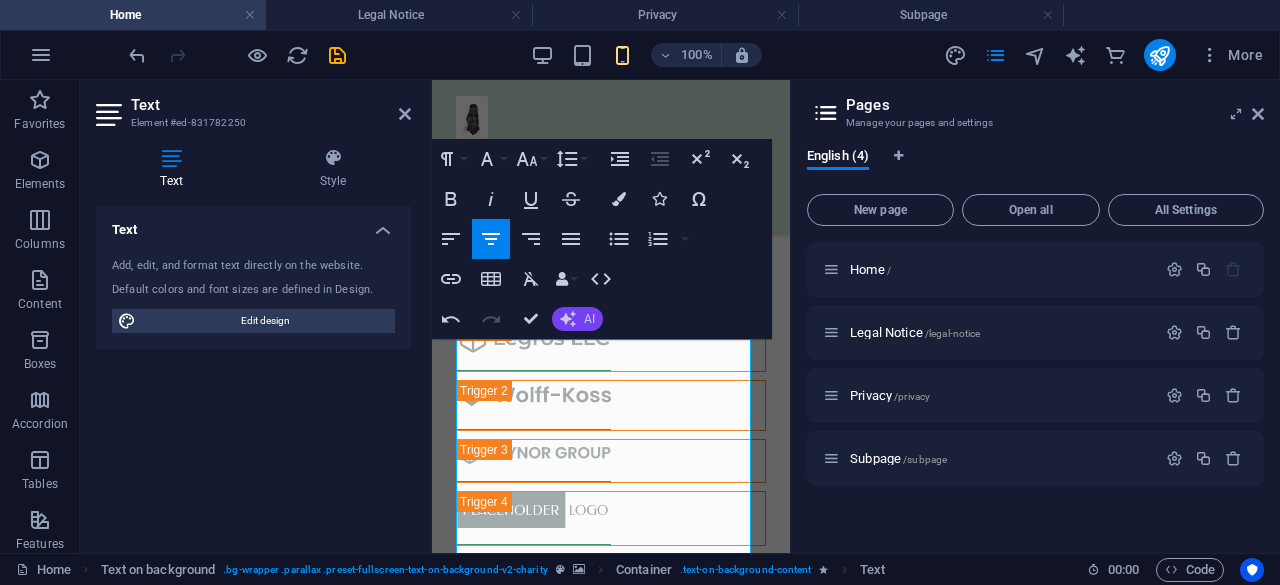 click on "AI" at bounding box center [577, 319] 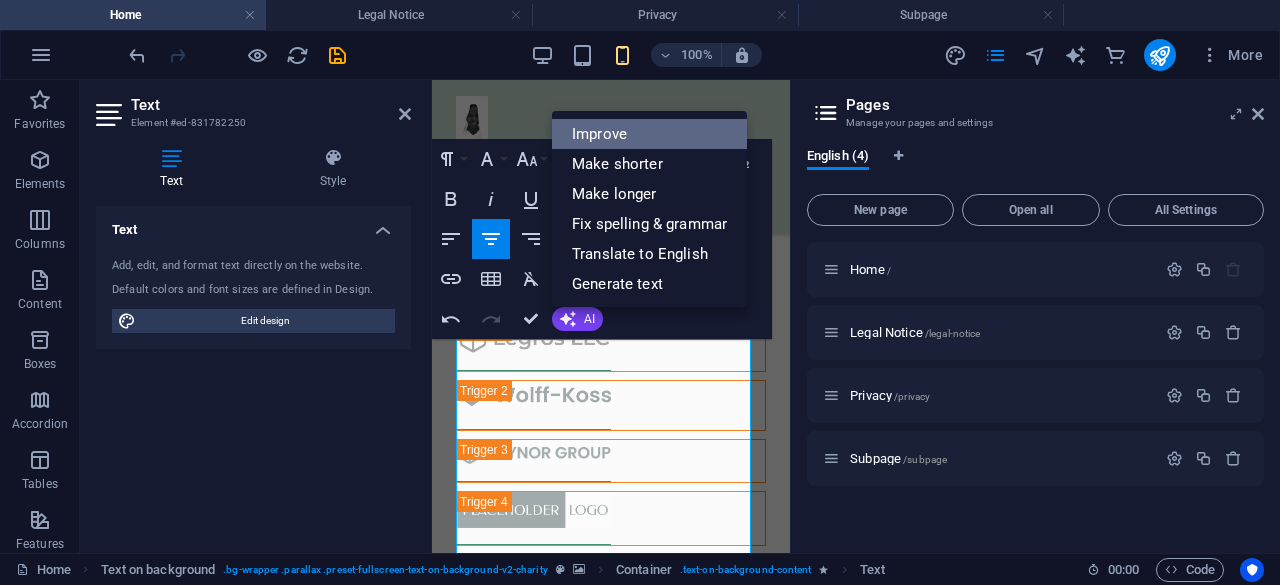click on "Improve" at bounding box center (649, 134) 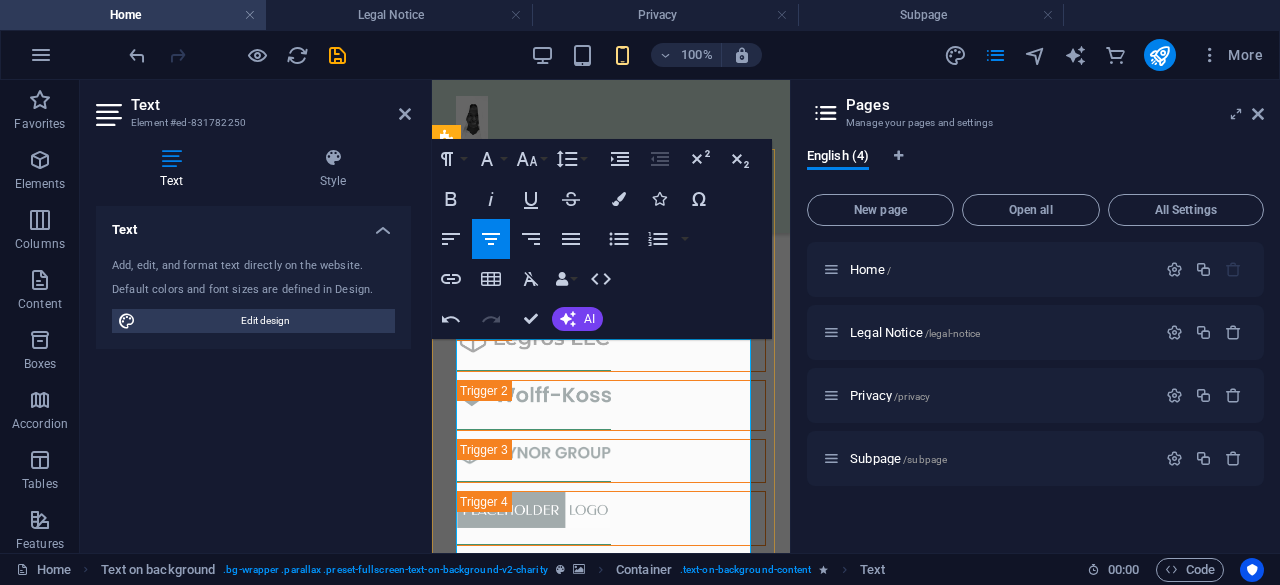 scroll, scrollTop: 4668, scrollLeft: 0, axis: vertical 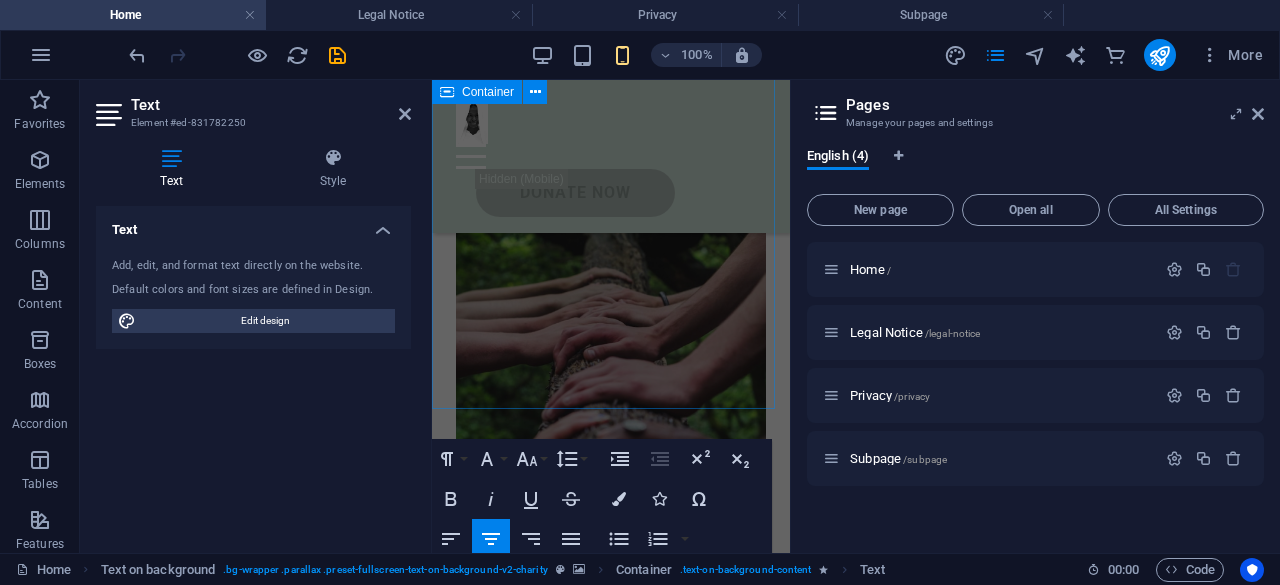 click on "Drop content here or  Add elements  Paste clipboard" at bounding box center [611, 822] 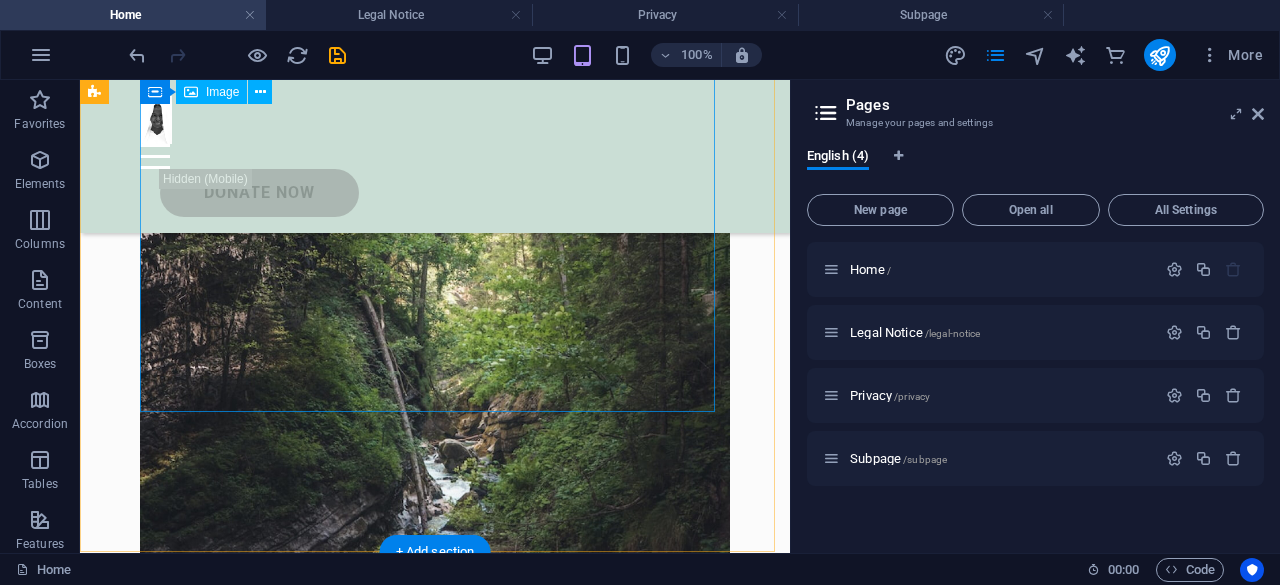 scroll, scrollTop: 1970, scrollLeft: 0, axis: vertical 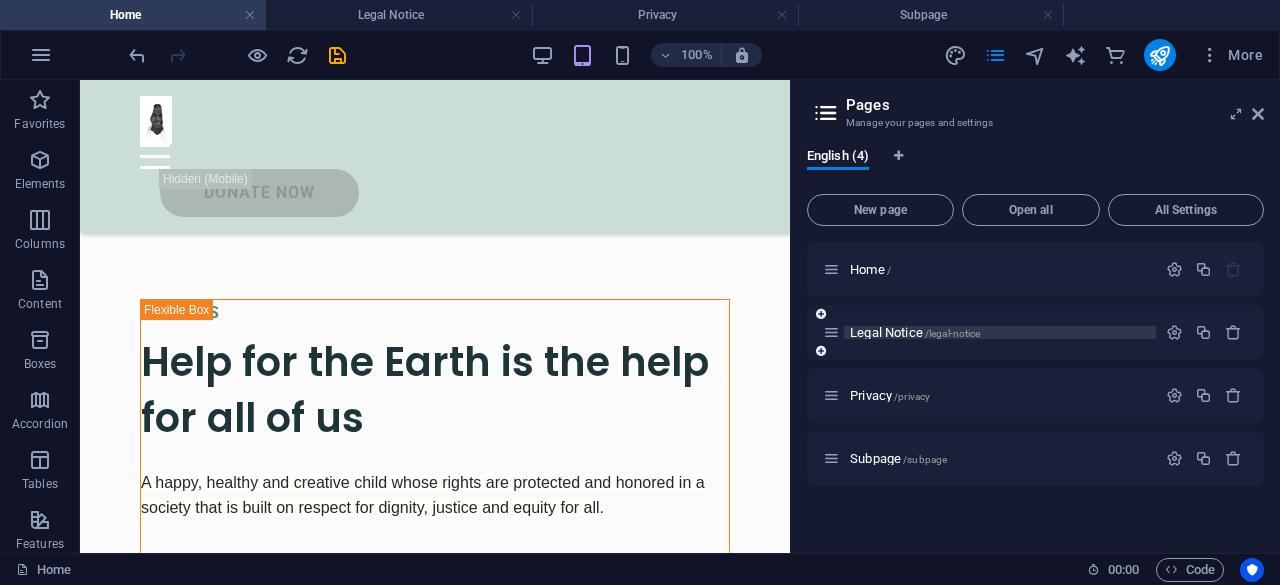 click on "Legal Notice /legal-notice" at bounding box center [915, 332] 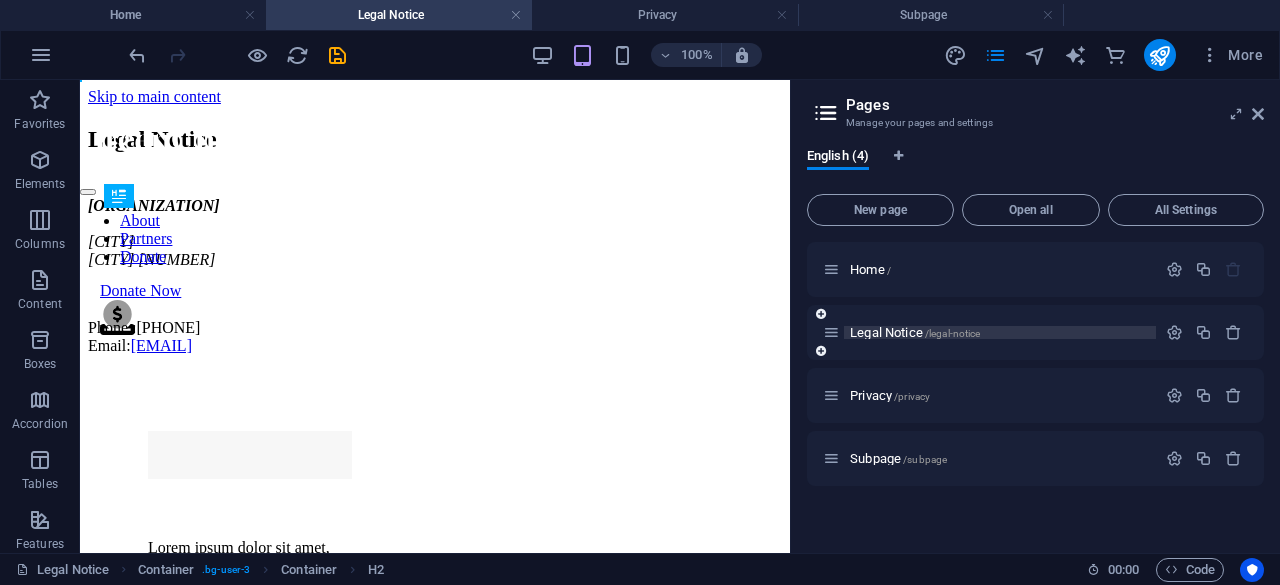 scroll, scrollTop: 0, scrollLeft: 0, axis: both 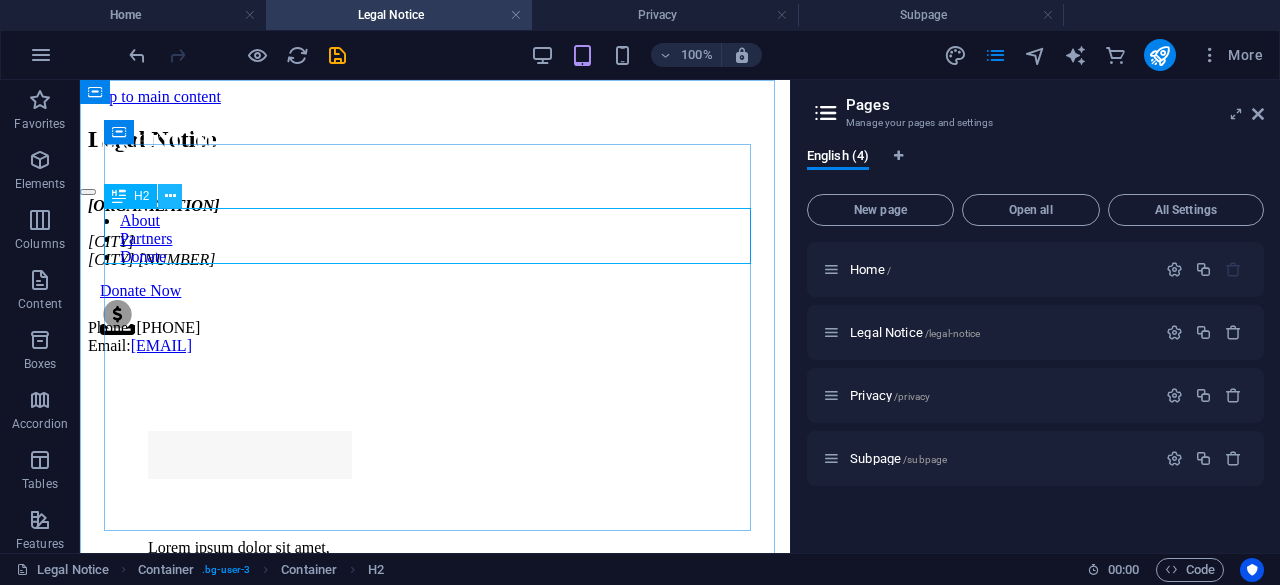 click at bounding box center [170, 196] 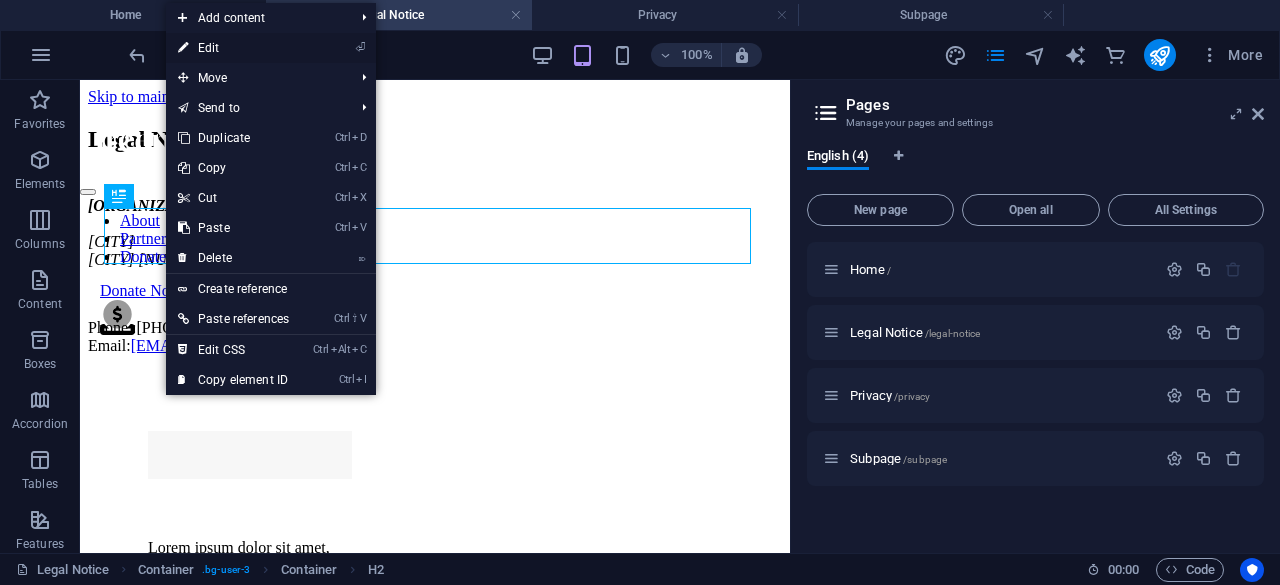 click on "⏎  Edit" at bounding box center [233, 48] 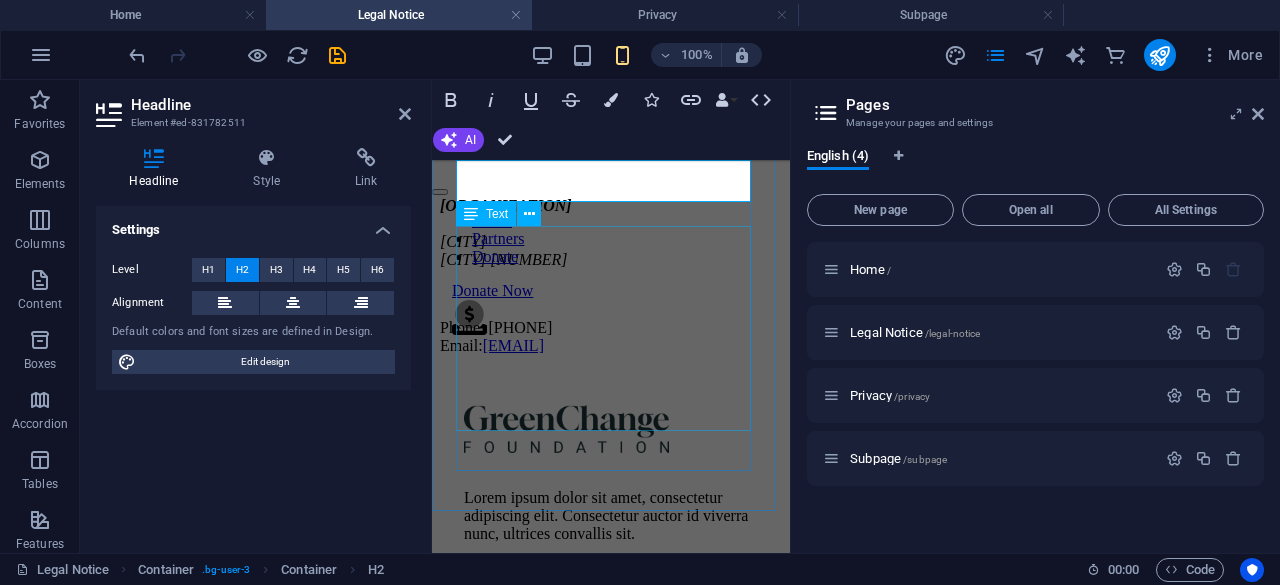 type 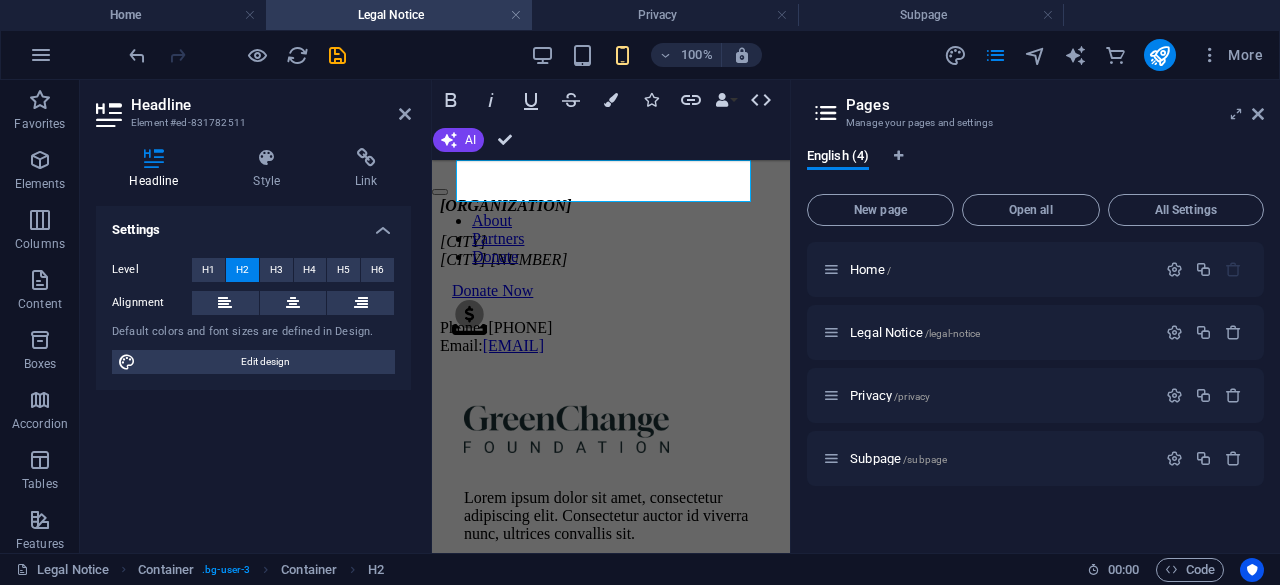 click on "Settings Level H1 H2 H3 H4 H5 H6 Alignment Default colors and font sizes are defined in Design. Edit design" at bounding box center [253, 371] 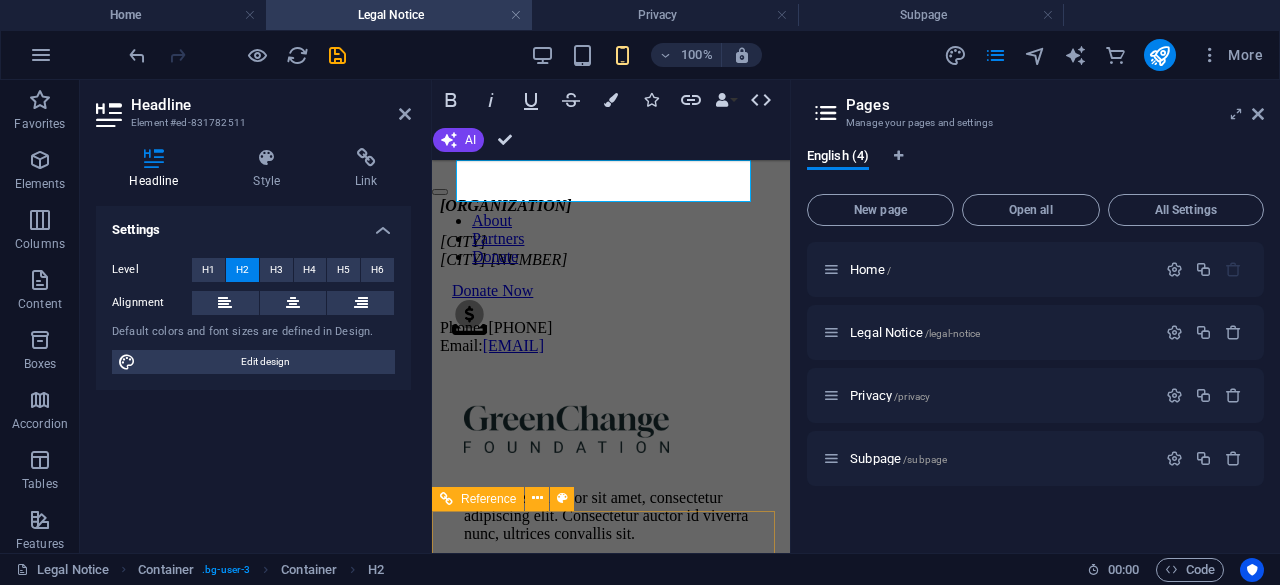 click on "Lorem ipsum dolor sit amet, consectetur adipiscing elit. Consectetur auctor id viverra nunc, ultrices convallis sit. Contact Us About Partners Donate
Future Global Infrastructure Development Research Secretariat . All Rights Reserved. Legal Notice  |  Privacy" at bounding box center (611, 1521) 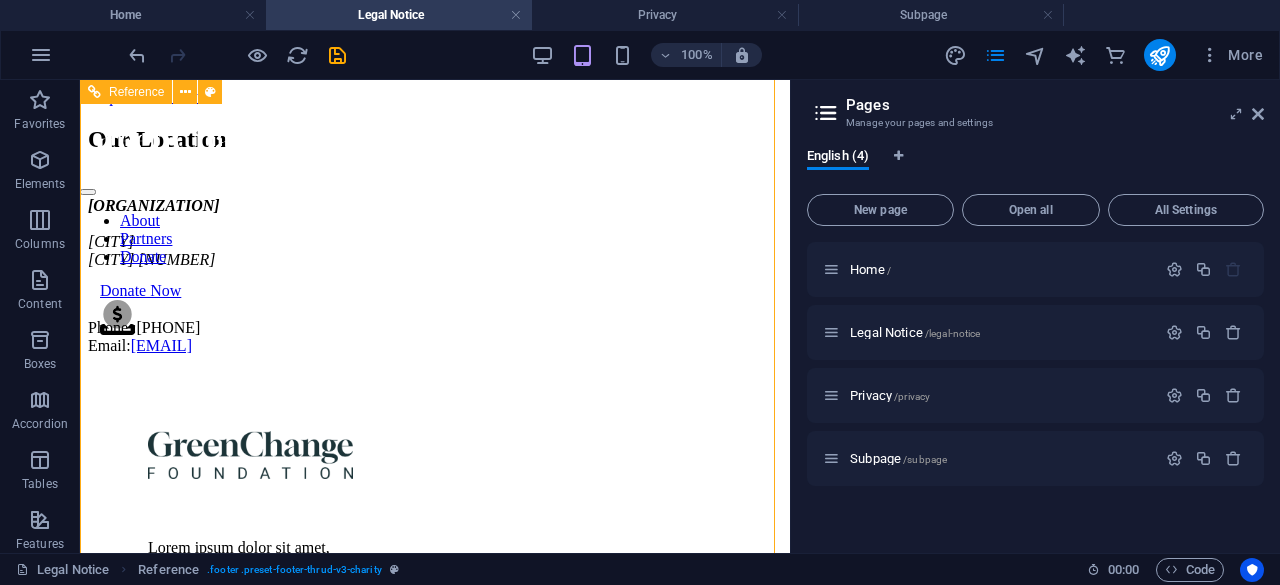 scroll, scrollTop: 624, scrollLeft: 0, axis: vertical 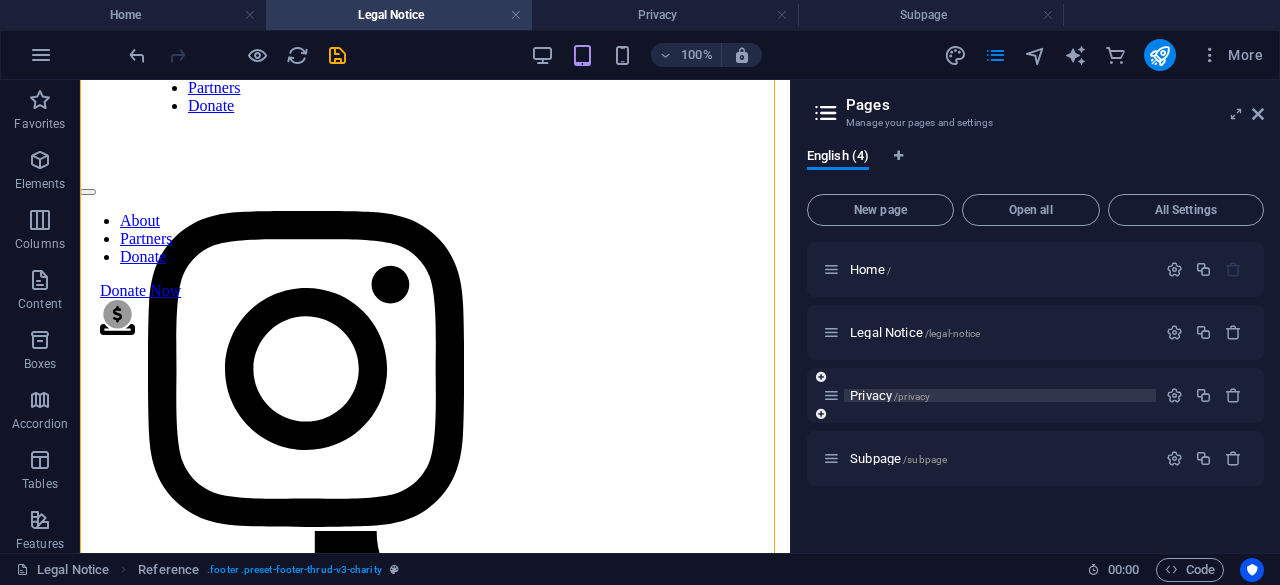 click on "/privacy" at bounding box center (912, 396) 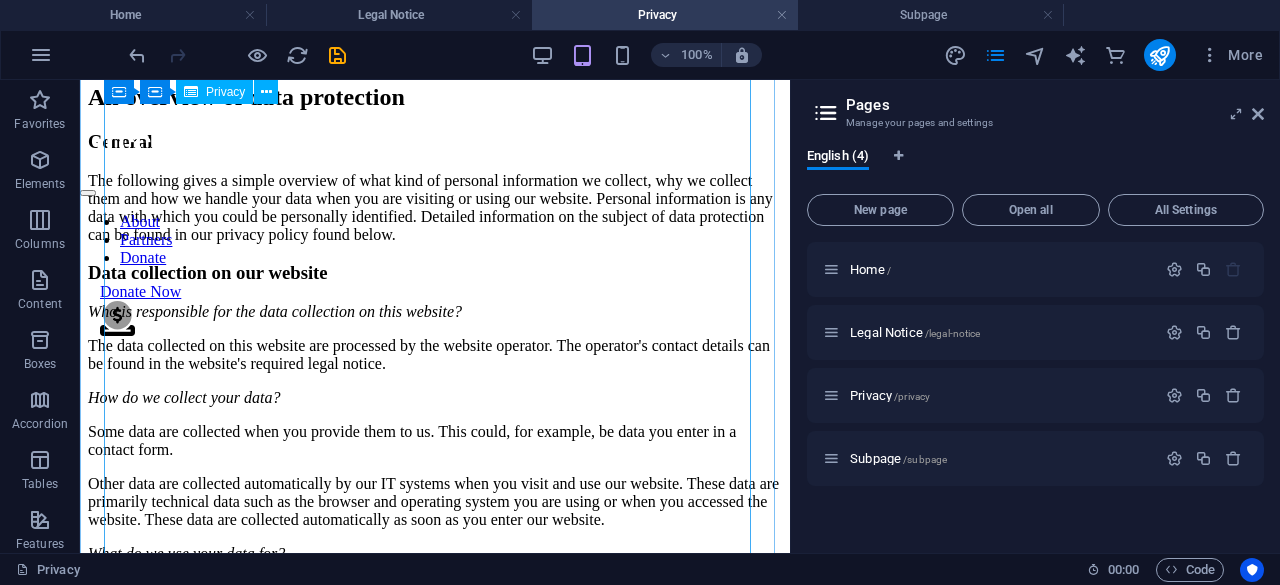 scroll, scrollTop: 0, scrollLeft: 0, axis: both 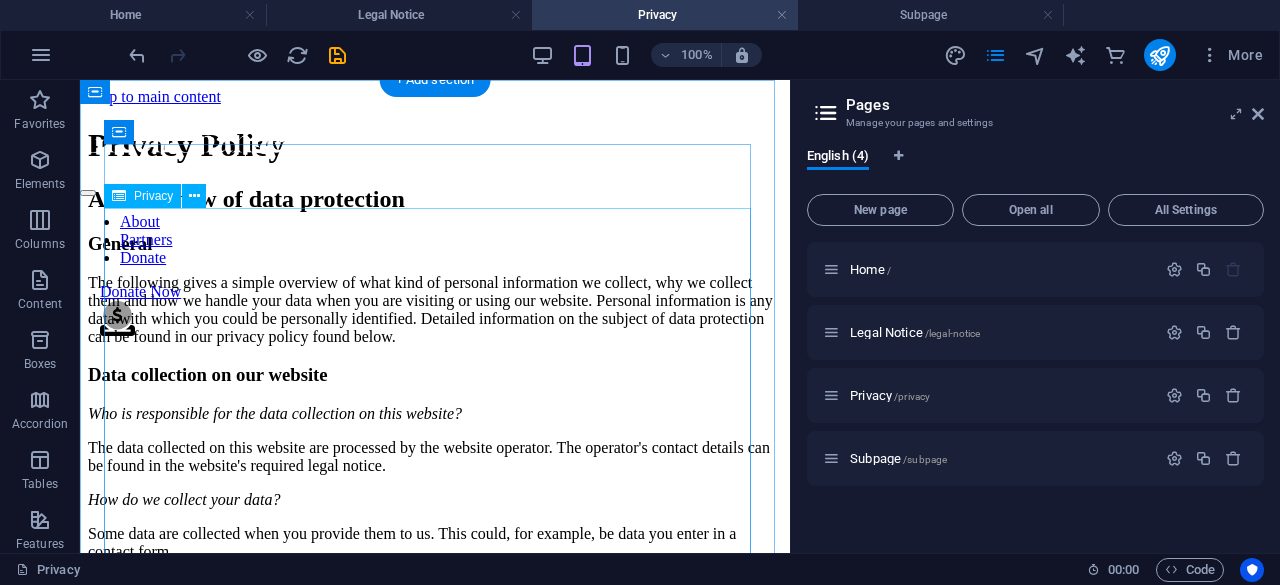 click on "Privacy Policy
An overview of data protection
General
The following gives a simple overview of what kind of personal information we collect, why we collect them and how we handle your data when you are visiting or using our website. Personal information is any data with which you could be personally identified. Detailed information on the subject of data protection can be found in our privacy policy found below.
Data collection on our website
Who is responsible for the data collection on this website?
The data collected on this website are processed by the website operator. The operator's contact details can be found in the website's required legal notice.
How do we collect your data?
Some data are collected when you provide them to us. This could, for example, be data you enter in a contact form.
What do we use your data for?
Part of the data is collected to ensure the proper functioning of the website. Other data can be used to analyze how visitors use the site." at bounding box center [435, 2502] 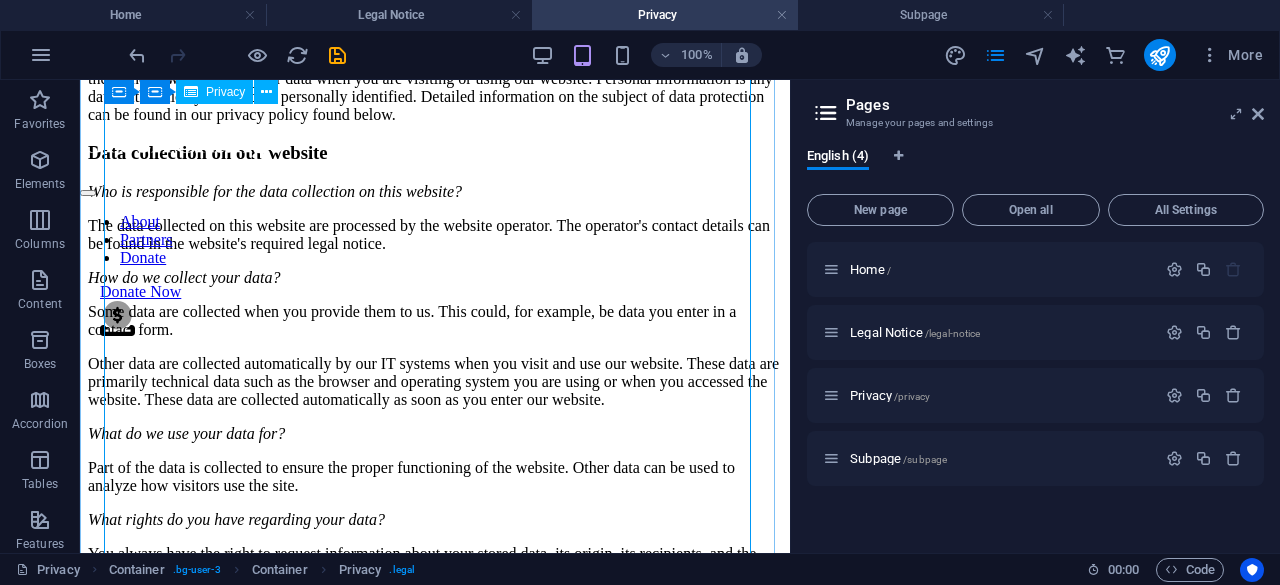 scroll, scrollTop: 0, scrollLeft: 0, axis: both 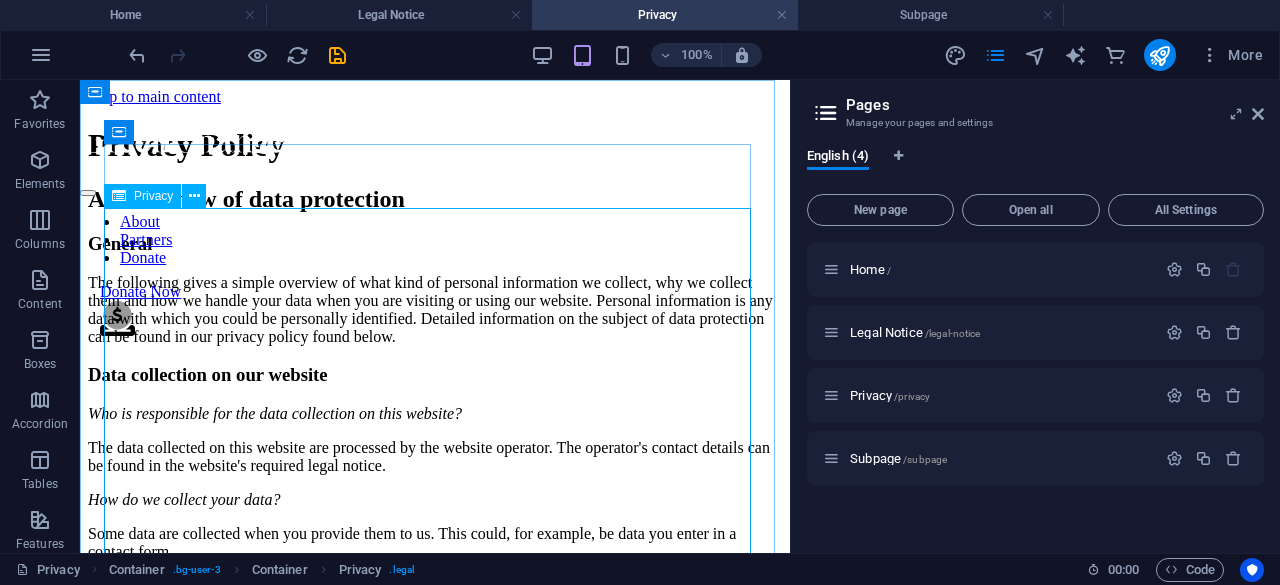 click on "Privacy" at bounding box center (153, 196) 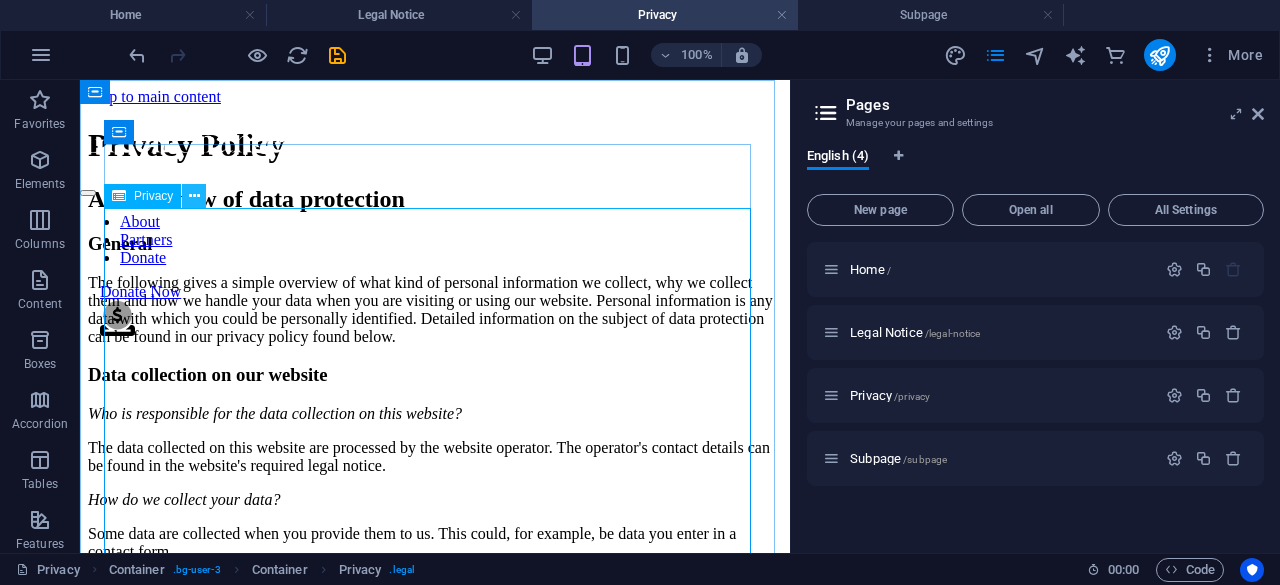 click at bounding box center [194, 196] 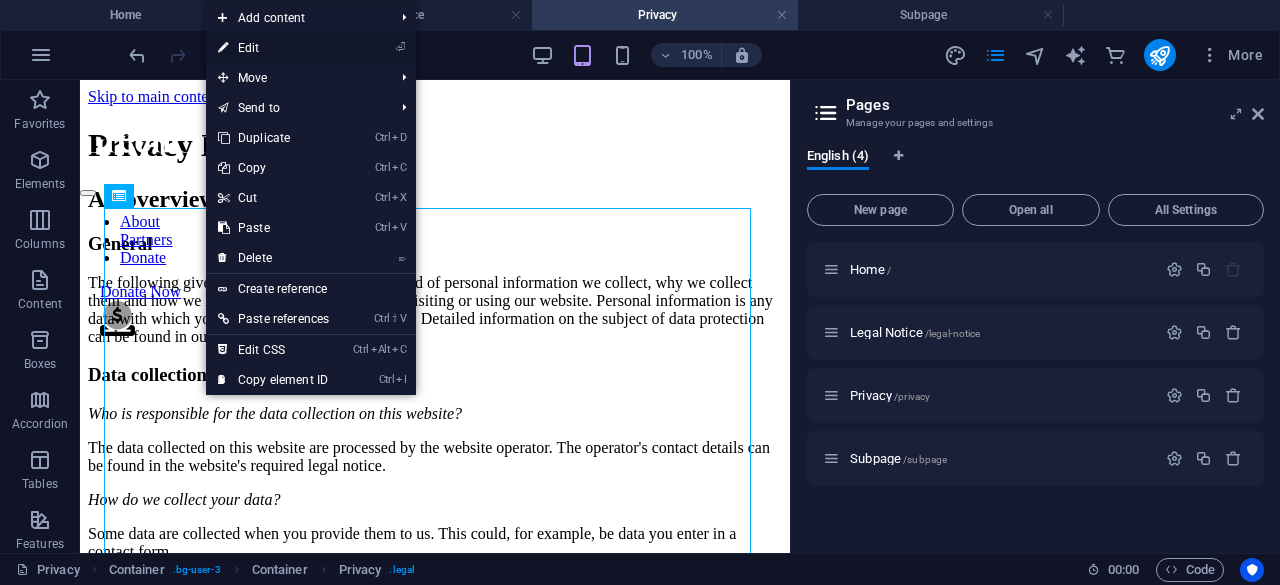 click on "⏎  Edit" at bounding box center [273, 48] 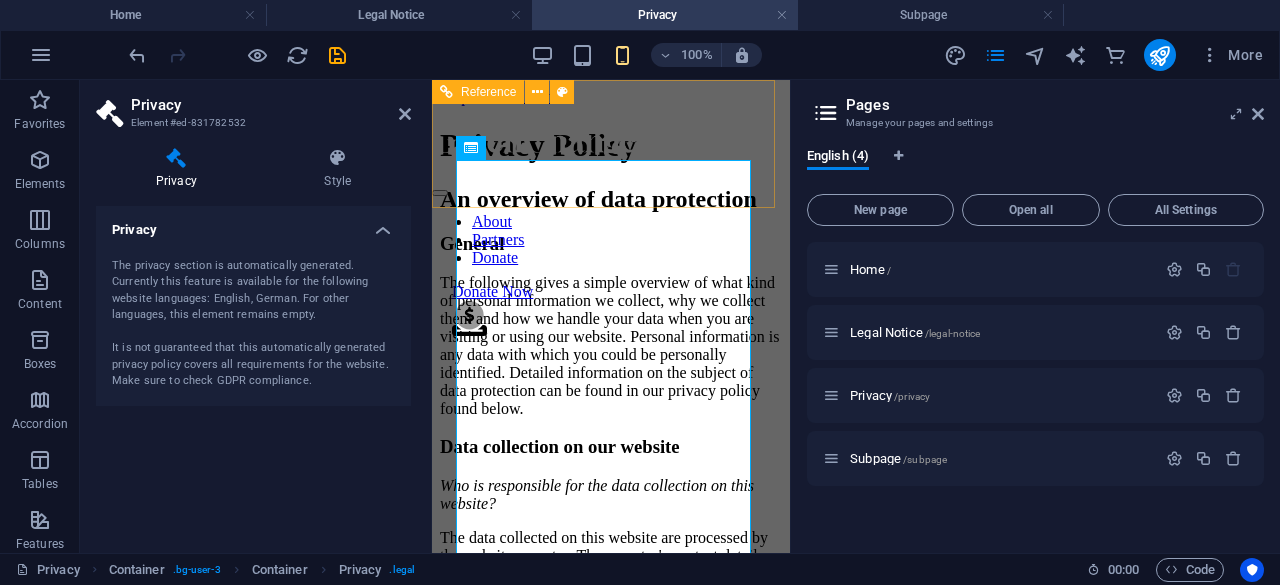 click on "About Partners Donate Donate Now .fa-secondary{opacity:.4}" at bounding box center [611, 233] 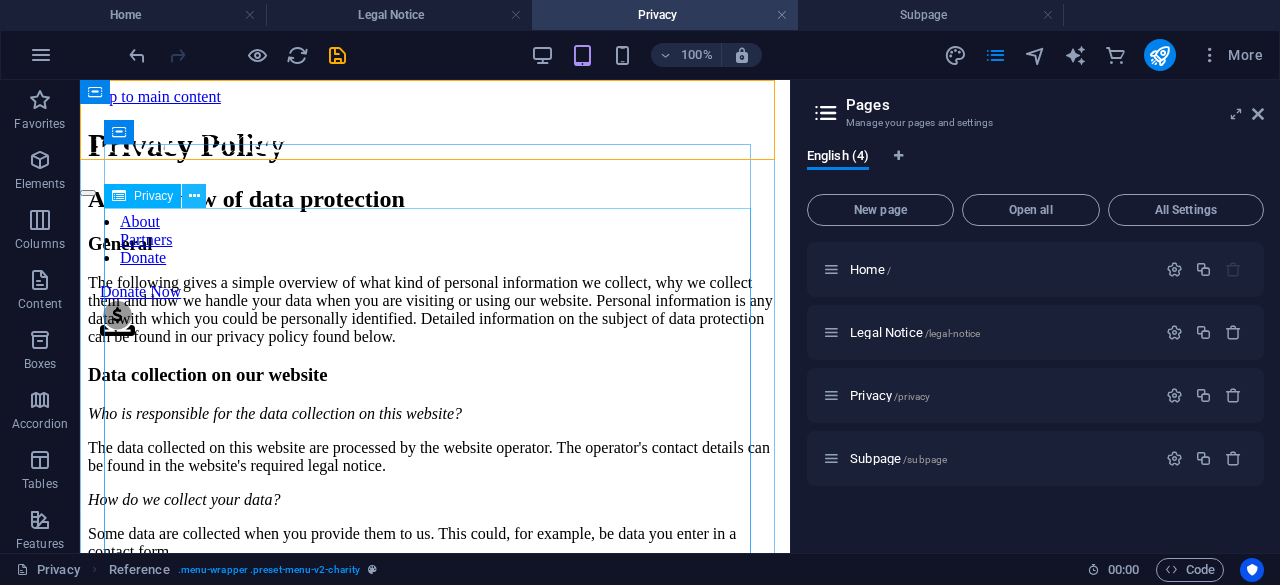 click at bounding box center [194, 196] 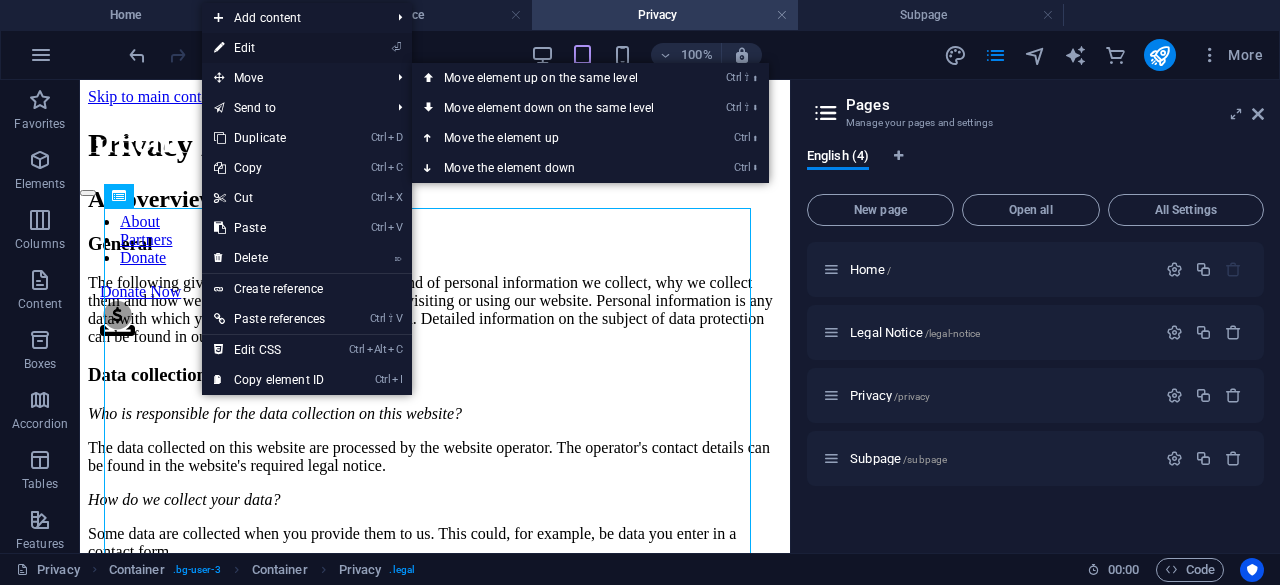 click on "⏎  Edit" at bounding box center [269, 48] 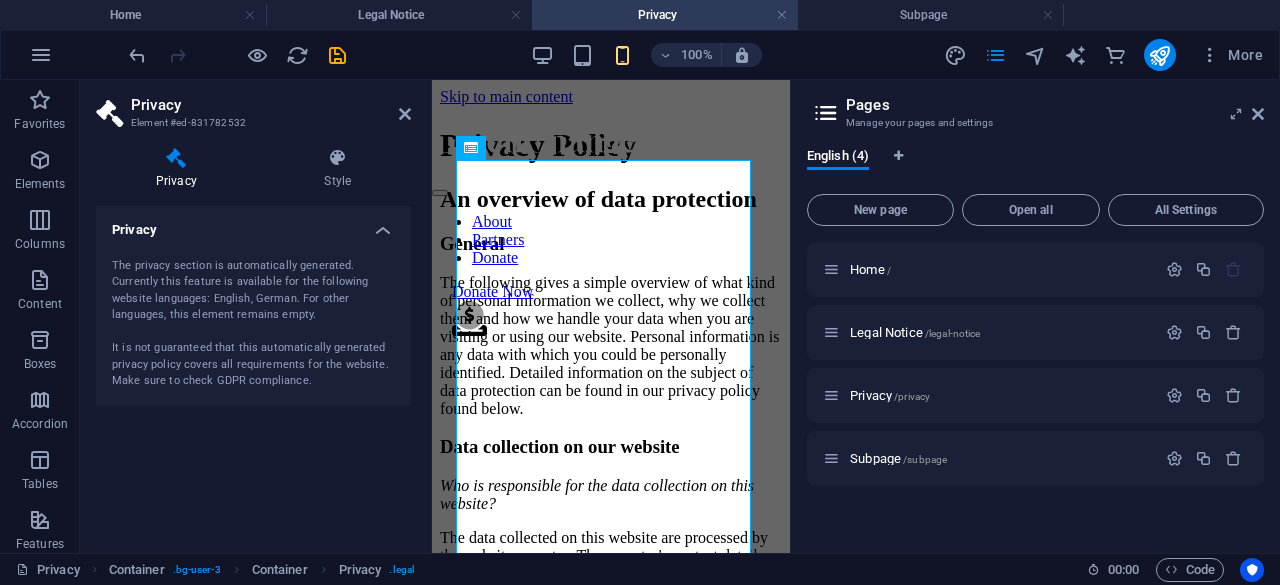 click on "Privacy" at bounding box center [253, 224] 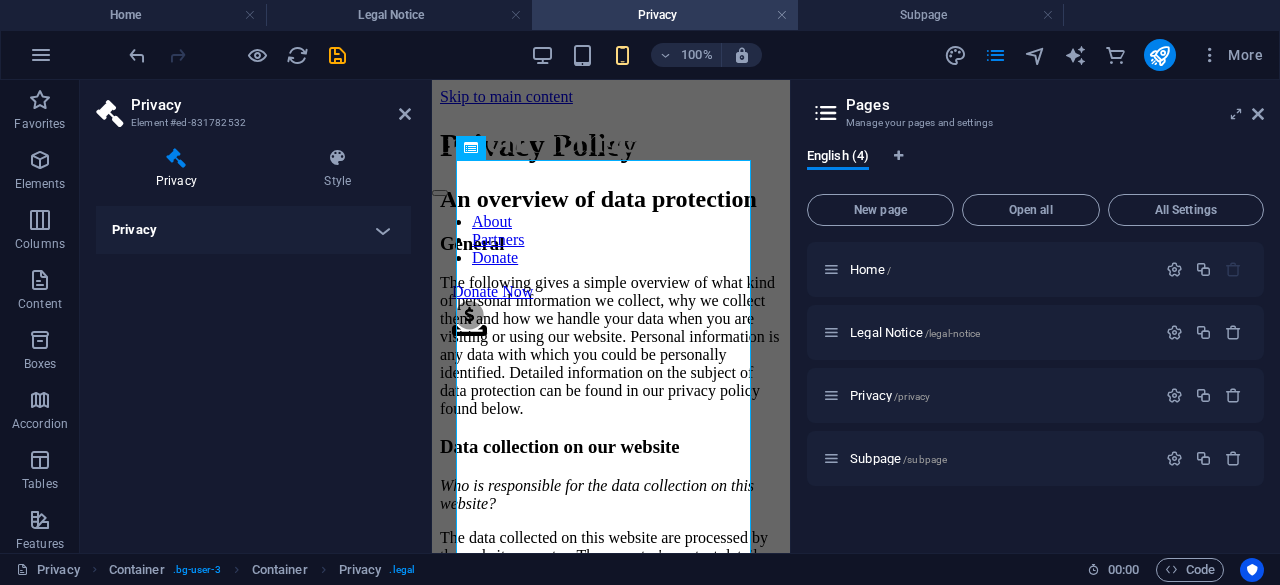 click on "Privacy" at bounding box center [253, 230] 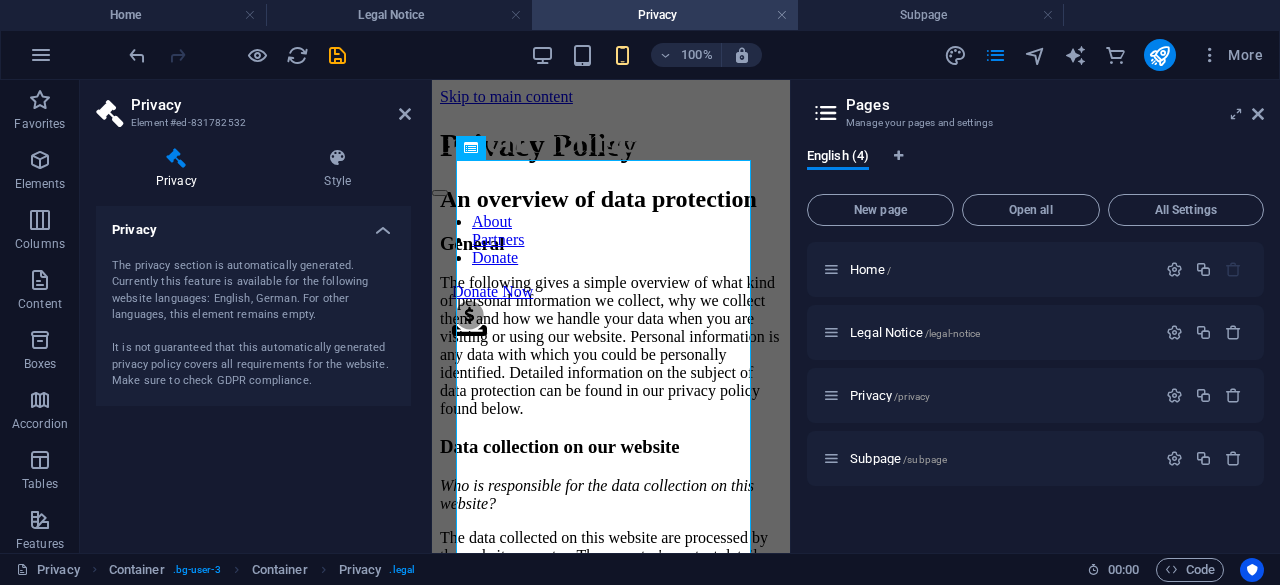 click on "The privacy section is automatically generated. Currently this feature is available for the following website languages: English, German. For other languages, this element remains empty. It is not guaranteed that this automatically generated privacy policy covers all requirements for the website. Make sure to check GDPR compliance." at bounding box center (253, 324) 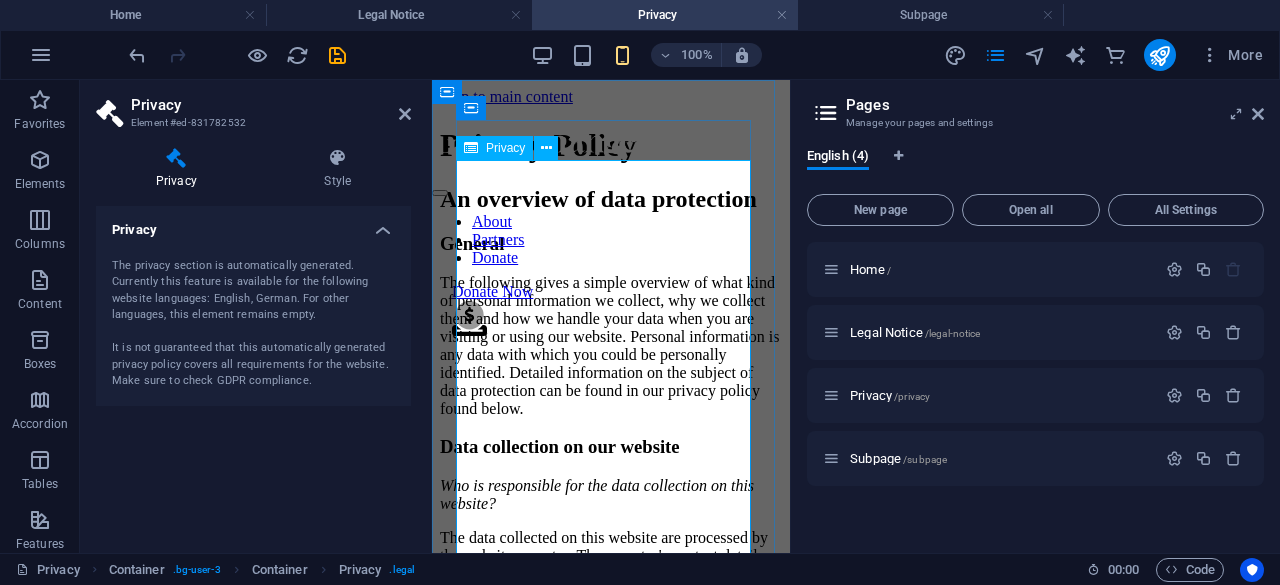 click on "Privacy Policy
An overview of data protection
General
The following gives a simple overview of what kind of personal information we collect, why we collect them and how we handle your data when you are visiting or using our website. Personal information is any data with which you could be personally identified. Detailed information on the subject of data protection can be found in our privacy policy found below.
Data collection on our website
Who is responsible for the data collection on this website?
The data collected on this website are processed by the website operator. The operator's contact details can be found in the website's required legal notice.
How do we collect your data?
Some data are collected when you provide them to us. This could, for example, be data you enter in a contact form.
What do we use your data for?
Part of the data is collected to ensure the proper functioning of the website. Other data can be used to analyze how visitors use the site." at bounding box center [611, 3697] 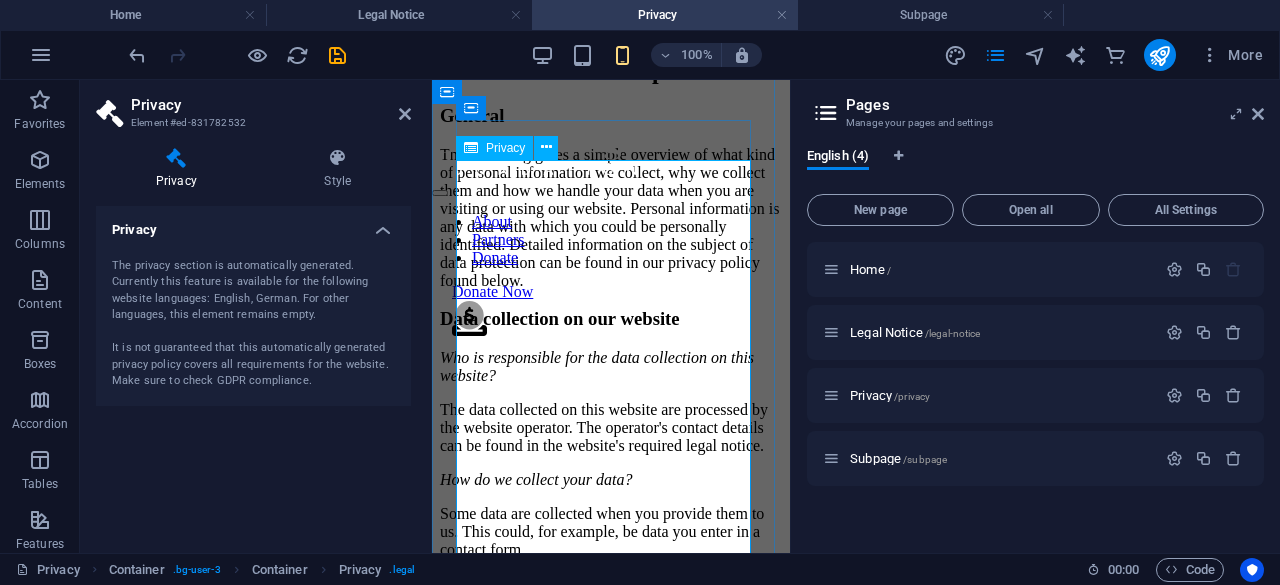 scroll, scrollTop: 0, scrollLeft: 0, axis: both 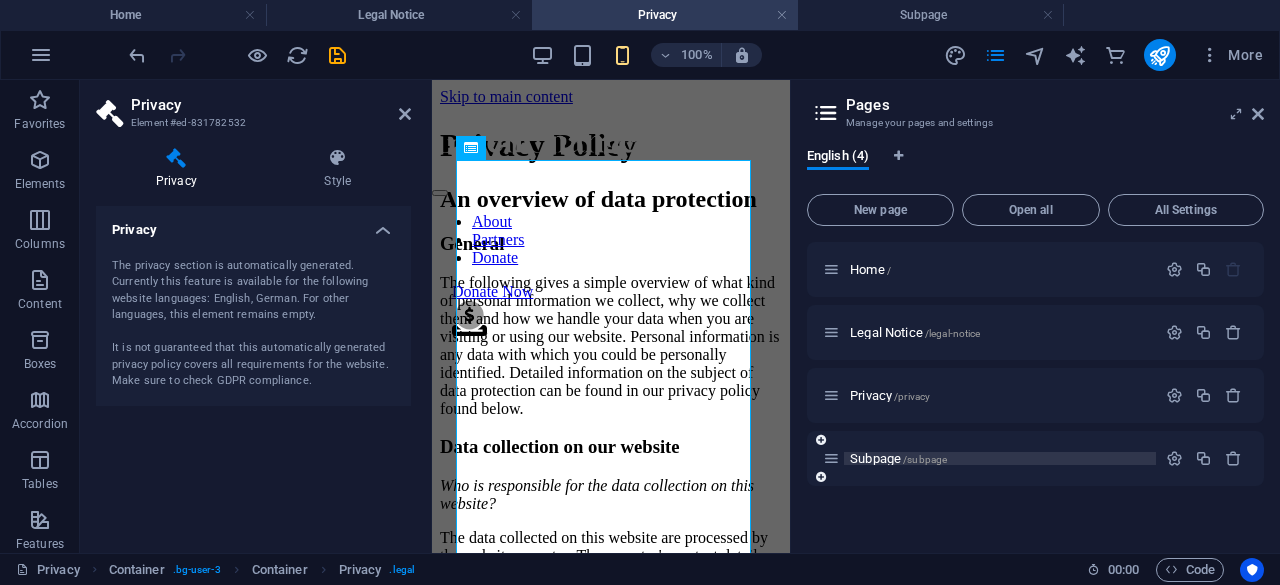 click on "Subpage /subpage" at bounding box center (898, 458) 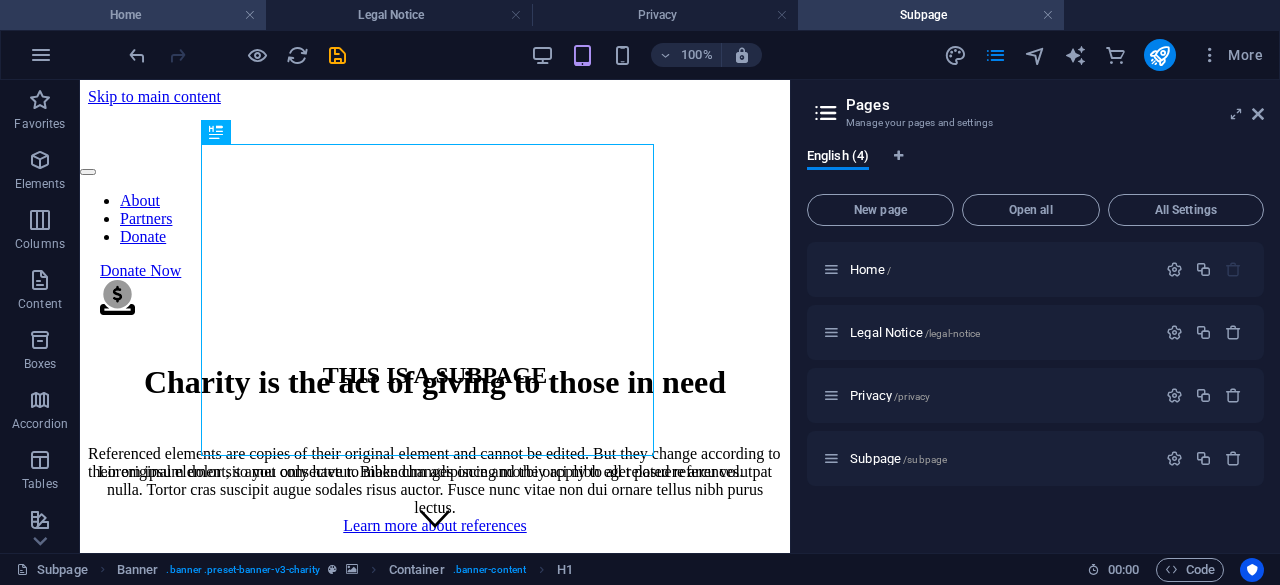 click on "Home" at bounding box center (133, 15) 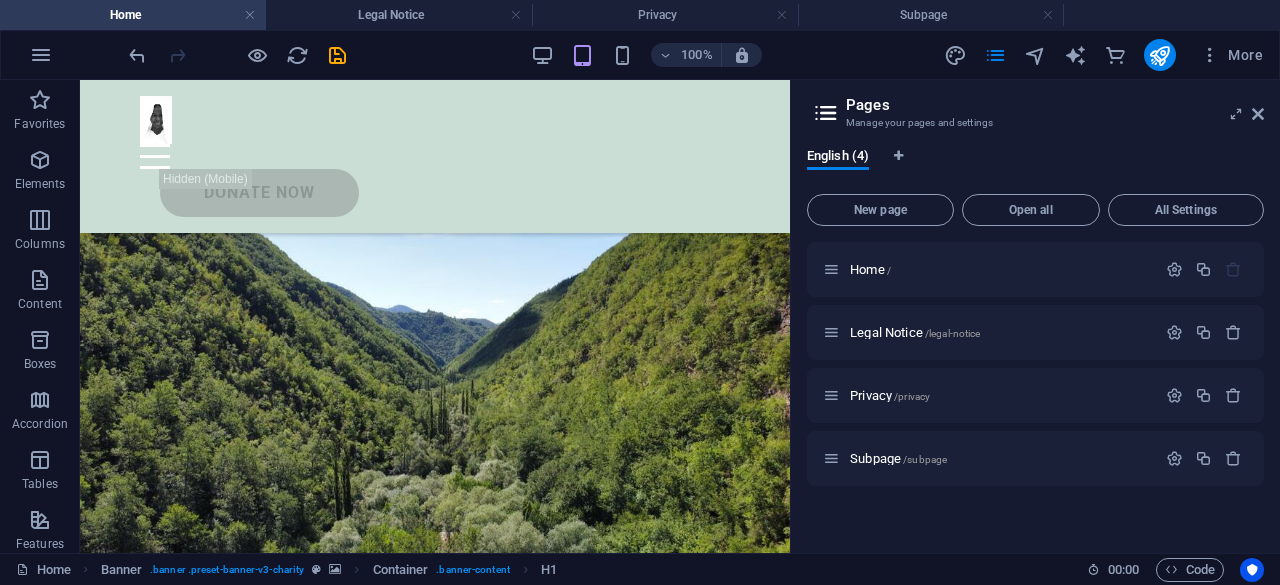 scroll, scrollTop: 1970, scrollLeft: 0, axis: vertical 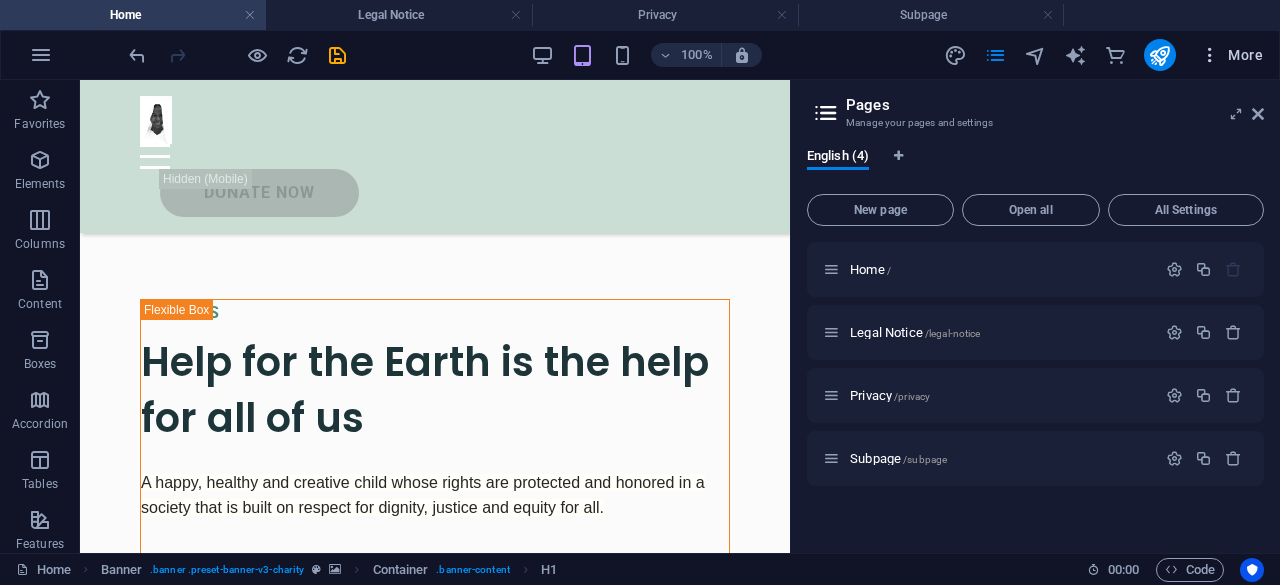 click on "More" at bounding box center (1231, 55) 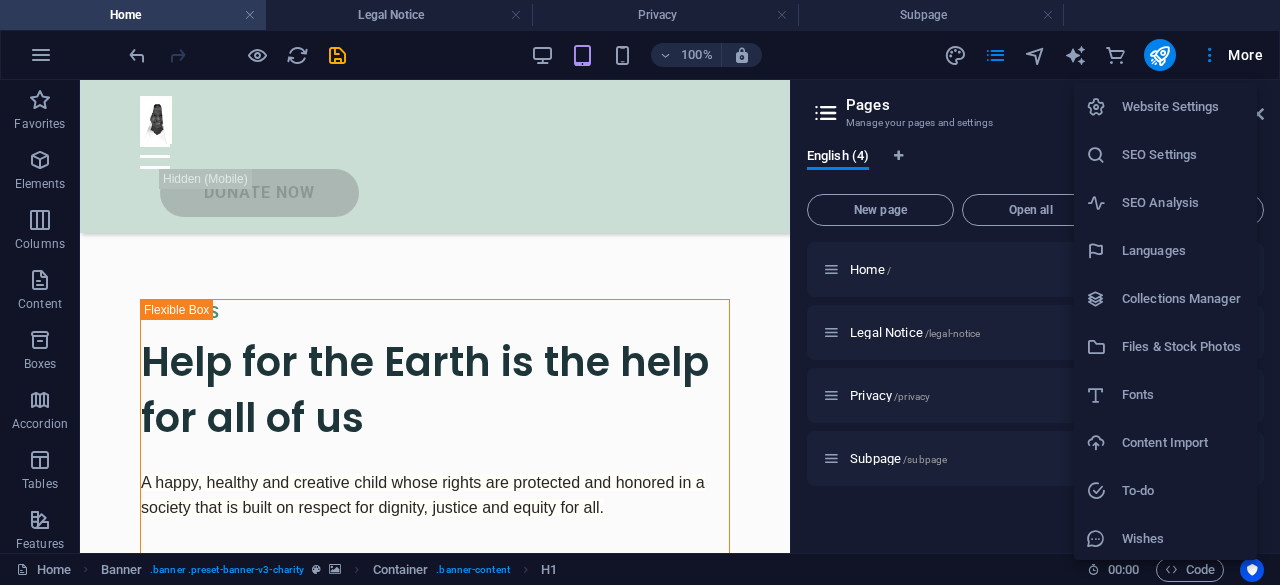 click at bounding box center [640, 292] 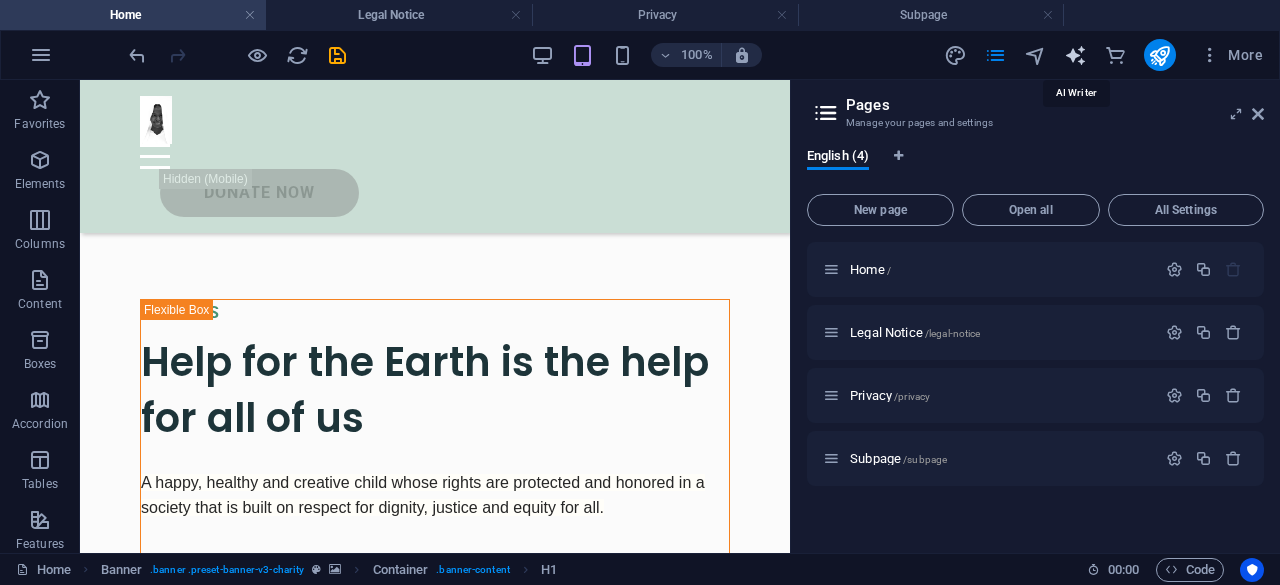 click at bounding box center [1075, 55] 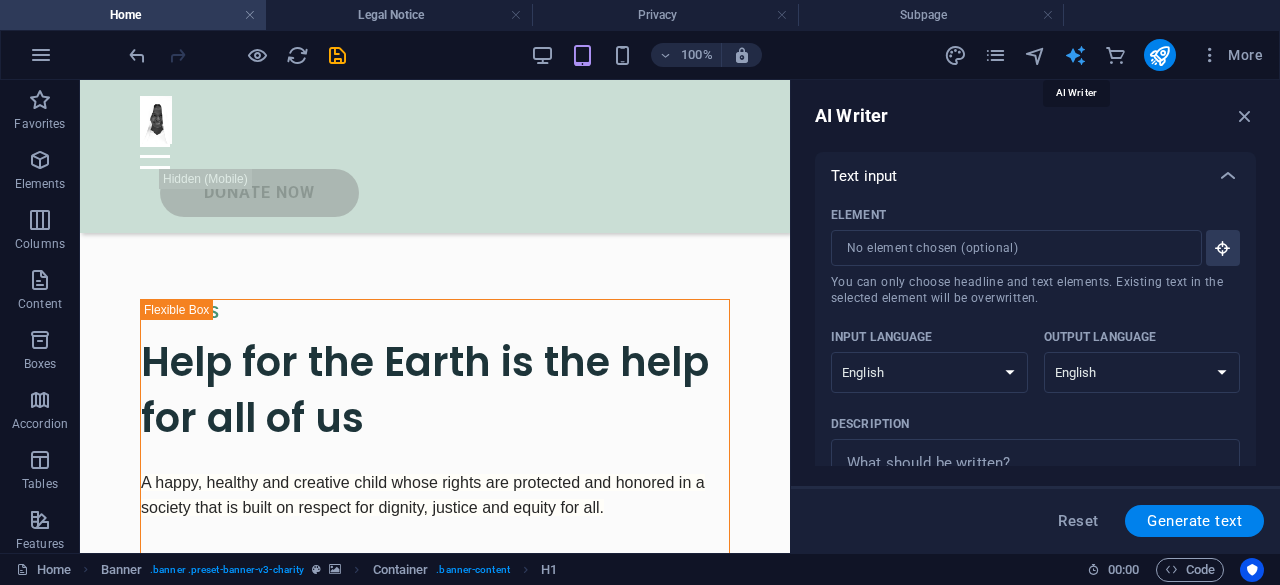 scroll, scrollTop: 0, scrollLeft: 0, axis: both 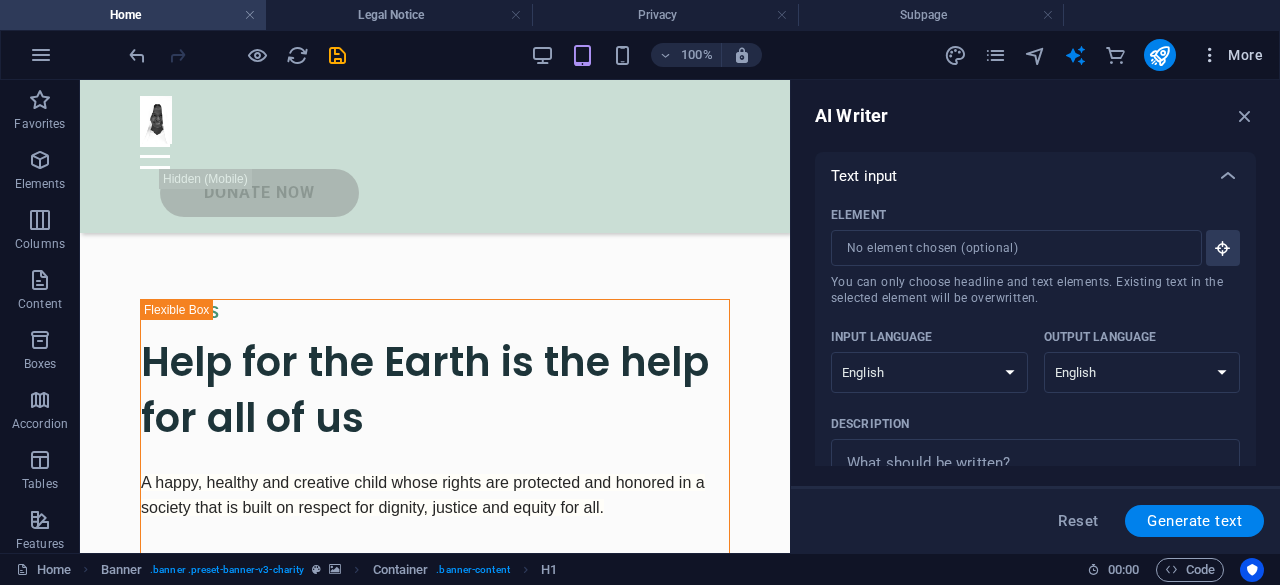 click at bounding box center (1210, 55) 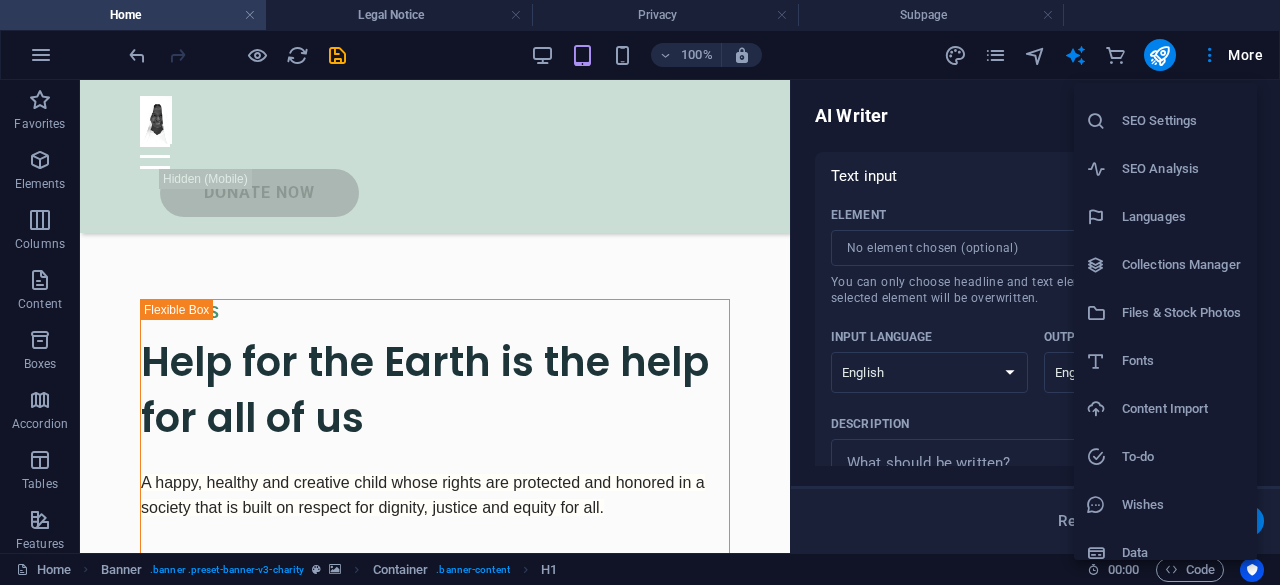 scroll, scrollTop: 50, scrollLeft: 0, axis: vertical 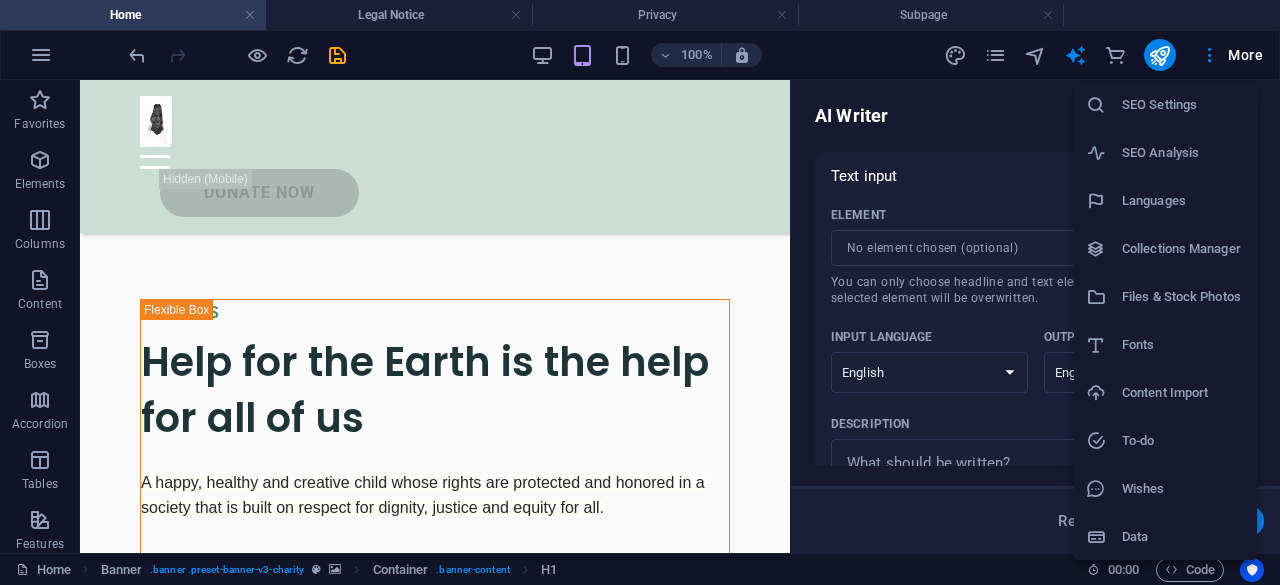 click at bounding box center (640, 292) 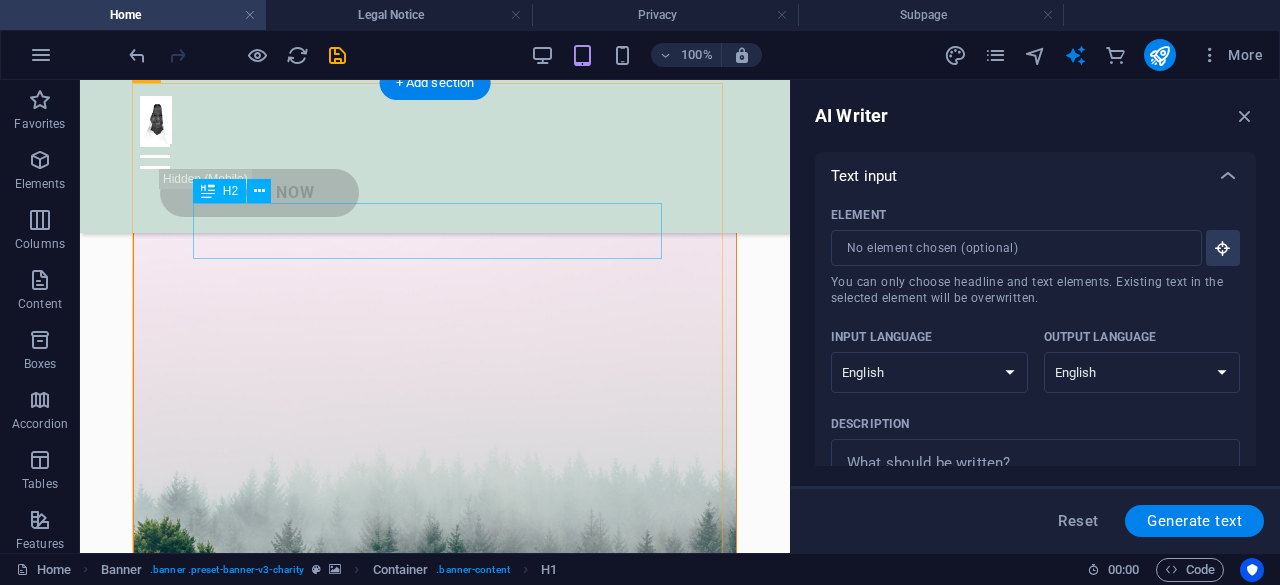 scroll, scrollTop: 0, scrollLeft: 0, axis: both 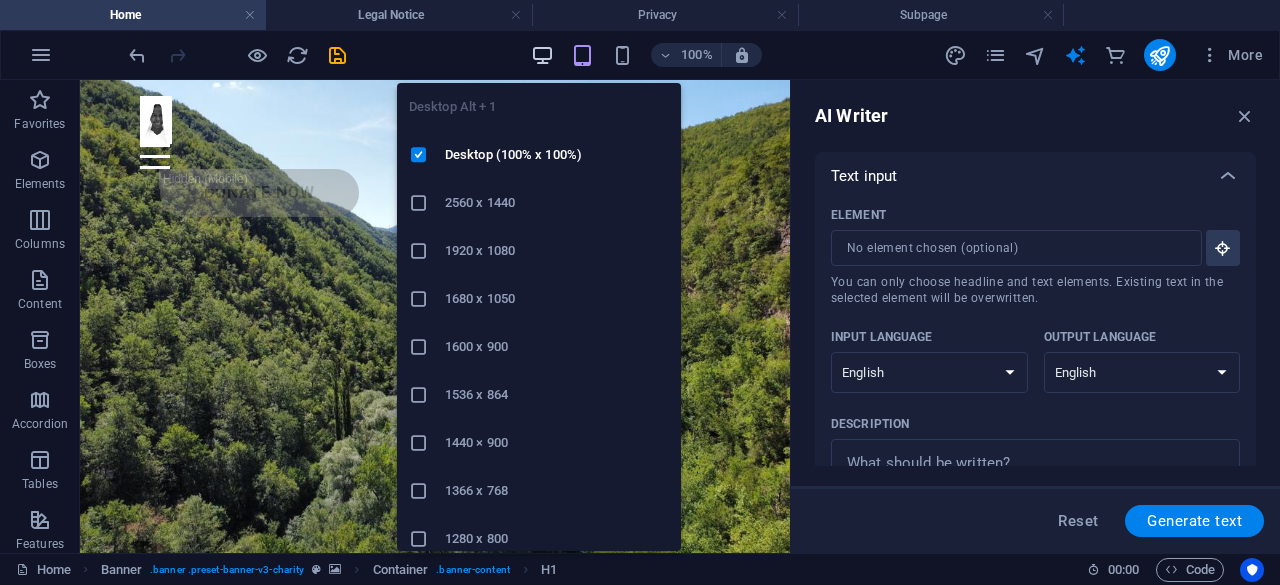 click at bounding box center [542, 55] 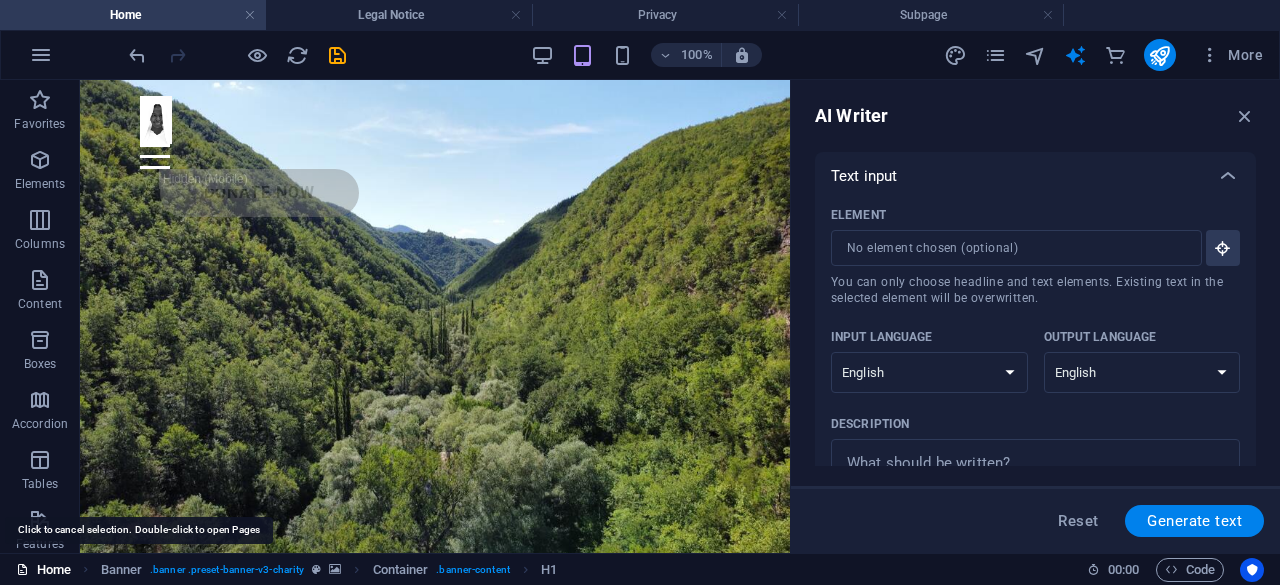 click on "Home" at bounding box center (43, 570) 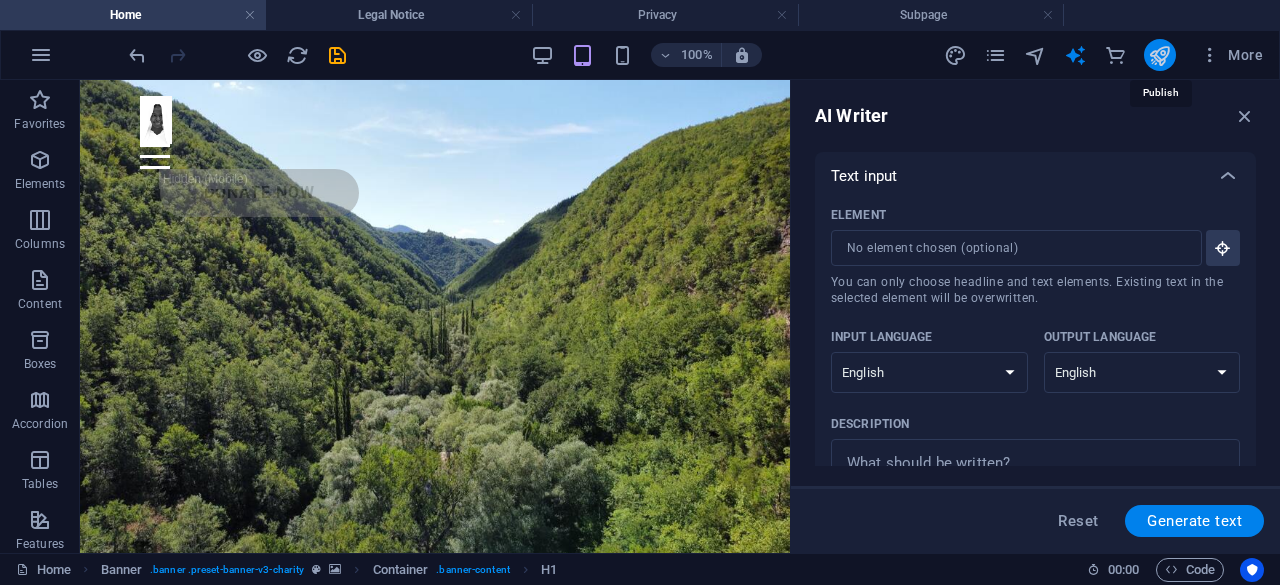 drag, startPoint x: 1158, startPoint y: 48, endPoint x: 1048, endPoint y: 29, distance: 111.62885 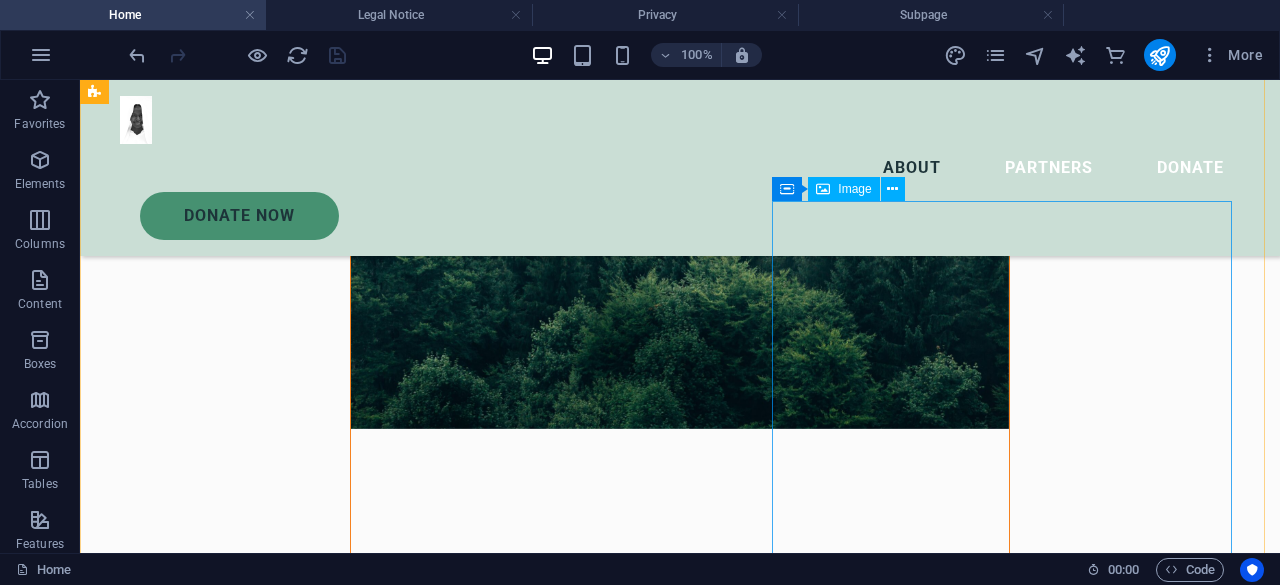 scroll, scrollTop: 1300, scrollLeft: 0, axis: vertical 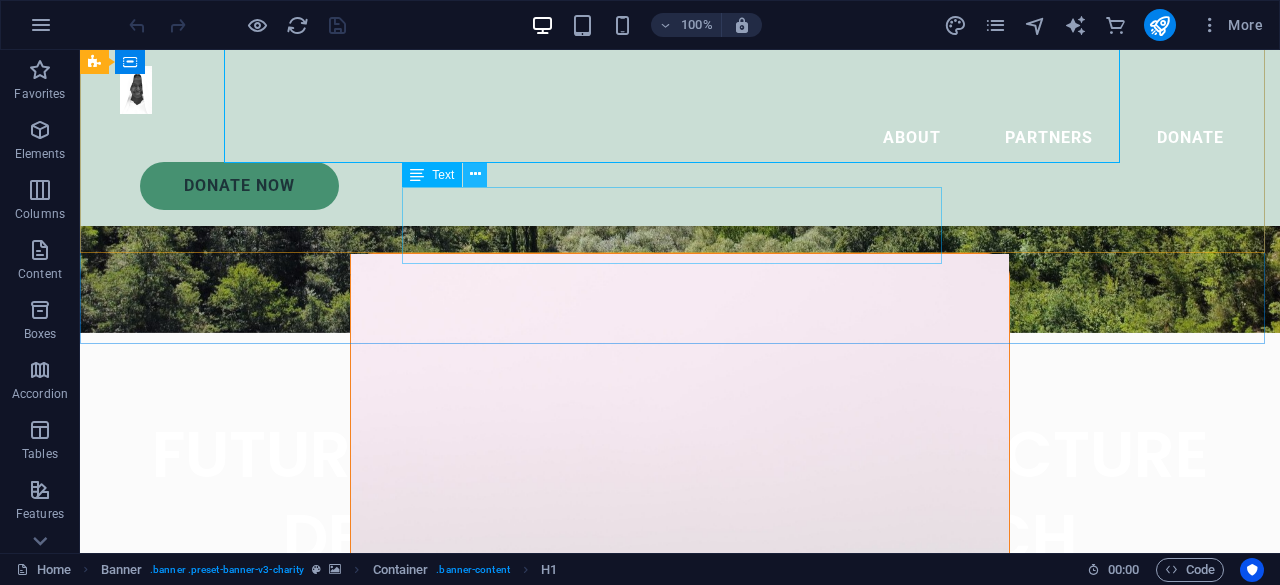 click at bounding box center [475, 174] 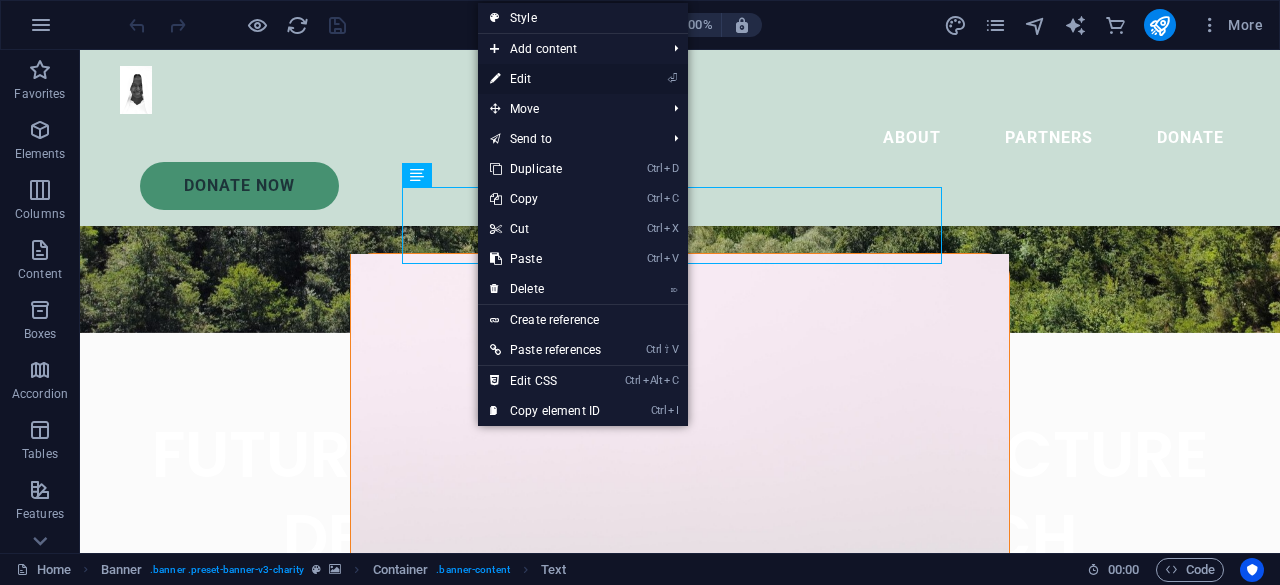 click on "⏎  Edit" at bounding box center (545, 79) 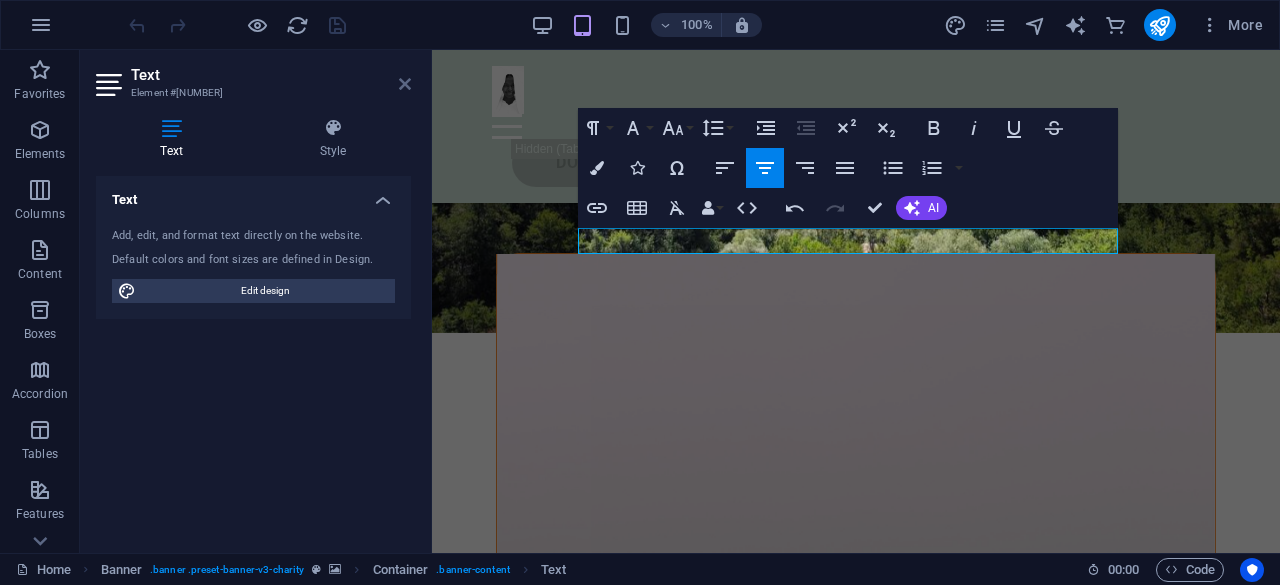 click at bounding box center (405, 84) 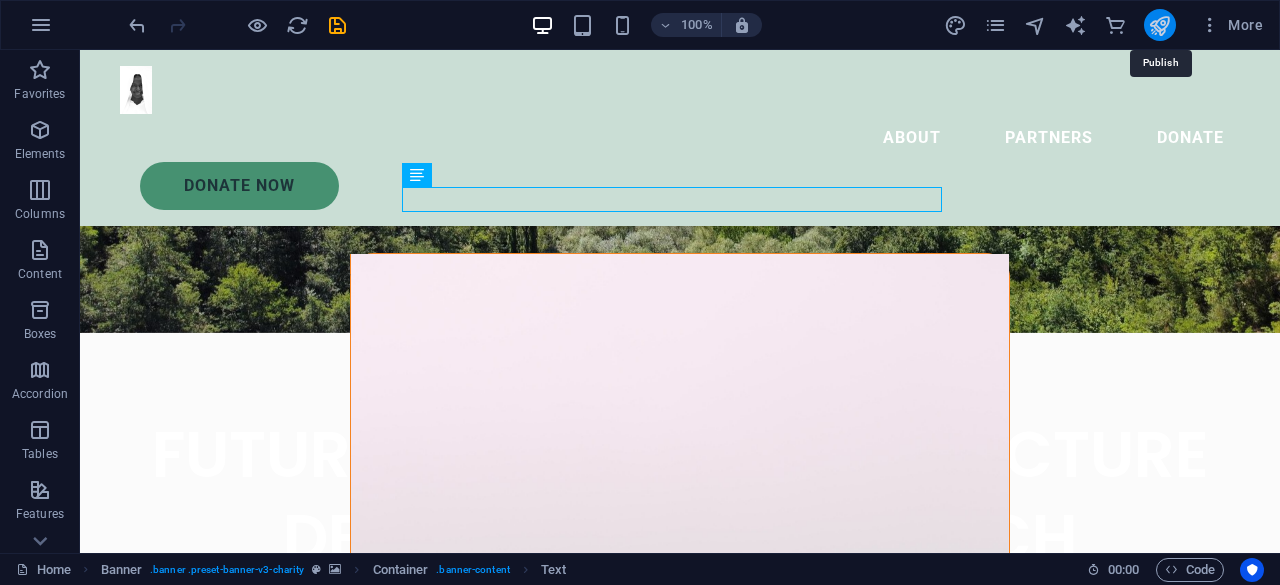 click at bounding box center (1159, 25) 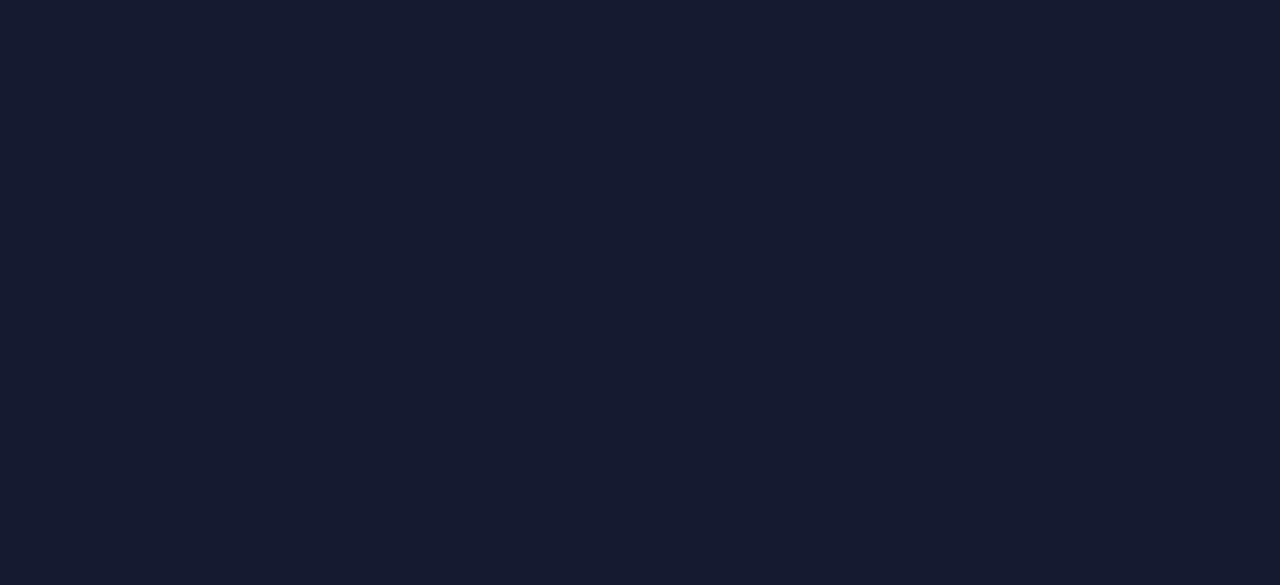 scroll, scrollTop: 0, scrollLeft: 0, axis: both 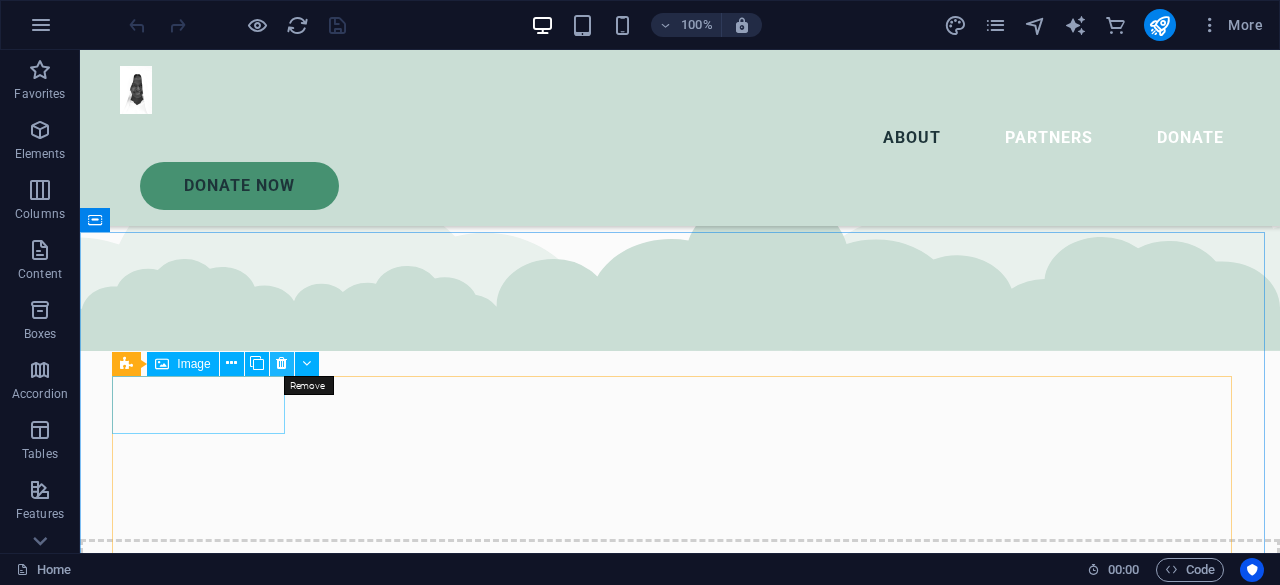 click at bounding box center (281, 363) 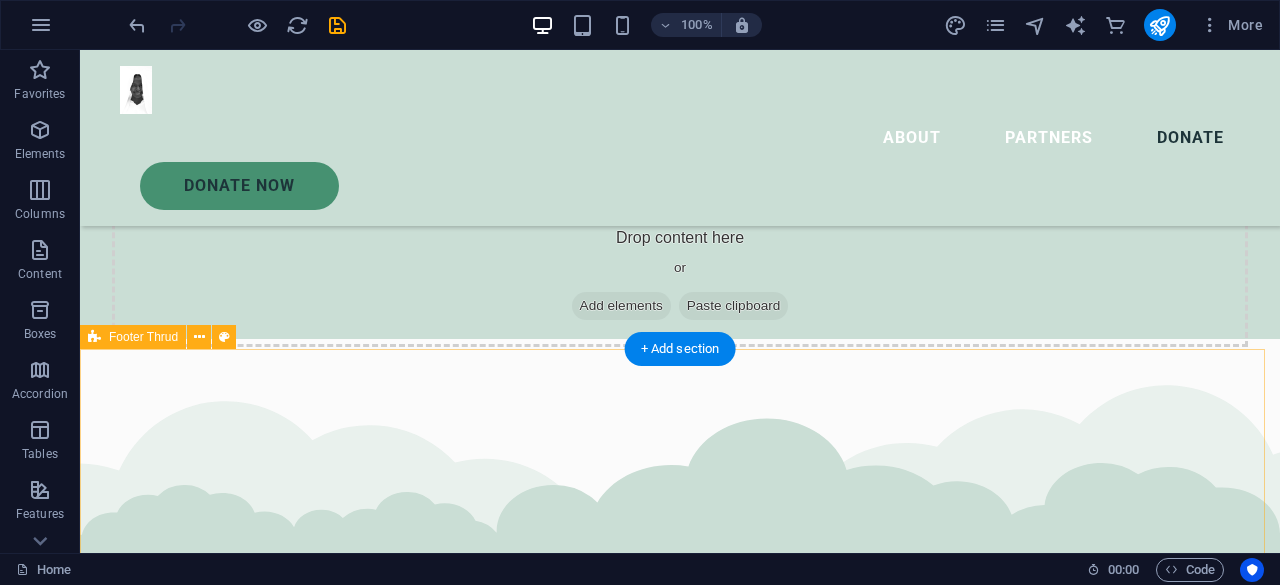 scroll, scrollTop: 4638, scrollLeft: 0, axis: vertical 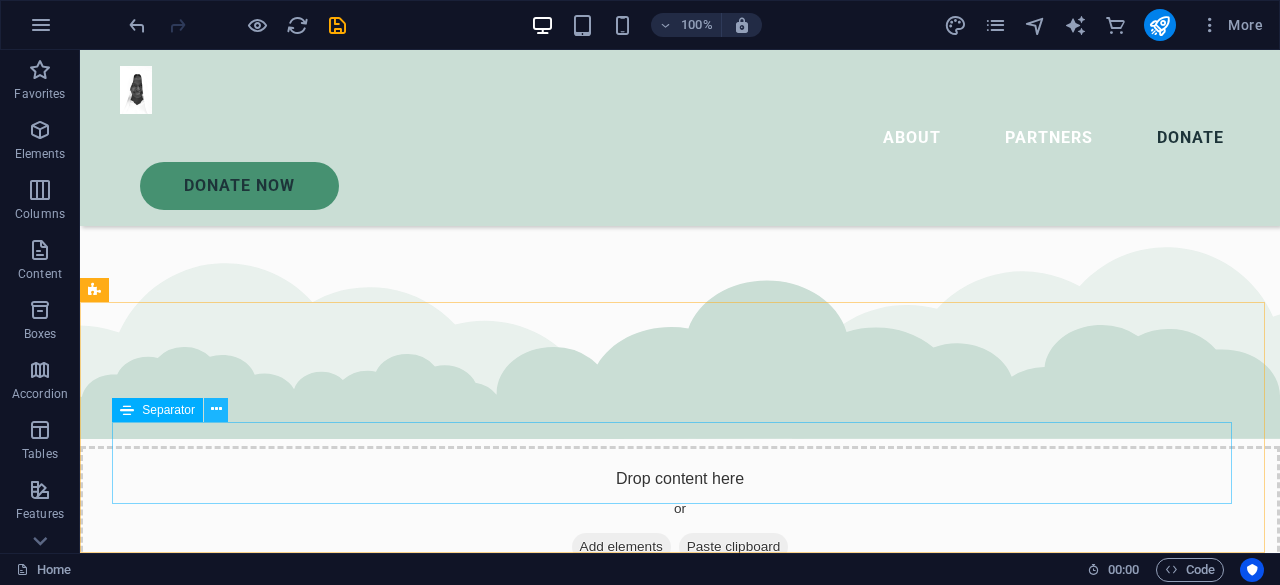 click at bounding box center [216, 409] 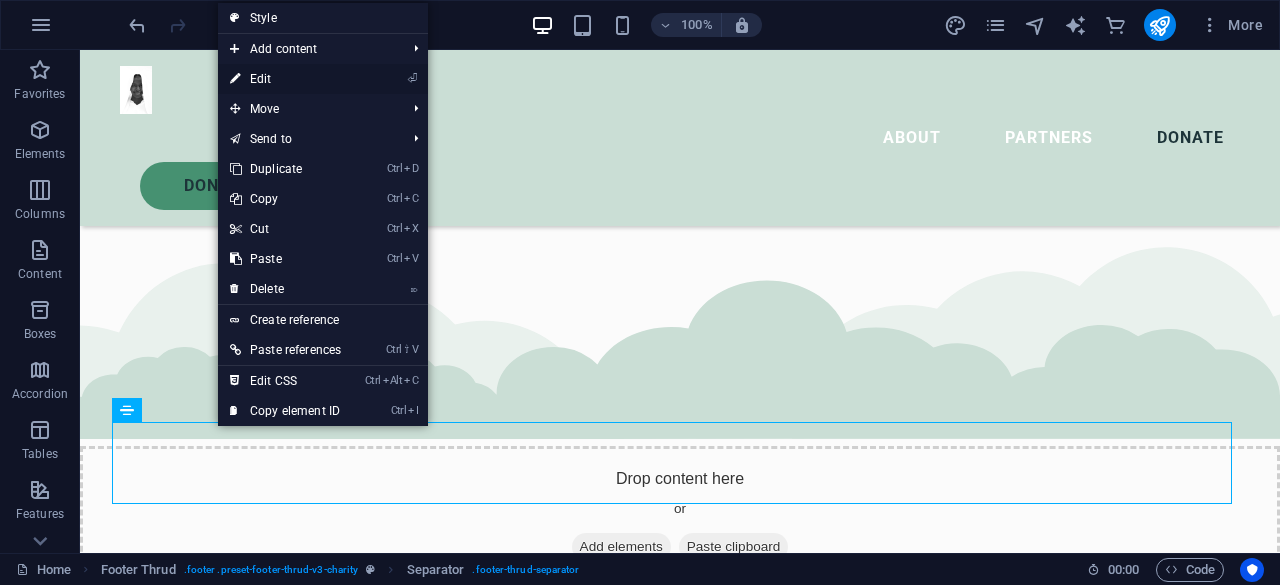 click on "⏎  Edit" at bounding box center [285, 79] 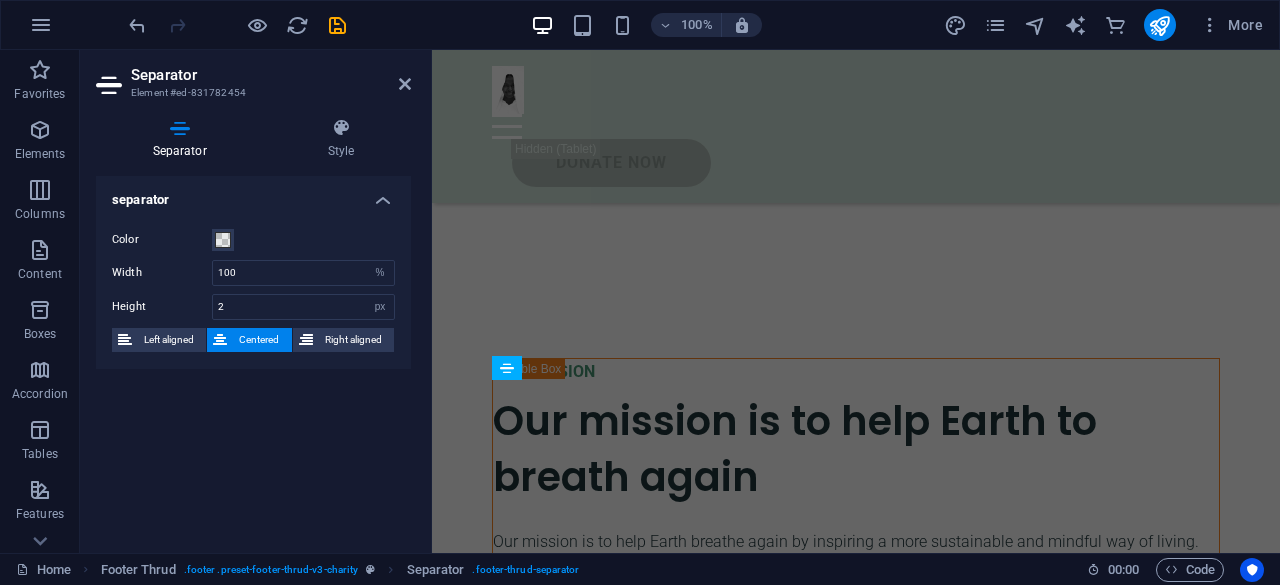 scroll, scrollTop: 5845, scrollLeft: 0, axis: vertical 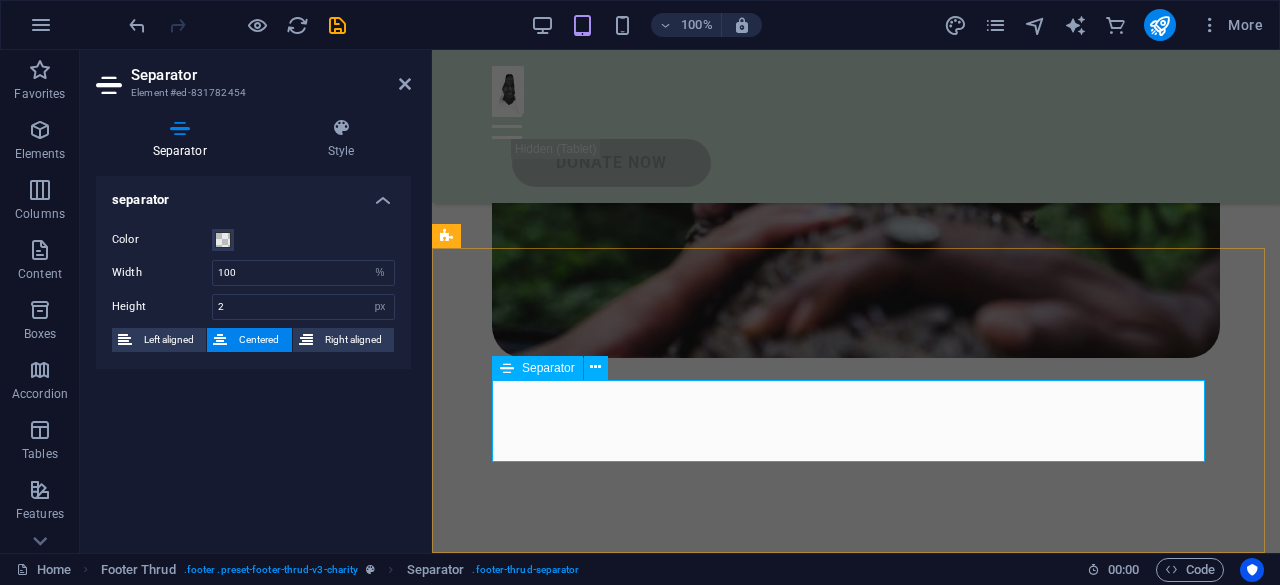 click at bounding box center (856, 2041) 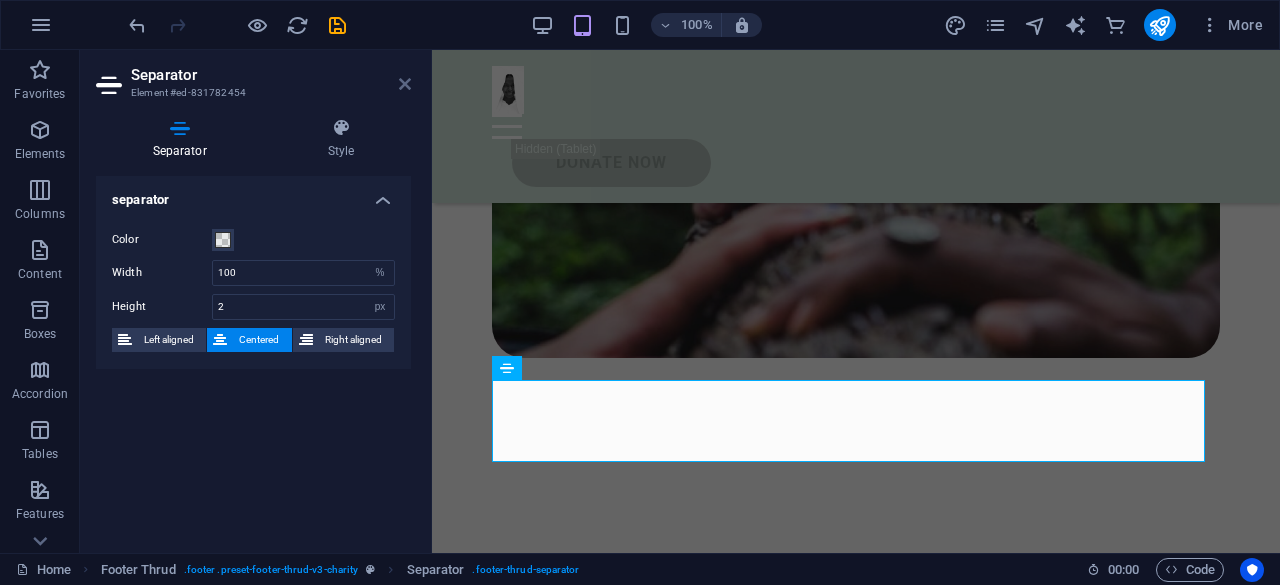 click at bounding box center (405, 84) 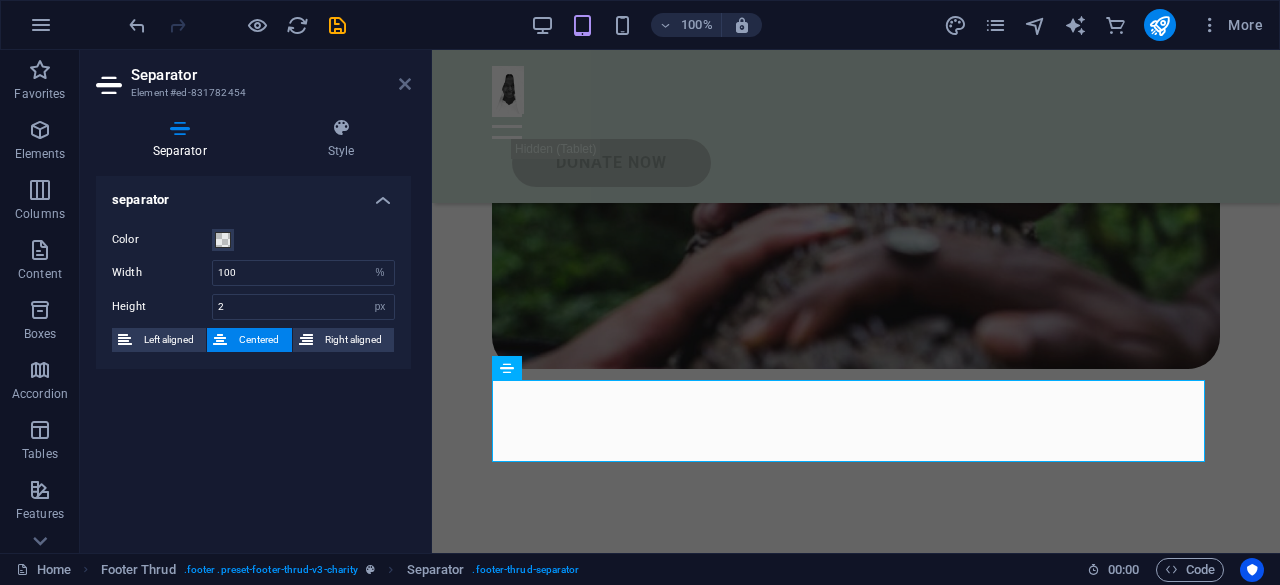 scroll, scrollTop: 4638, scrollLeft: 0, axis: vertical 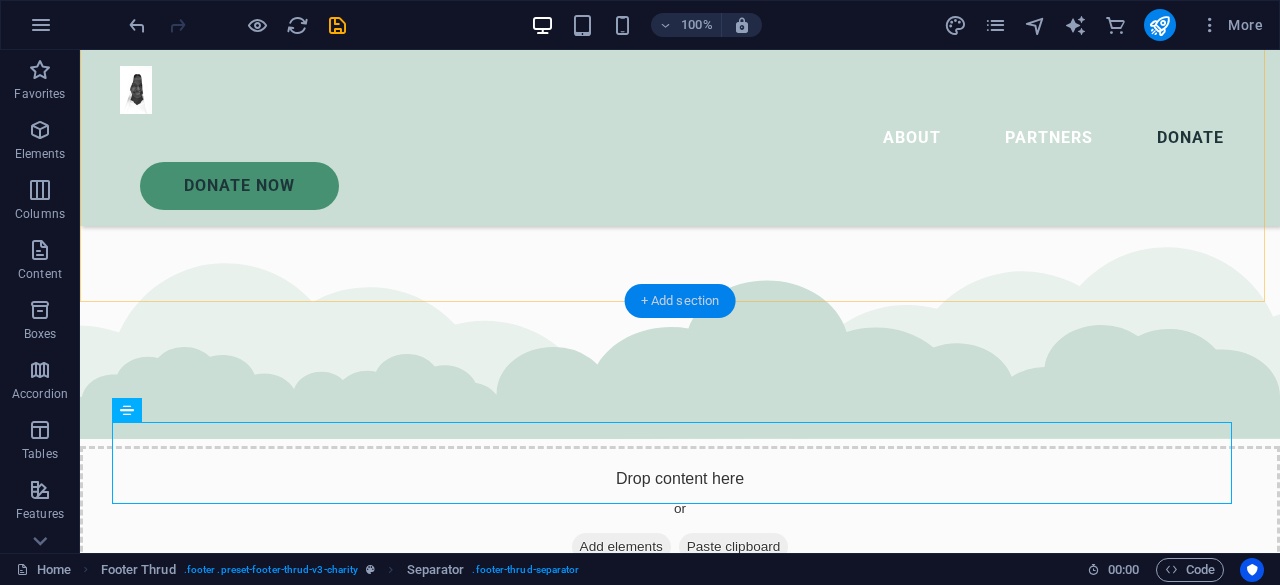 click on "+ Add section" at bounding box center [680, 301] 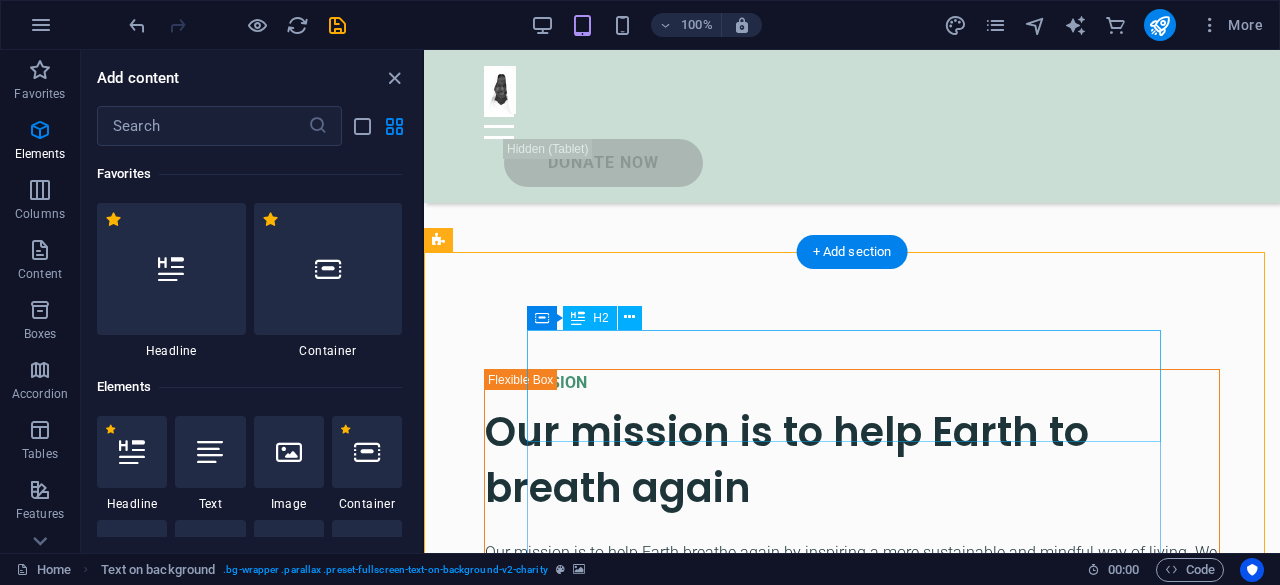 scroll, scrollTop: 5357, scrollLeft: 0, axis: vertical 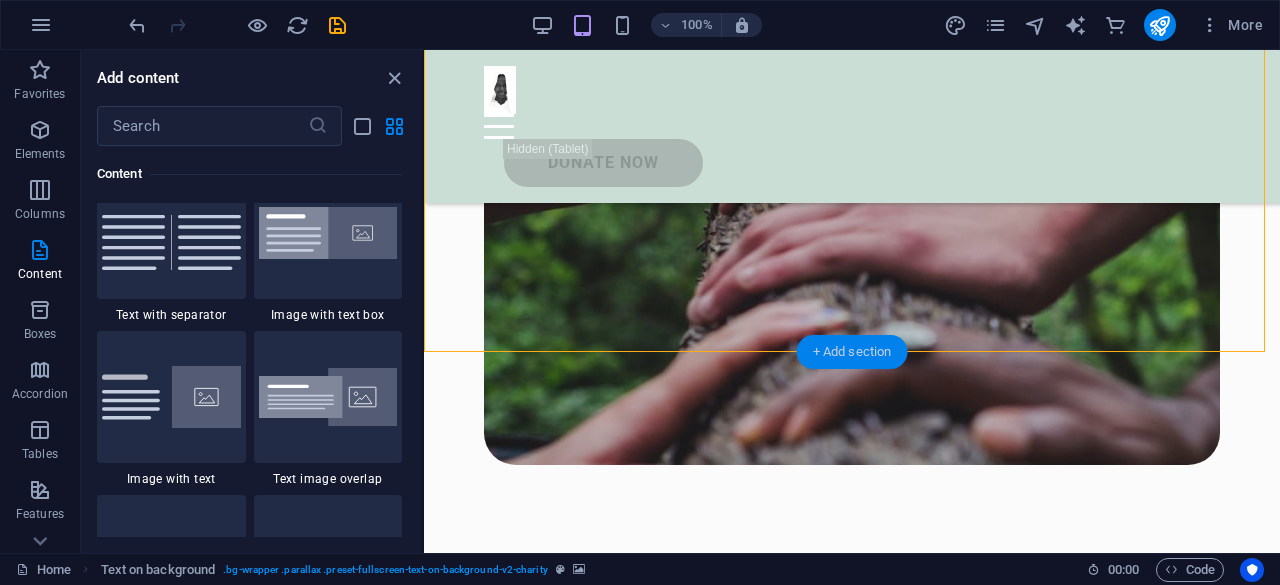 click on "+ Add section" at bounding box center (852, 352) 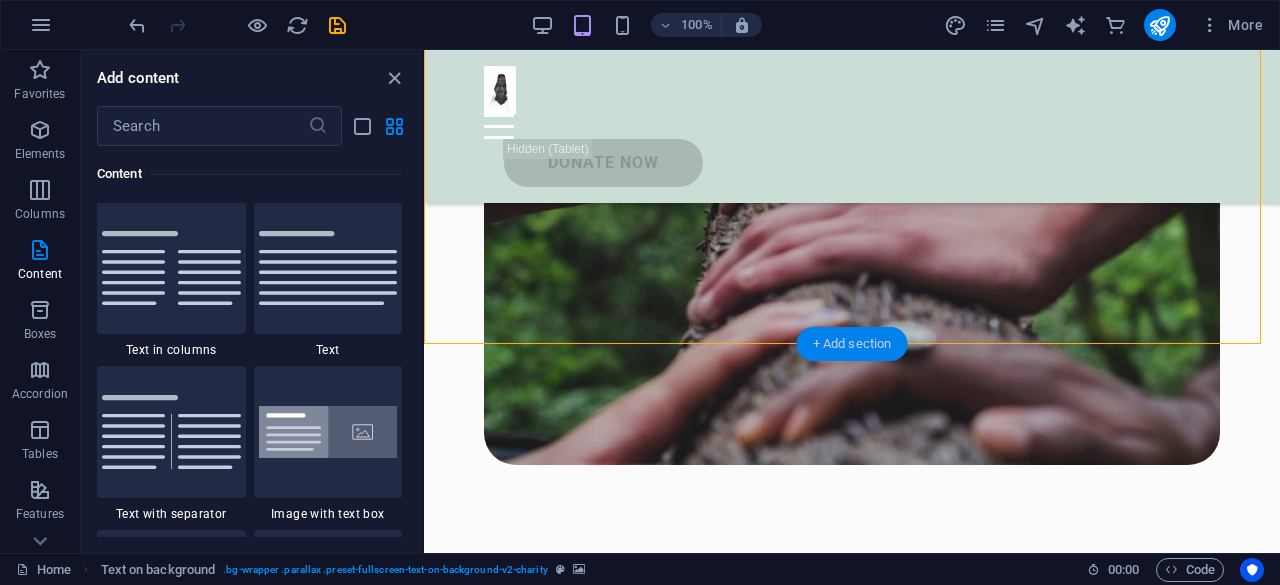scroll, scrollTop: 3499, scrollLeft: 0, axis: vertical 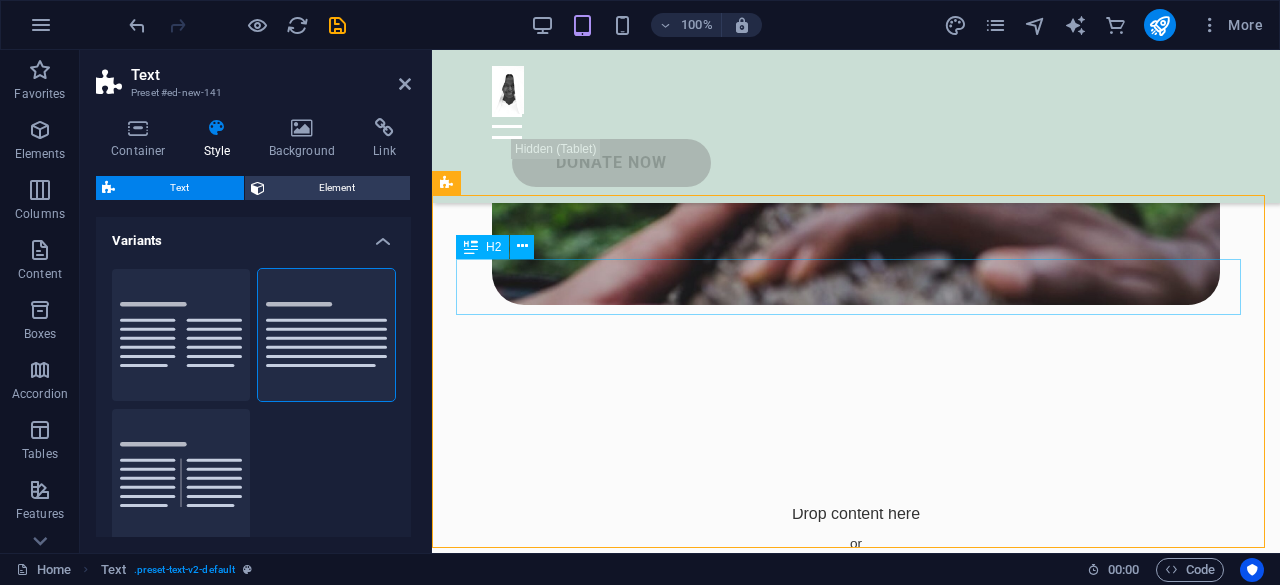 click on "Headline" at bounding box center (856, 1707) 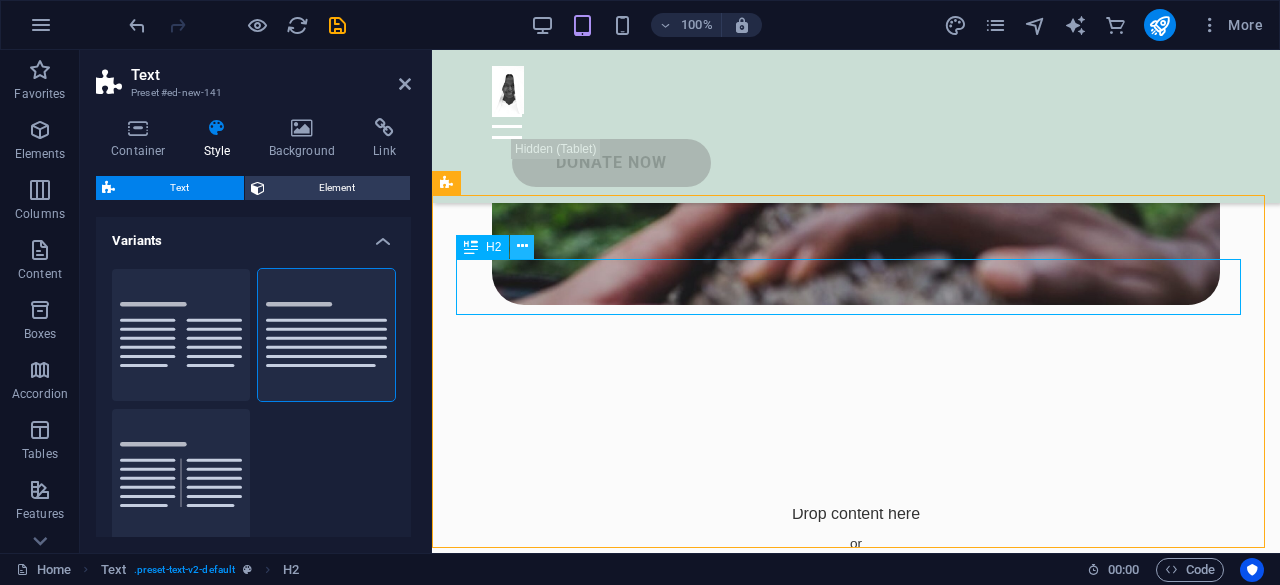 click at bounding box center (522, 246) 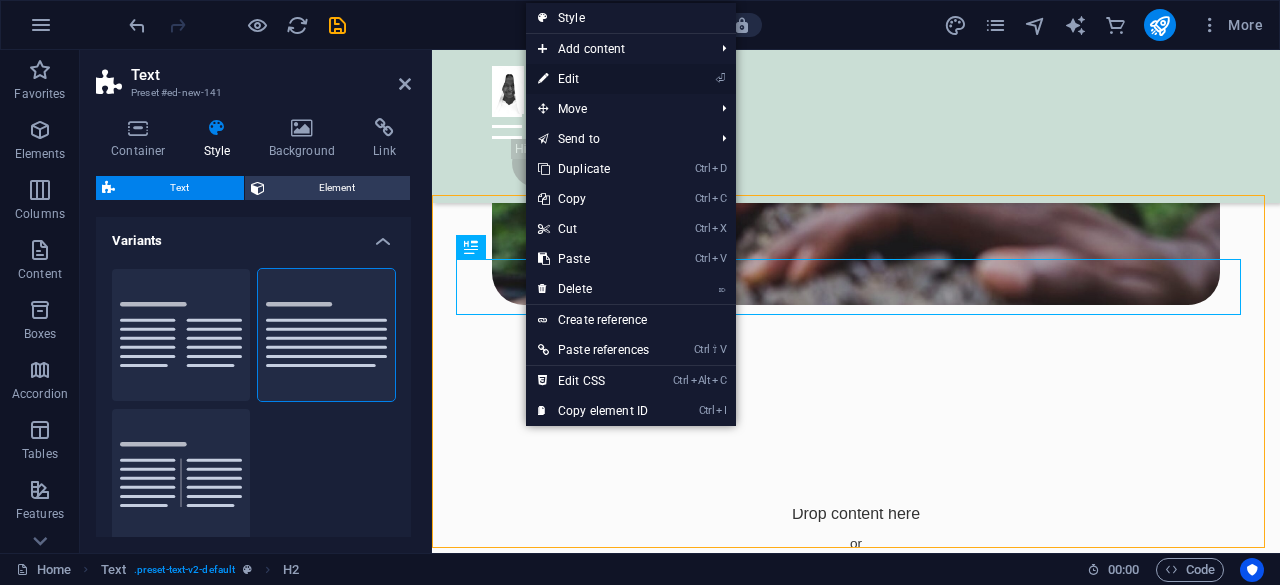 click on "⏎  Edit" at bounding box center (593, 79) 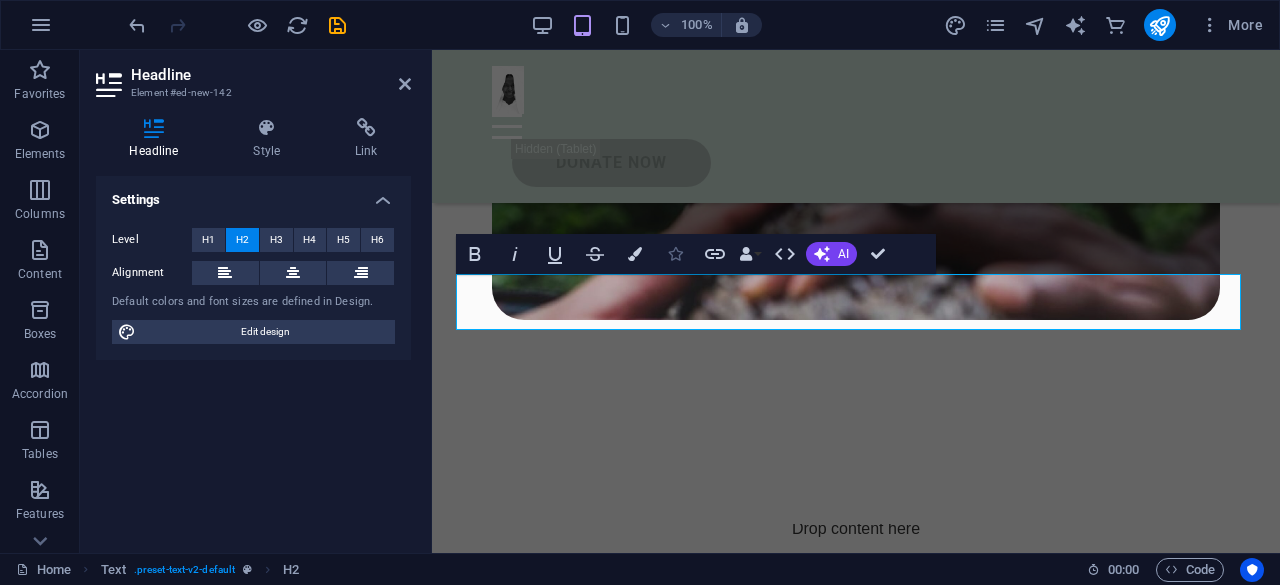 type 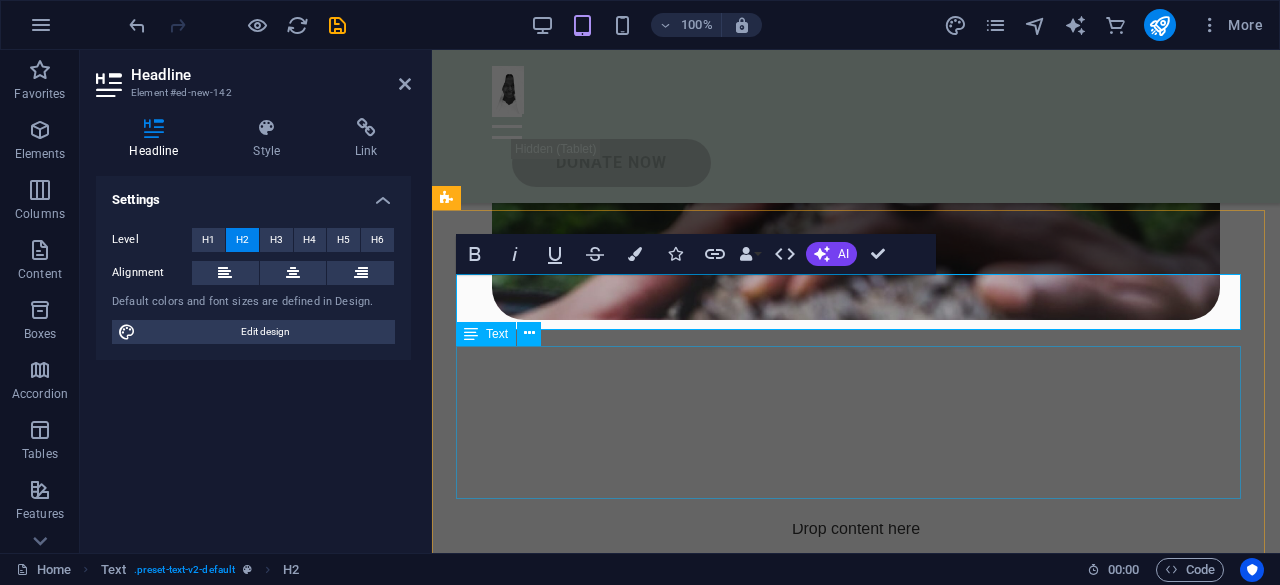 click on "Lorem ipsum dolor sitope amet, consectetur adipisicing elitip. Massumenda, dolore, cum vel modi asperiores consequatur suscipit quidem ducimus eveniet iure expedita consecteture odiogil voluptatum similique fugit voluptates atem accusamus quae quas dolorem tenetur facere tempora maiores adipisci reiciendis accusantium voluptatibus id voluptate tempore dolor harum nisi amet! Nobis, eaque. Aenean commodo ligula eget dolor. Lorem ipsum dolor sit amet, consectetuer adipiscing elit leget odiogil voluptatum similique fugit voluptates dolor. Libero assumenda, dolore, cum vel modi asperiores consequatur." at bounding box center (856, 1843) 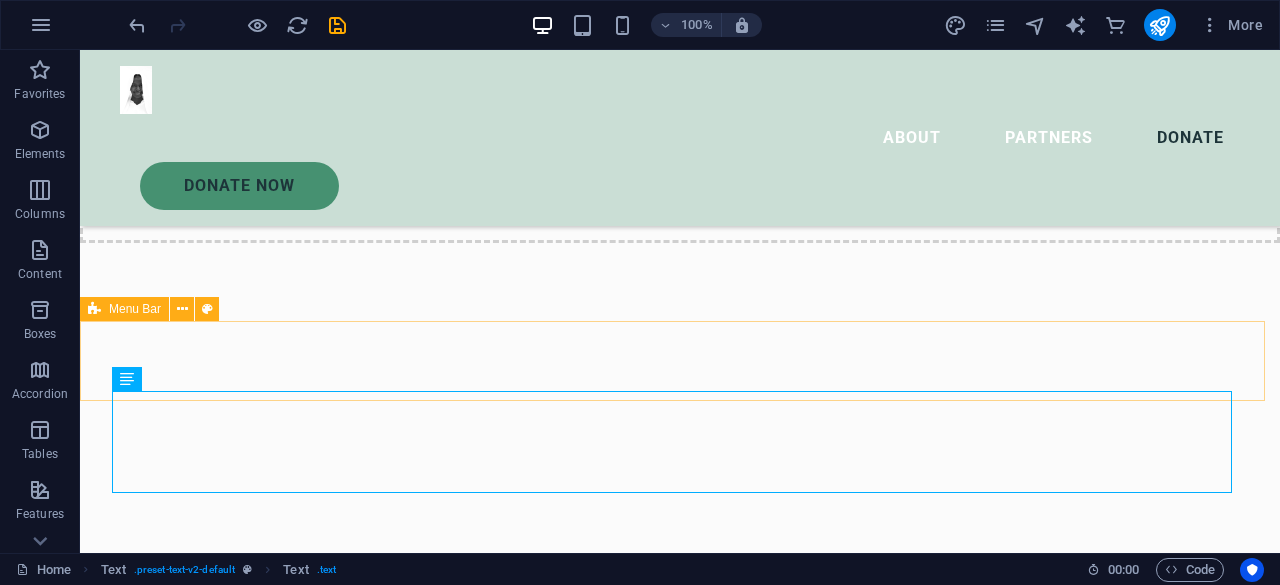 scroll, scrollTop: 4683, scrollLeft: 0, axis: vertical 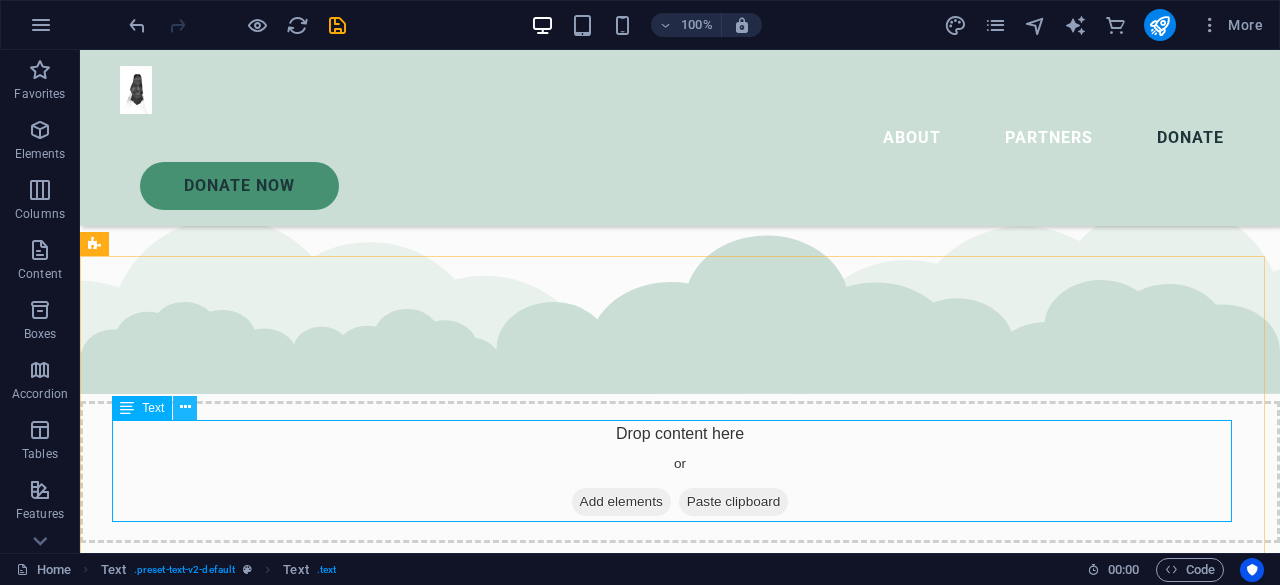 click at bounding box center (185, 407) 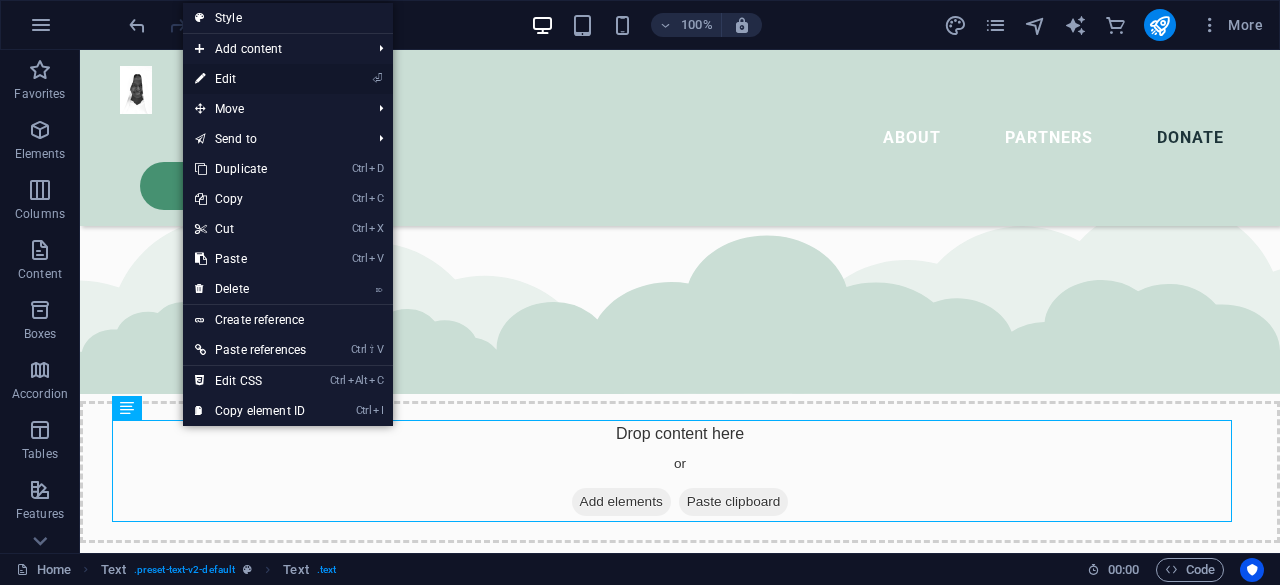 click on "⏎  Edit" at bounding box center [250, 79] 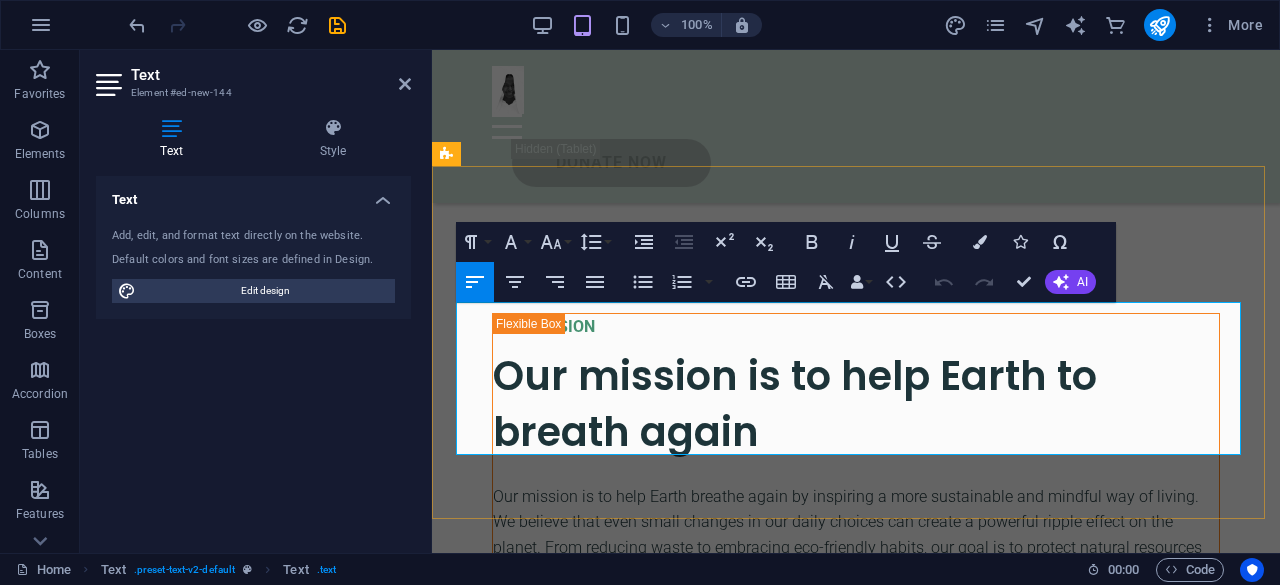 scroll, scrollTop: 5927, scrollLeft: 0, axis: vertical 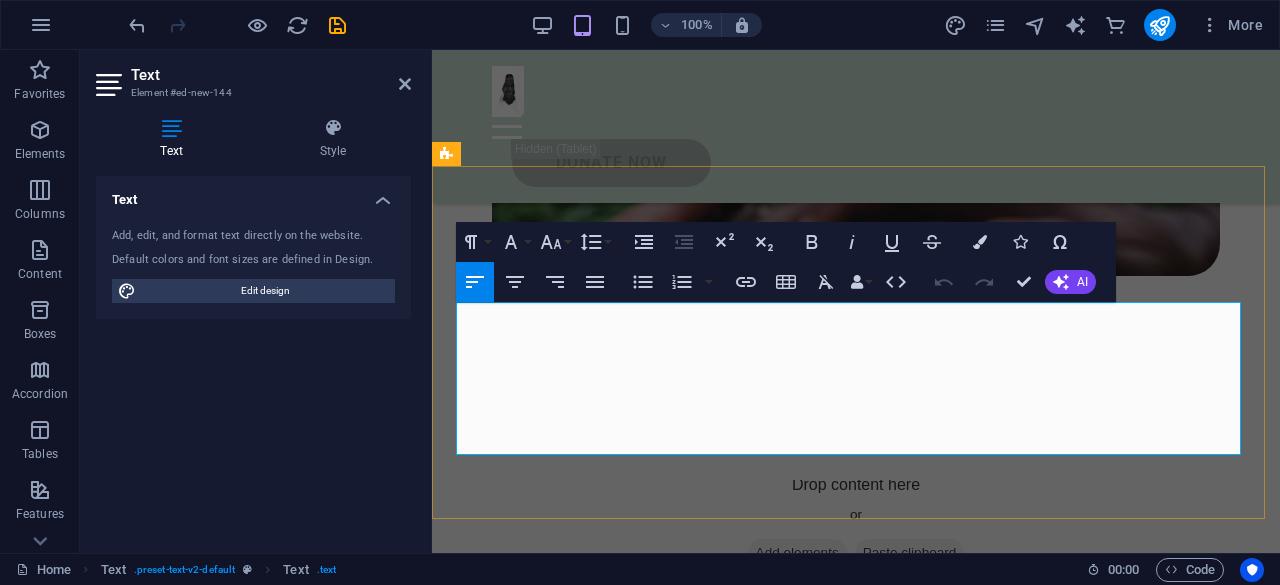 click on "Lorem ipsum dolor sitope amet, consectetur adipisicing elitip. Massumenda, dolore, cum vel modi asperiores consequatur suscipit quidem ducimus eveniet iure expedita consecteture odiogil voluptatum similique fugit voluptates atem accusamus quae quas dolorem tenetur facere tempora maiores adipisci reiciendis accusantium voluptatibus id voluptate tempore dolor harum nisi amet! Nobis, eaque. Aenean commodo ligula eget dolor. Lorem ipsum dolor sit amet, consectetuer adipiscing elit leget odiogil voluptatum similique fugit voluptates dolor. Libero assumenda, dolore, cum vel modi asperiores consequatur." at bounding box center (856, 1799) 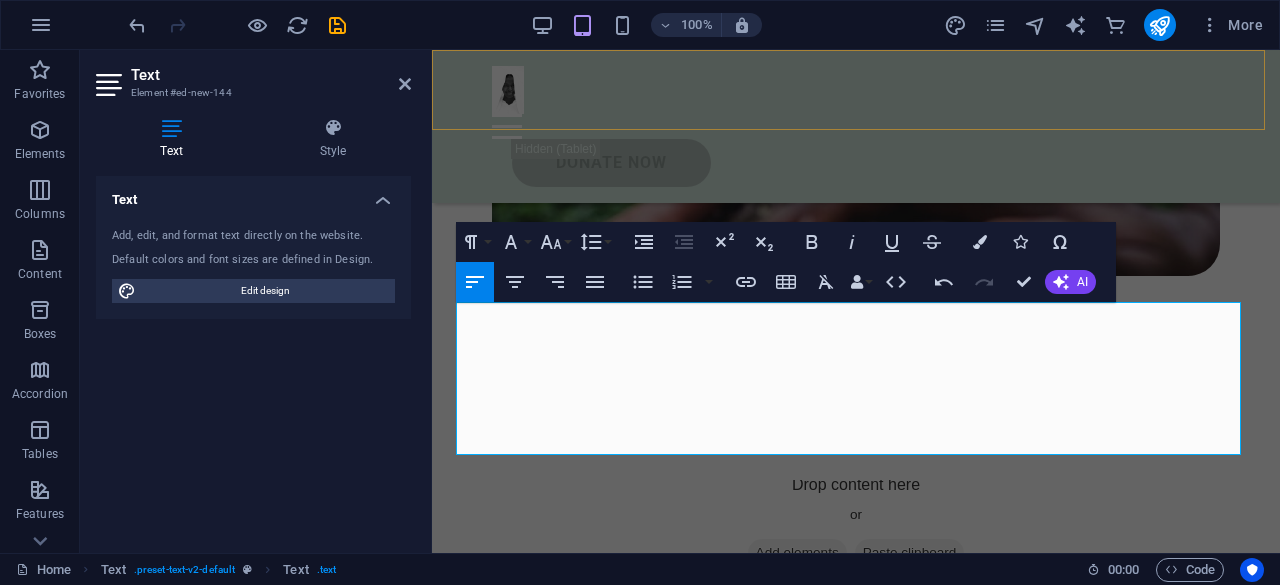 click on "About Partners Donate Donate Now" at bounding box center [856, 126] 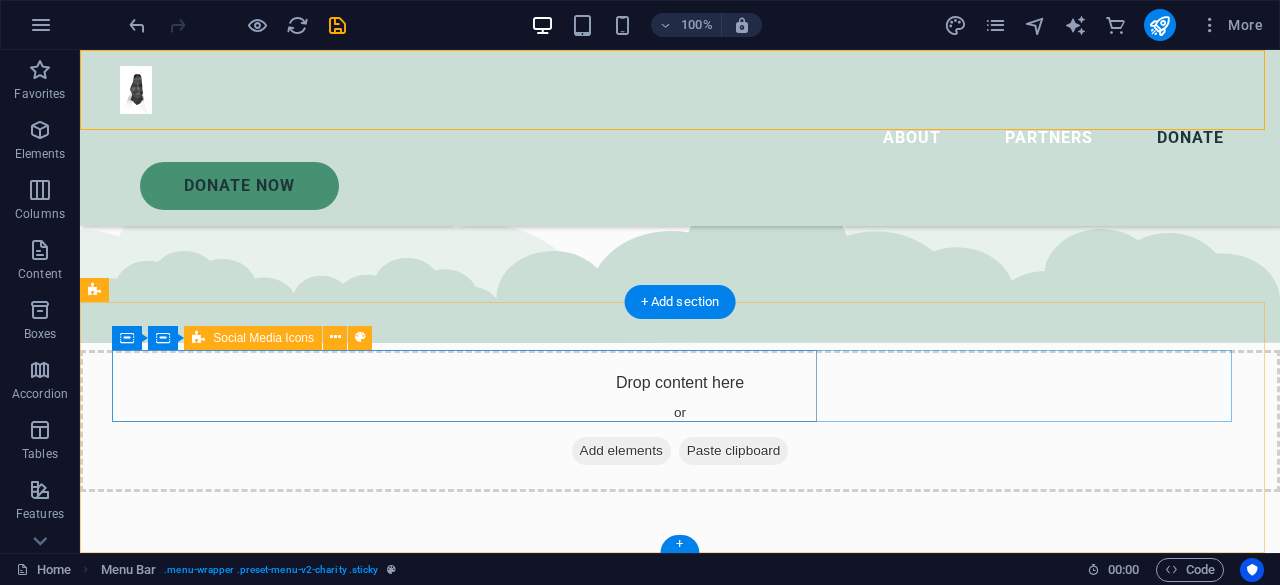 scroll, scrollTop: 5034, scrollLeft: 0, axis: vertical 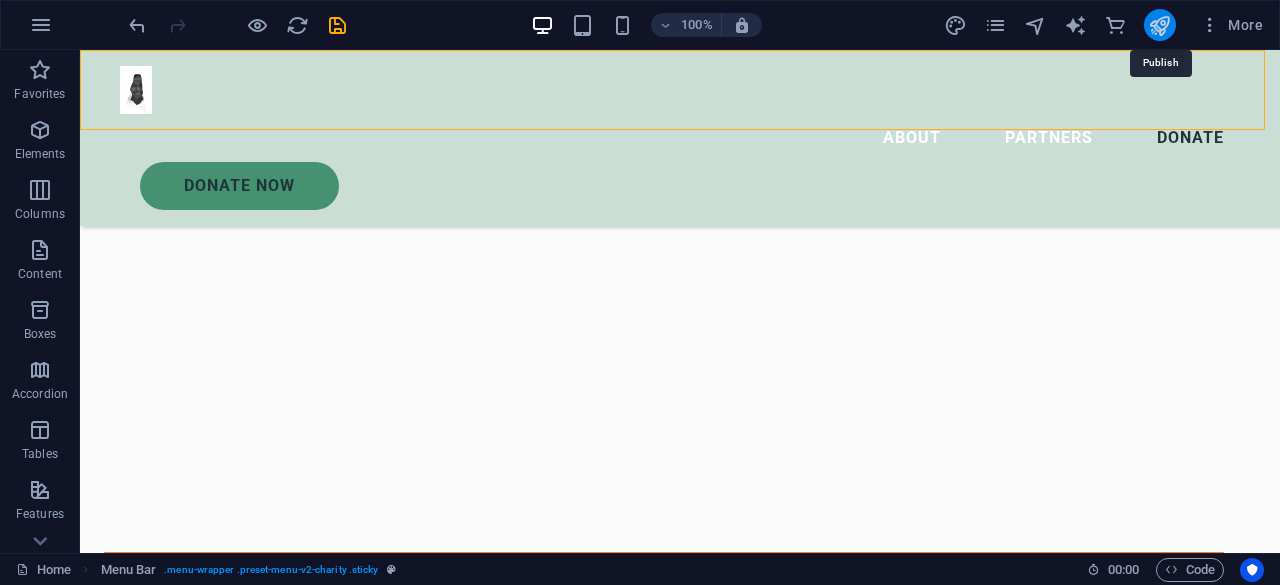 click at bounding box center [1159, 25] 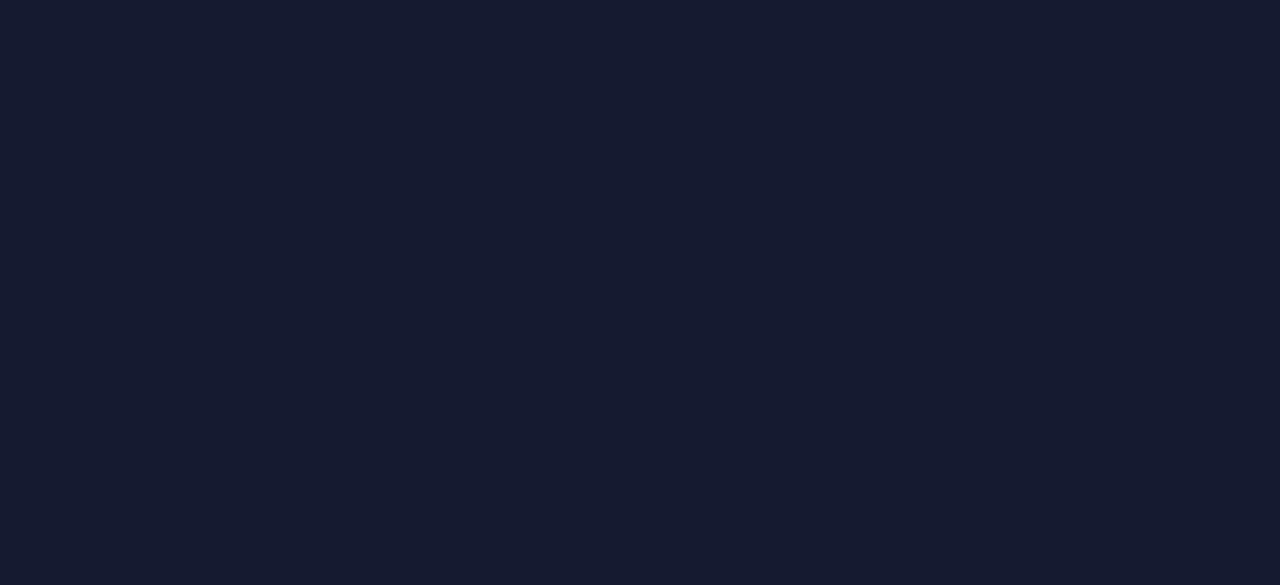 scroll, scrollTop: 0, scrollLeft: 0, axis: both 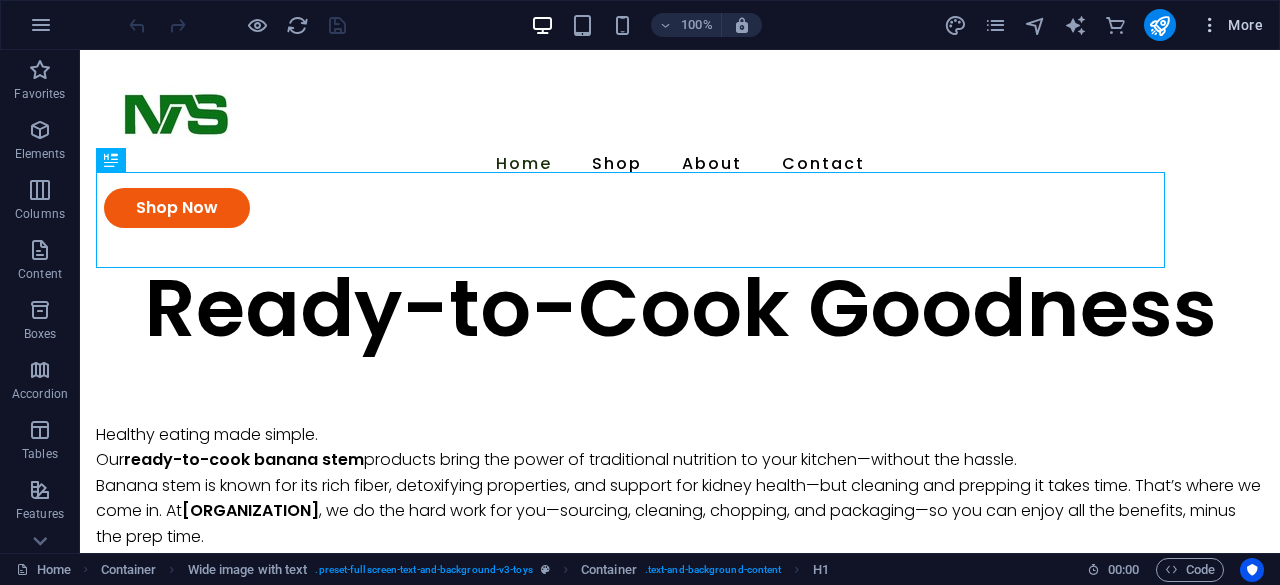 click at bounding box center (1210, 25) 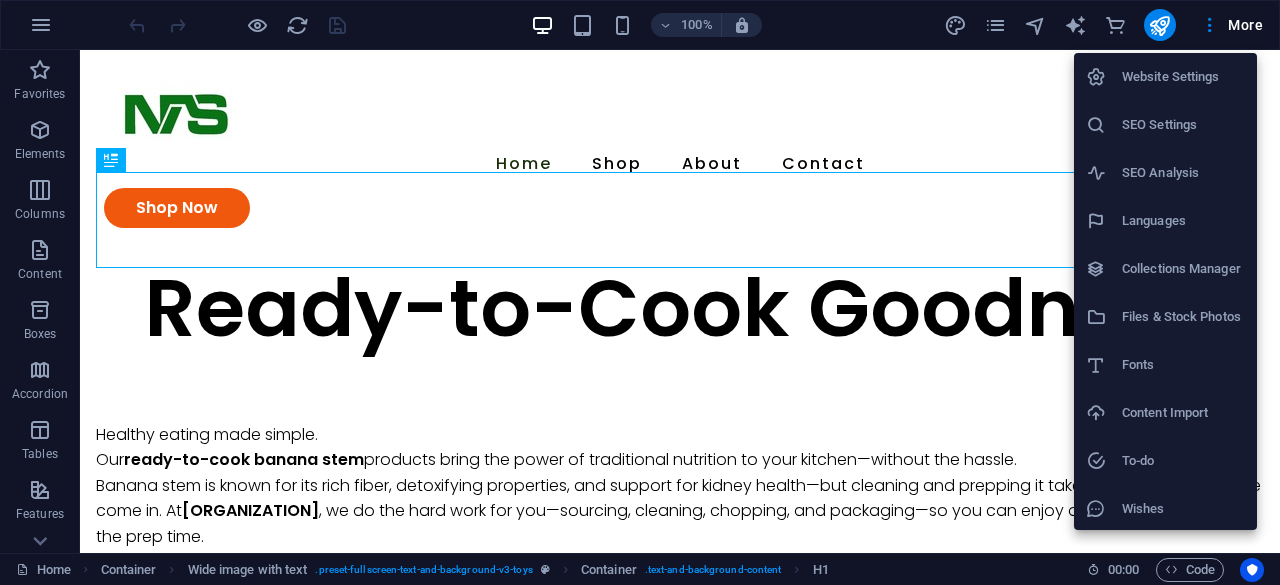 click on "SEO Settings" at bounding box center [1183, 125] 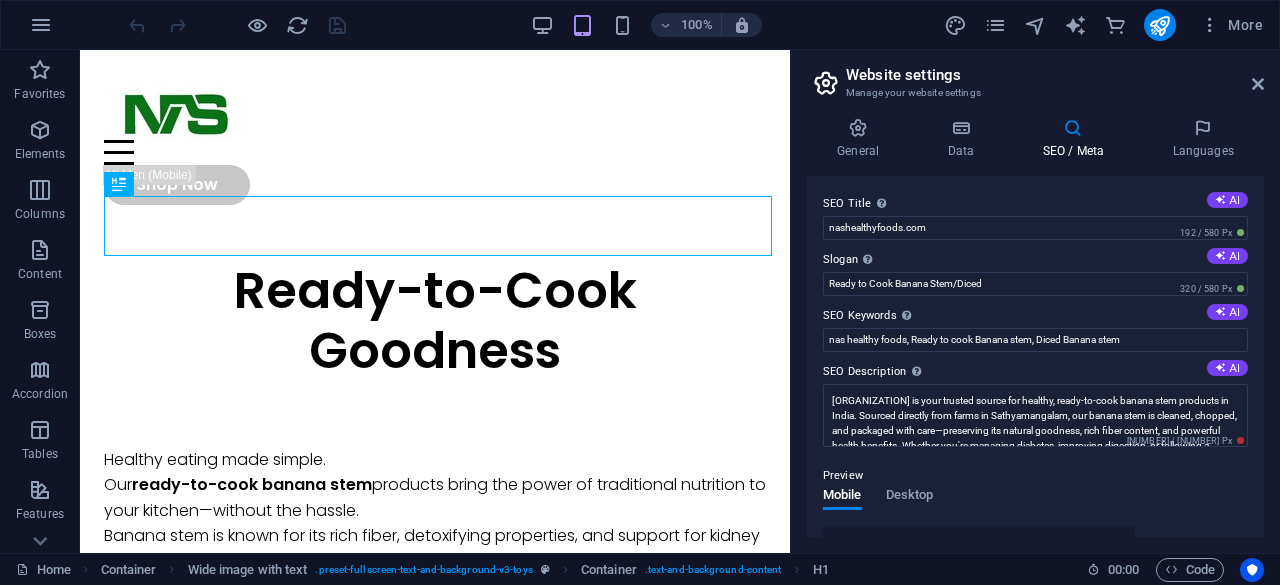 scroll, scrollTop: 200, scrollLeft: 0, axis: vertical 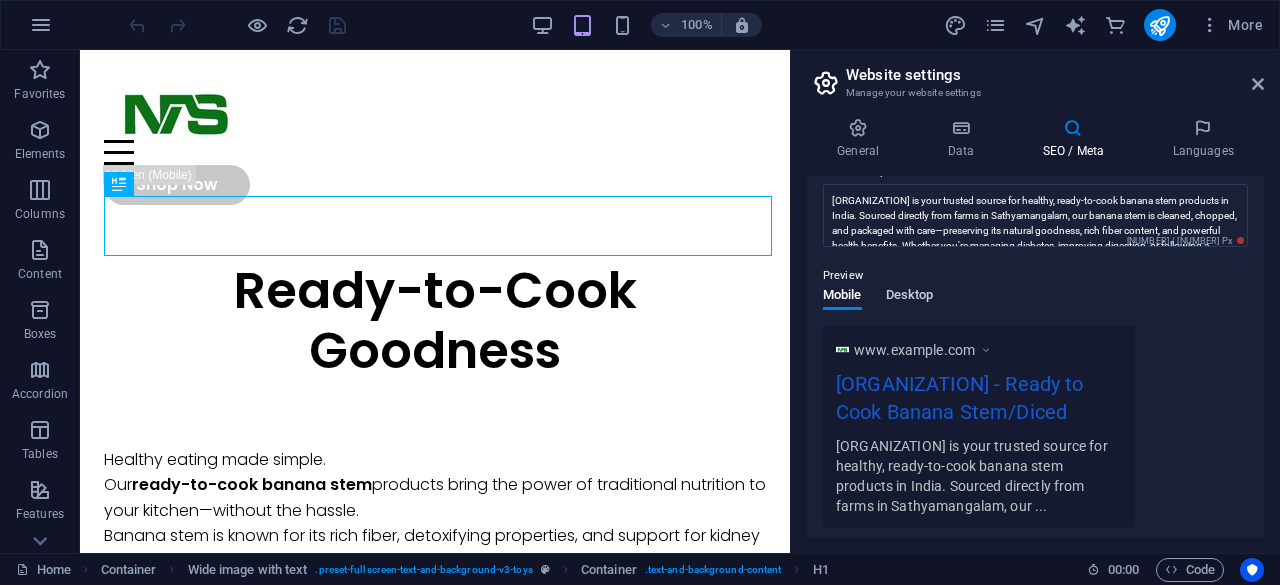 click on "Desktop" at bounding box center [910, 297] 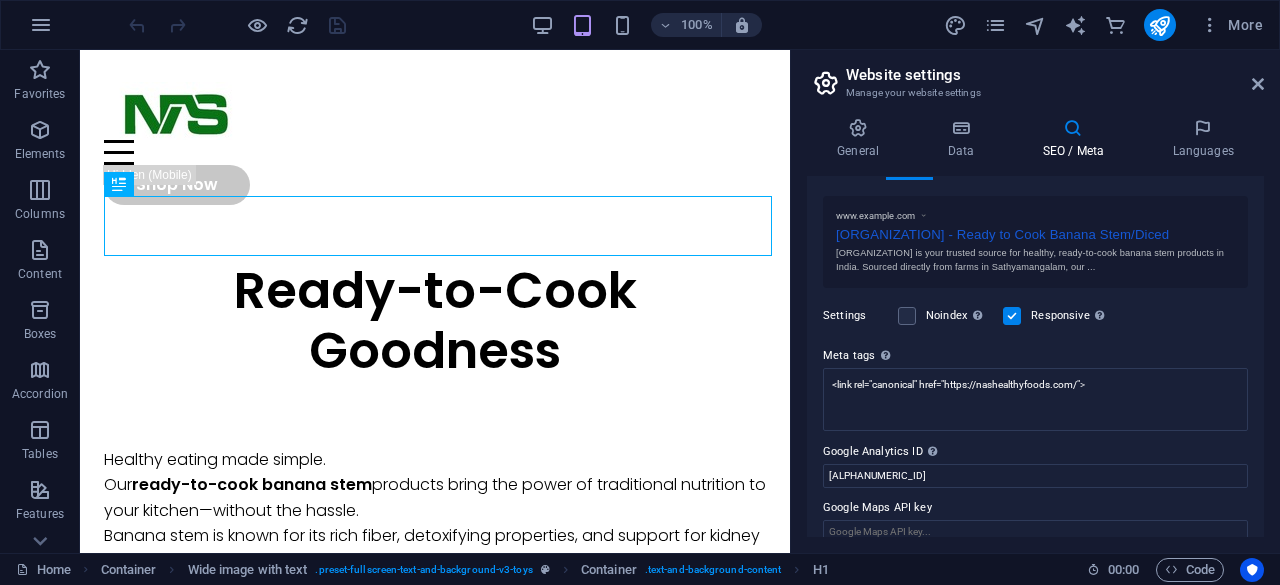 scroll, scrollTop: 350, scrollLeft: 0, axis: vertical 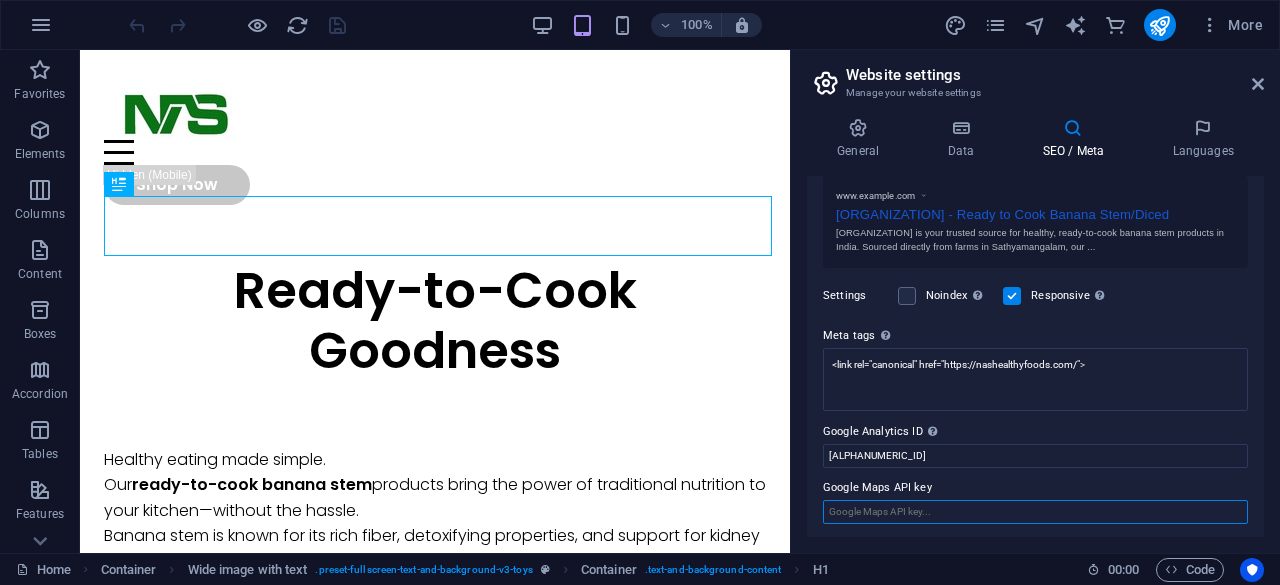 click on "Google Maps API key" at bounding box center (1035, 512) 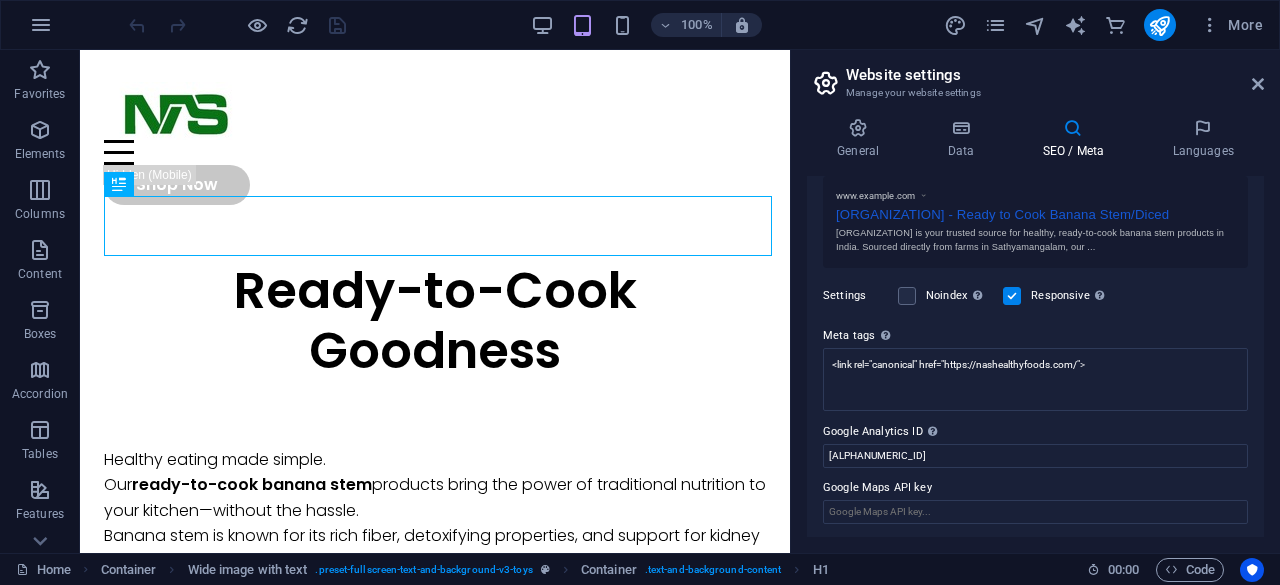 drag, startPoint x: 935, startPoint y: 484, endPoint x: 868, endPoint y: 479, distance: 67.18631 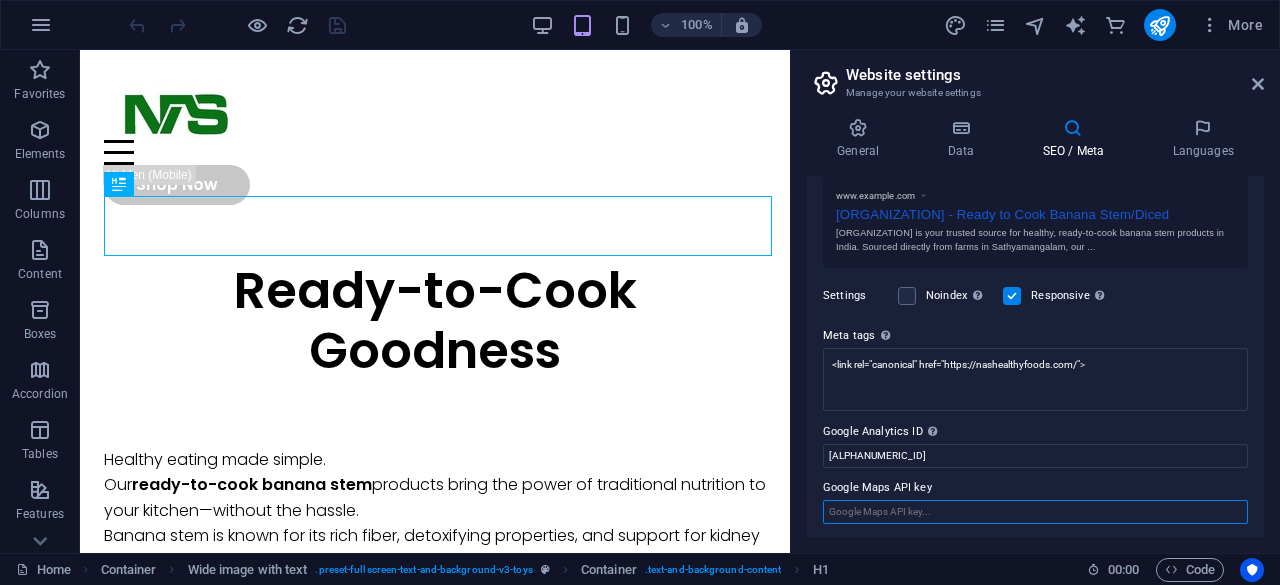 click on "Google Maps API key" at bounding box center (1035, 512) 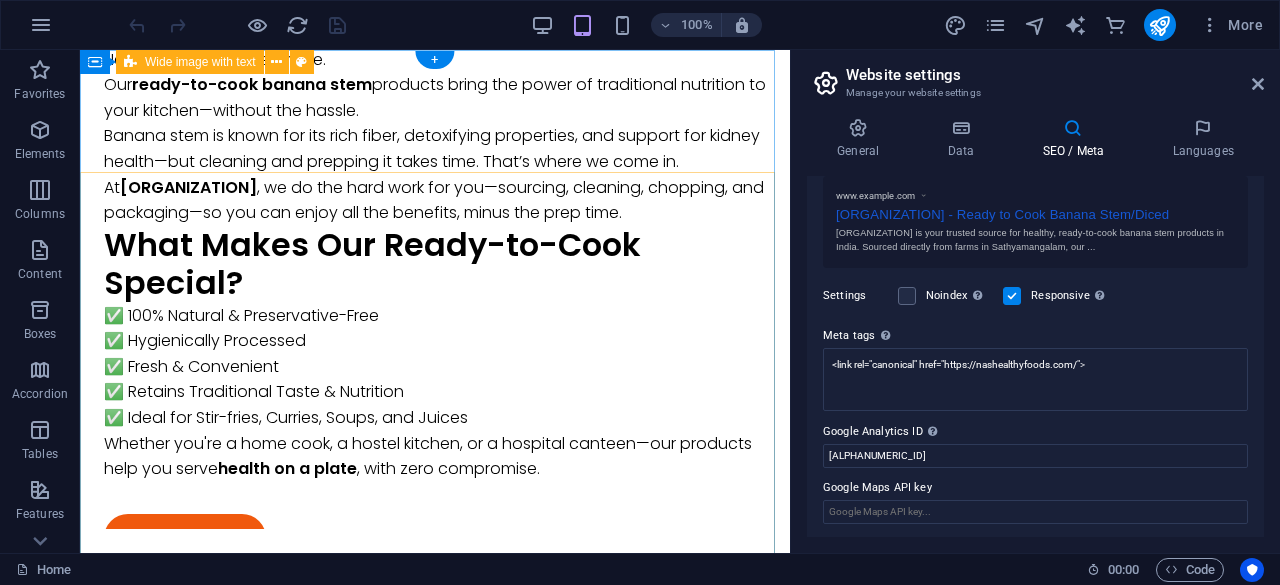 scroll, scrollTop: 0, scrollLeft: 0, axis: both 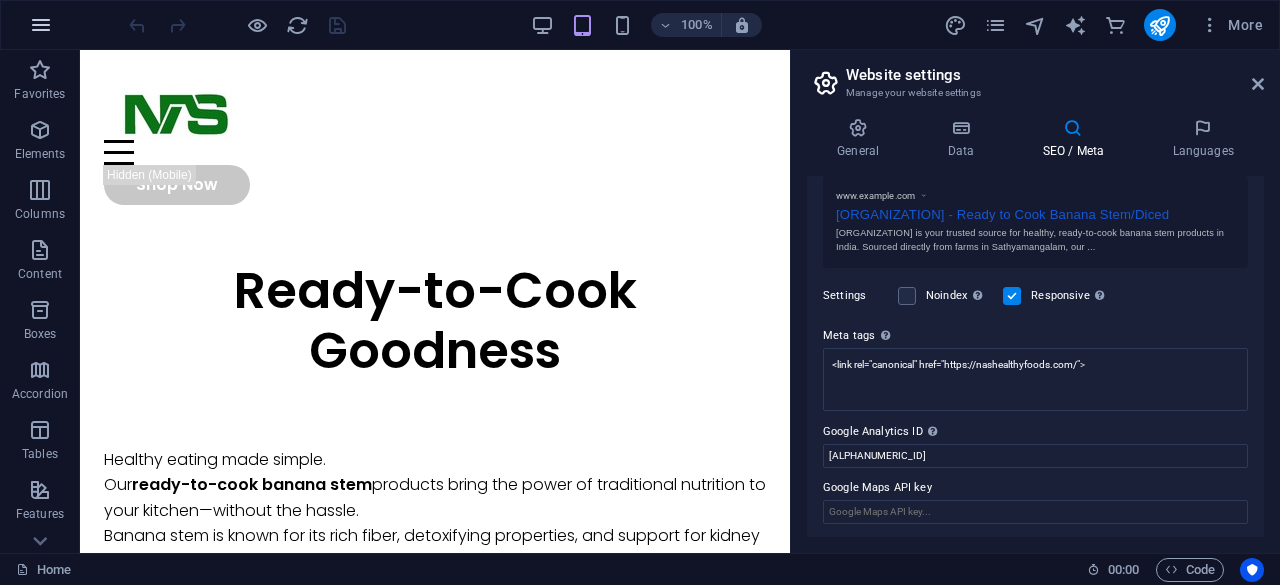 click at bounding box center (41, 25) 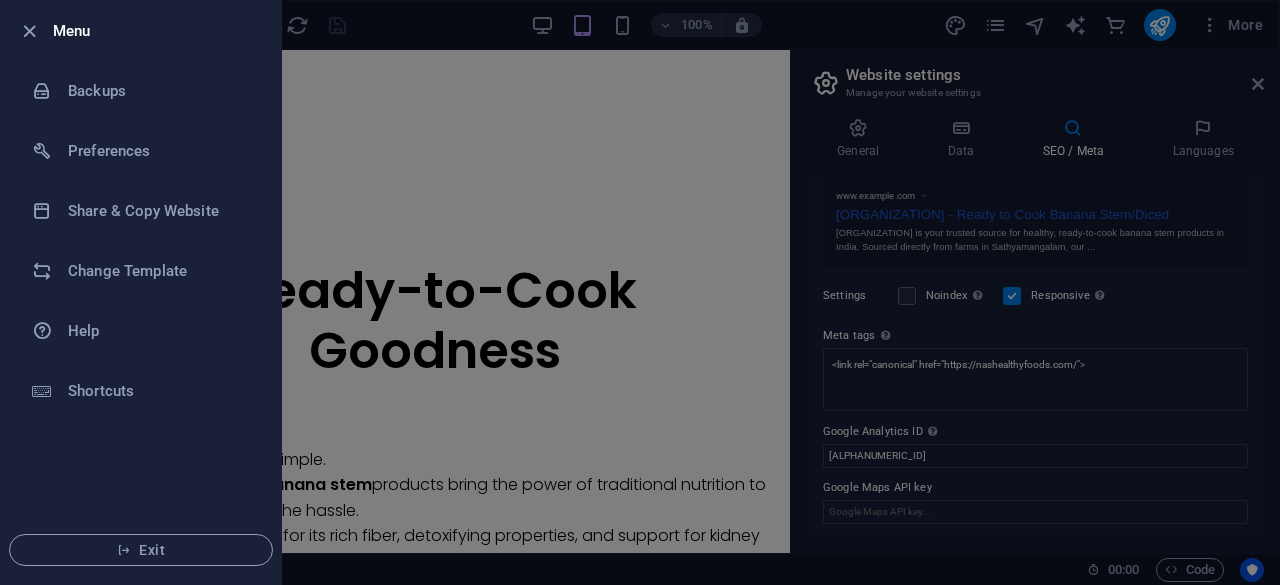 click at bounding box center (640, 292) 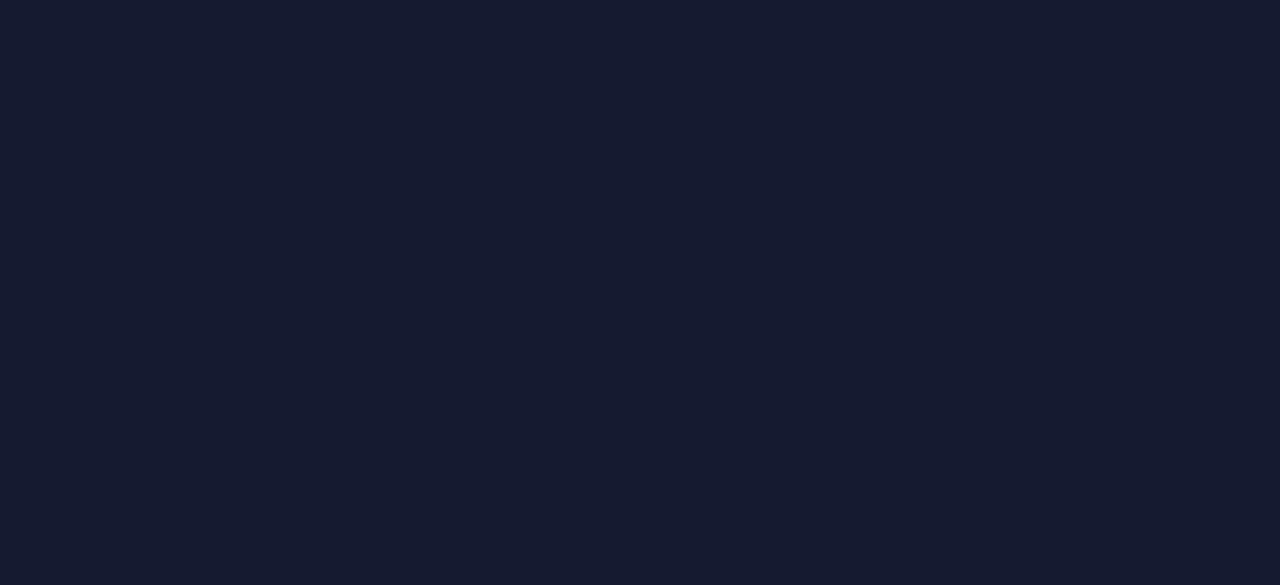 scroll, scrollTop: 0, scrollLeft: 0, axis: both 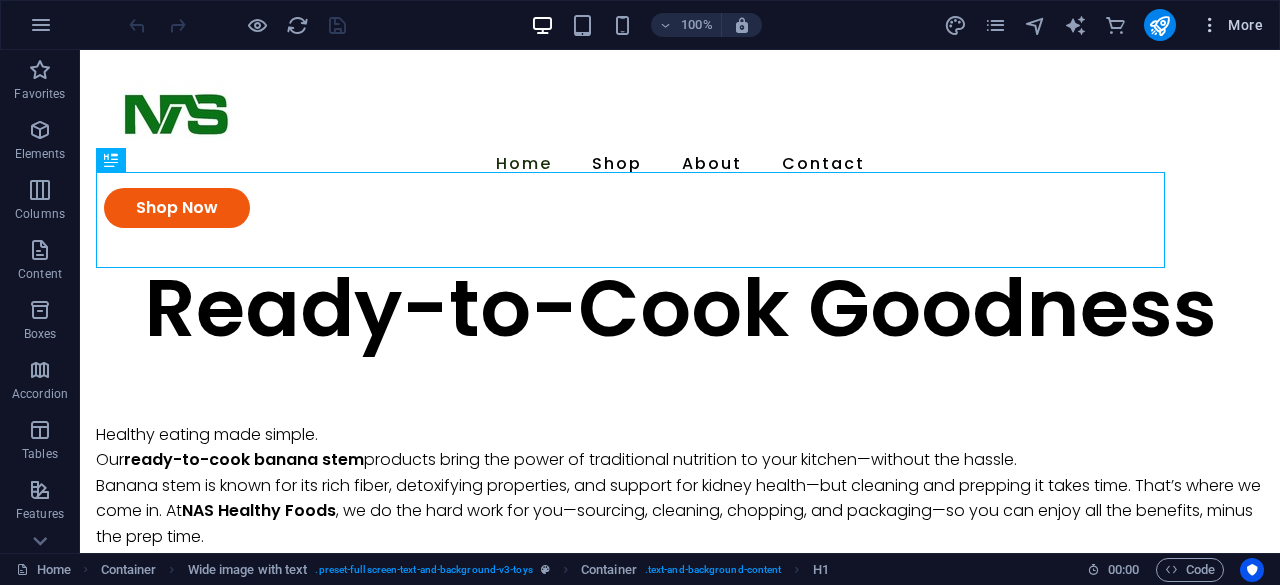 click at bounding box center (1210, 25) 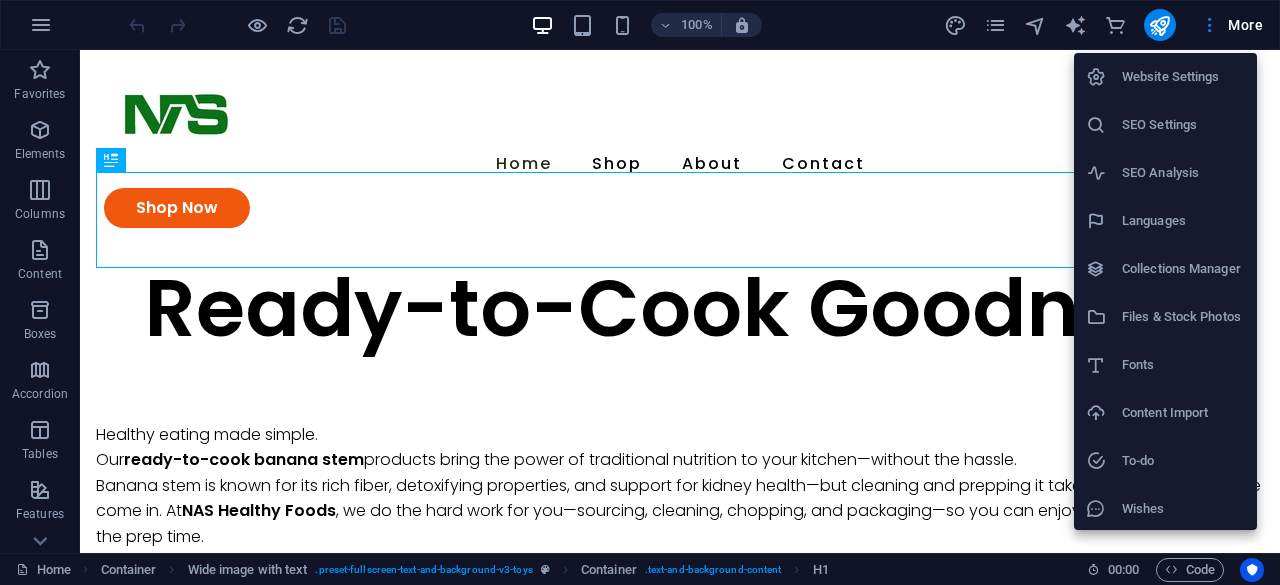 click on "SEO Settings" at bounding box center (1165, 125) 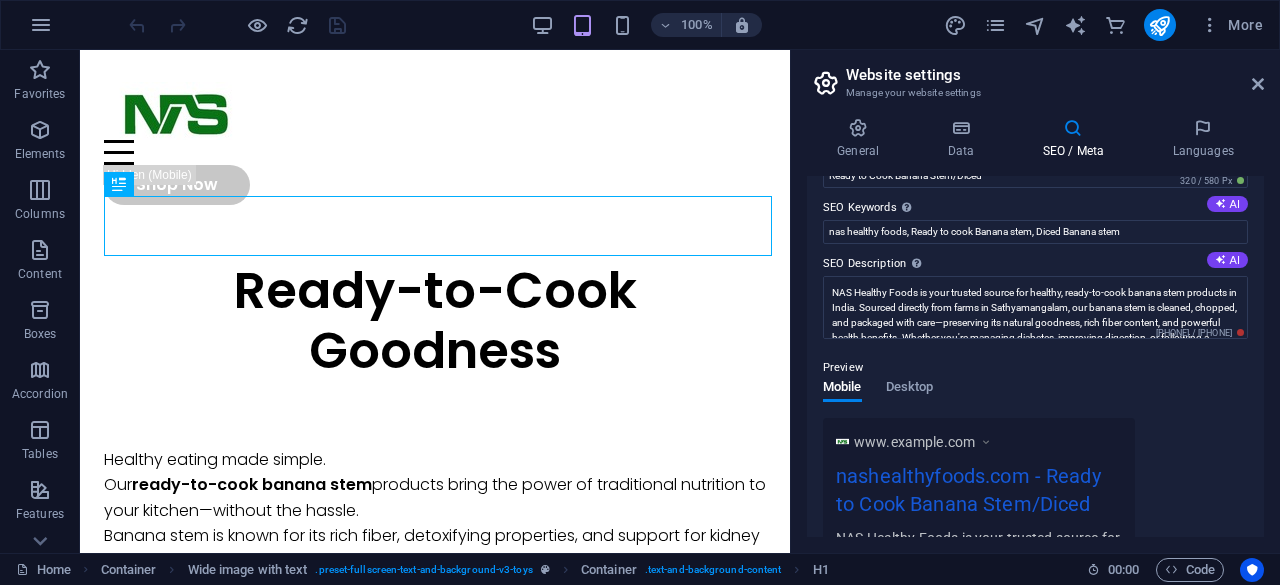 scroll, scrollTop: 100, scrollLeft: 0, axis: vertical 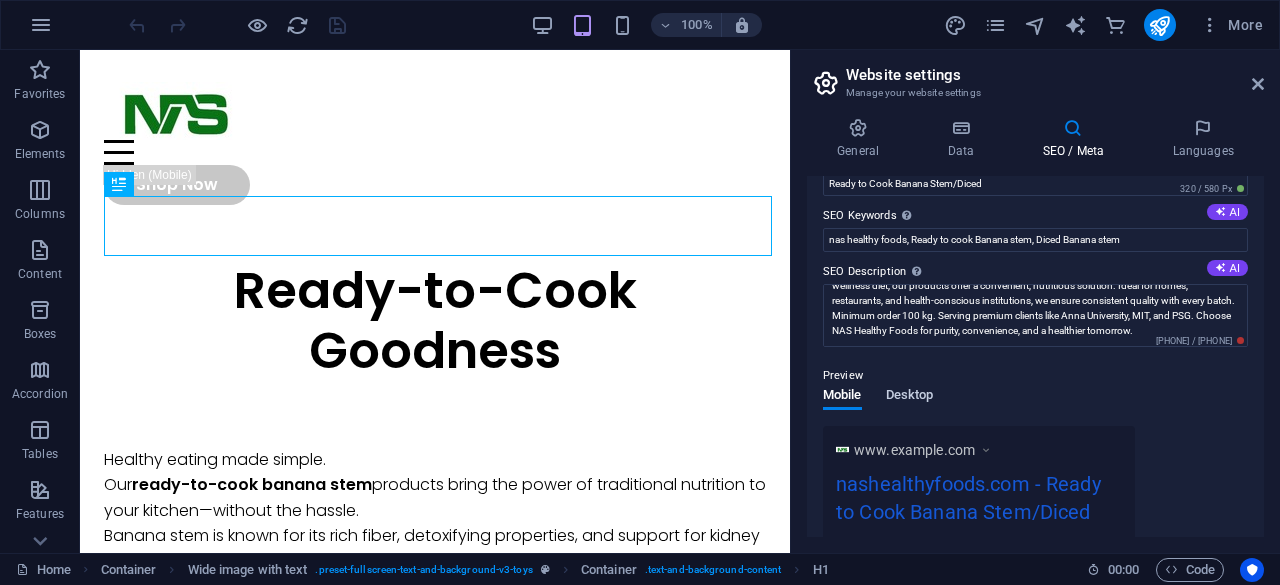 click on "Desktop" at bounding box center [910, 399] 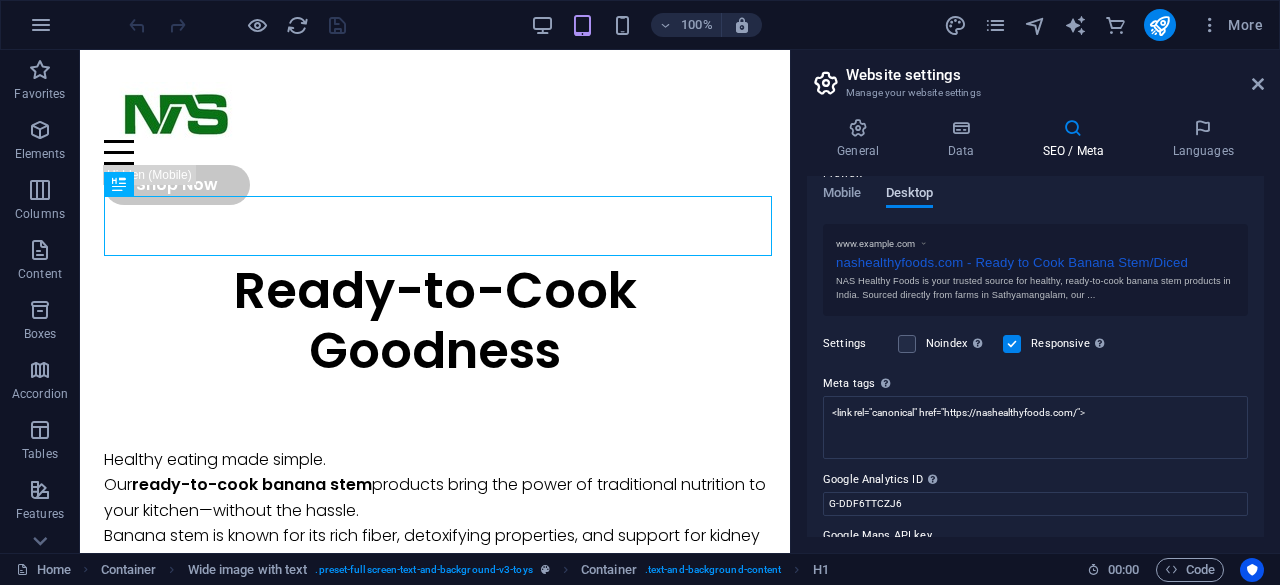 scroll, scrollTop: 350, scrollLeft: 0, axis: vertical 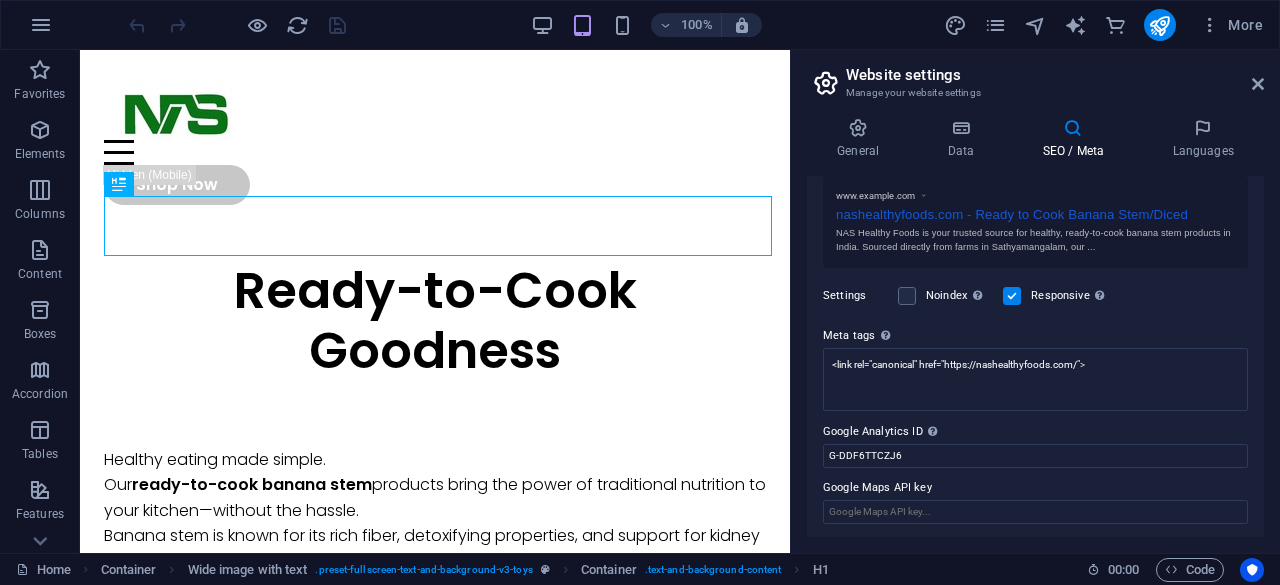 click on "General Data SEO / Meta Languages Website name www.nashealthyfoods.com Logo Drag files here, click to choose files or select files from Files or our free stock photos & videos Select files from the file manager, stock photos, or upload file(s) Upload Favicon Set the favicon of your website here. A favicon is a small icon shown in the browser tab next to your website title. It helps visitors identify your website. Drag files here, click to choose files or select files from Files or our free stock photos & videos Select files from the file manager, stock photos, or upload file(s) Upload Preview Image (Open Graph) This image will be shown when the website is shared on social networks Drag files here, click to choose files or select files from Files or our free stock photos & videos Select files from the file manager, stock photos, or upload file(s) Upload Contact data for this website. This can be used everywhere on the website and will update automatically. Company nashealthyfoods.com First name Last name 1" at bounding box center (1035, 327) 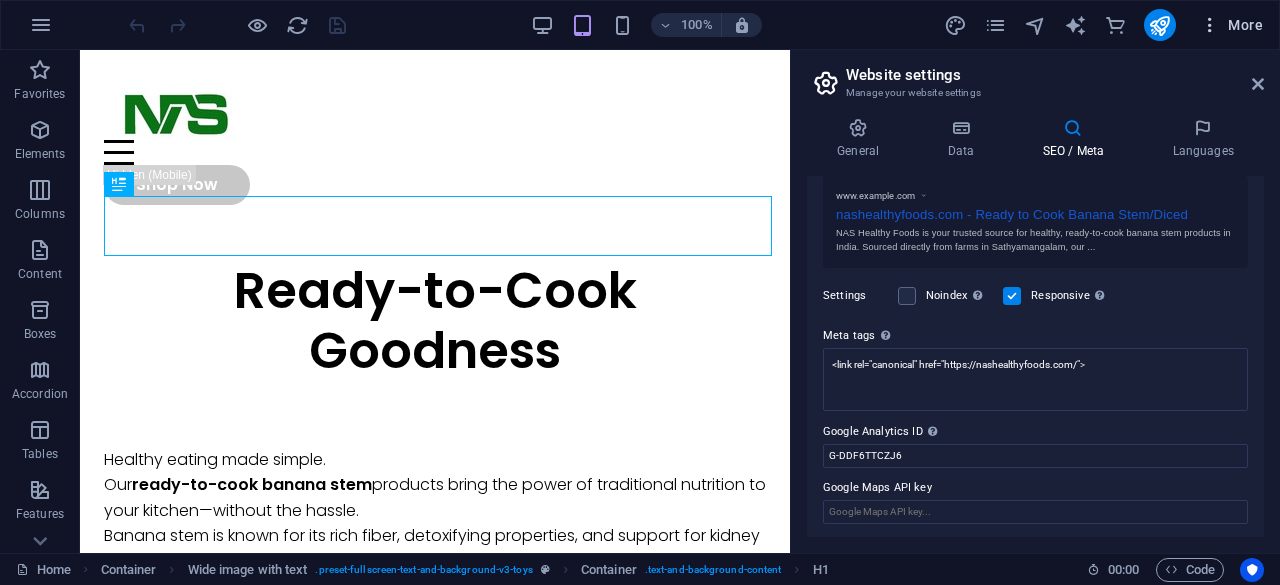 click at bounding box center [1210, 25] 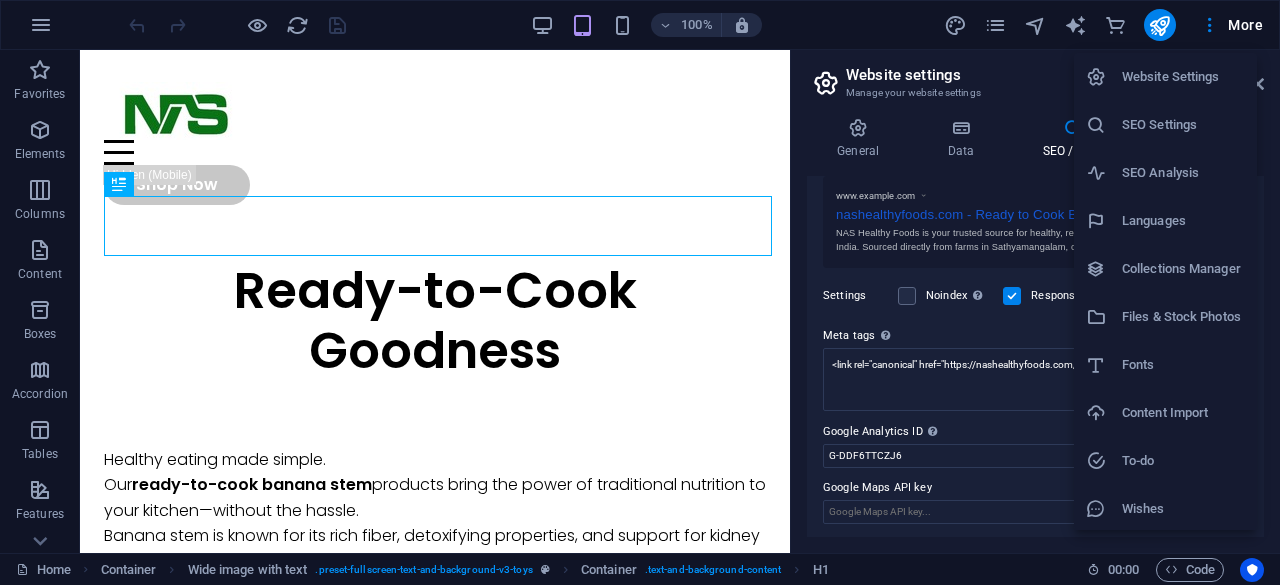 click on "SEO Analysis" at bounding box center [1183, 173] 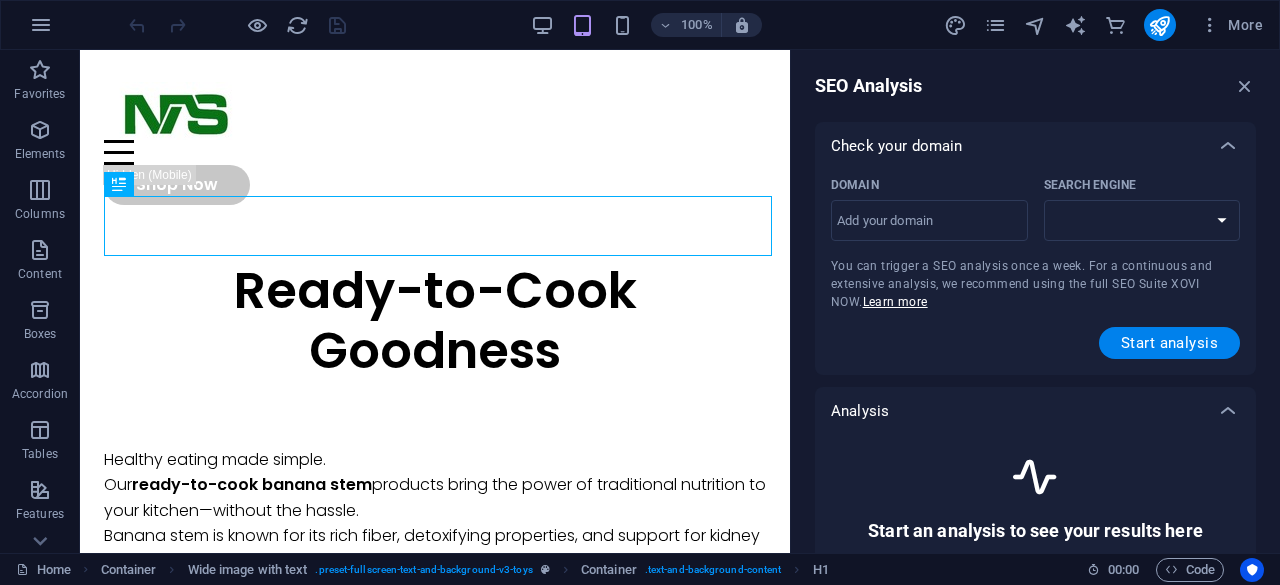 select on "google.com" 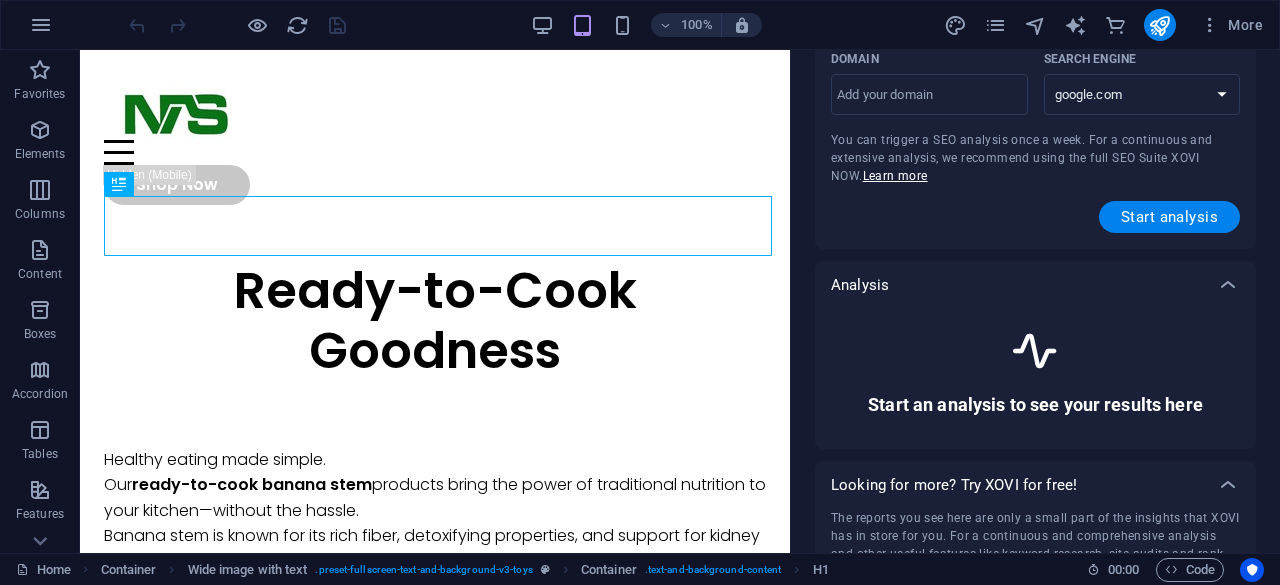 scroll, scrollTop: 100, scrollLeft: 0, axis: vertical 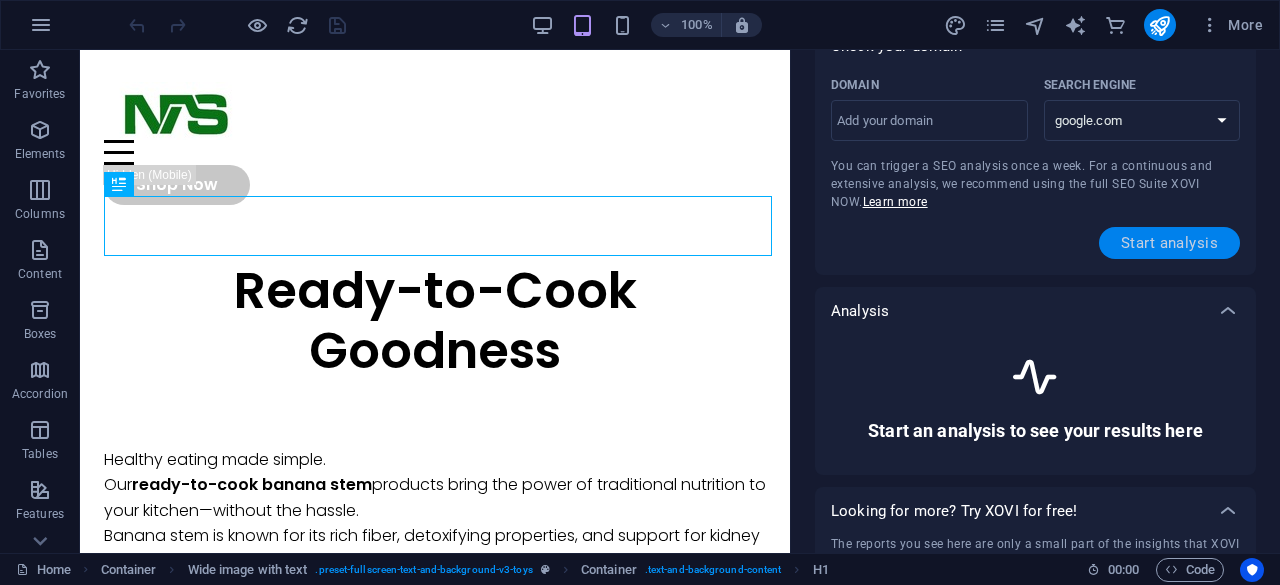 click on "Start analysis" at bounding box center [1169, 243] 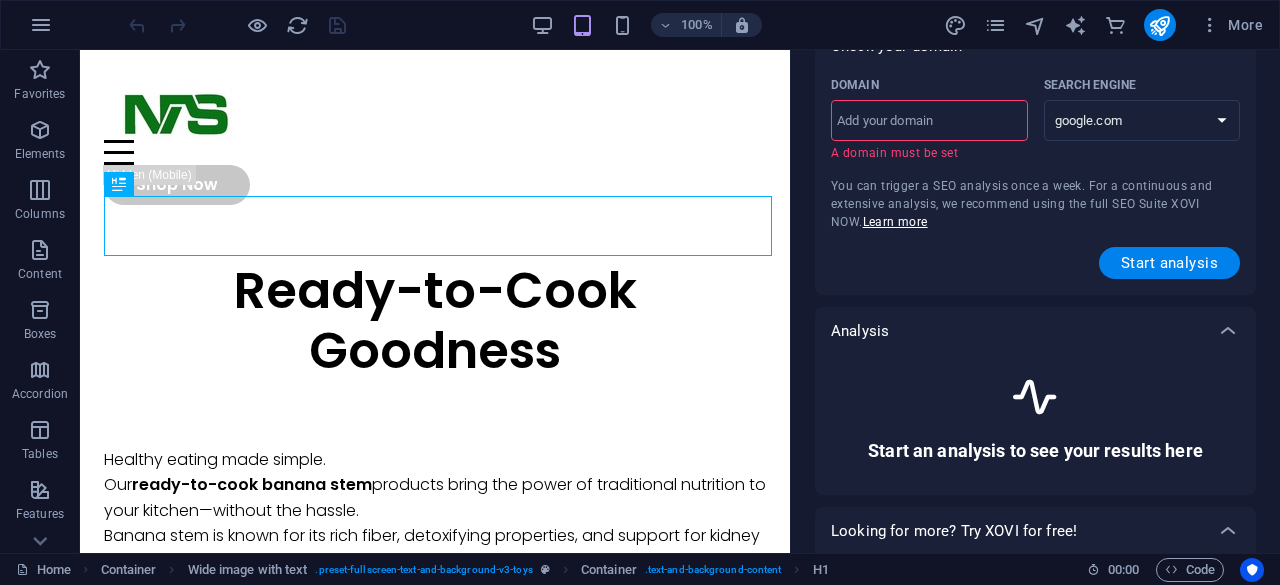 scroll, scrollTop: 0, scrollLeft: 0, axis: both 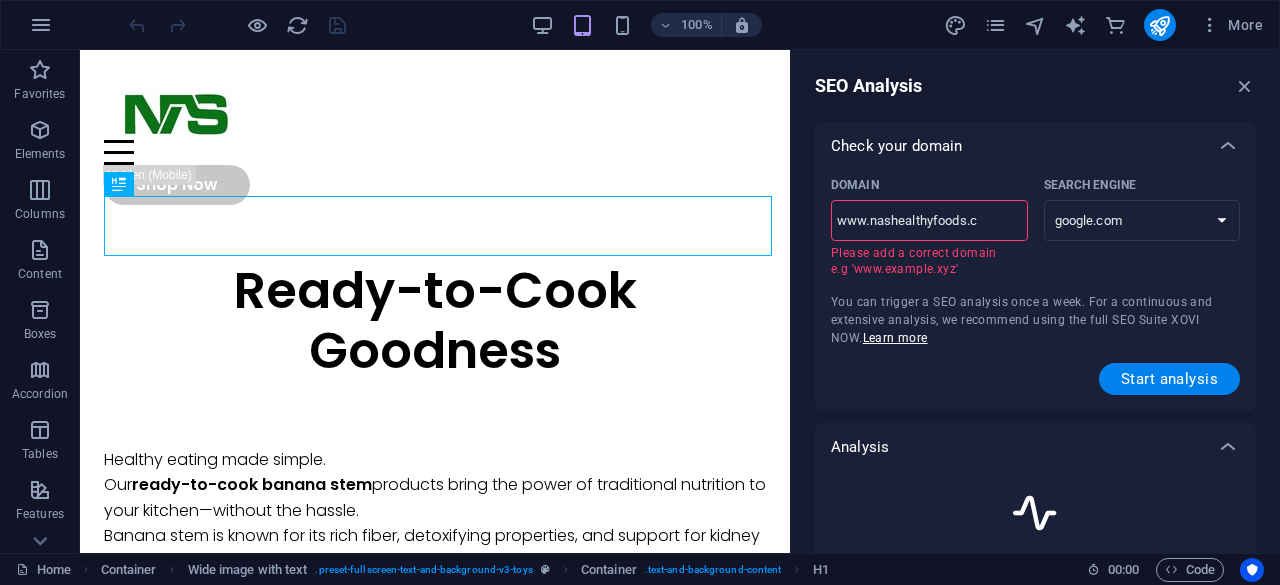 type on "www.nashealthyfoods.co" 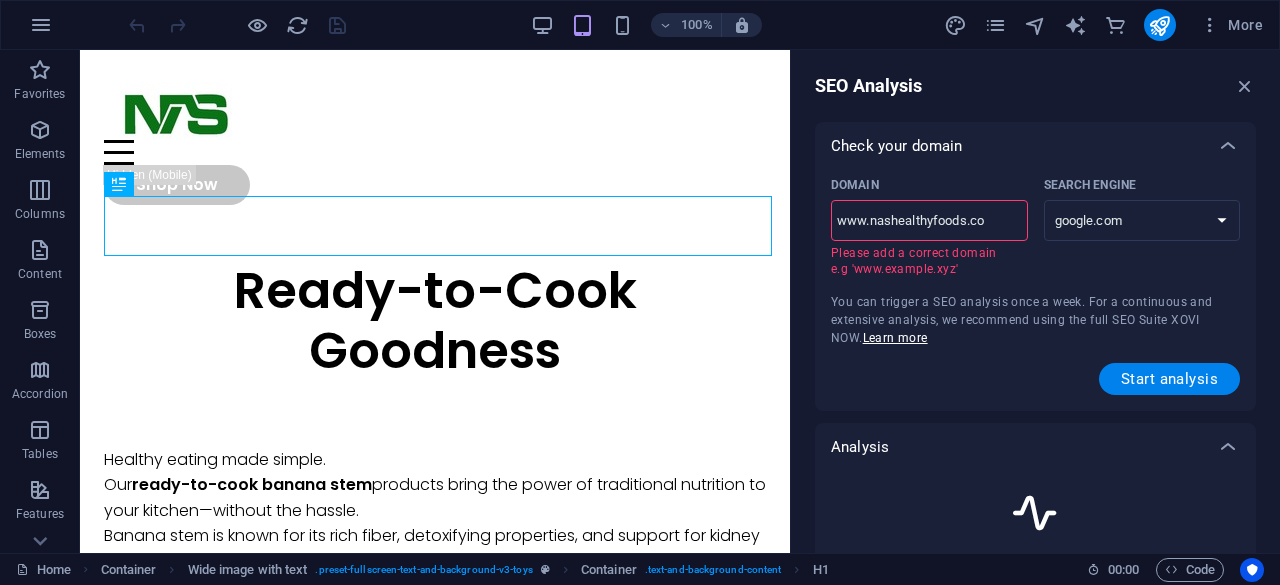select on "google.co.uk" 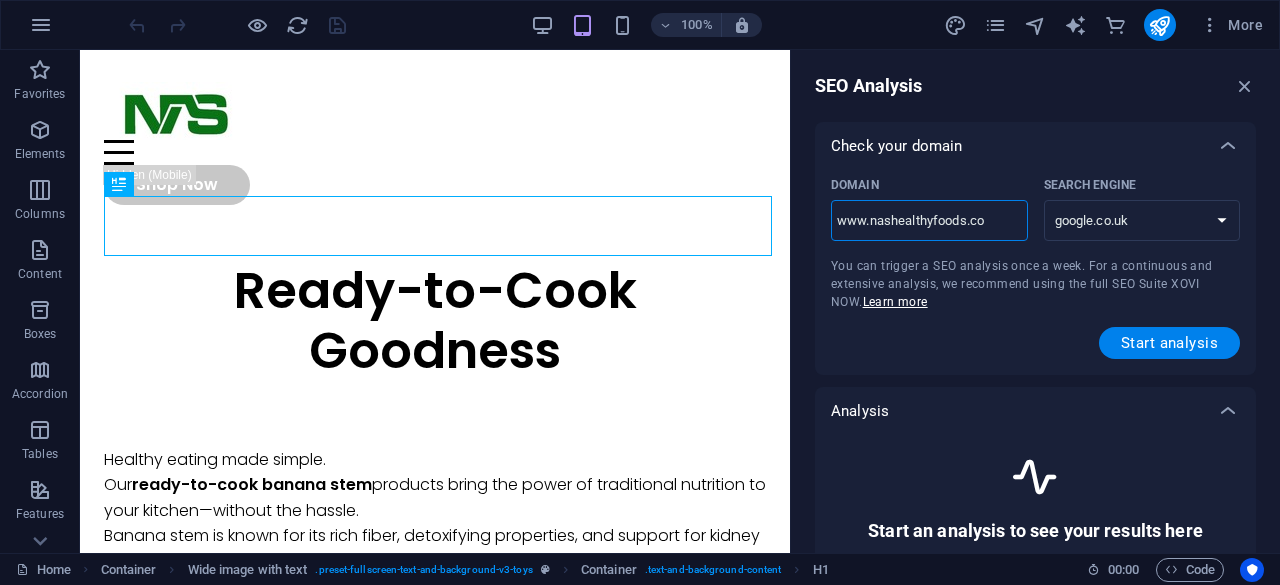 type on "www.nashealthyfoods.com" 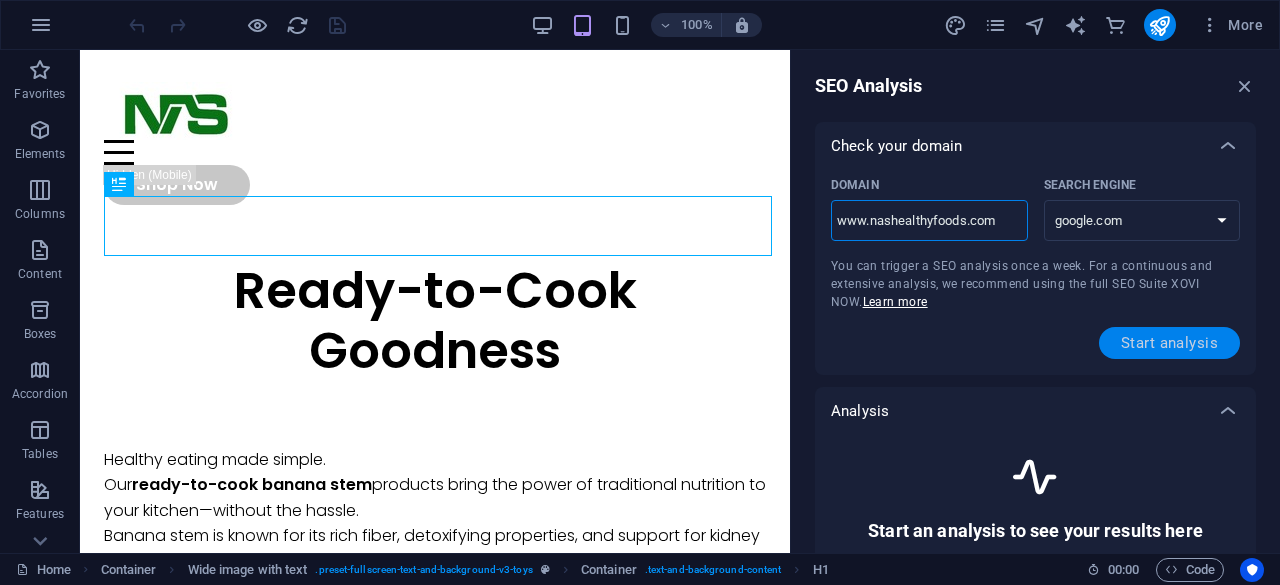 type on "www.nashealthyfoods.com" 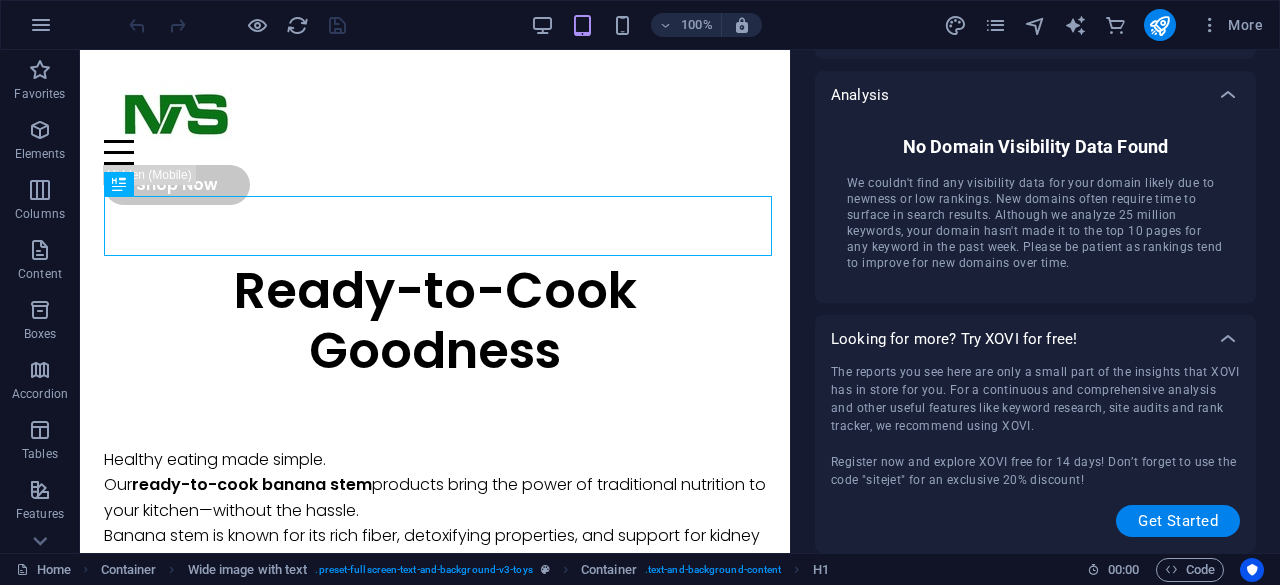 scroll, scrollTop: 0, scrollLeft: 0, axis: both 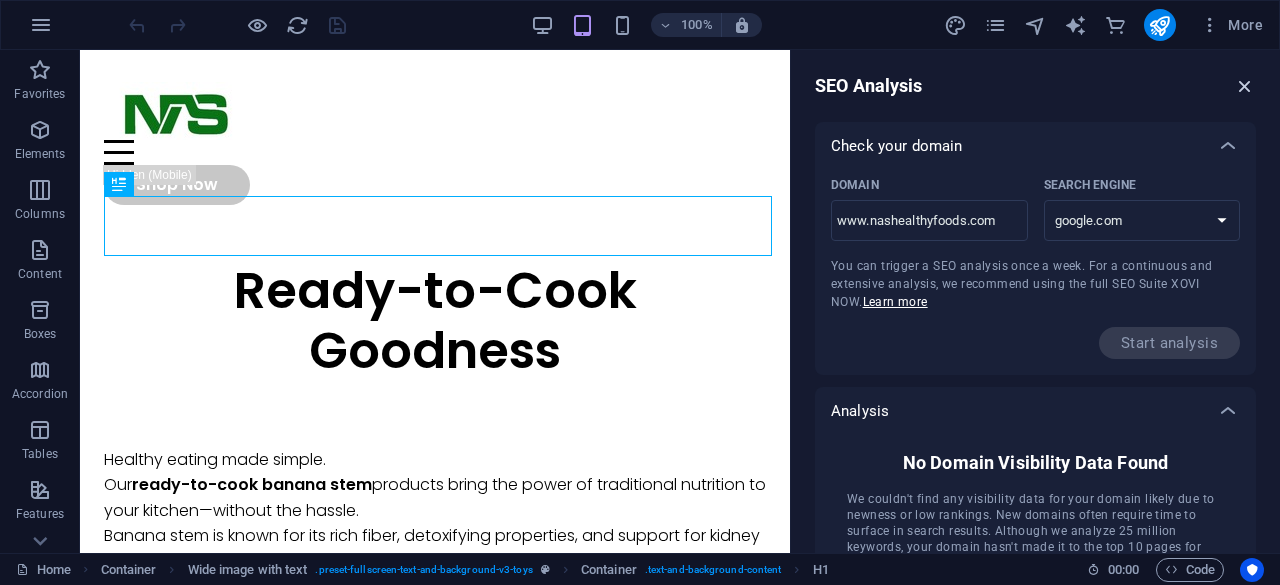 click at bounding box center (1245, 86) 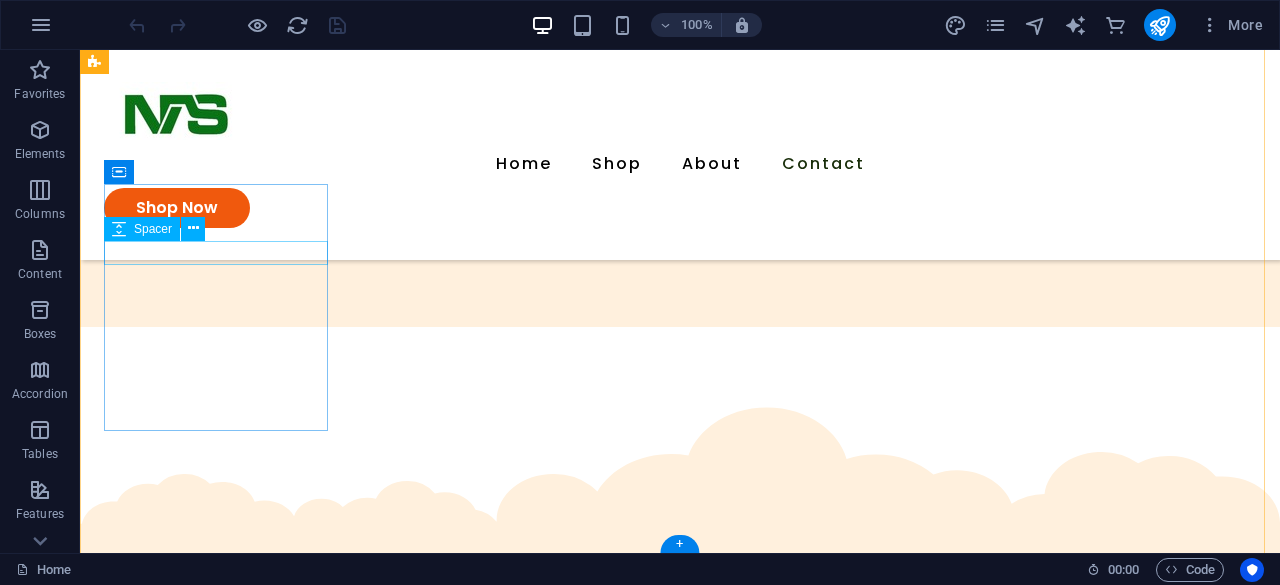 scroll, scrollTop: 4570, scrollLeft: 0, axis: vertical 